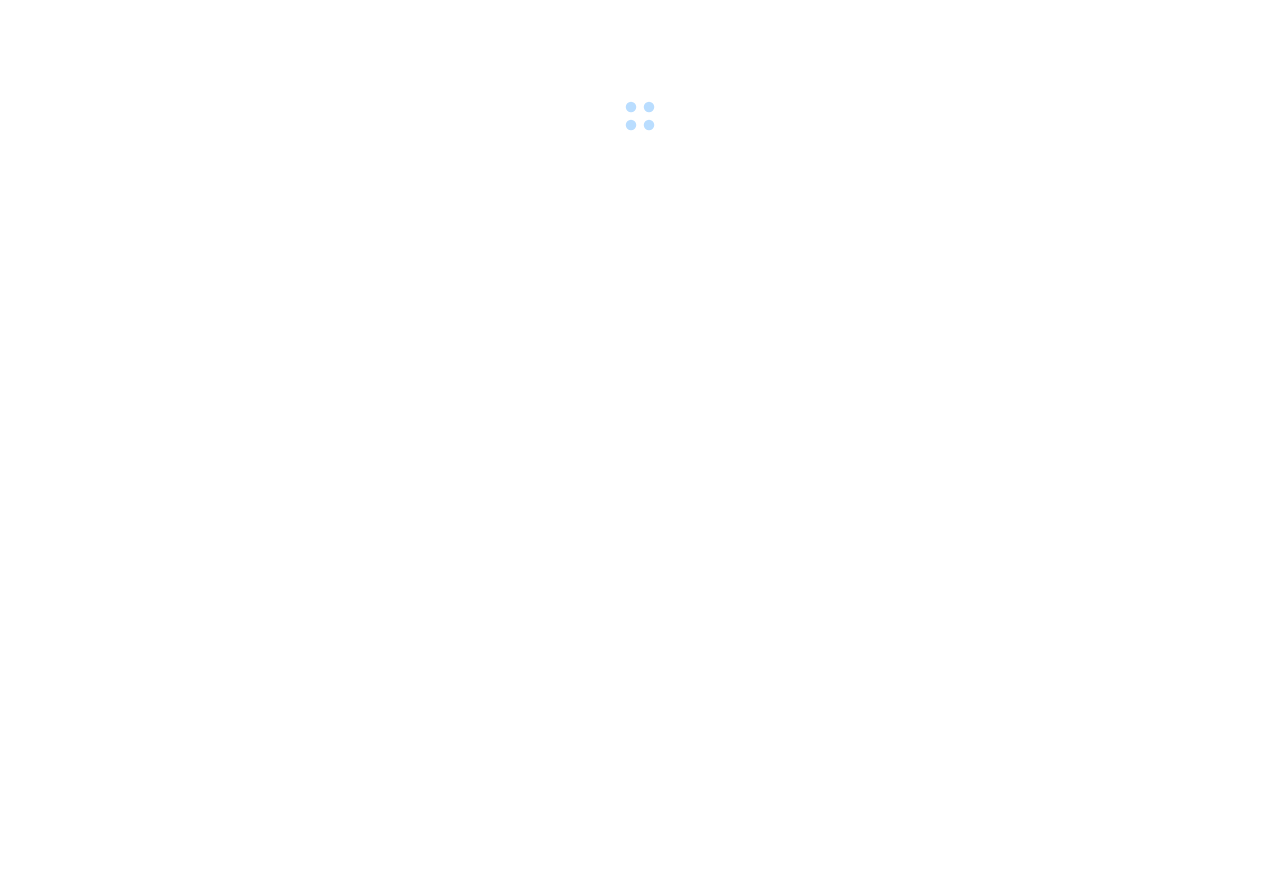 scroll, scrollTop: 0, scrollLeft: 0, axis: both 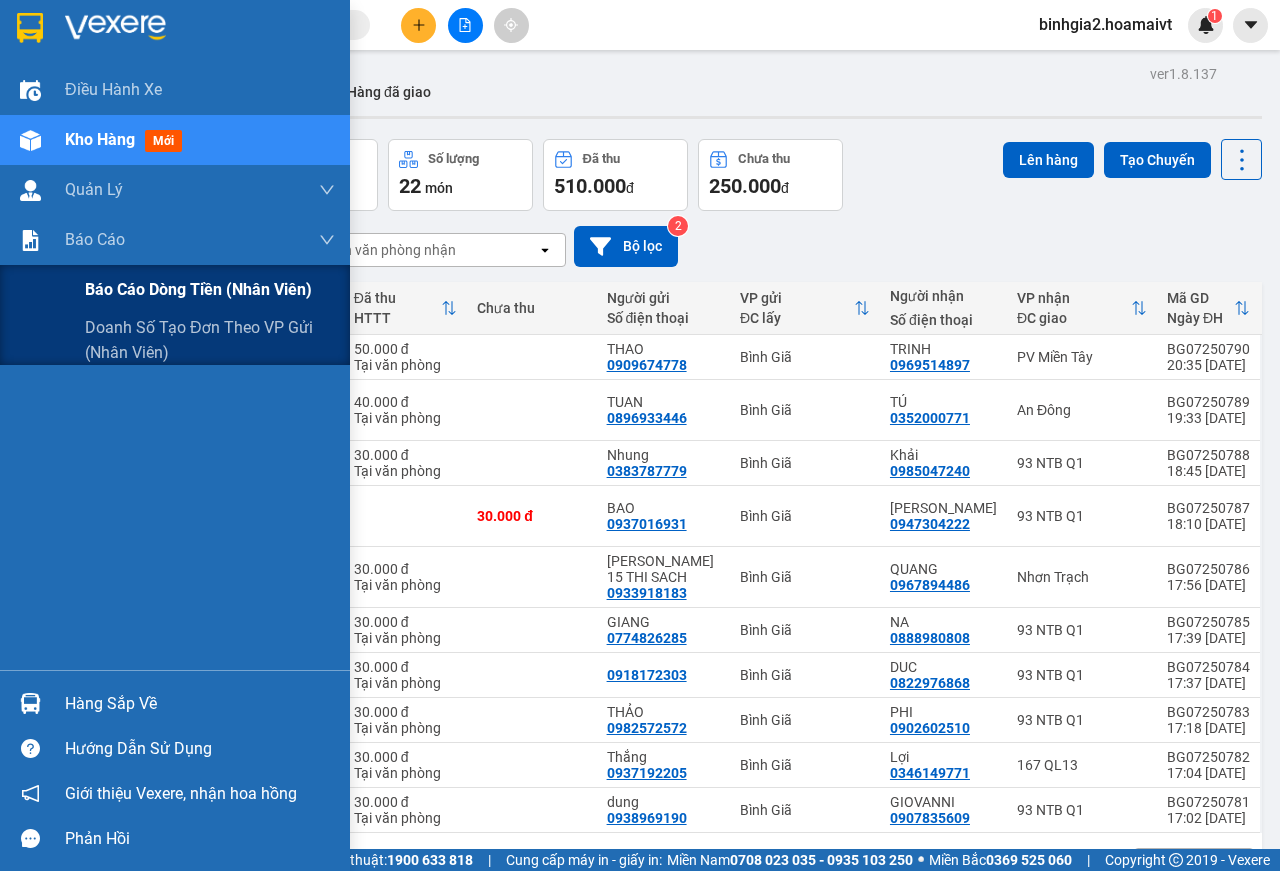 click on "Báo cáo dòng tiền (nhân viên)" at bounding box center [198, 289] 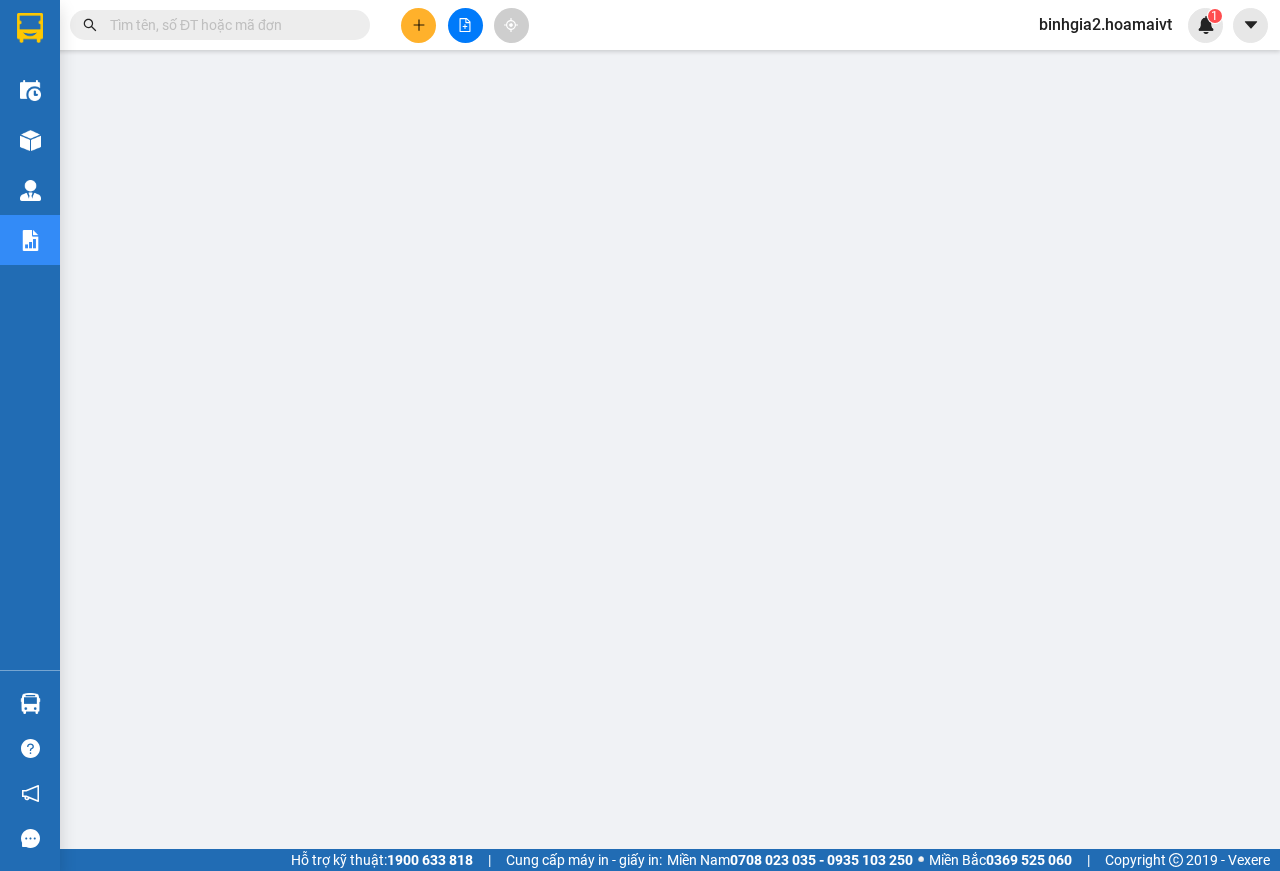 click at bounding box center (228, 25) 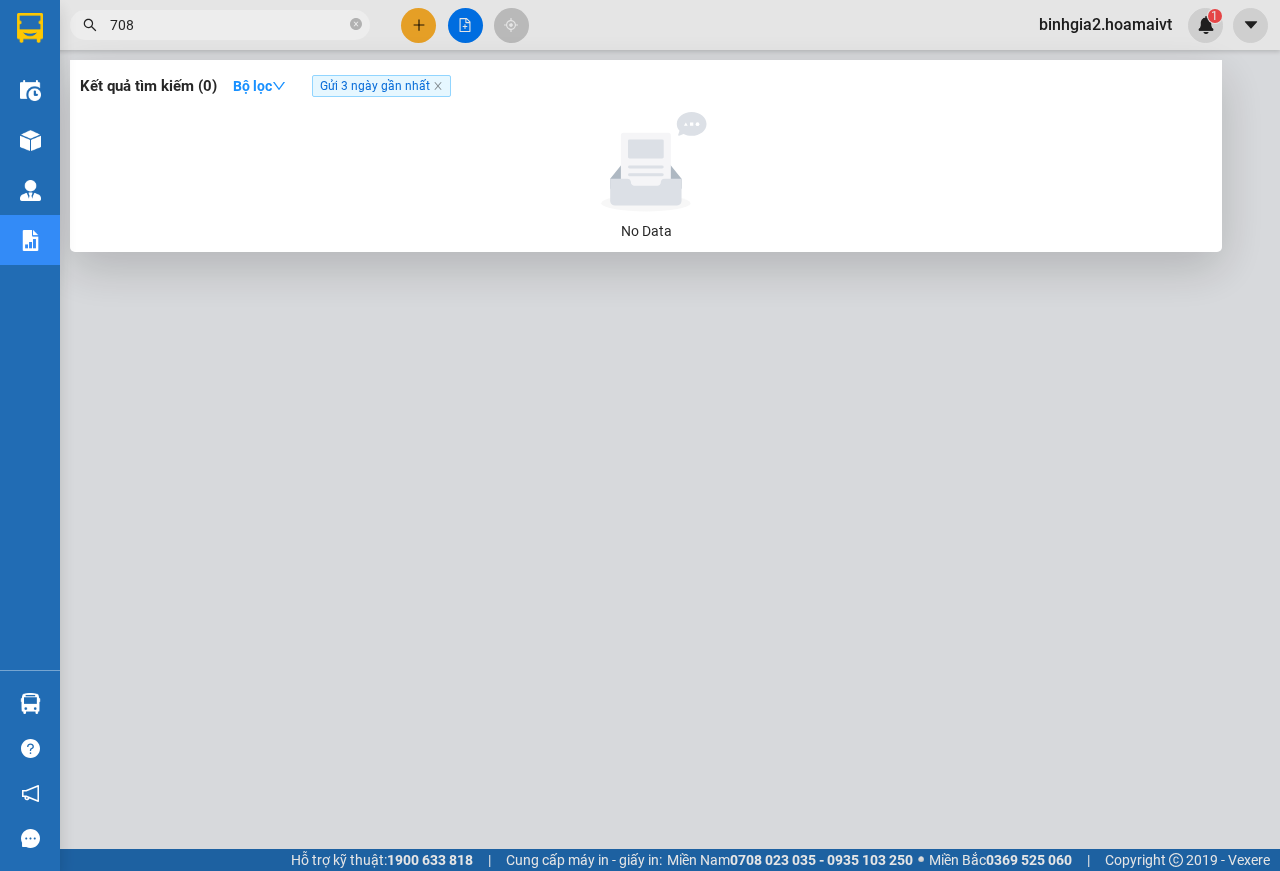 type on "7085" 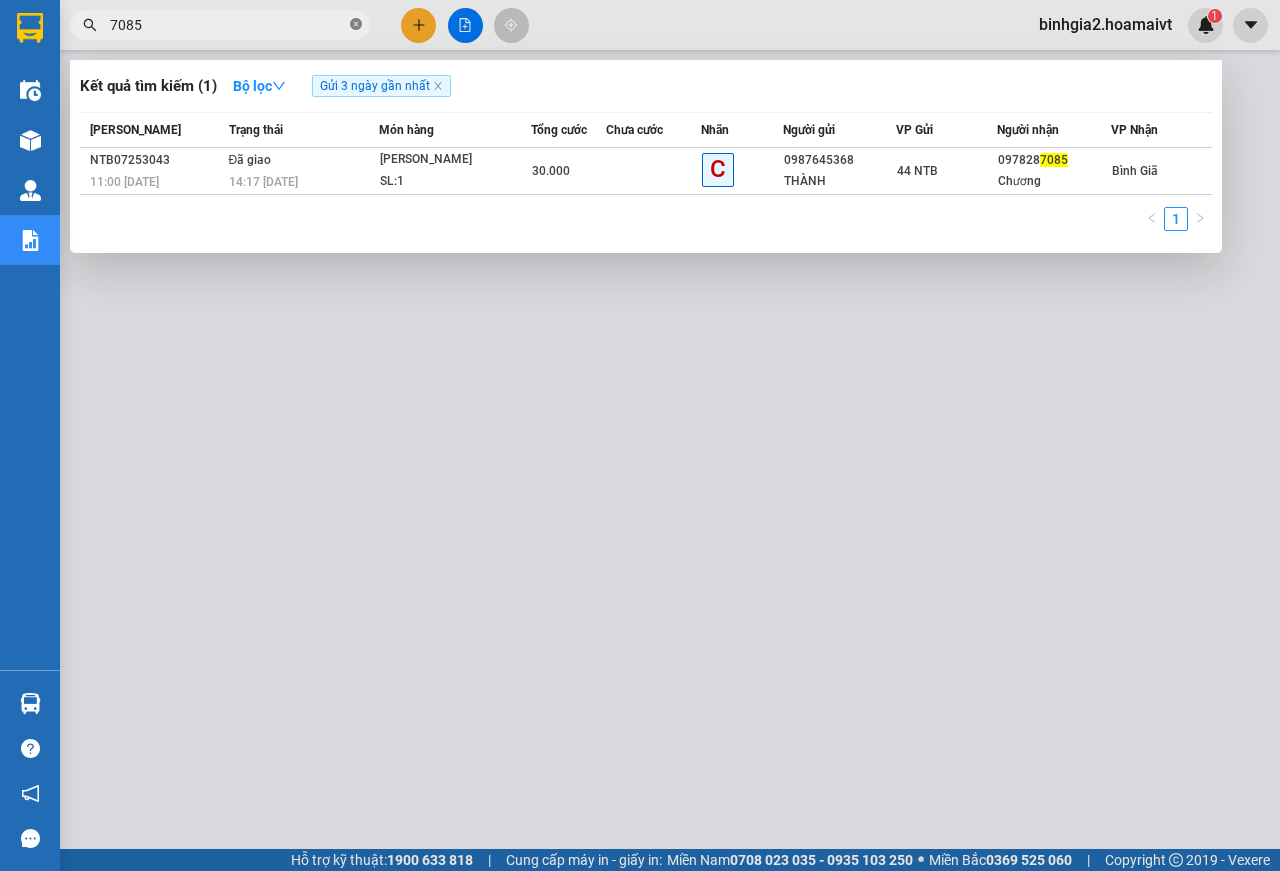 click 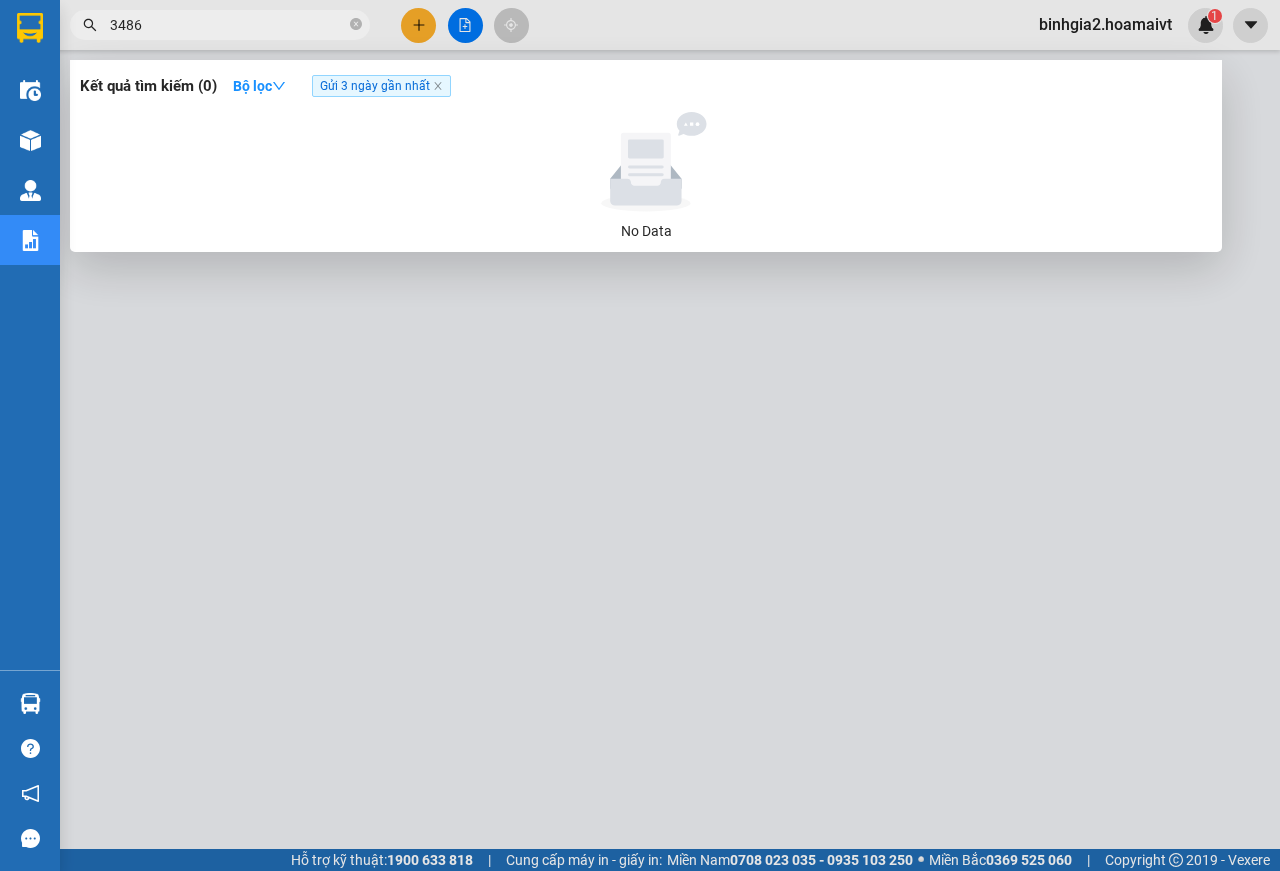 type on "3486" 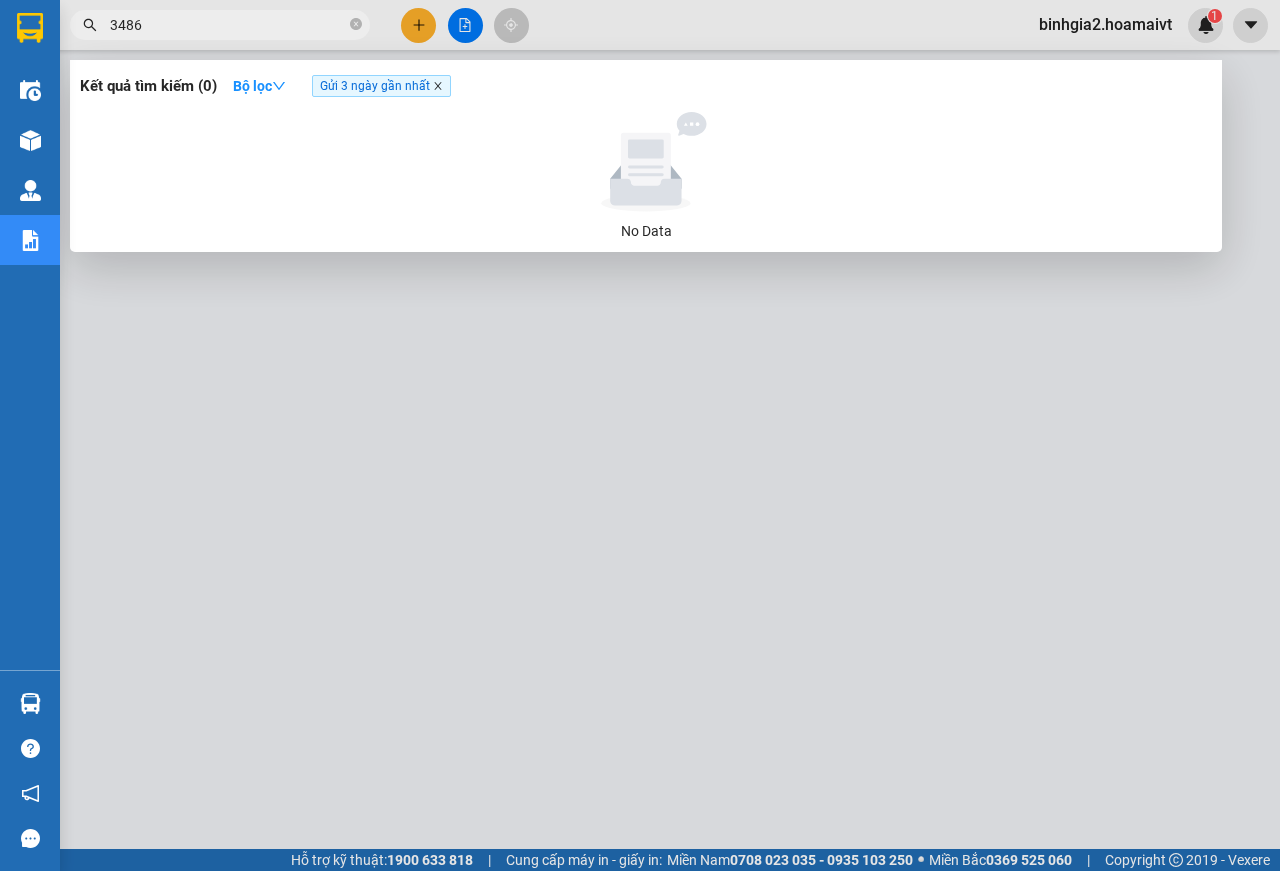 click 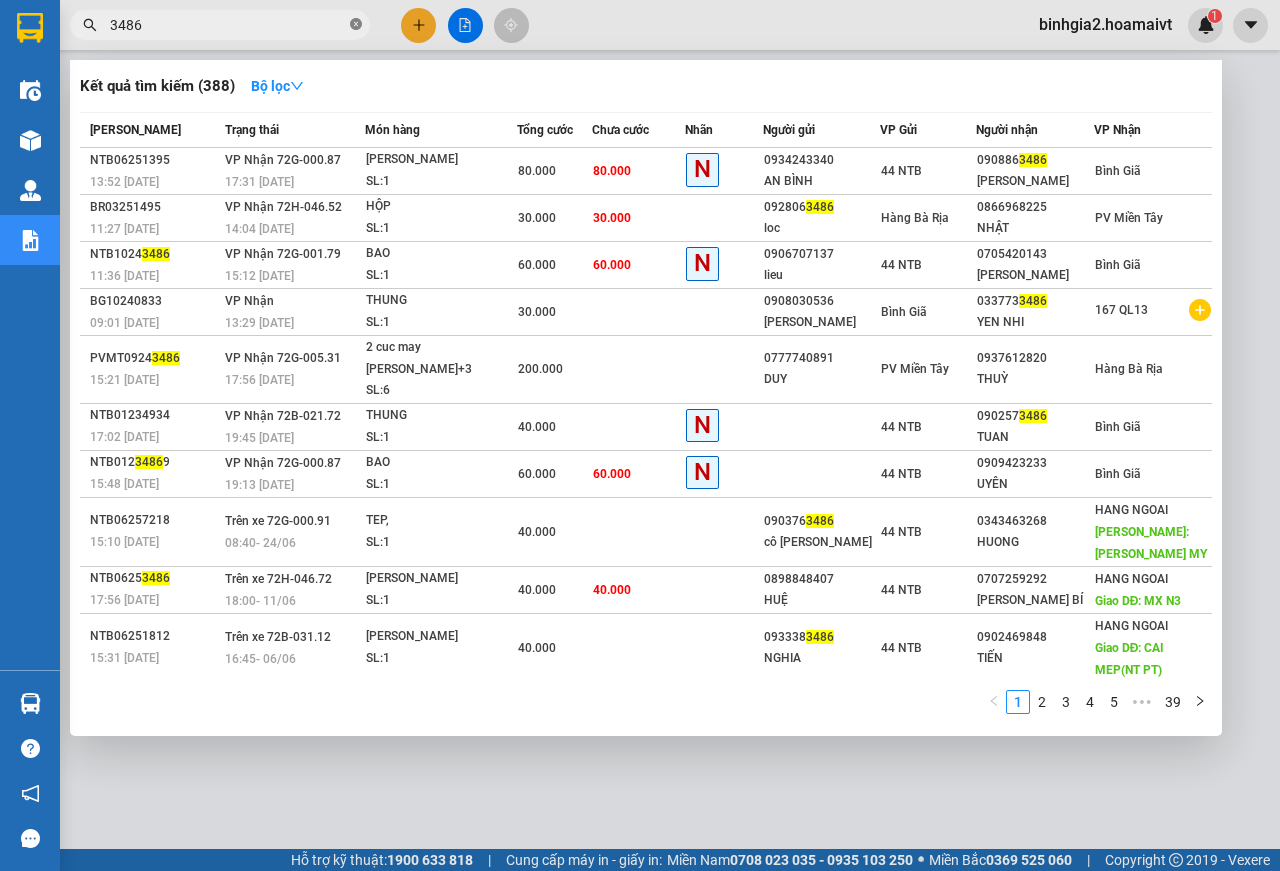 click 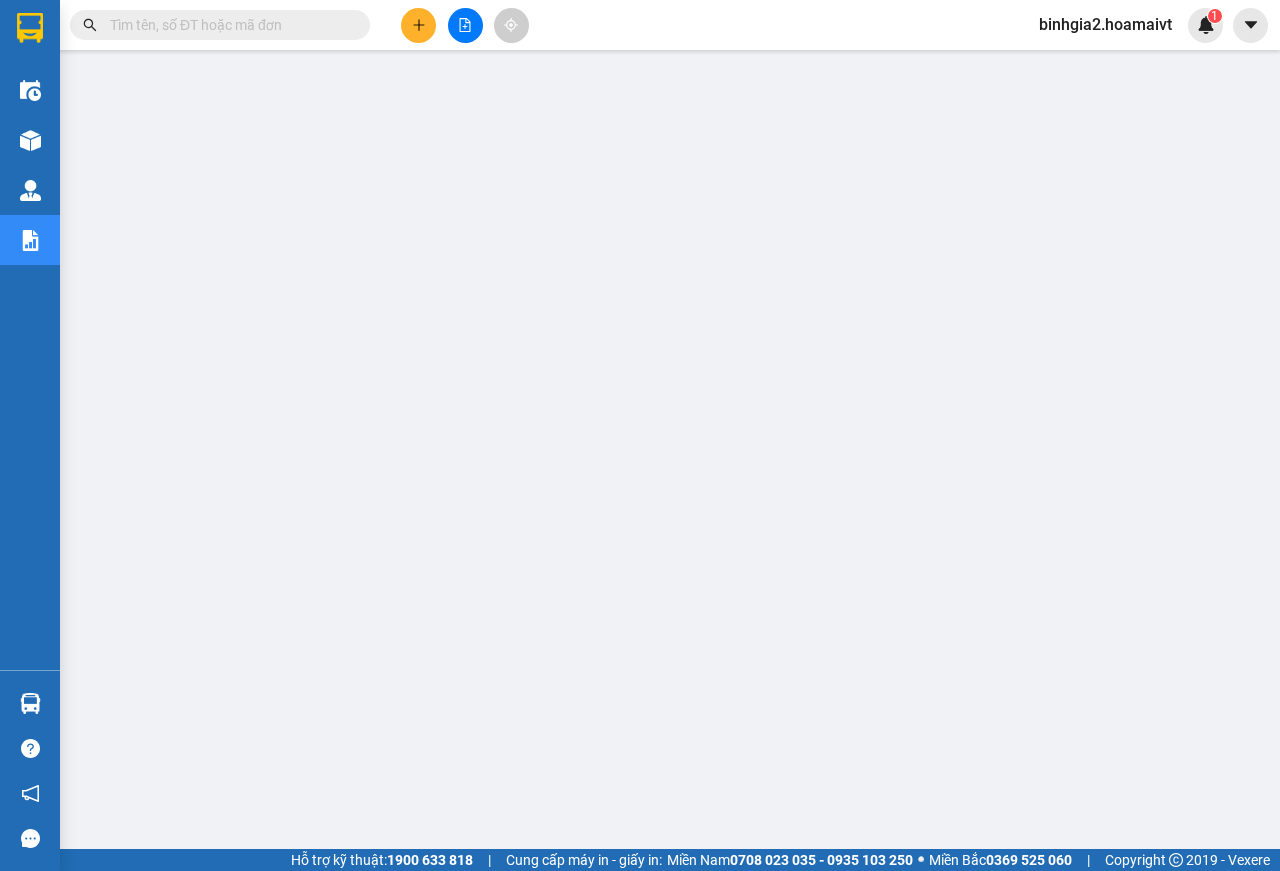 click at bounding box center [220, 25] 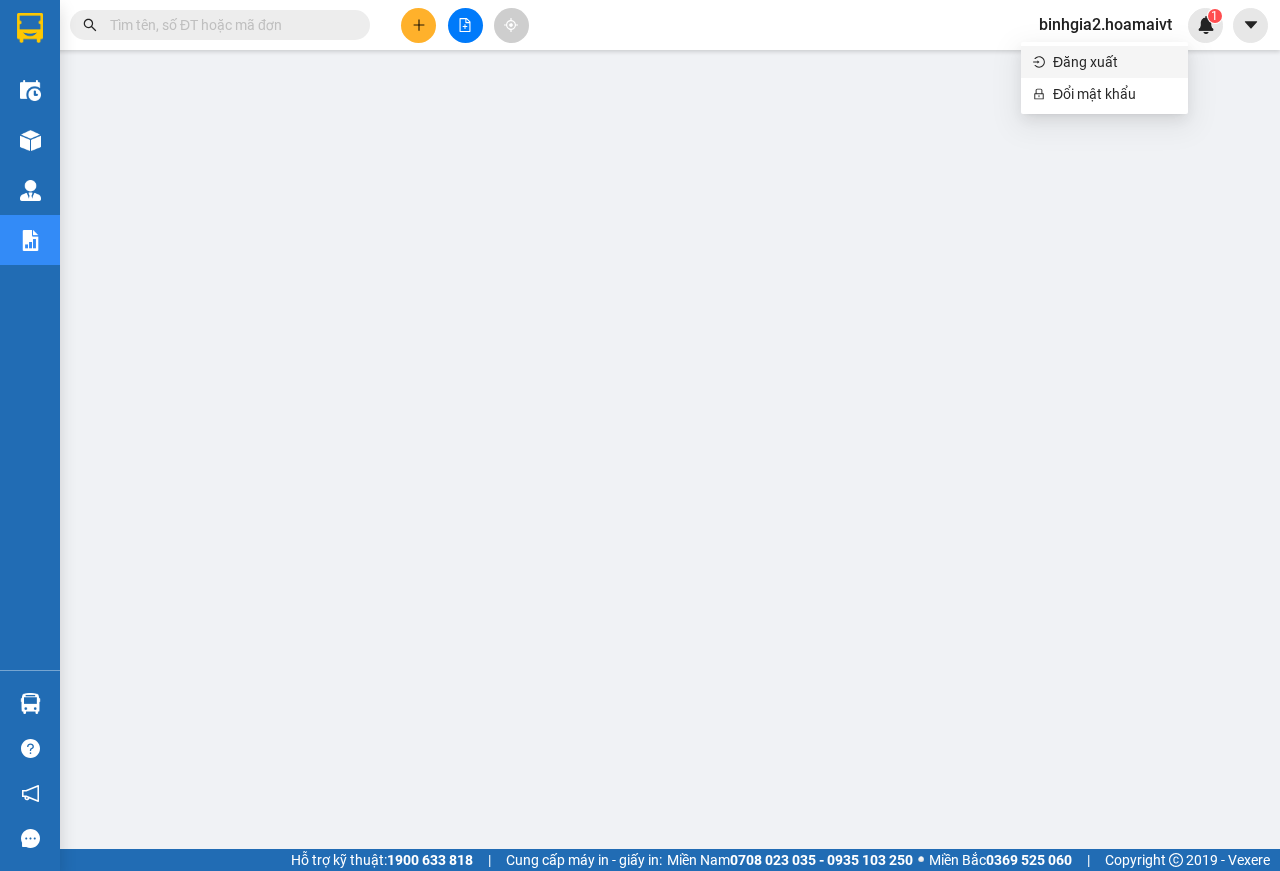 click on "Đăng xuất" at bounding box center (1114, 62) 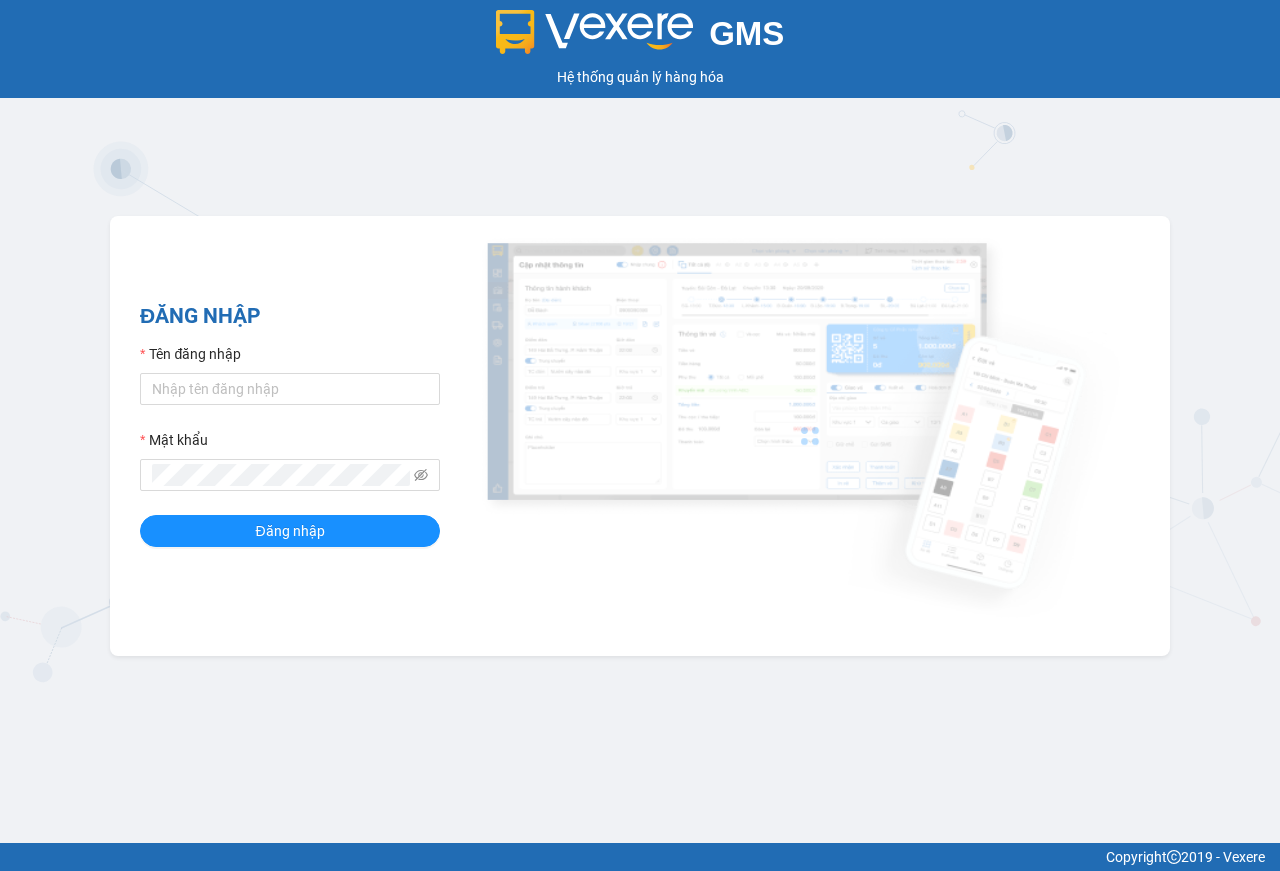 scroll, scrollTop: 0, scrollLeft: 0, axis: both 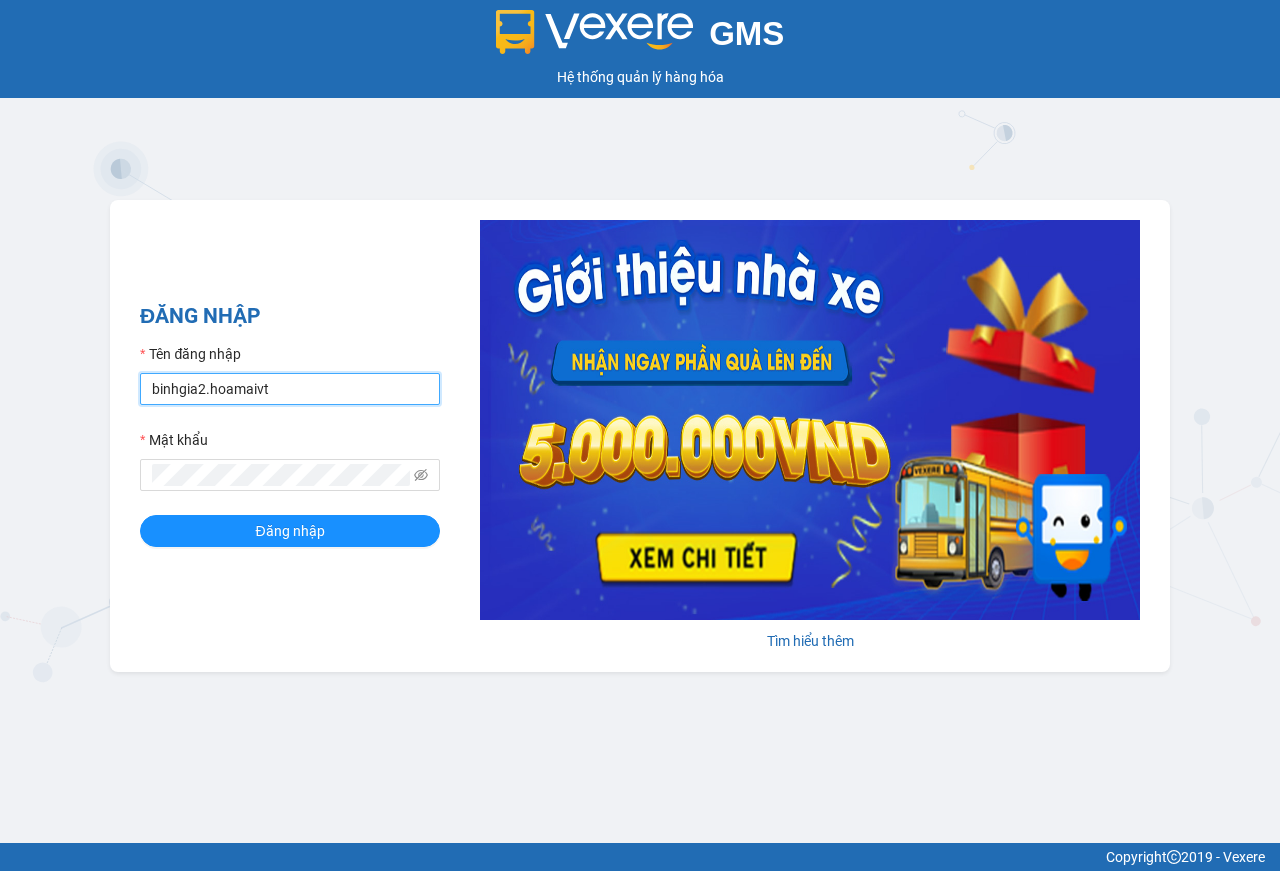 drag, startPoint x: 327, startPoint y: 389, endPoint x: 325, endPoint y: 405, distance: 16.124516 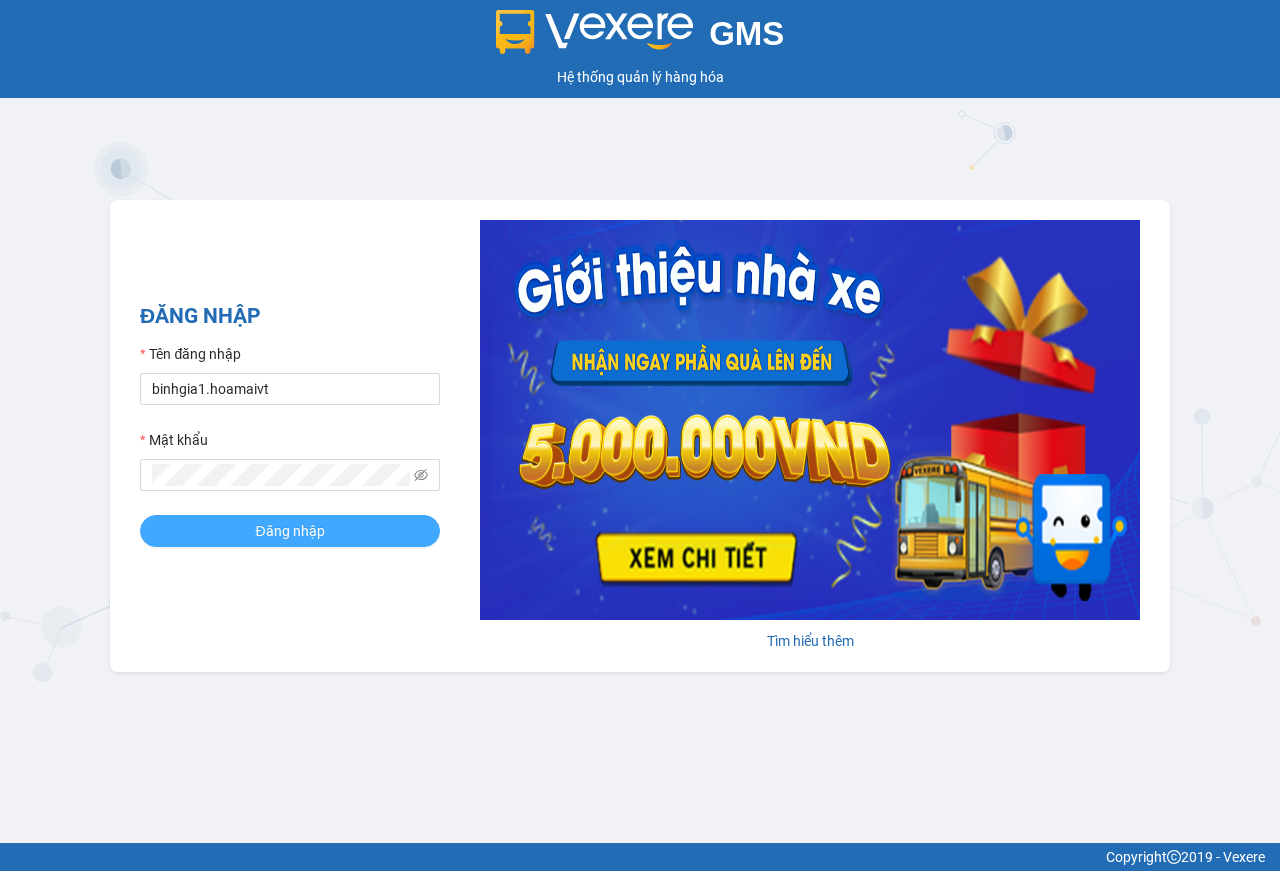 drag, startPoint x: 319, startPoint y: 529, endPoint x: 318, endPoint y: 544, distance: 15.033297 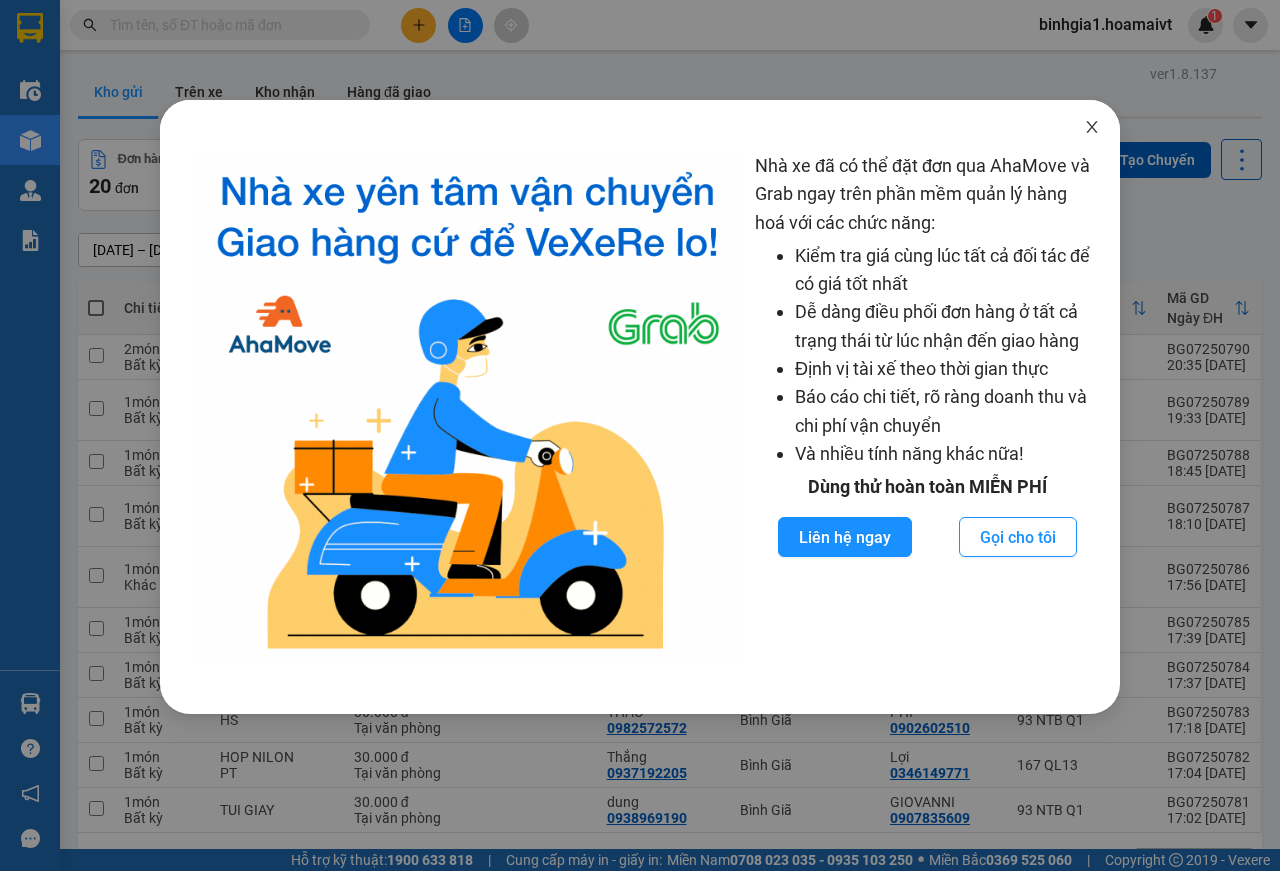 click 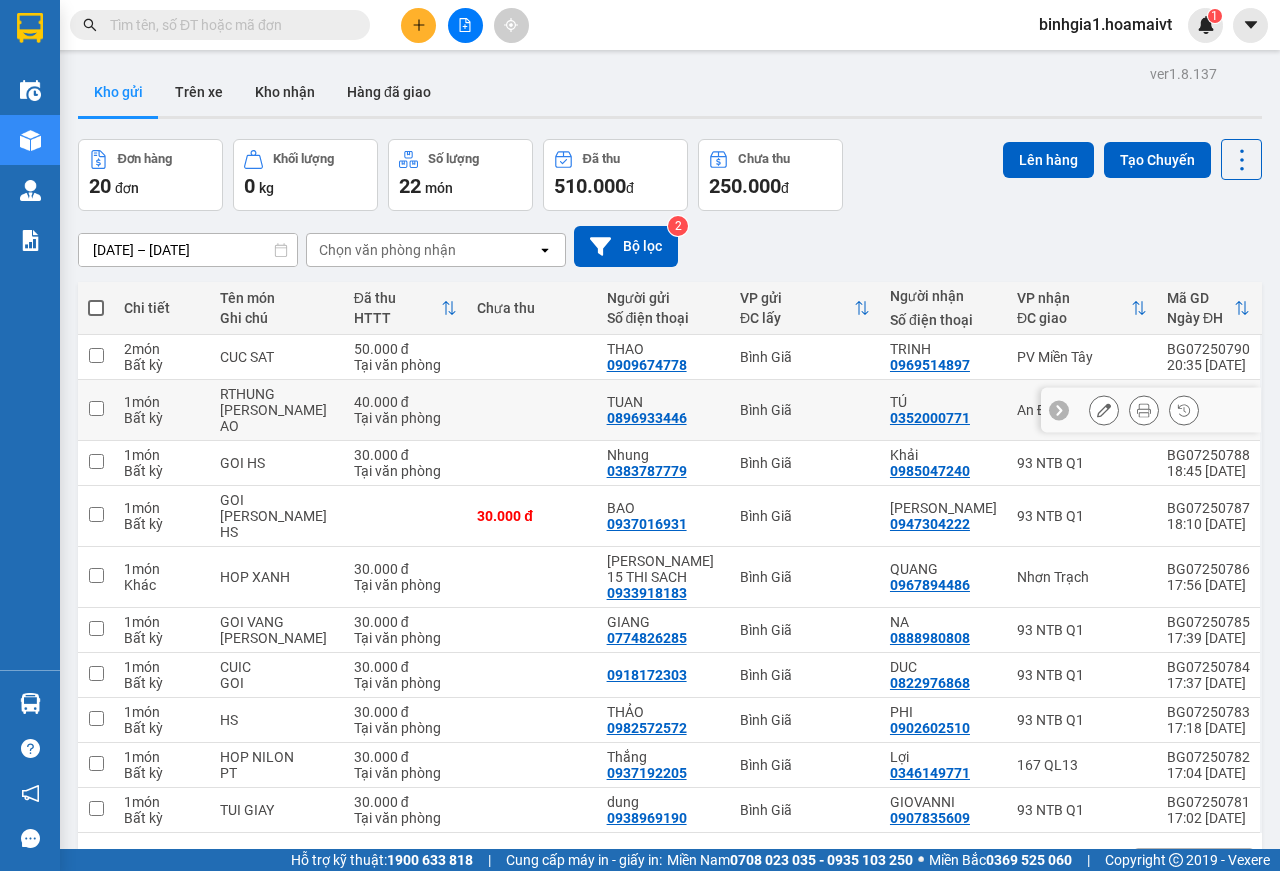 scroll, scrollTop: 92, scrollLeft: 0, axis: vertical 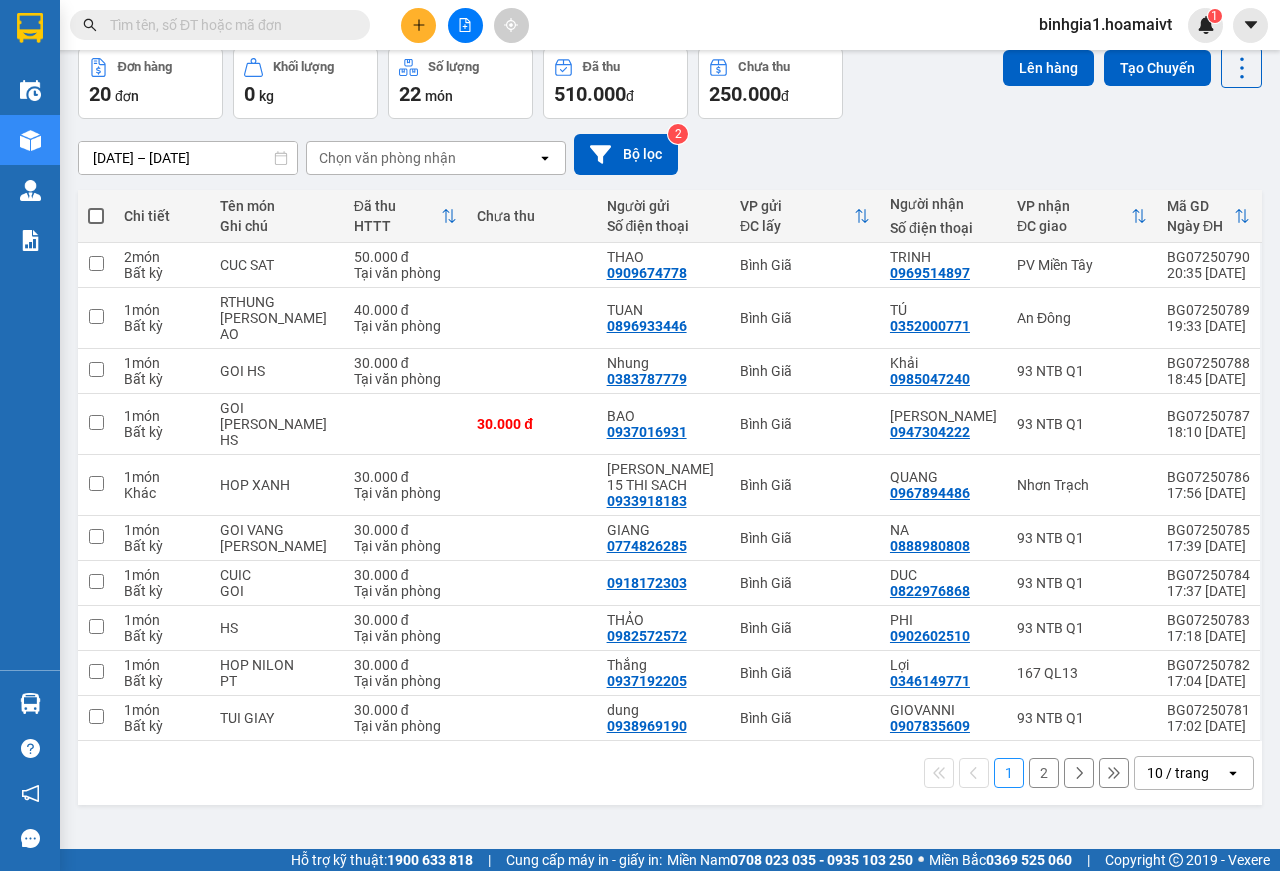click on "10 / trang" at bounding box center [1178, 773] 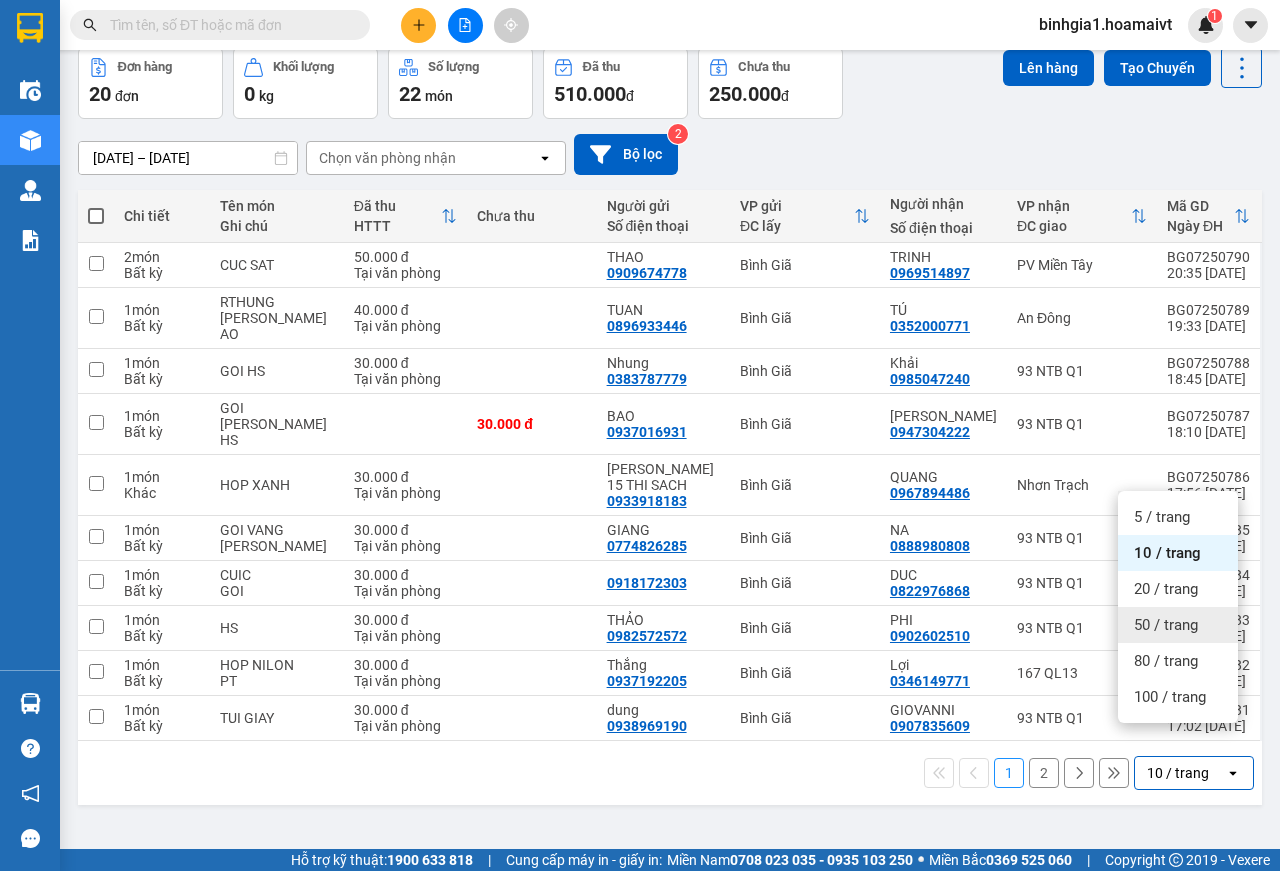 click on "50 / trang" at bounding box center [1166, 625] 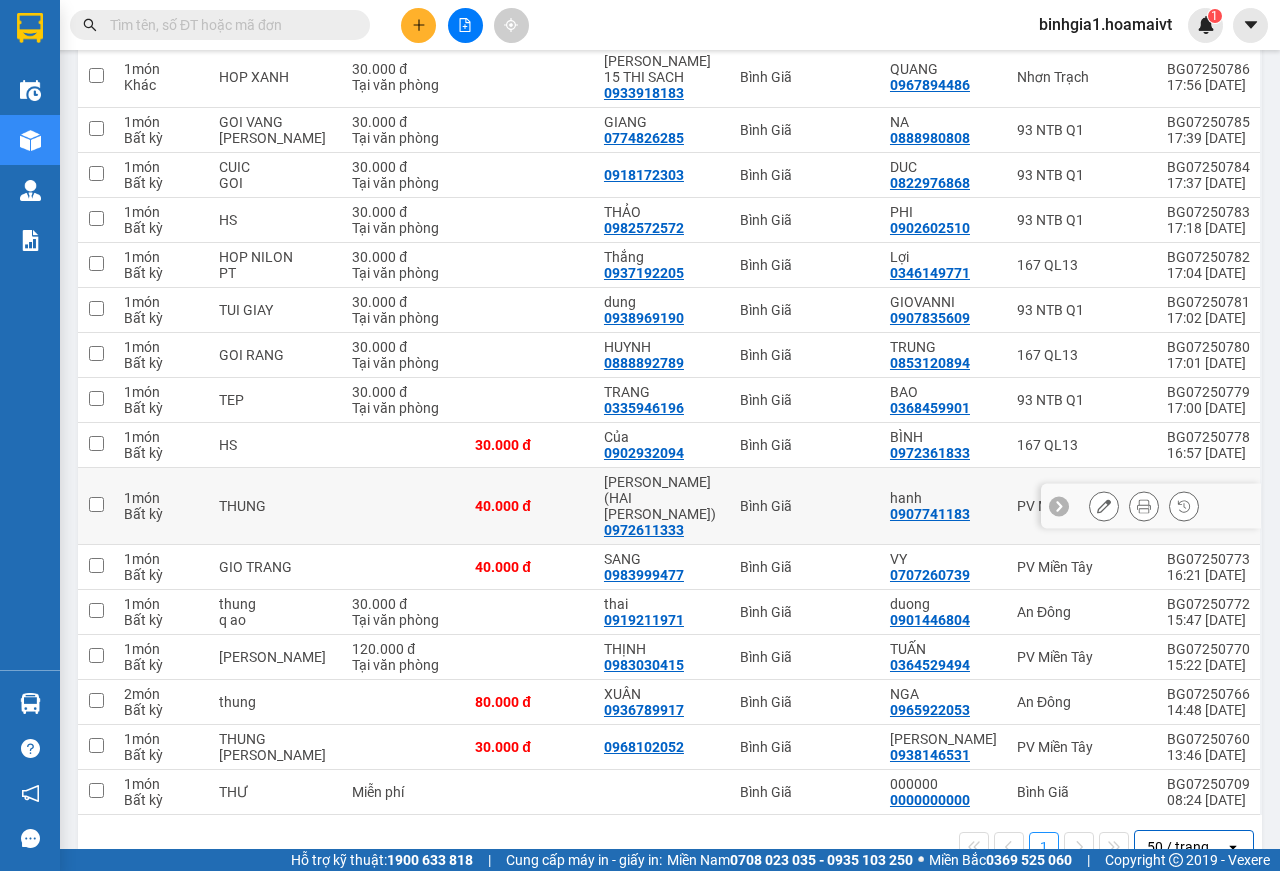 scroll, scrollTop: 400, scrollLeft: 0, axis: vertical 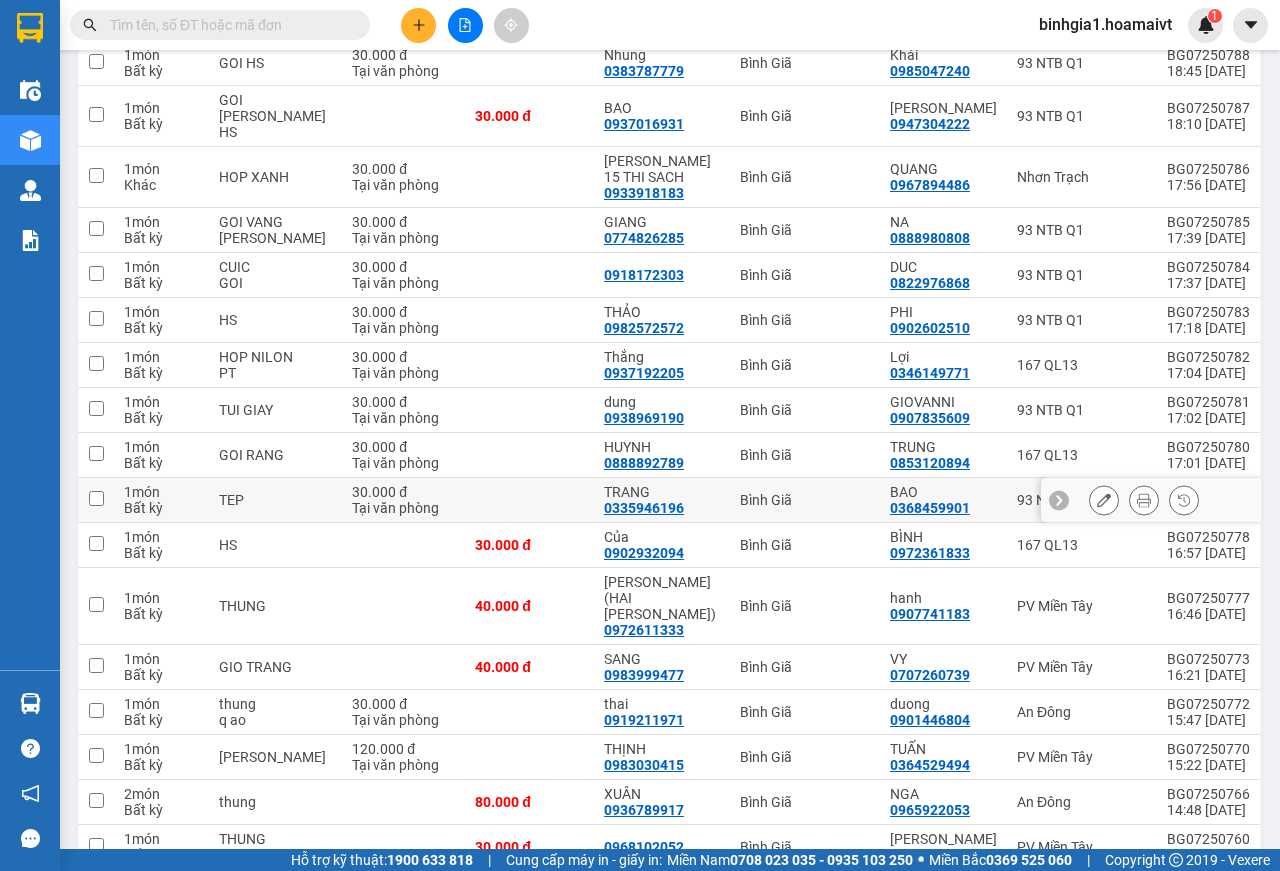 click on "Bình Giã" at bounding box center (805, 500) 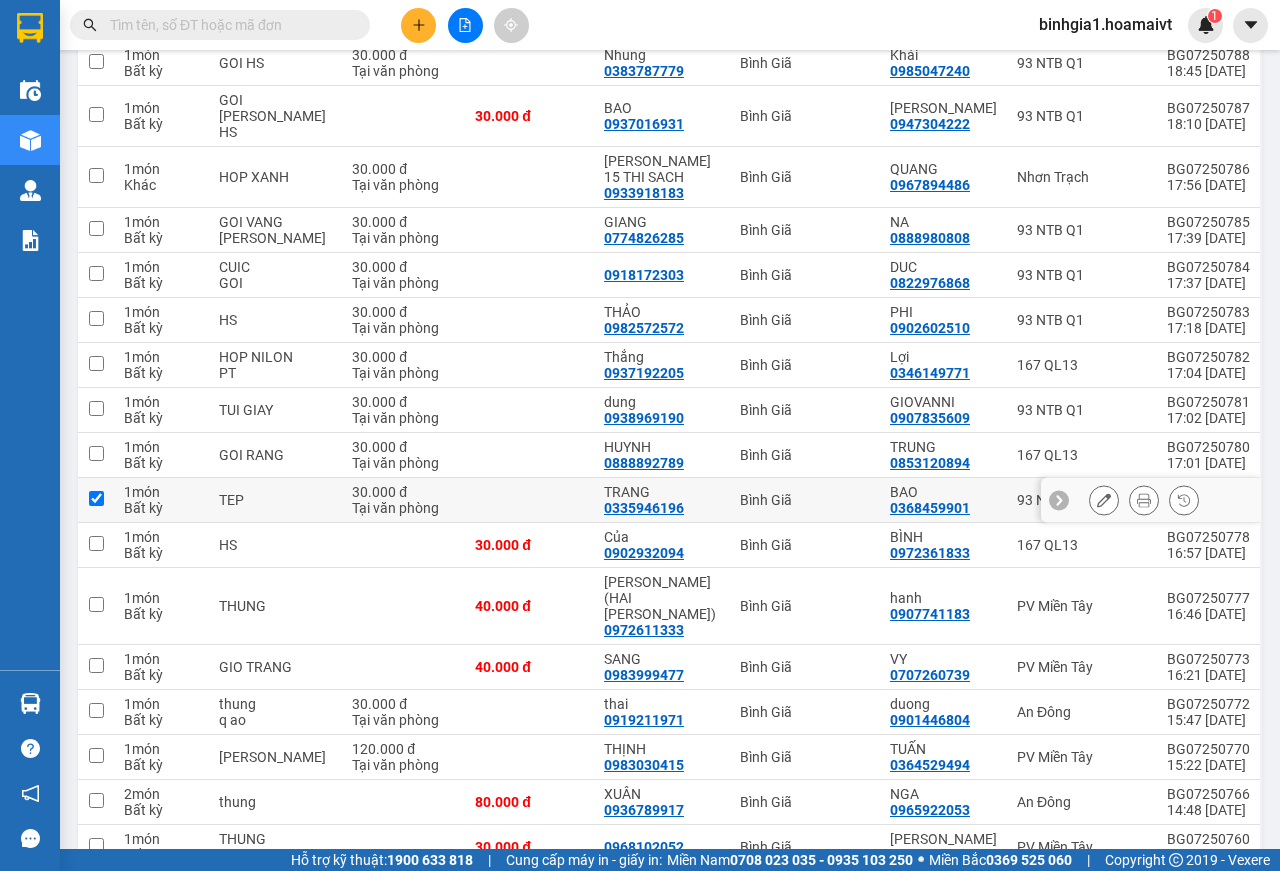 checkbox on "true" 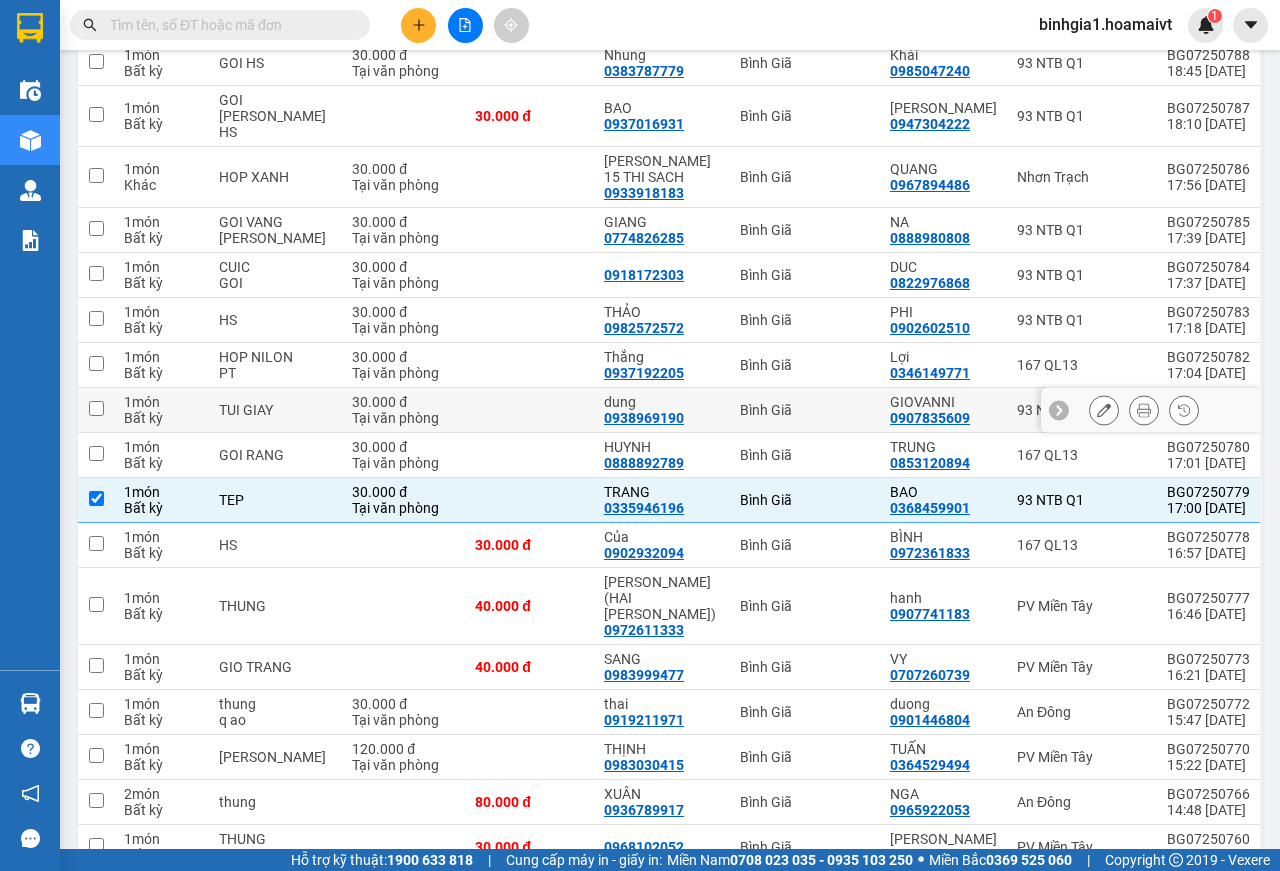 click on "Bình Giã" at bounding box center (805, 410) 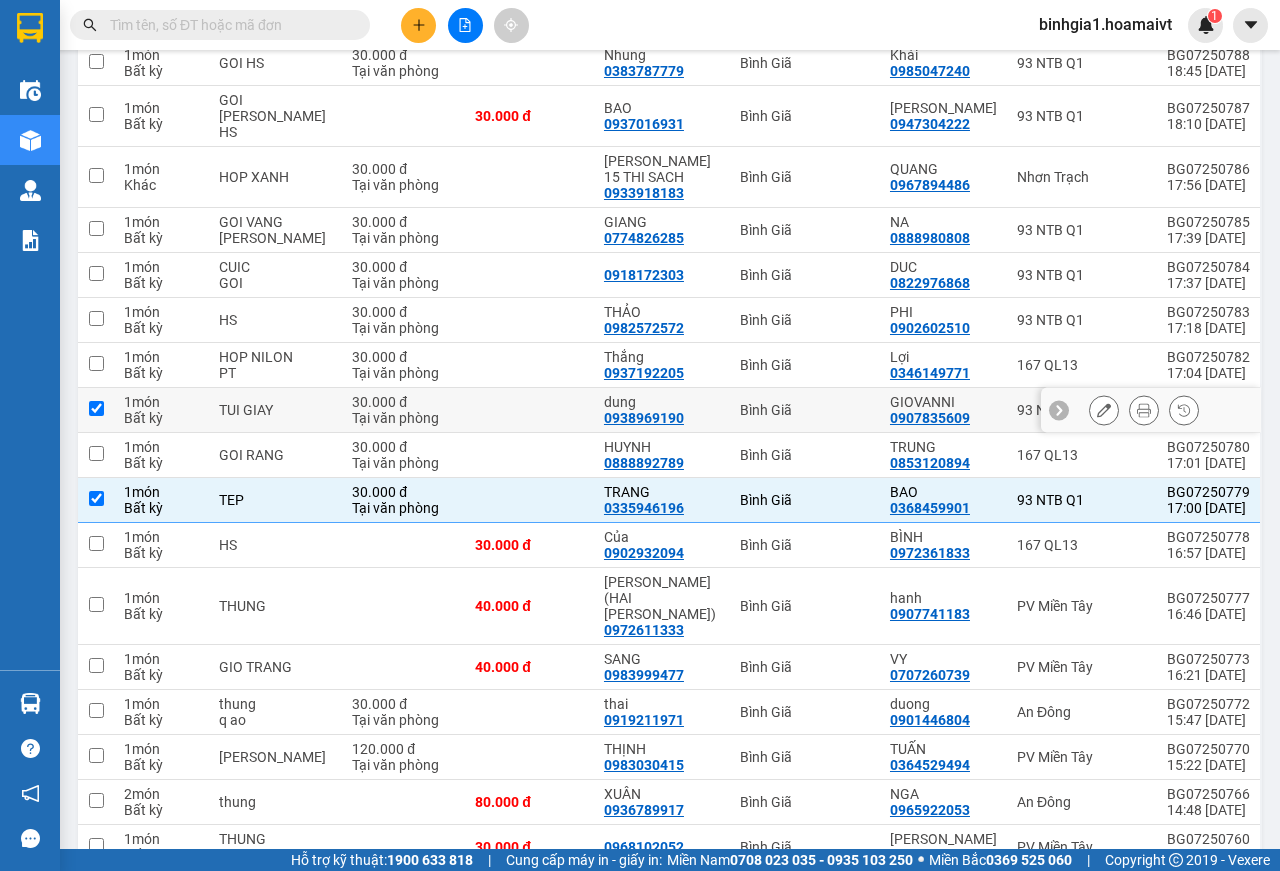 checkbox on "true" 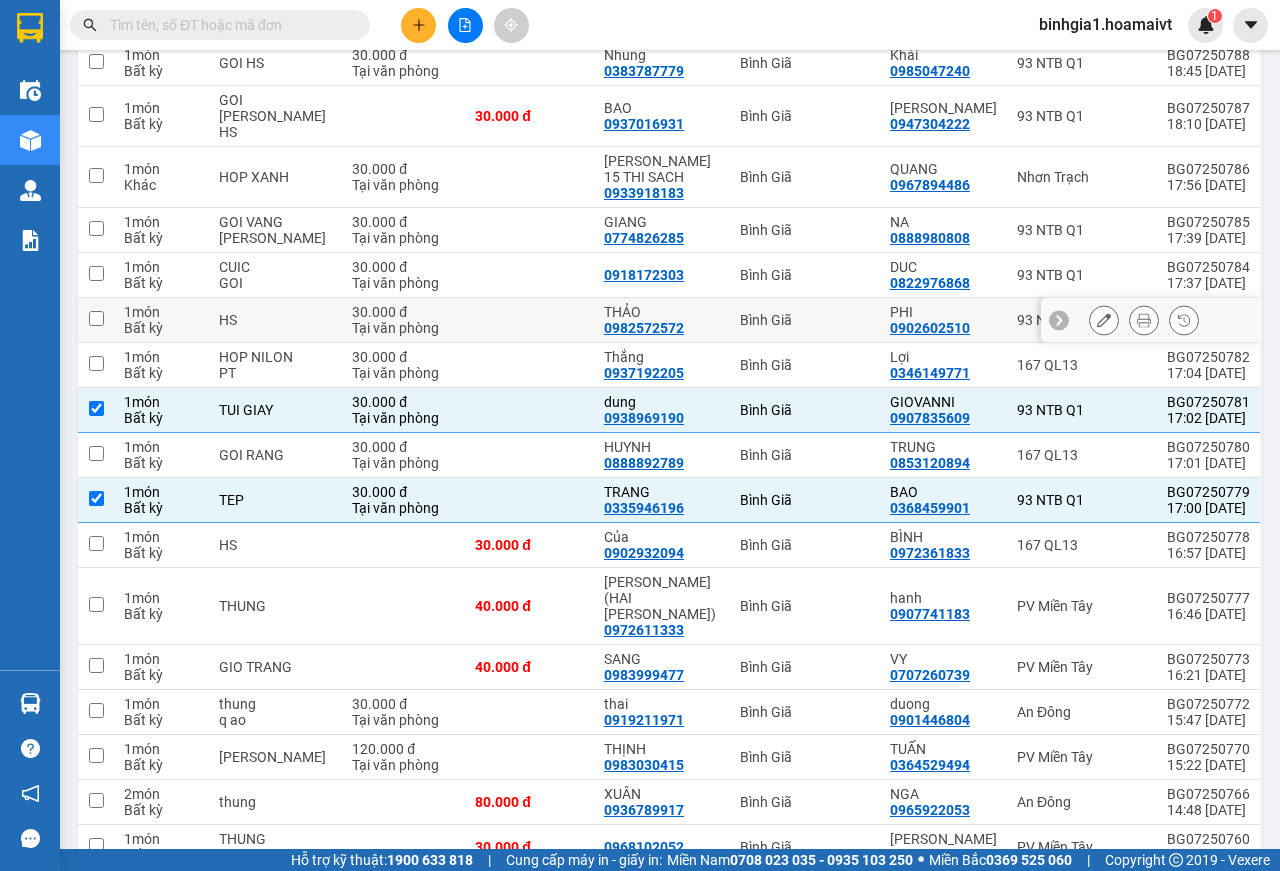 click on "Bình Giã" at bounding box center (805, 320) 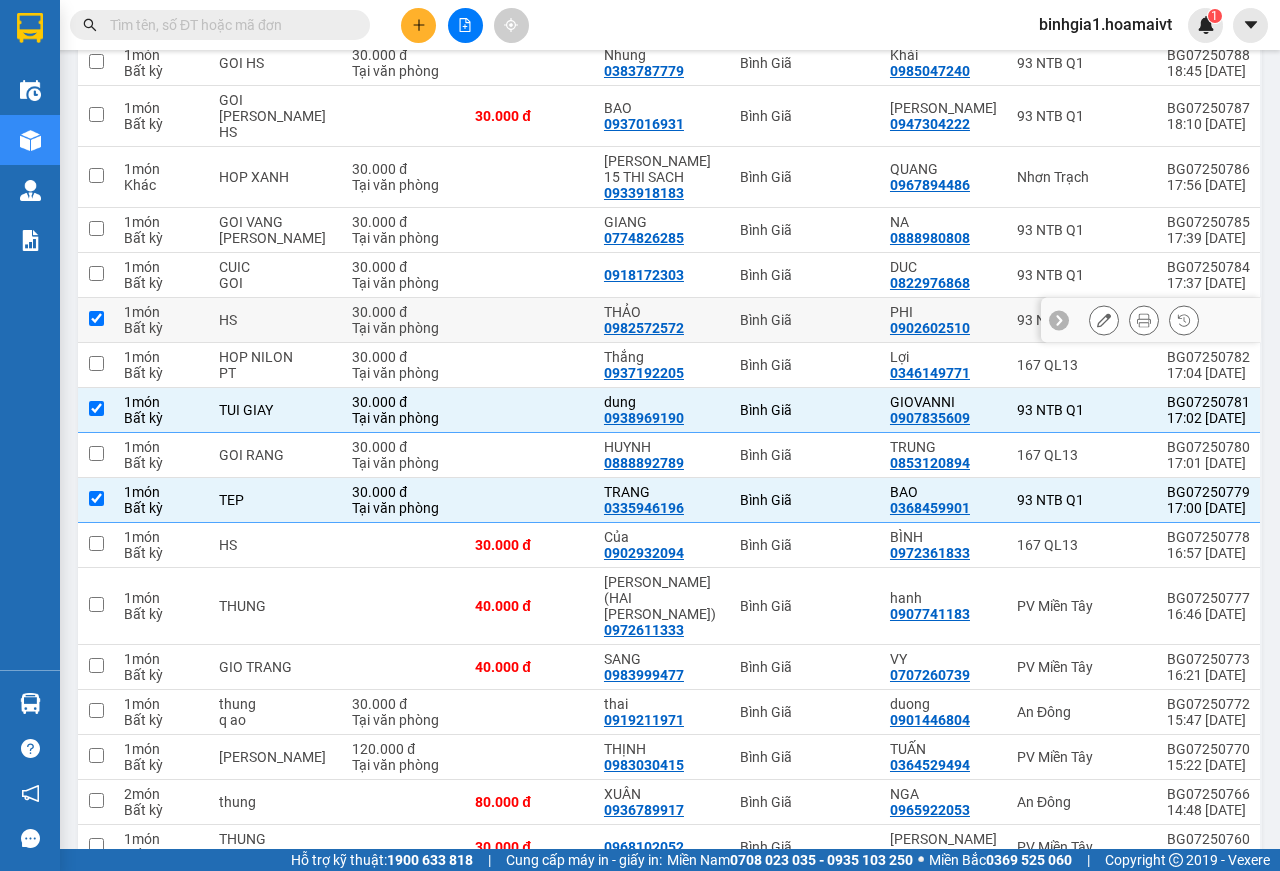checkbox on "true" 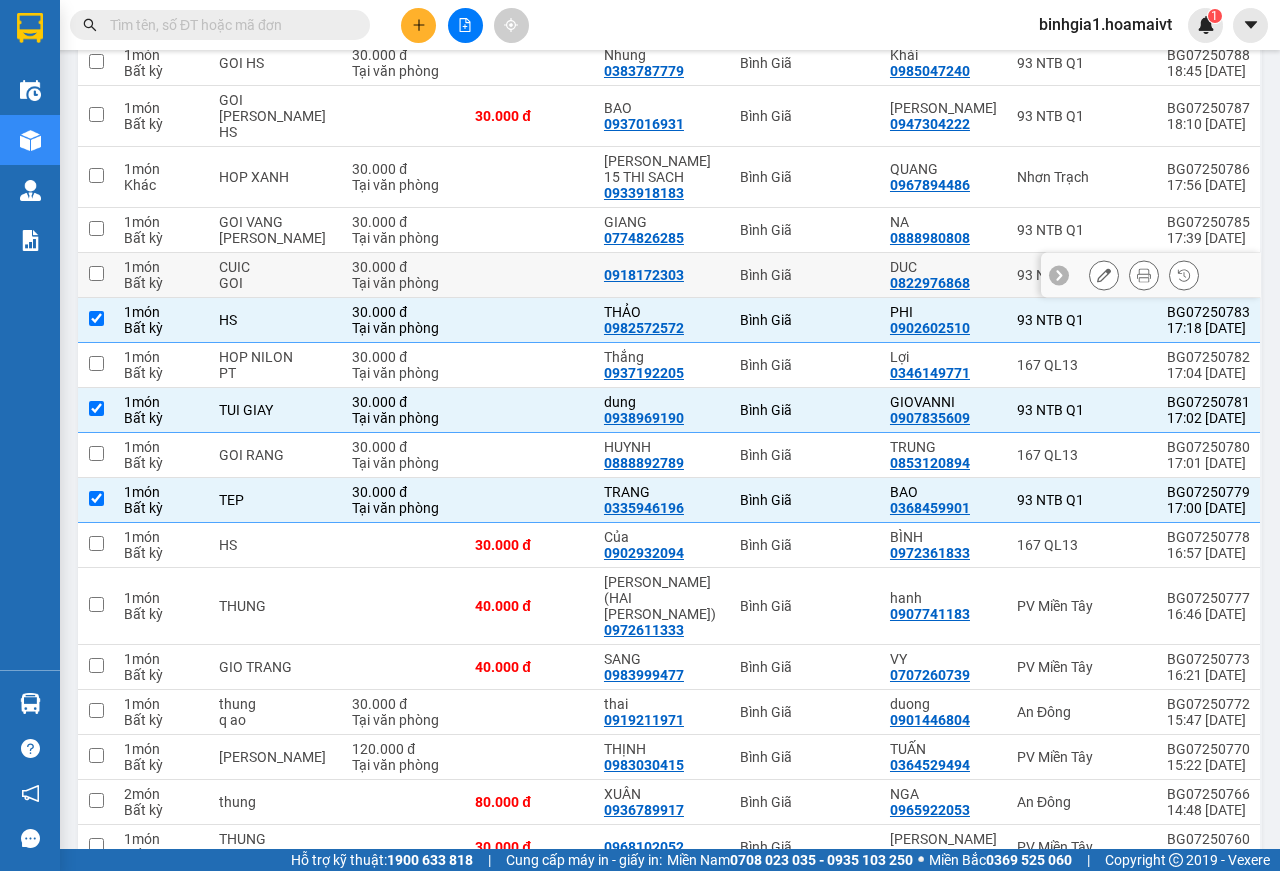 click on "Bình Giã" at bounding box center (805, 275) 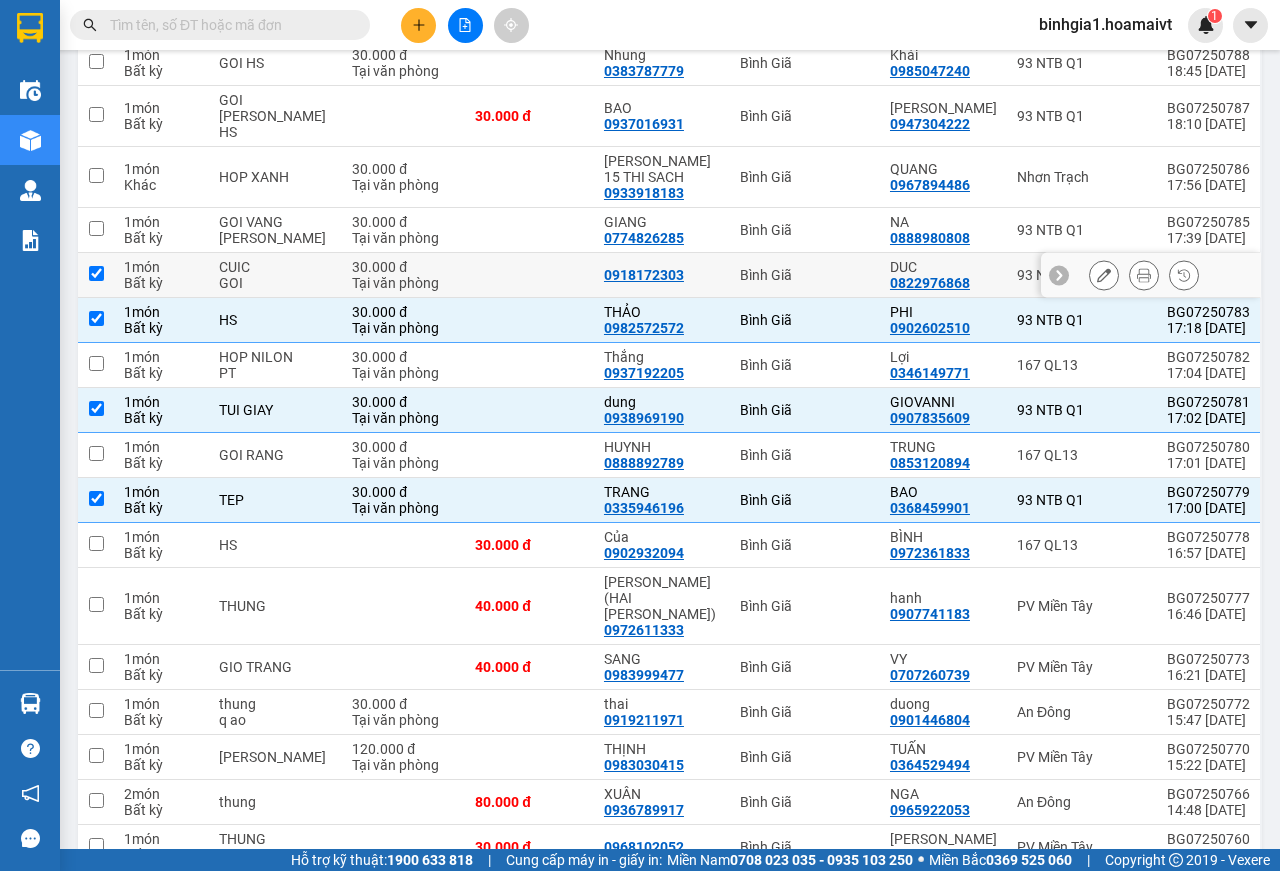checkbox on "true" 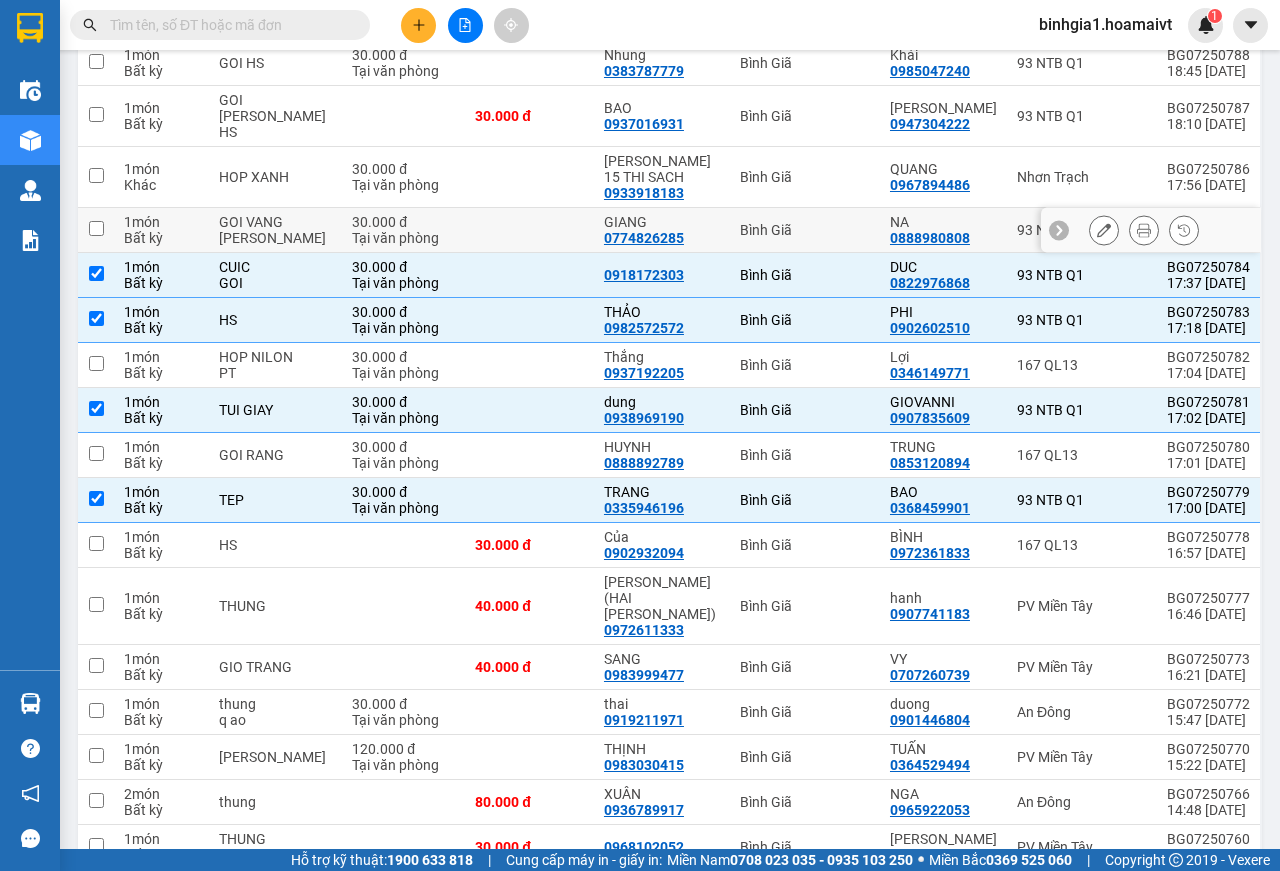 click on "Bình Giã" at bounding box center [805, 230] 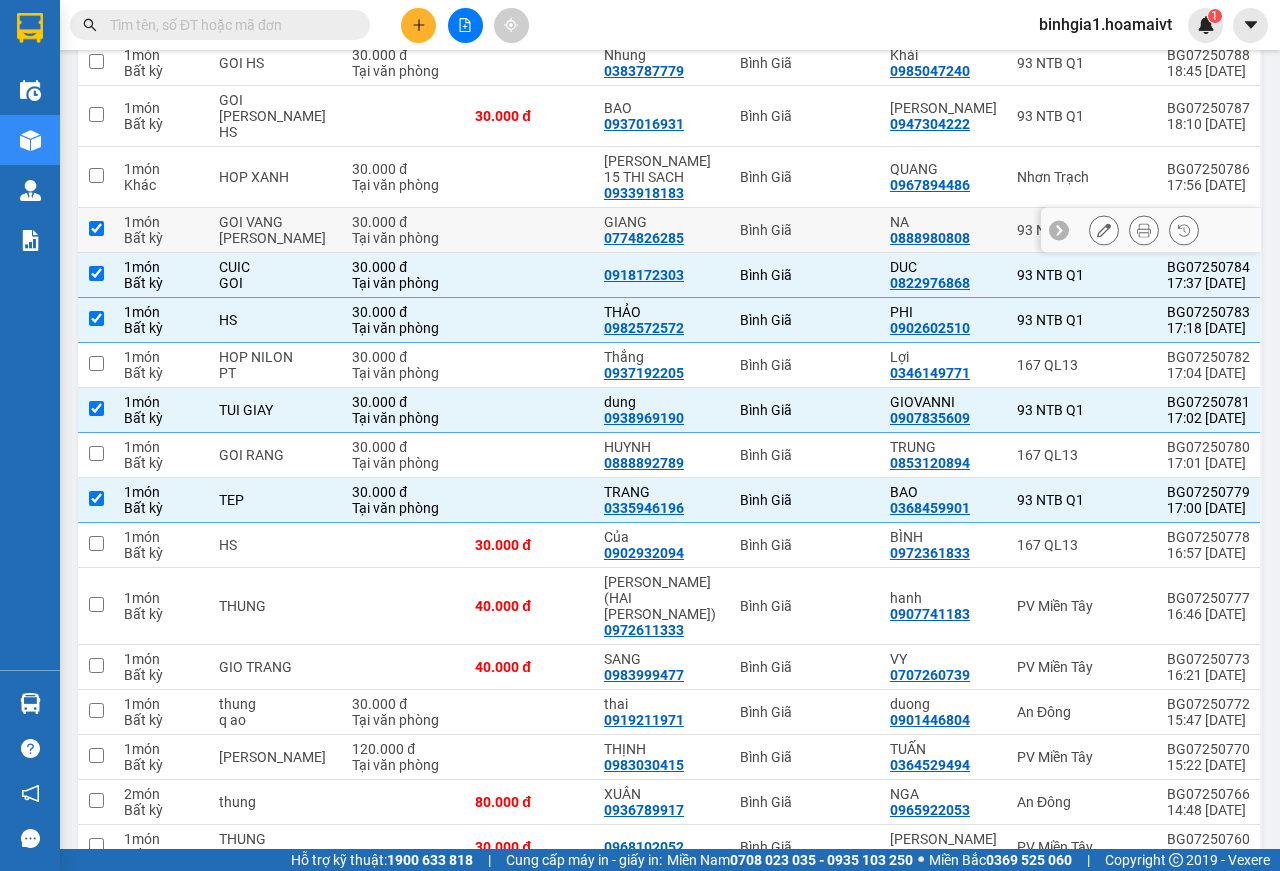 checkbox on "true" 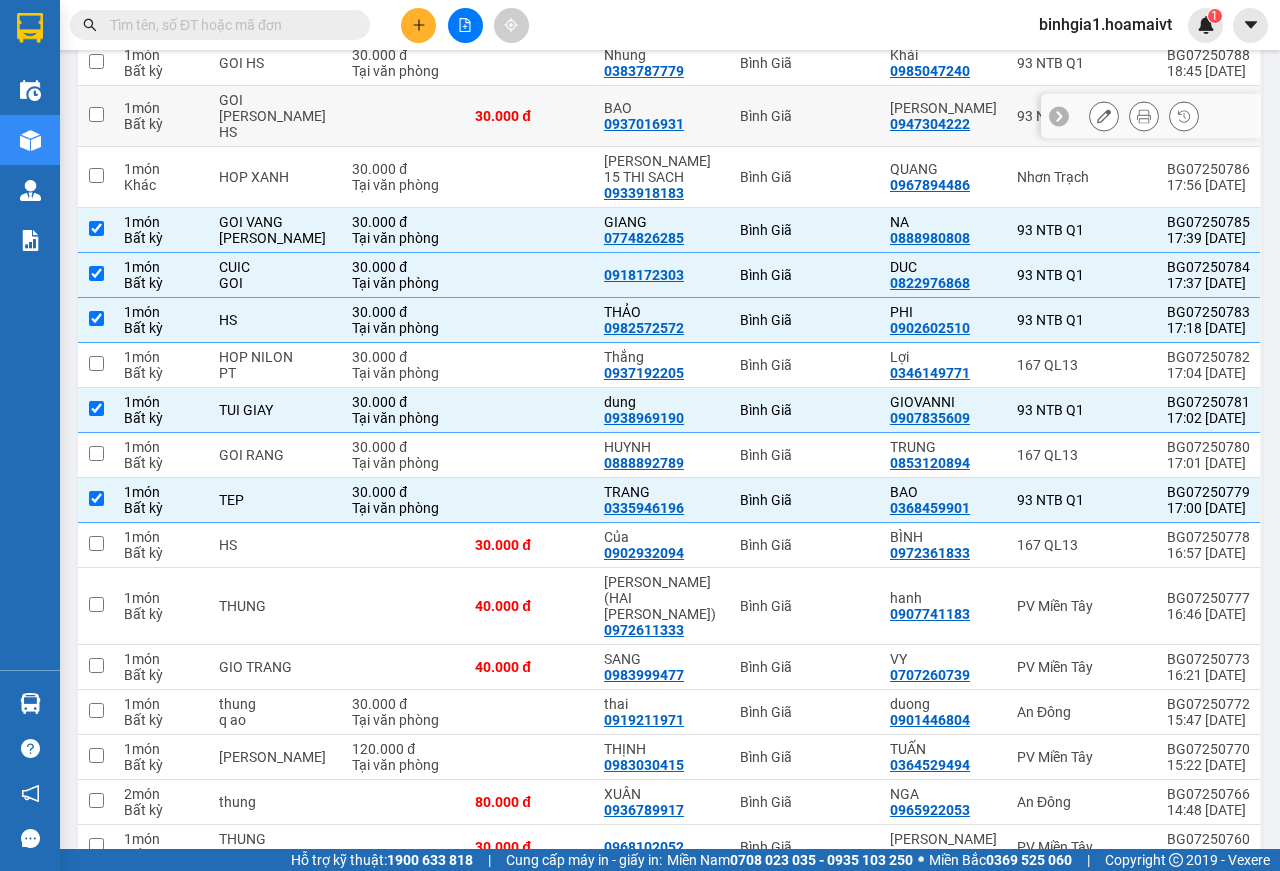click on "Bình Giã" at bounding box center (805, 116) 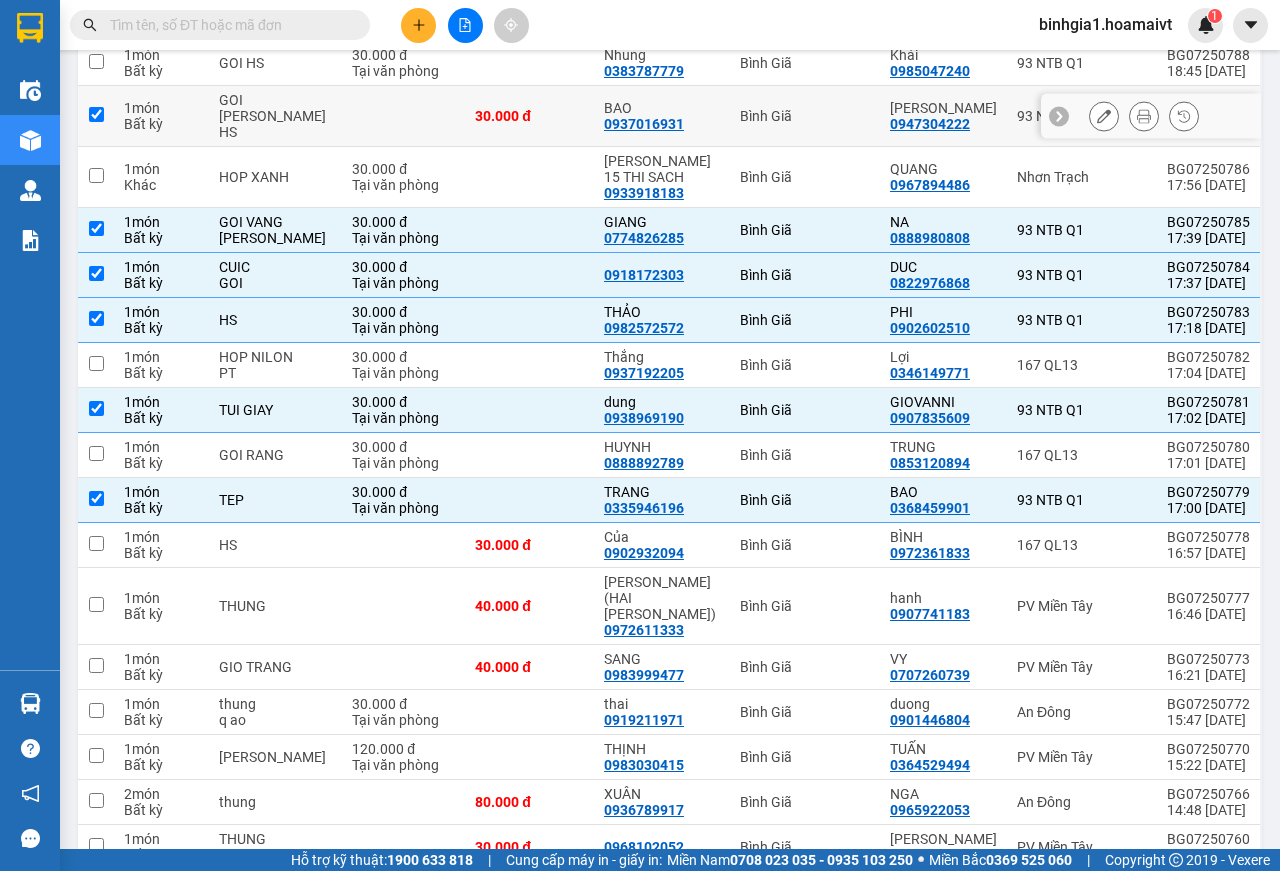 checkbox on "true" 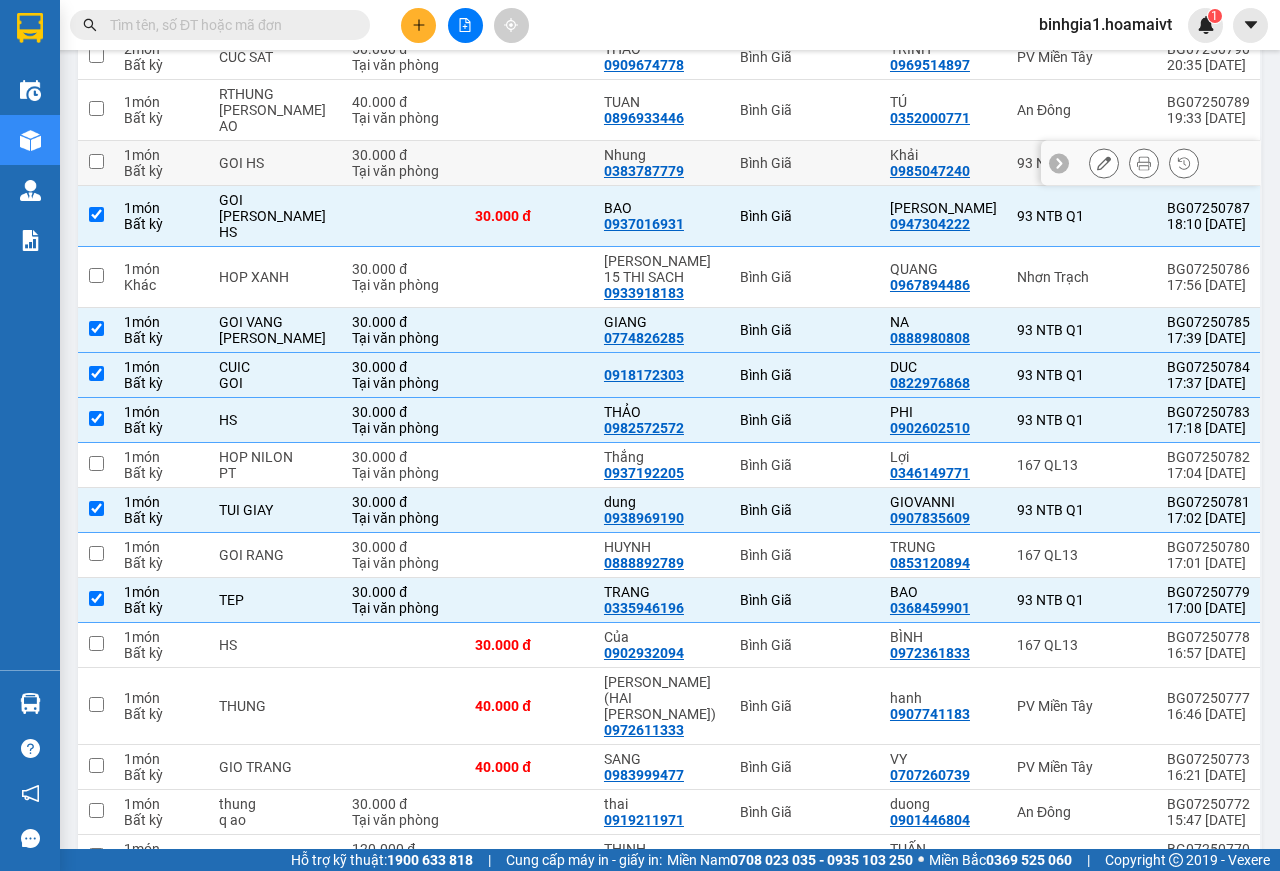 scroll, scrollTop: 0, scrollLeft: 0, axis: both 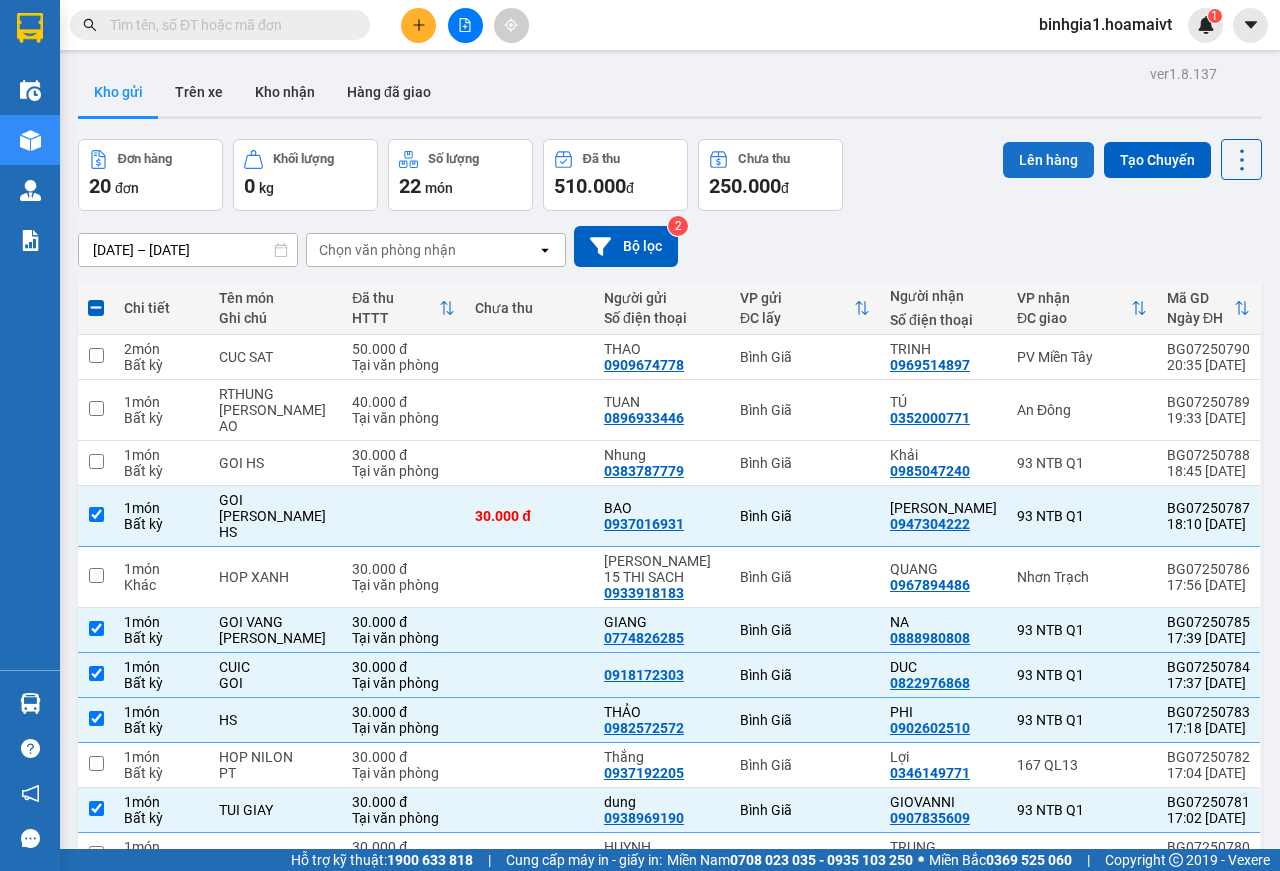 click on "Lên hàng" at bounding box center [1048, 160] 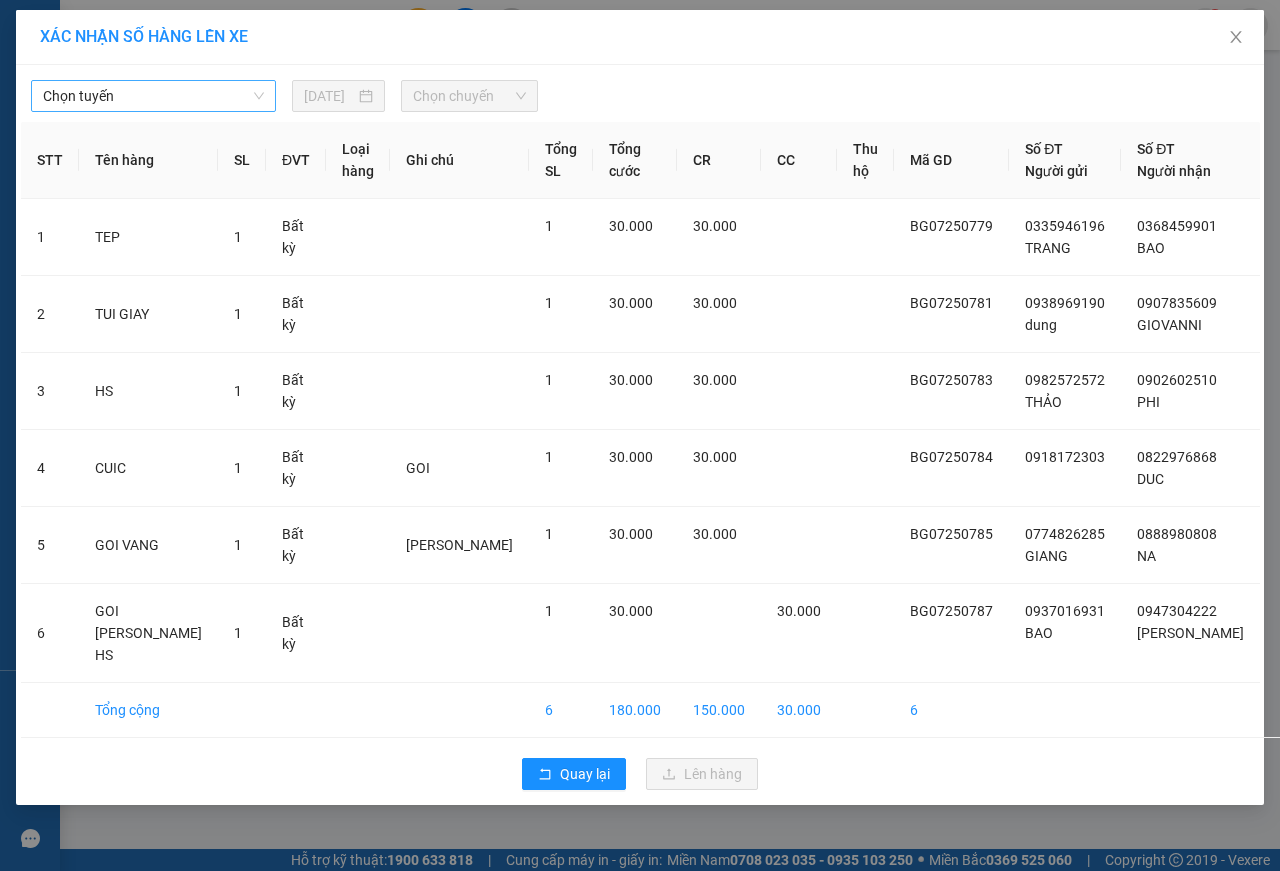 click on "Chọn tuyến" at bounding box center [153, 96] 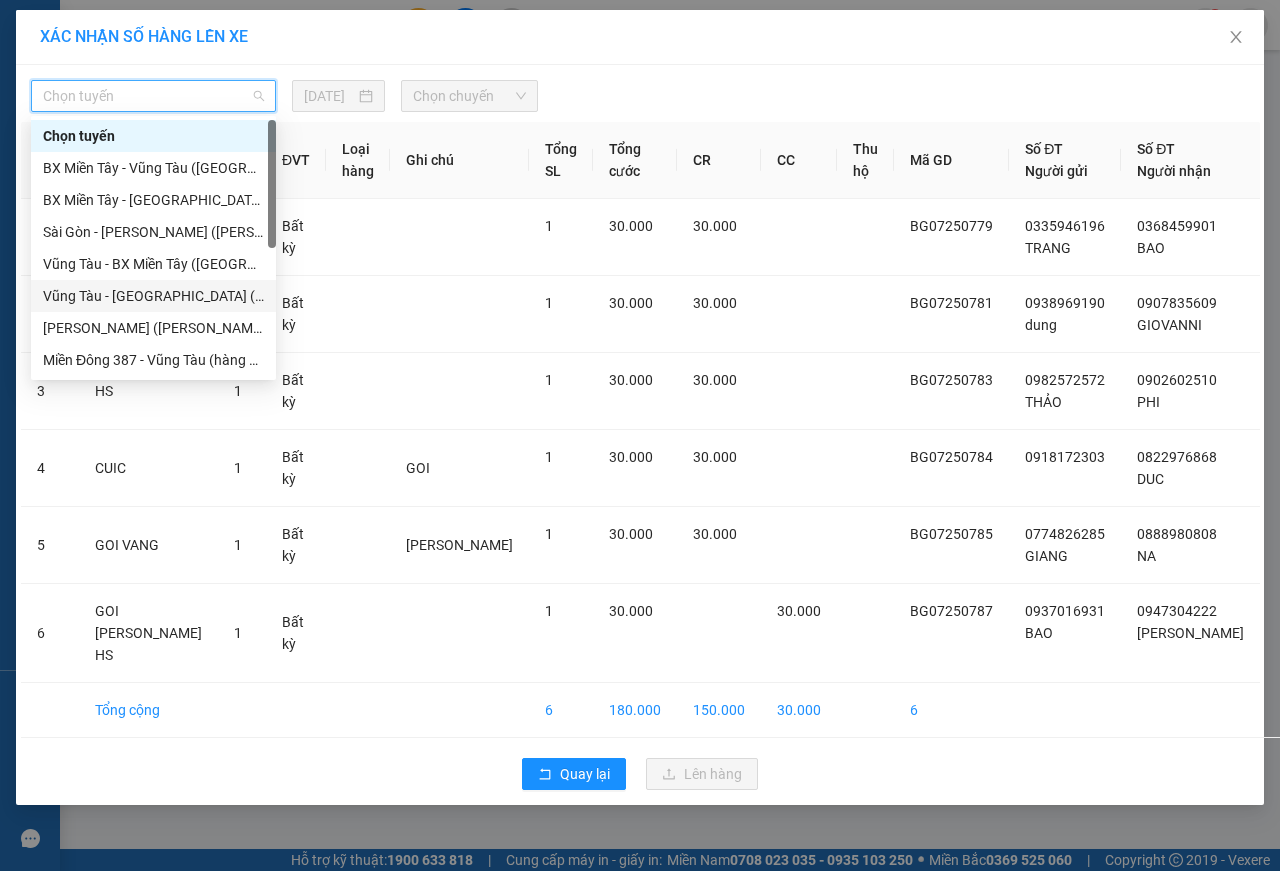 click on "Vũng Tàu - [GEOGRAPHIC_DATA] (Hàng Hoá)" at bounding box center (153, 296) 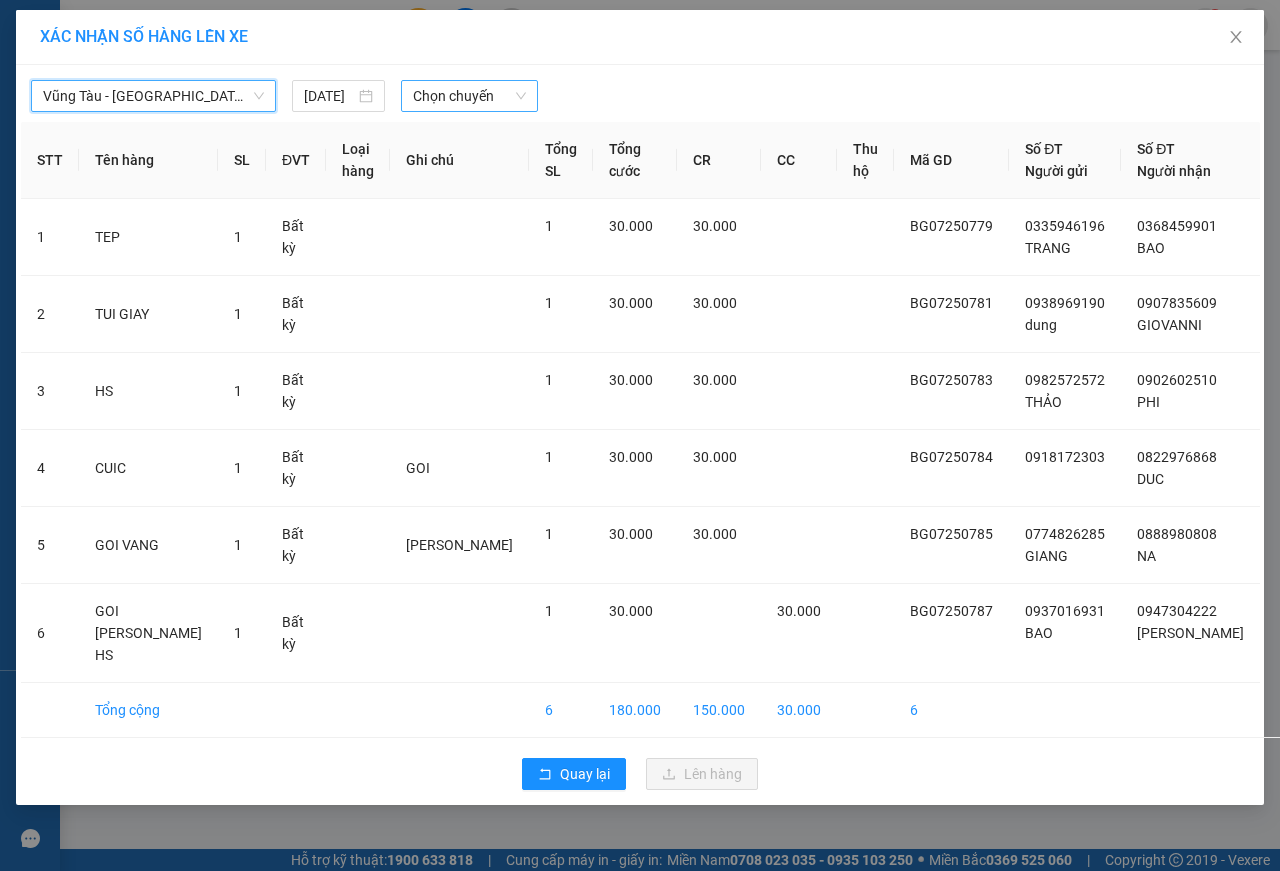 click on "Chọn chuyến" at bounding box center [469, 96] 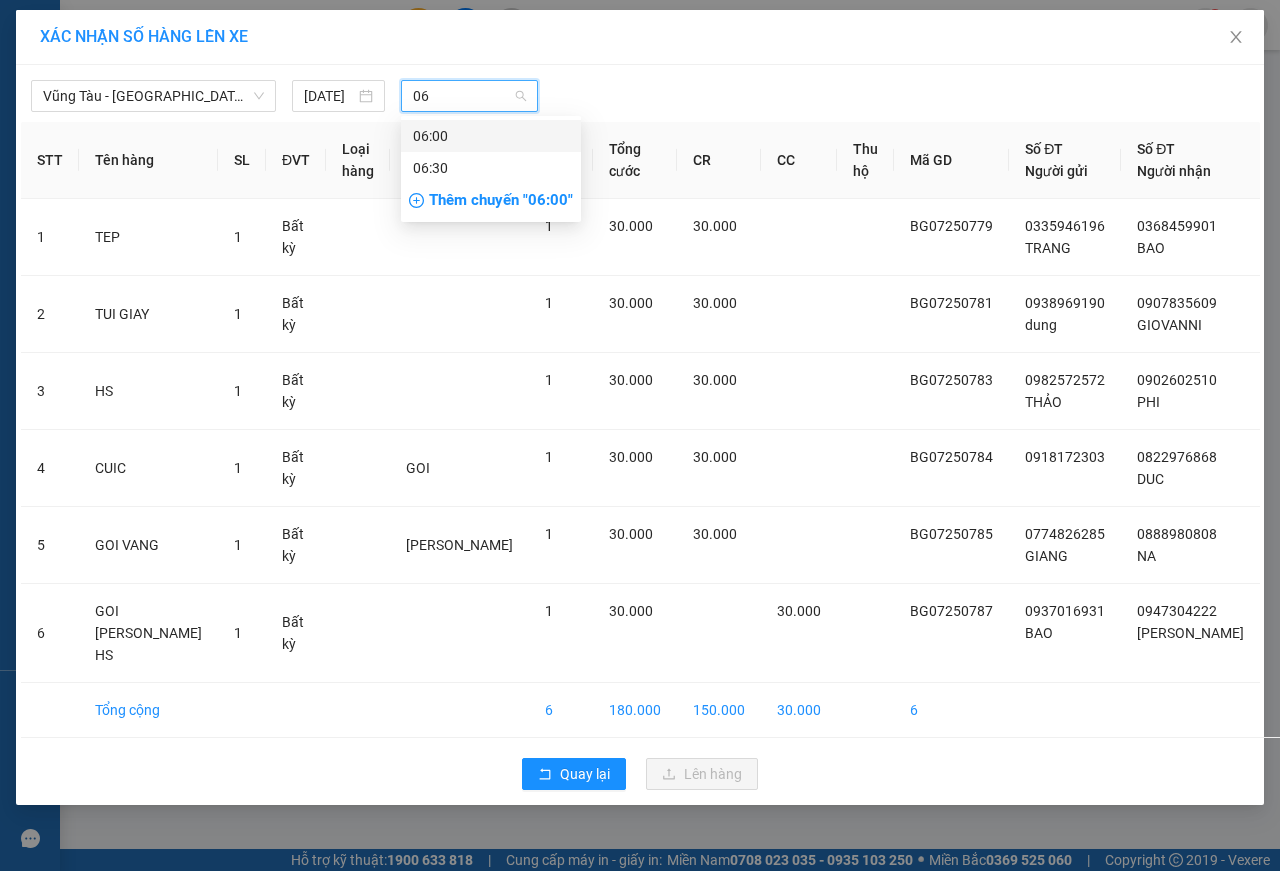 type on "0" 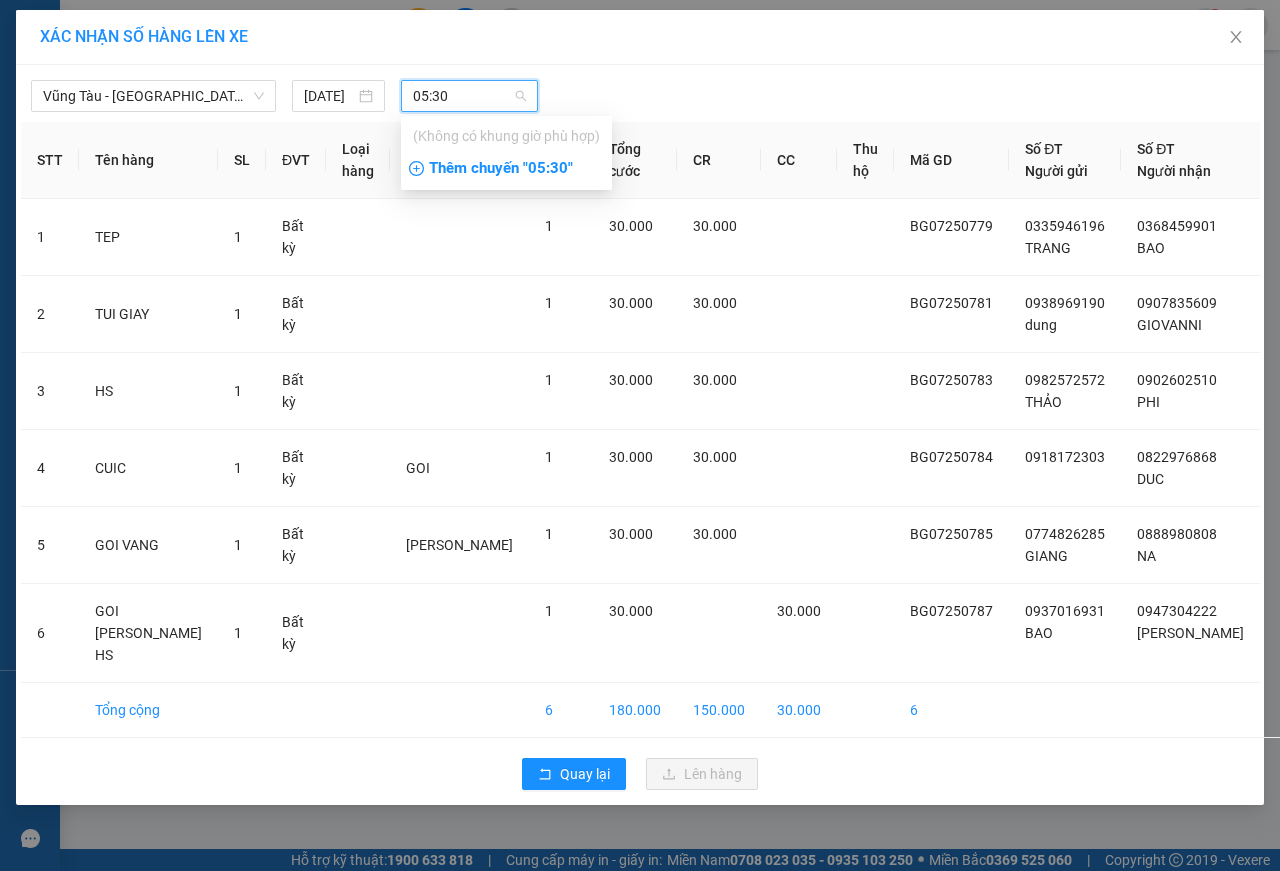 type on "05:30" 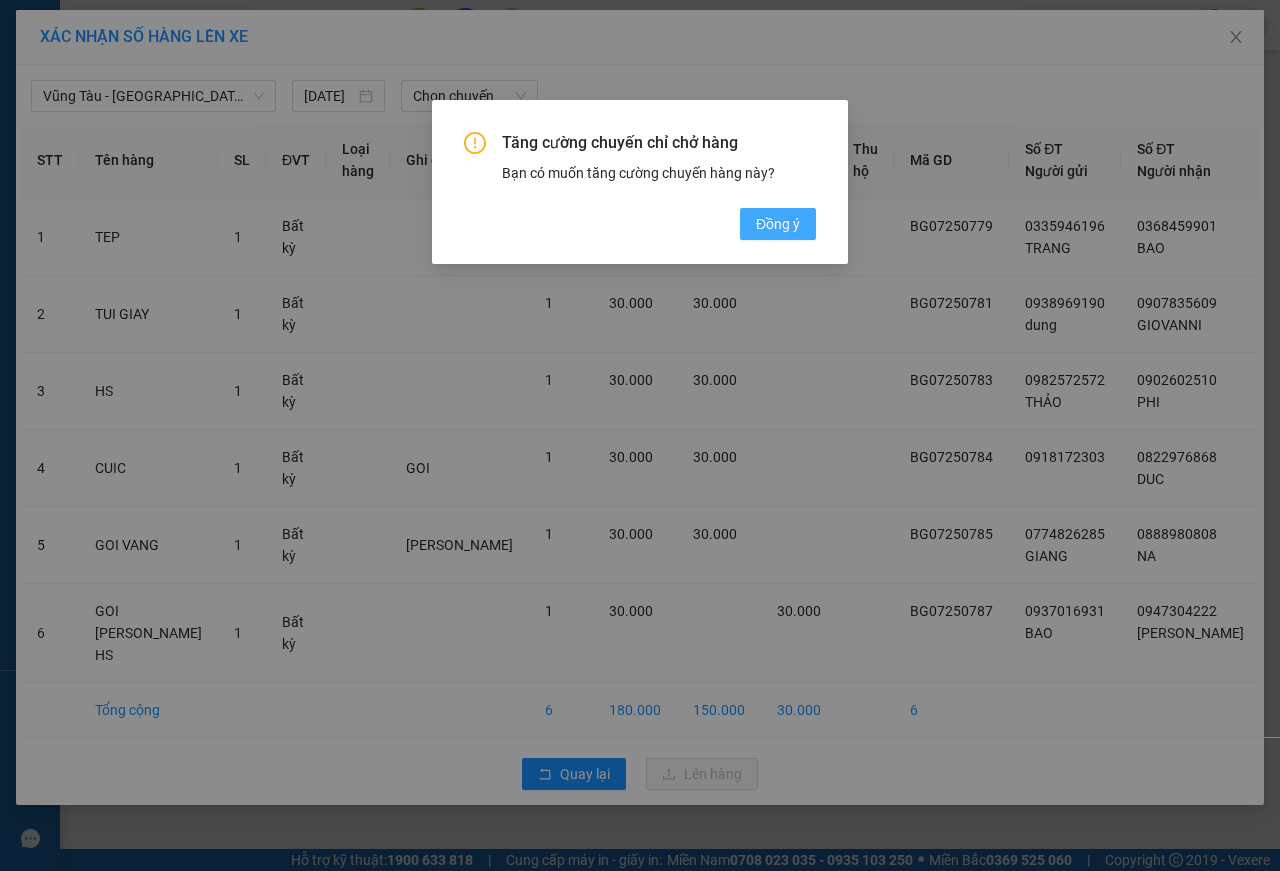 click on "Đồng ý" at bounding box center [778, 224] 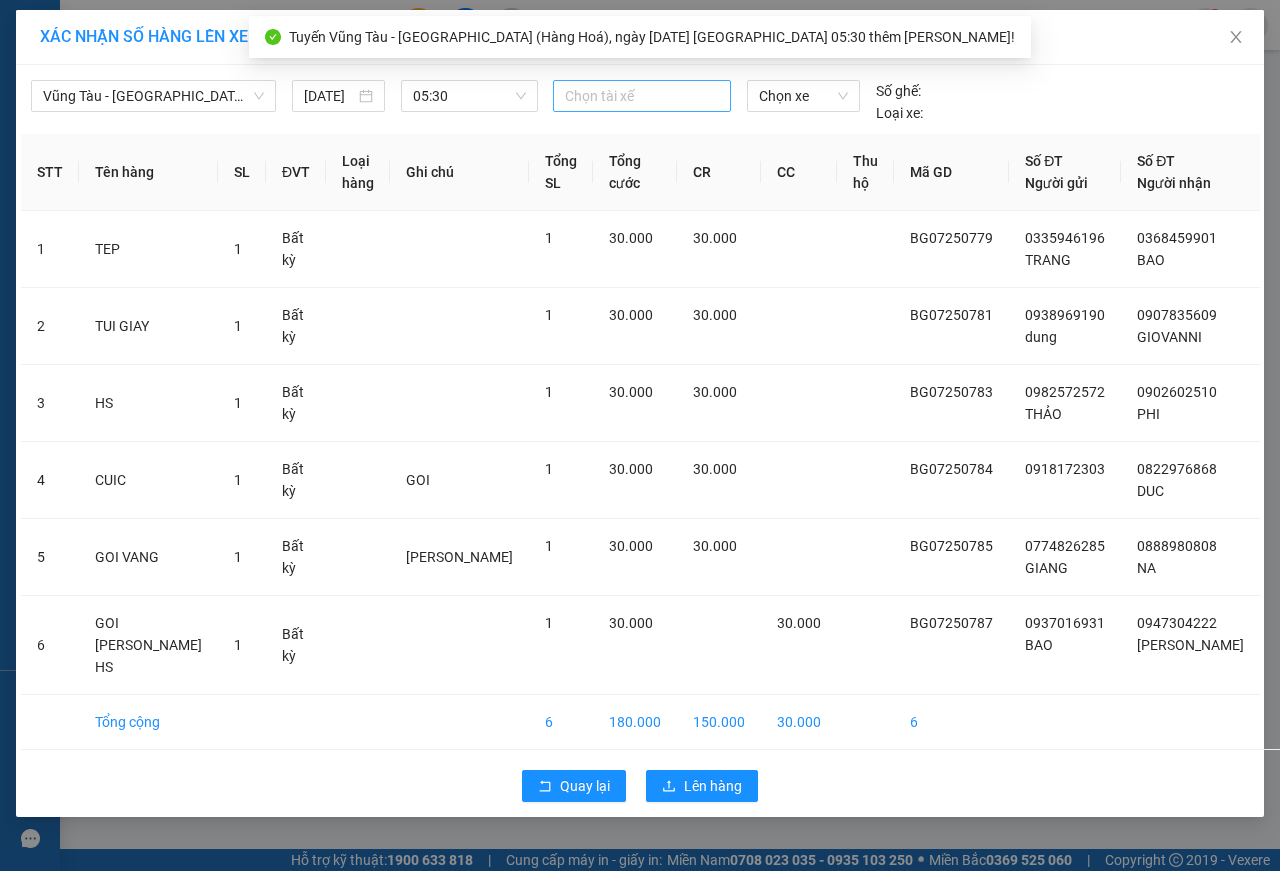 click at bounding box center [642, 96] 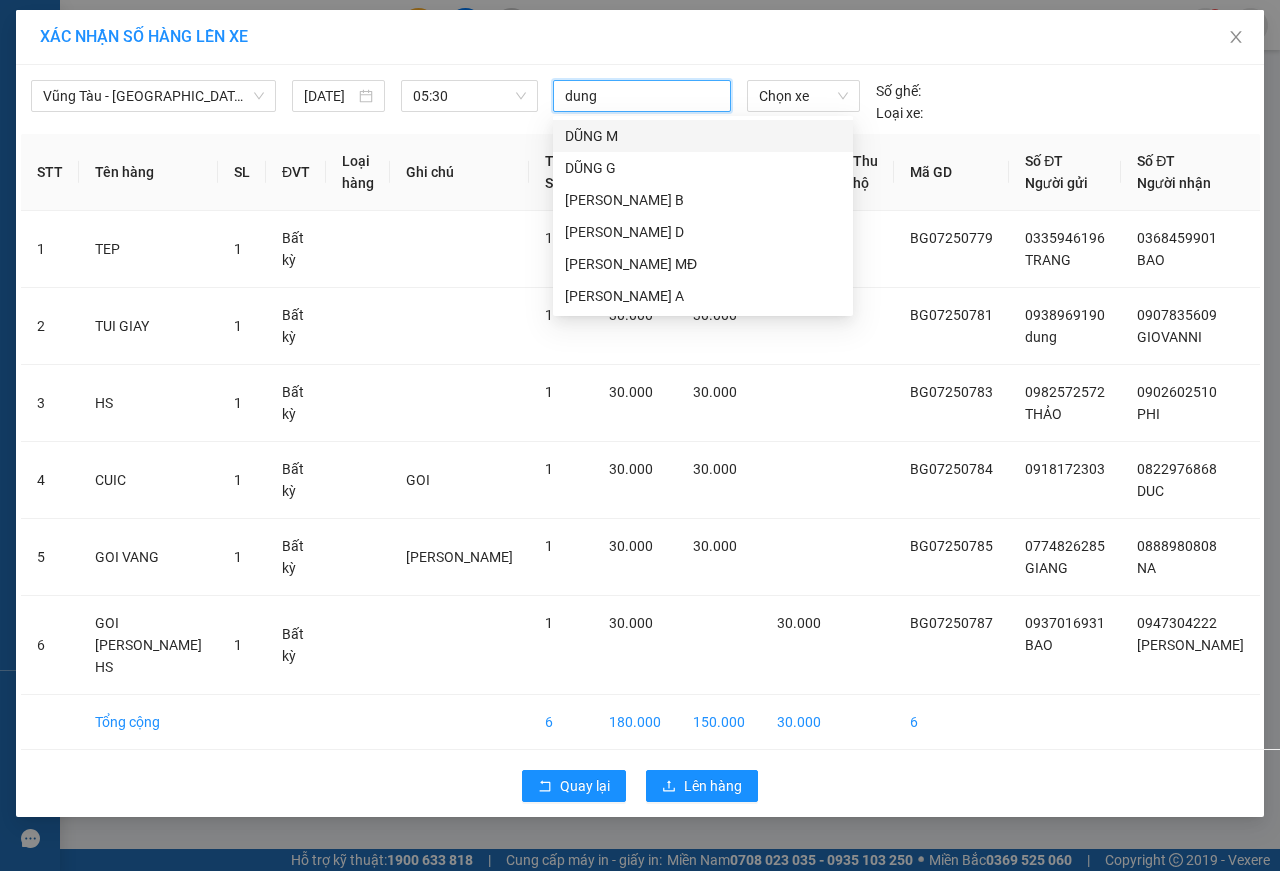 type on "[PERSON_NAME] m" 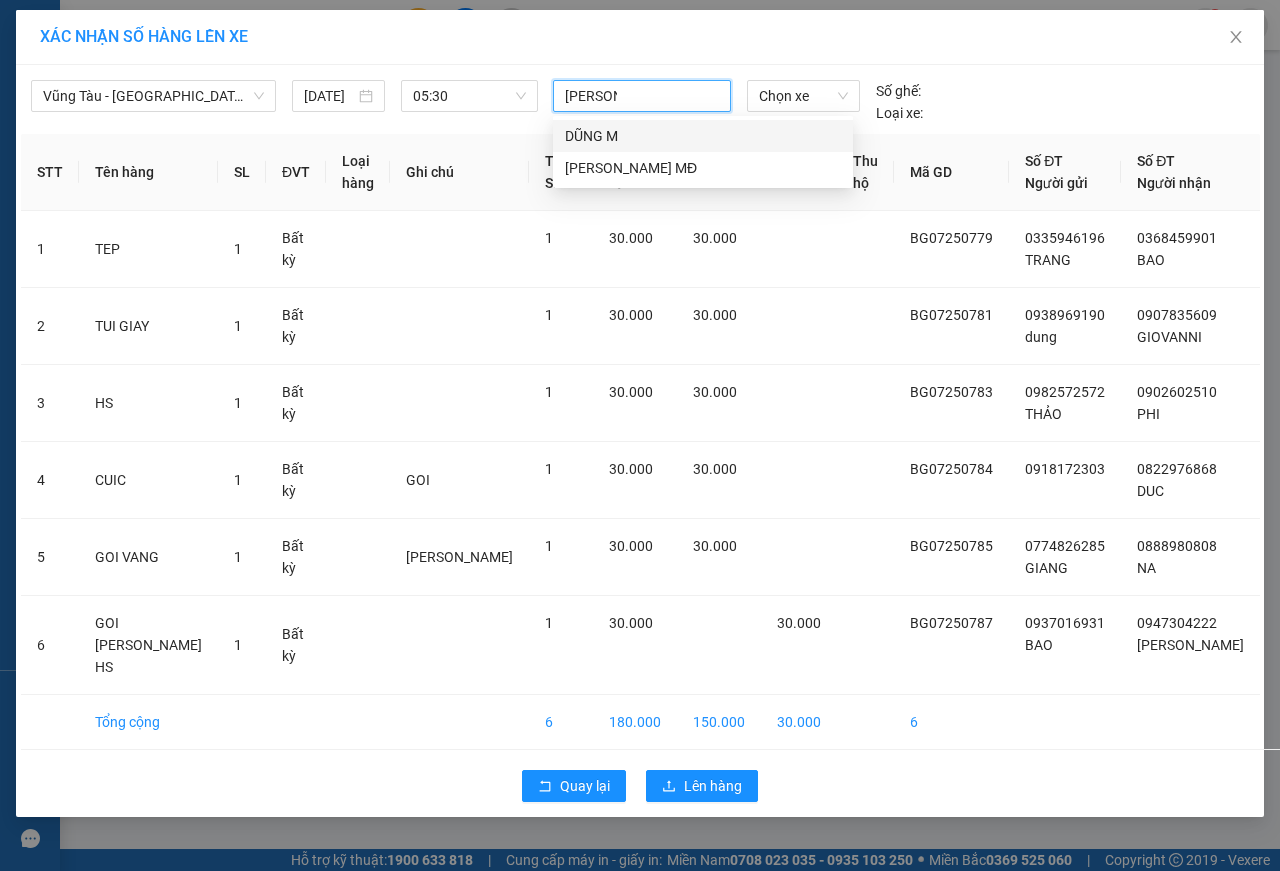 click on "DŨNG M" at bounding box center [703, 136] 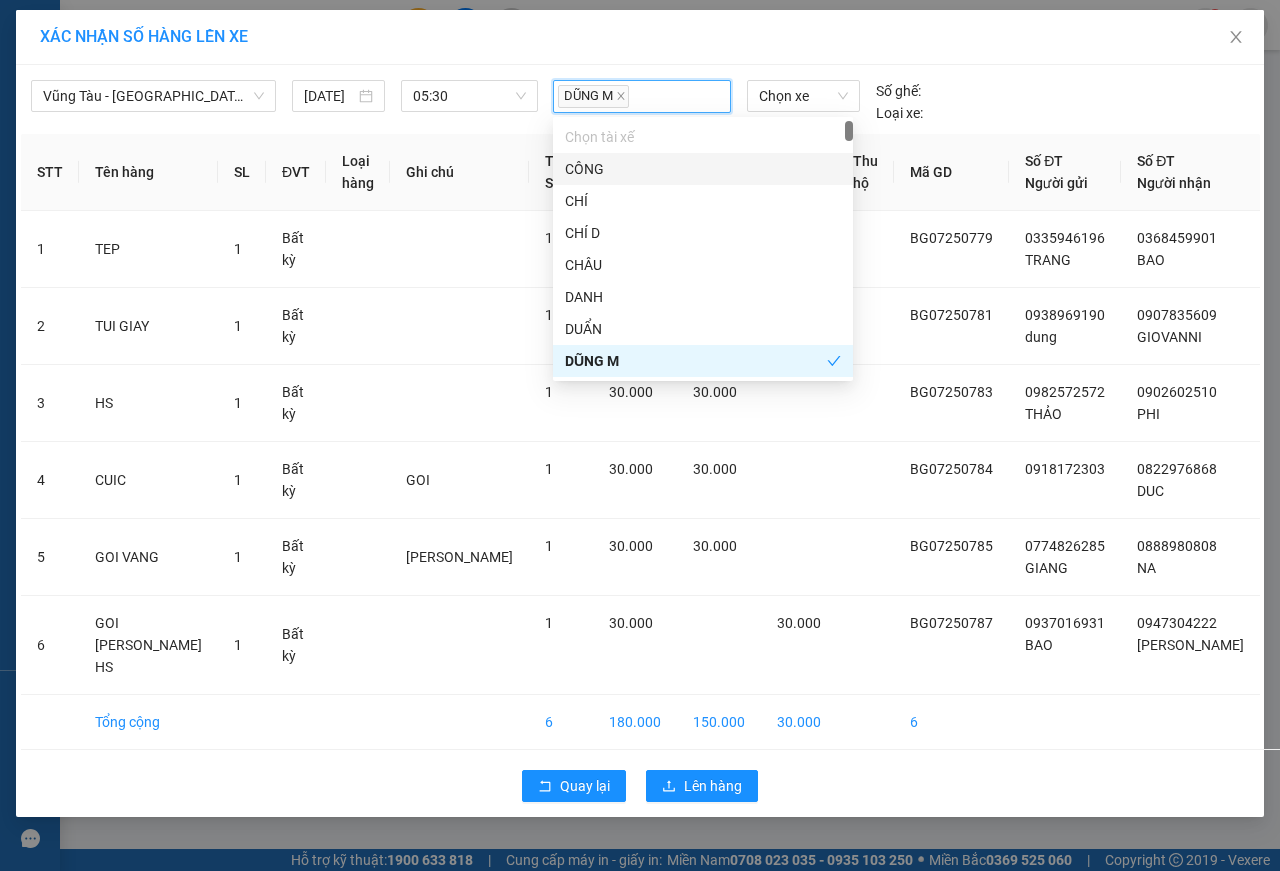 click on "DŨNG M" at bounding box center (642, 96) 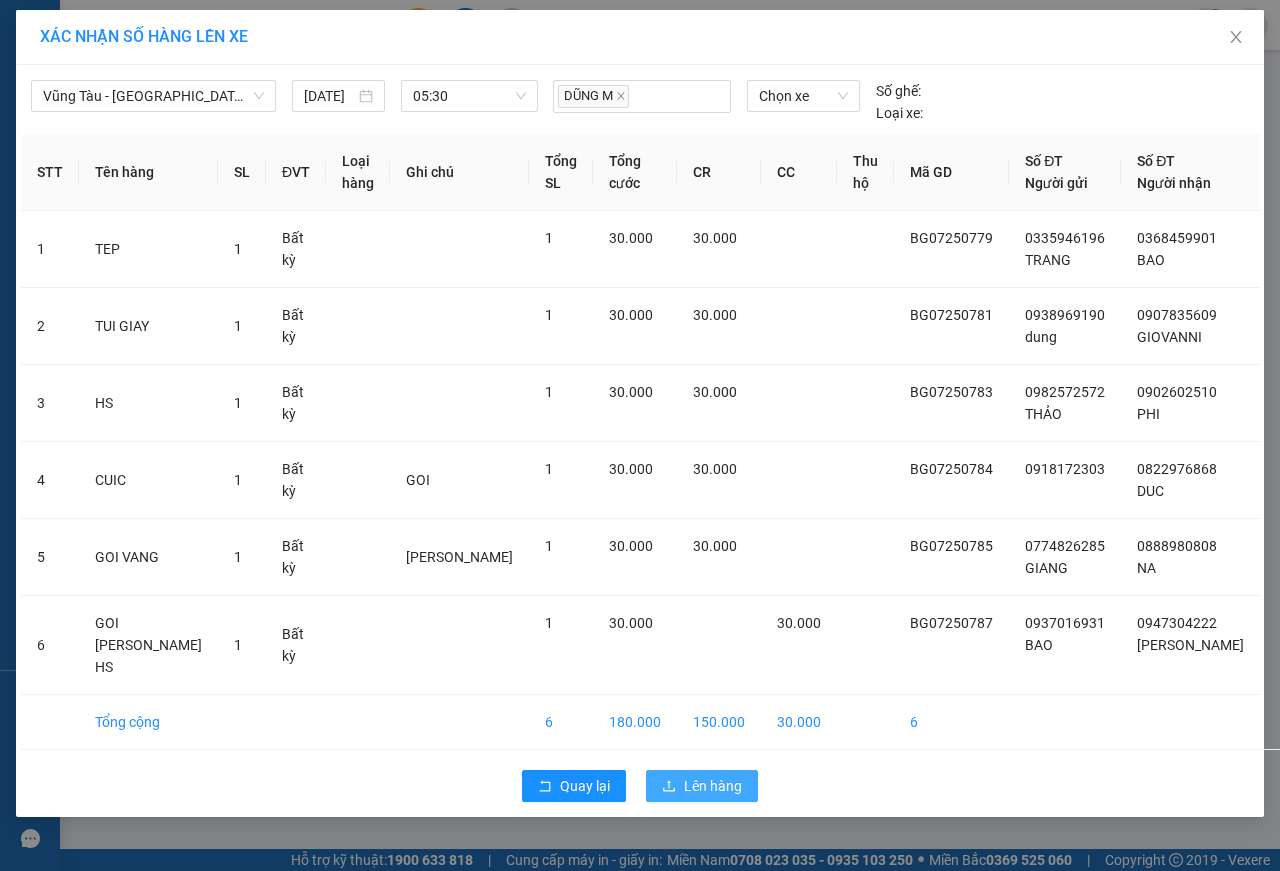 click on "Lên hàng" at bounding box center [713, 786] 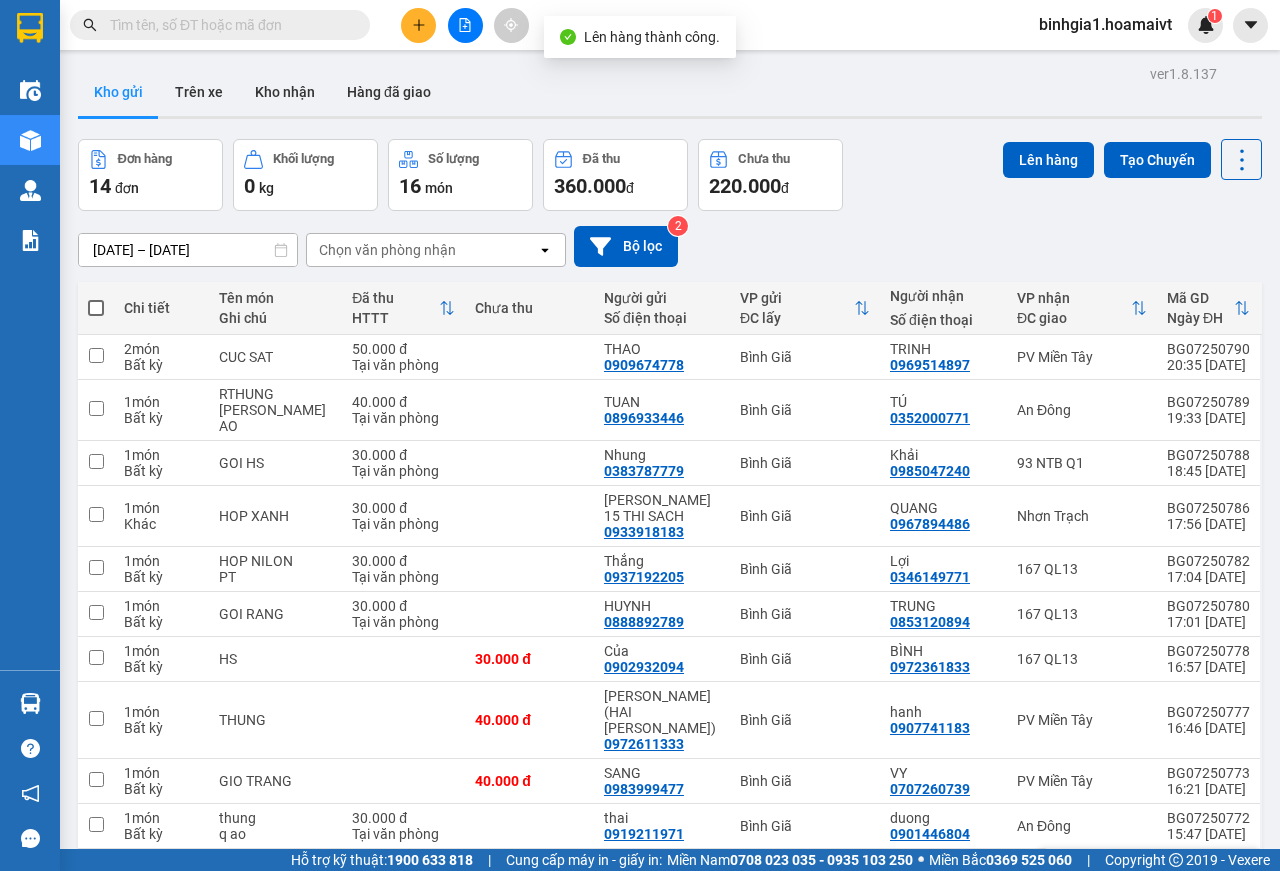 scroll, scrollTop: 230, scrollLeft: 0, axis: vertical 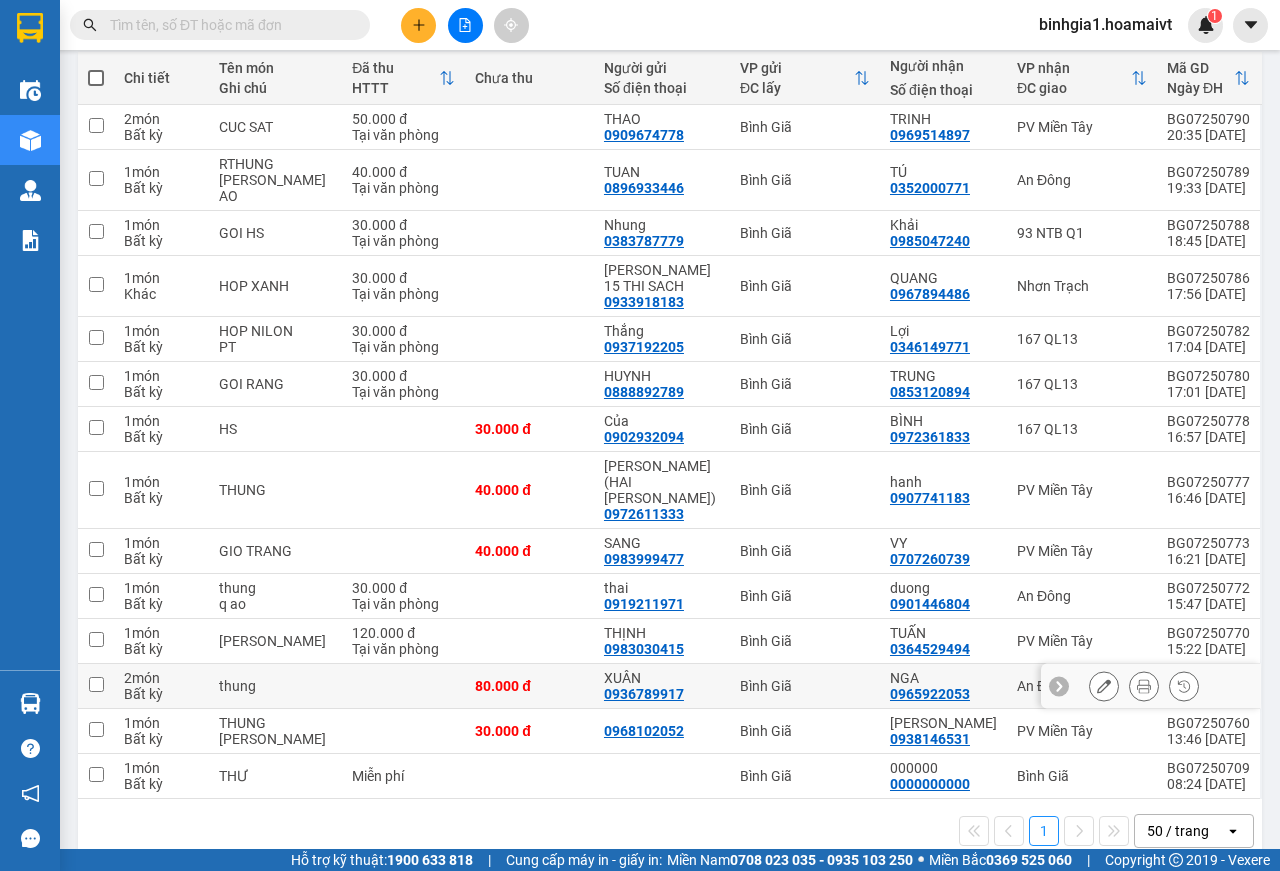 click on "XUÂN" at bounding box center [662, 678] 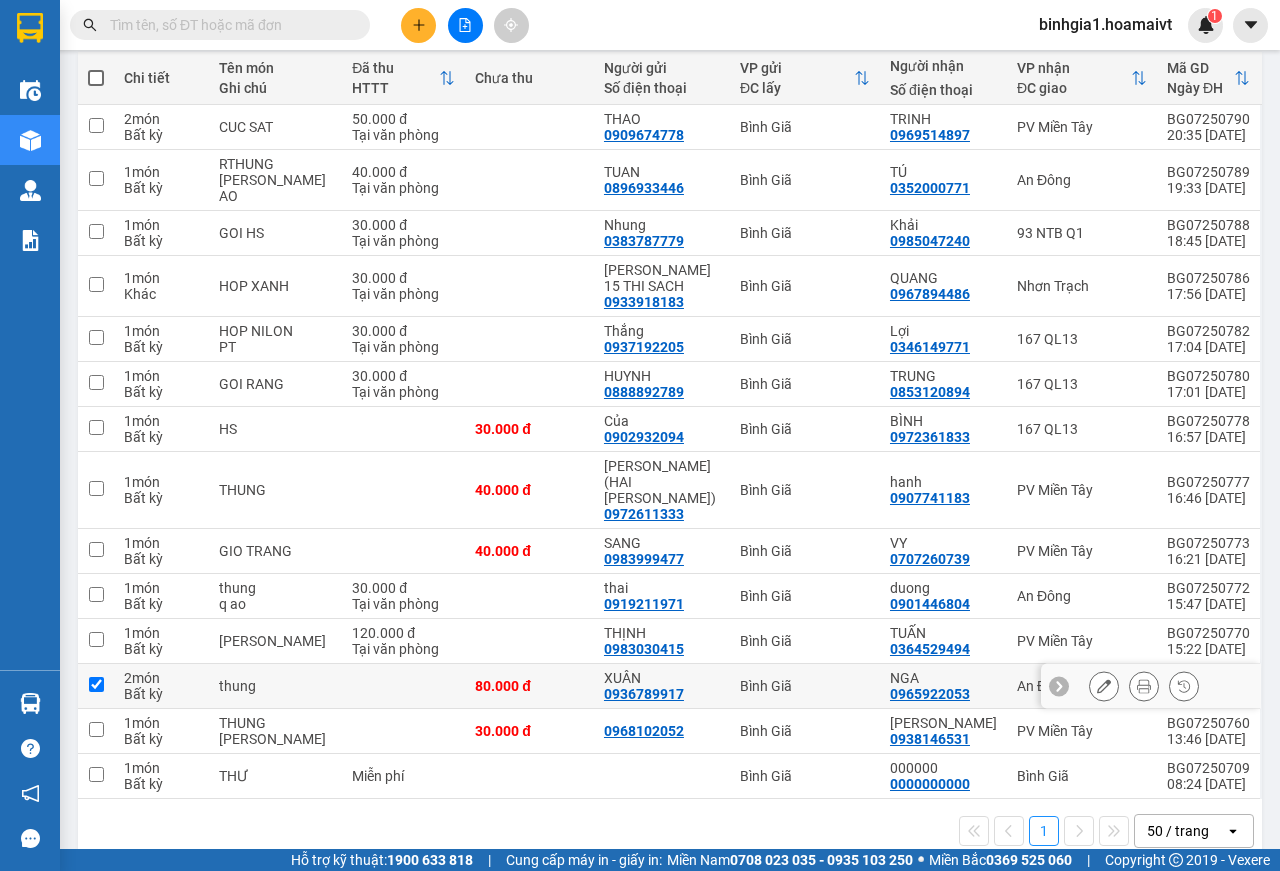 checkbox on "true" 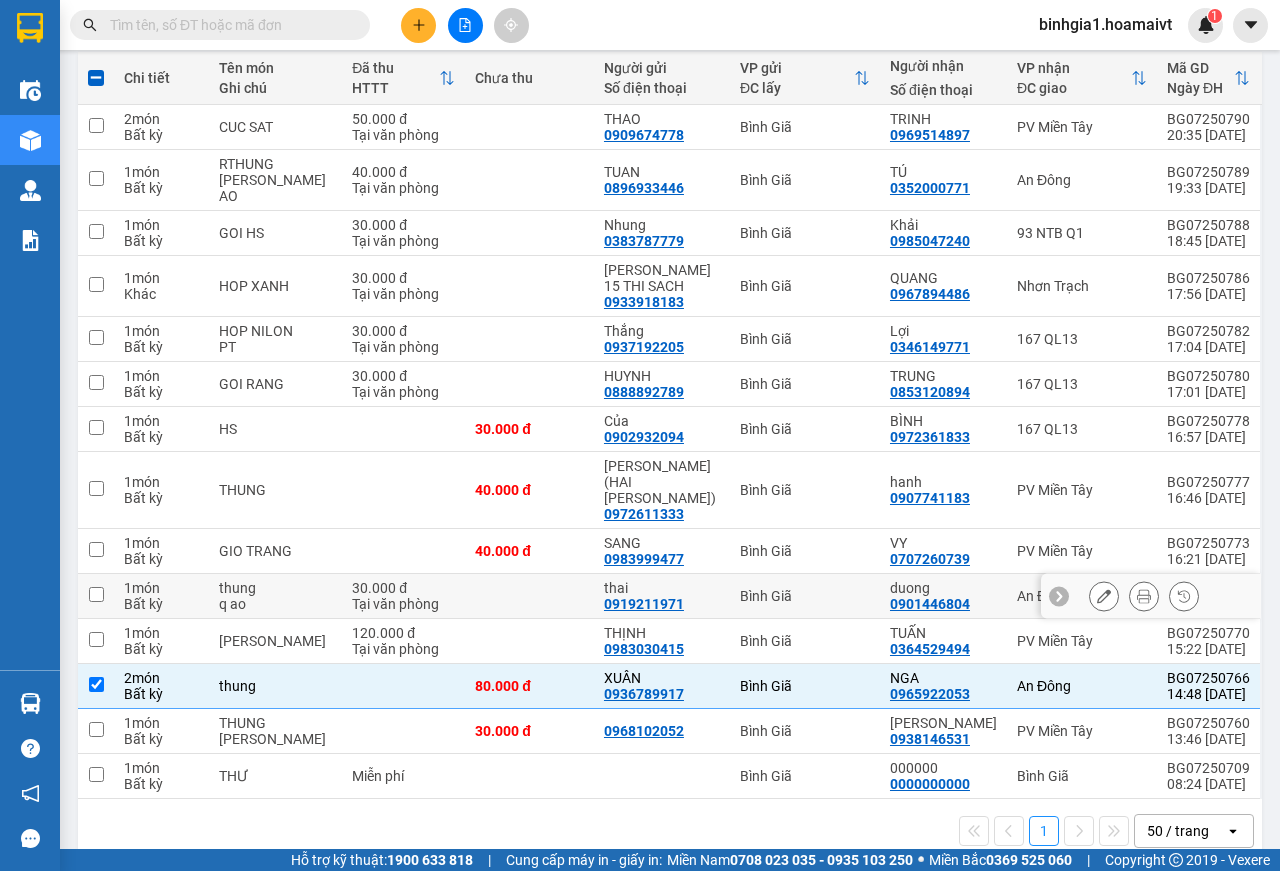 click on "Bình Giã" at bounding box center (805, 596) 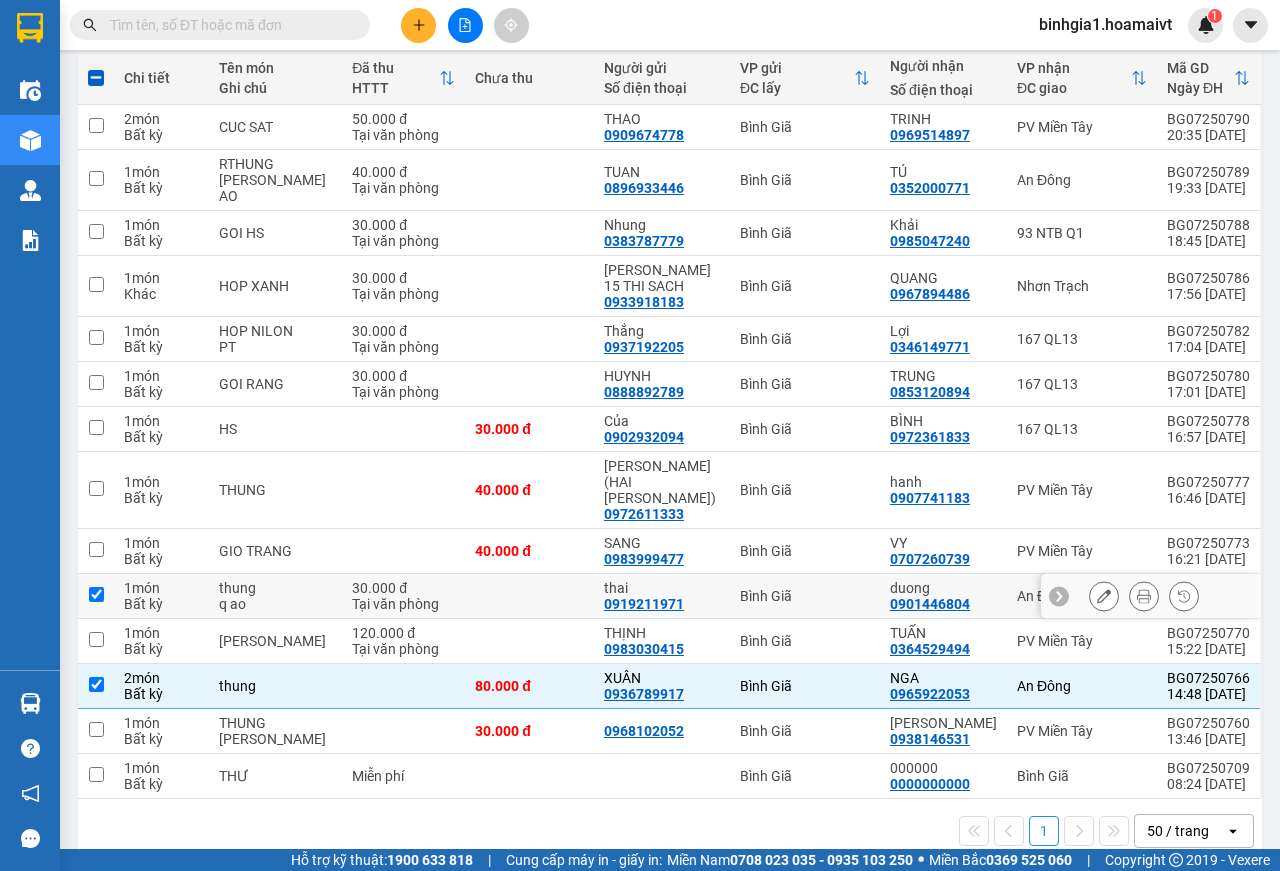 checkbox on "true" 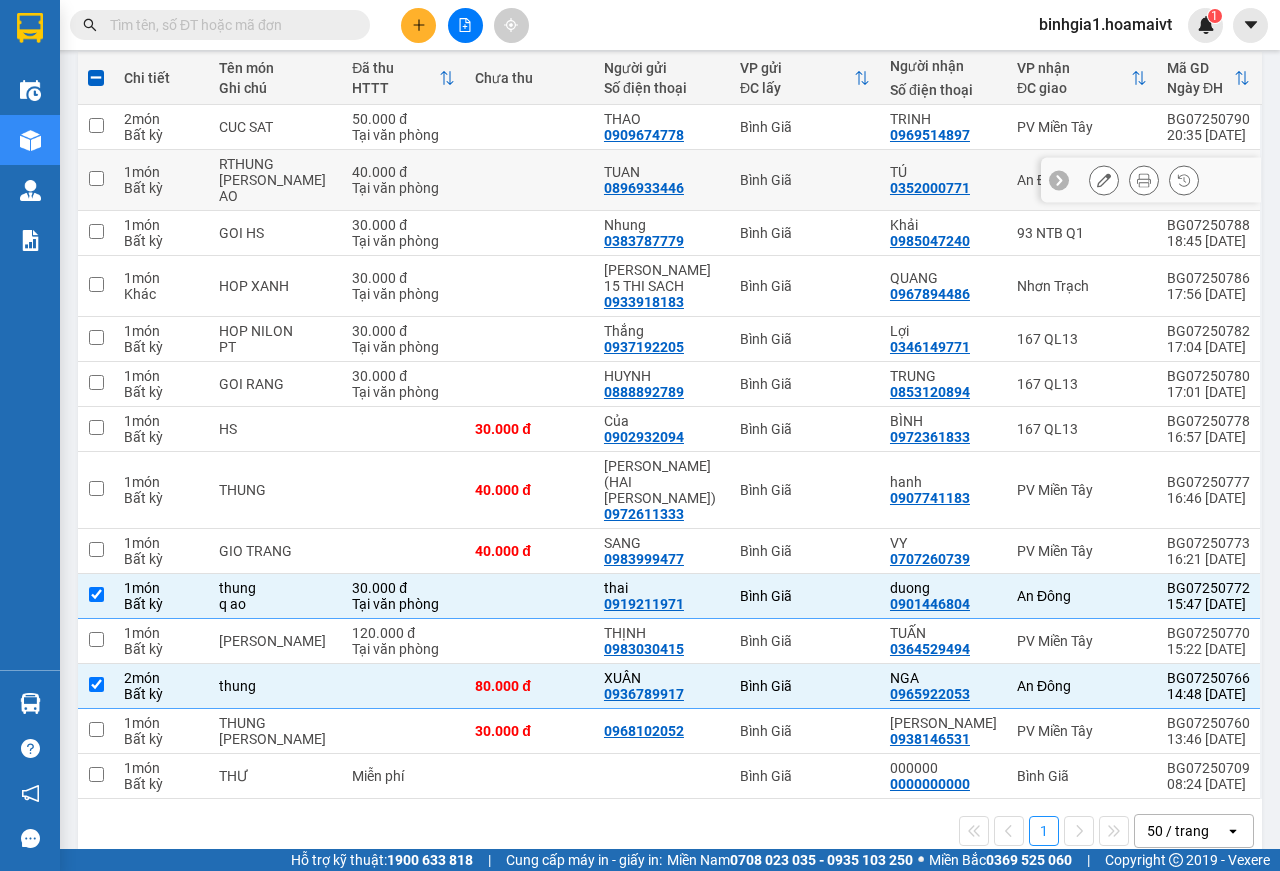 click on "TÚ 0352000771" at bounding box center [943, 180] 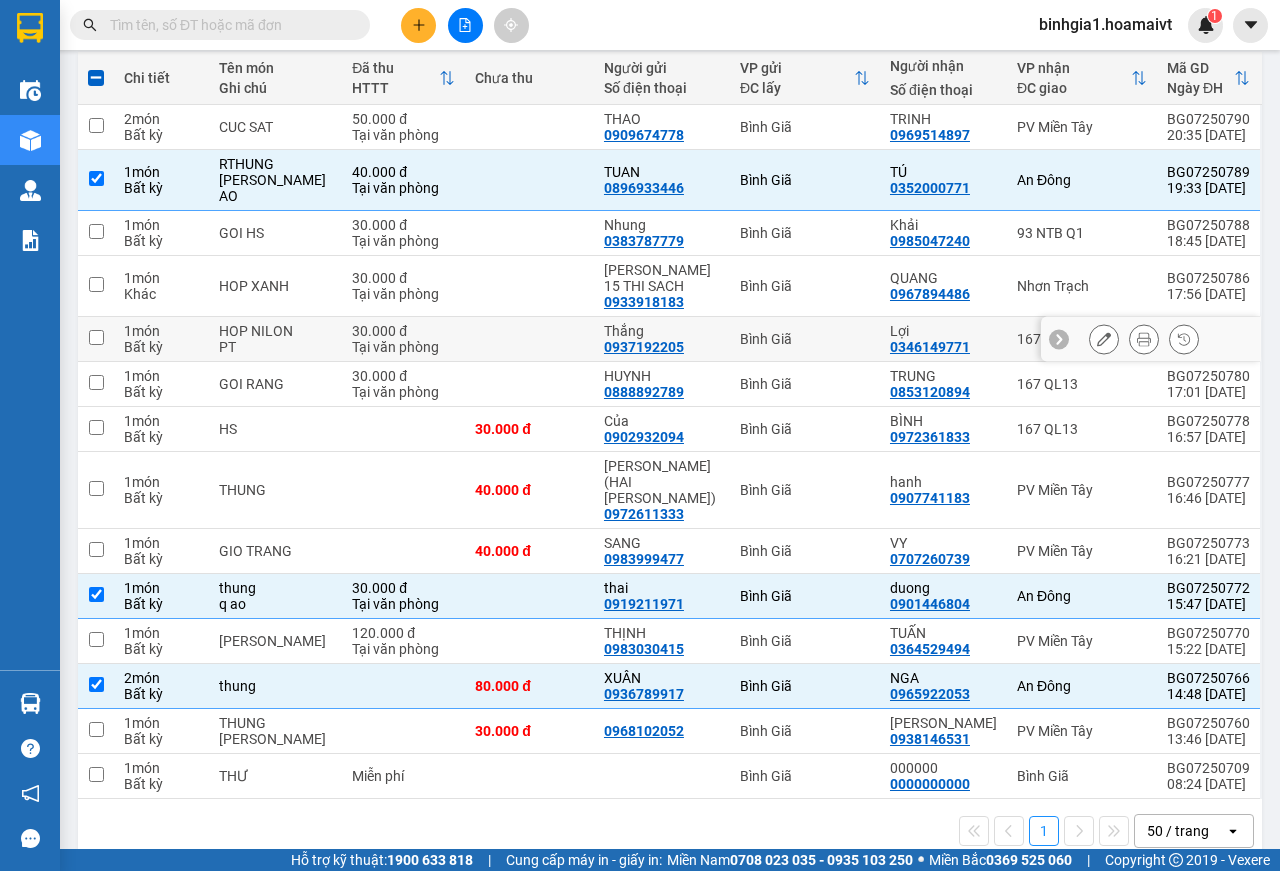 scroll, scrollTop: 30, scrollLeft: 0, axis: vertical 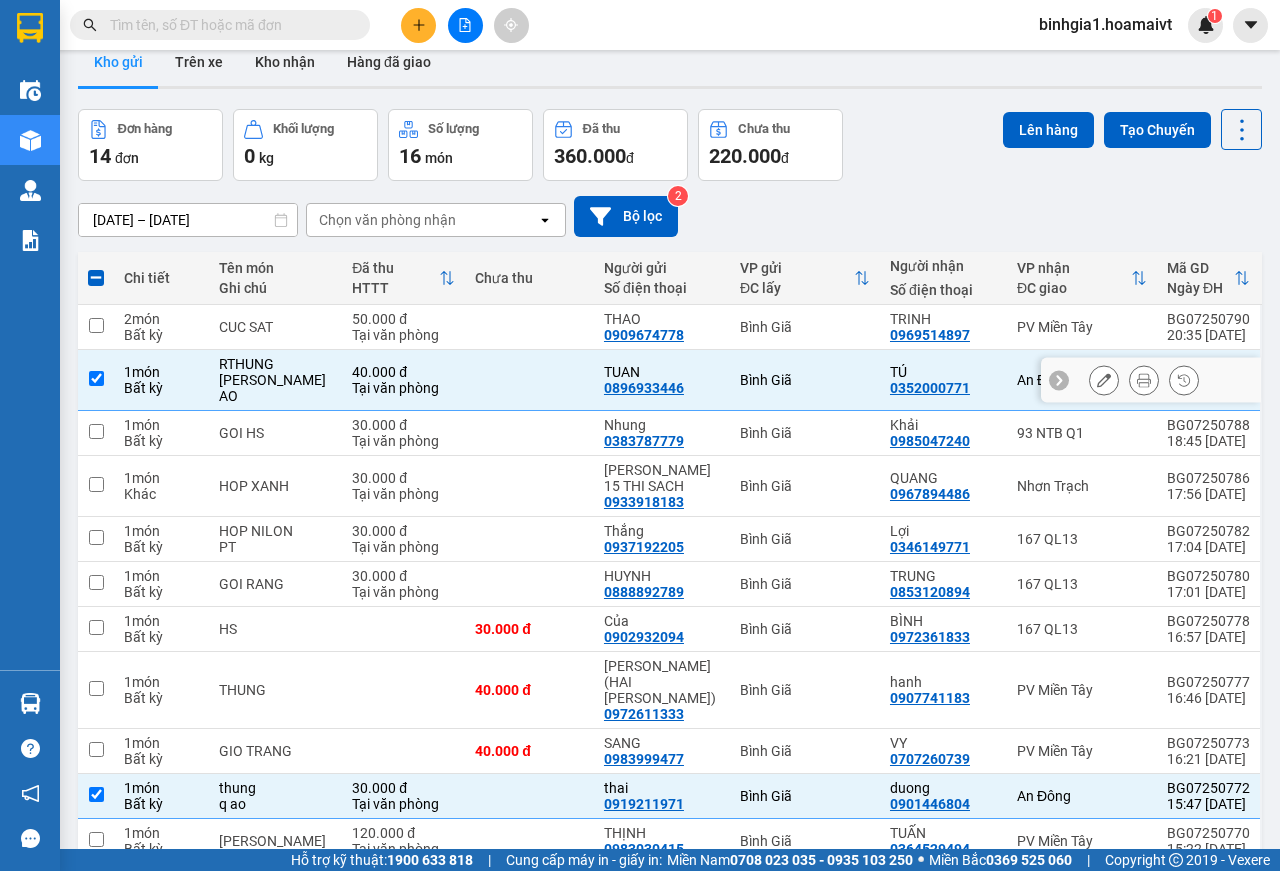 click on "1  món" at bounding box center [161, 372] 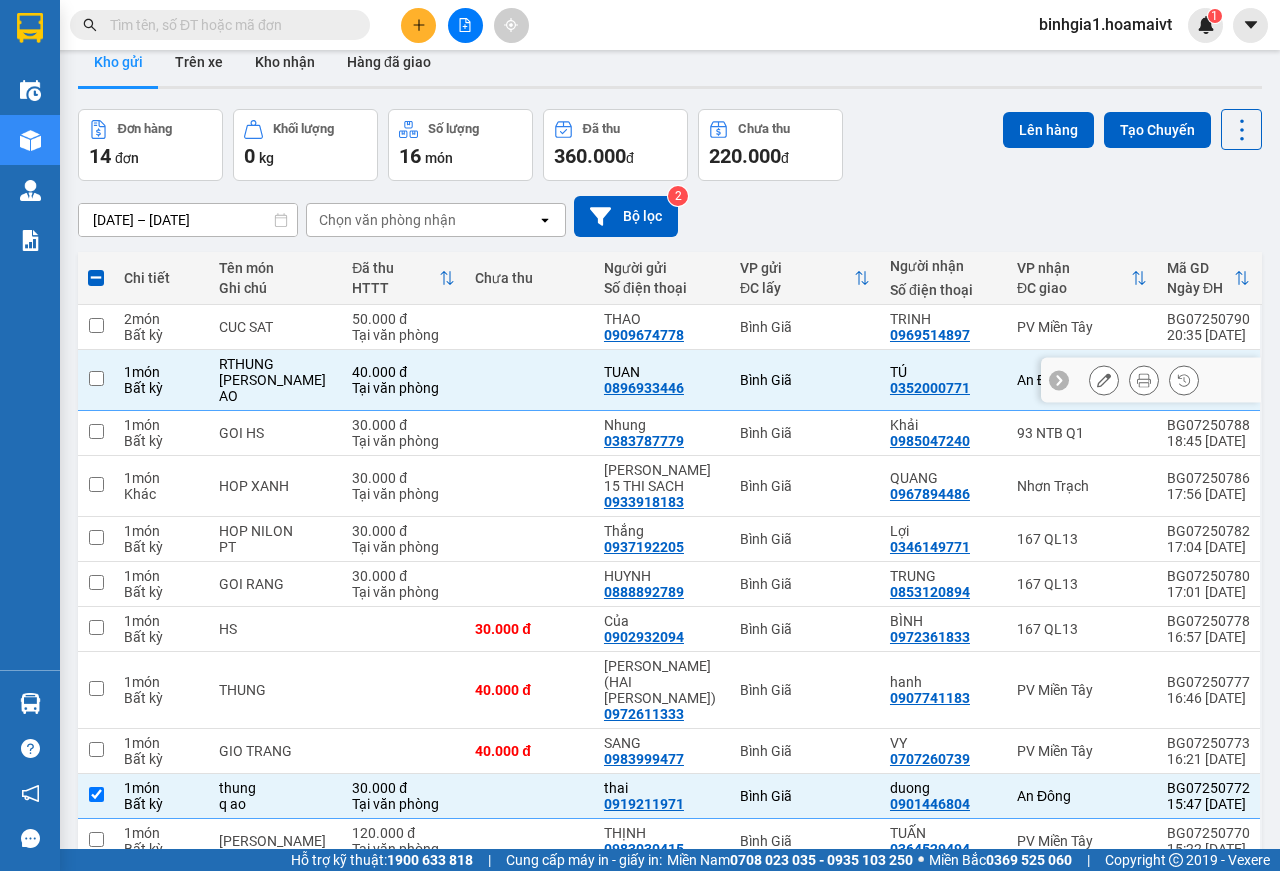 checkbox on "false" 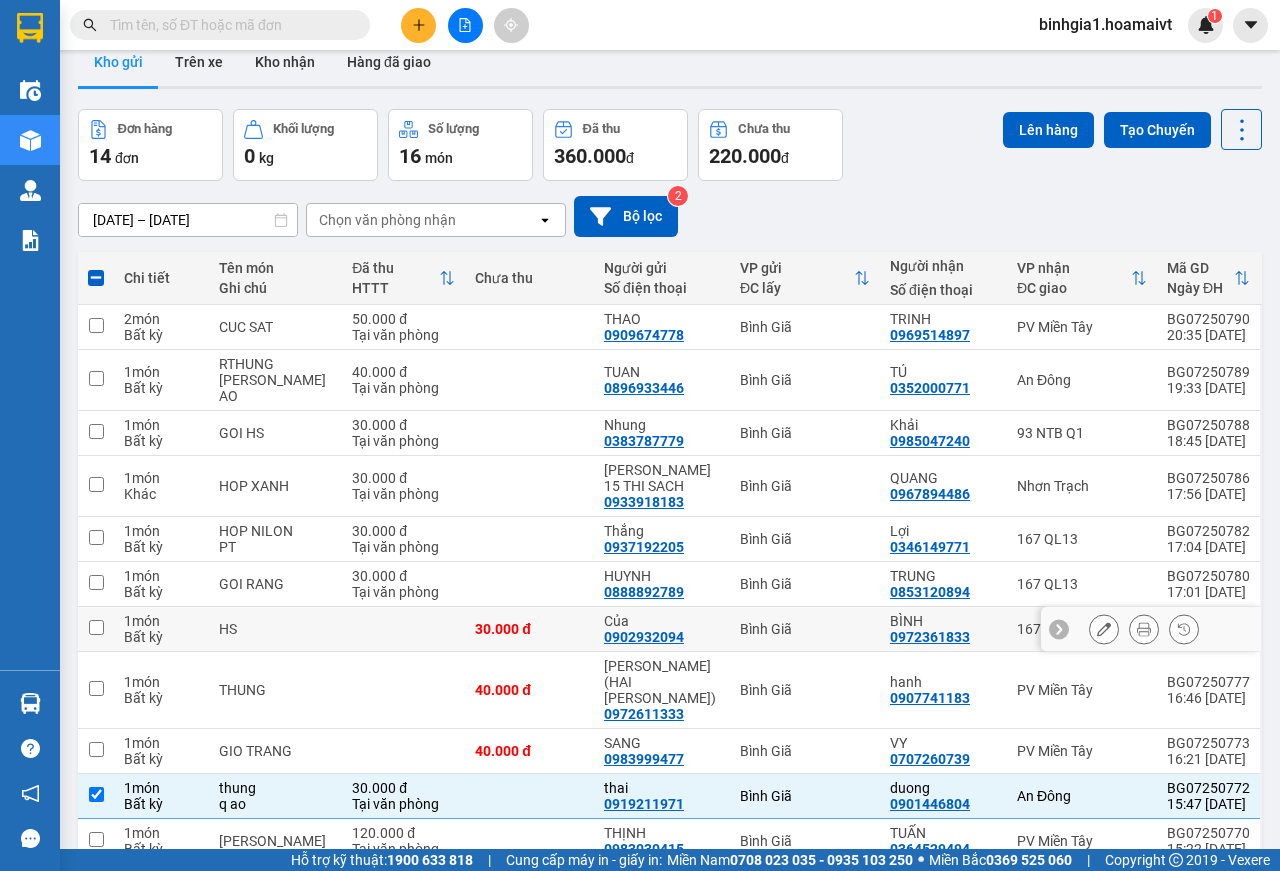 scroll, scrollTop: 230, scrollLeft: 0, axis: vertical 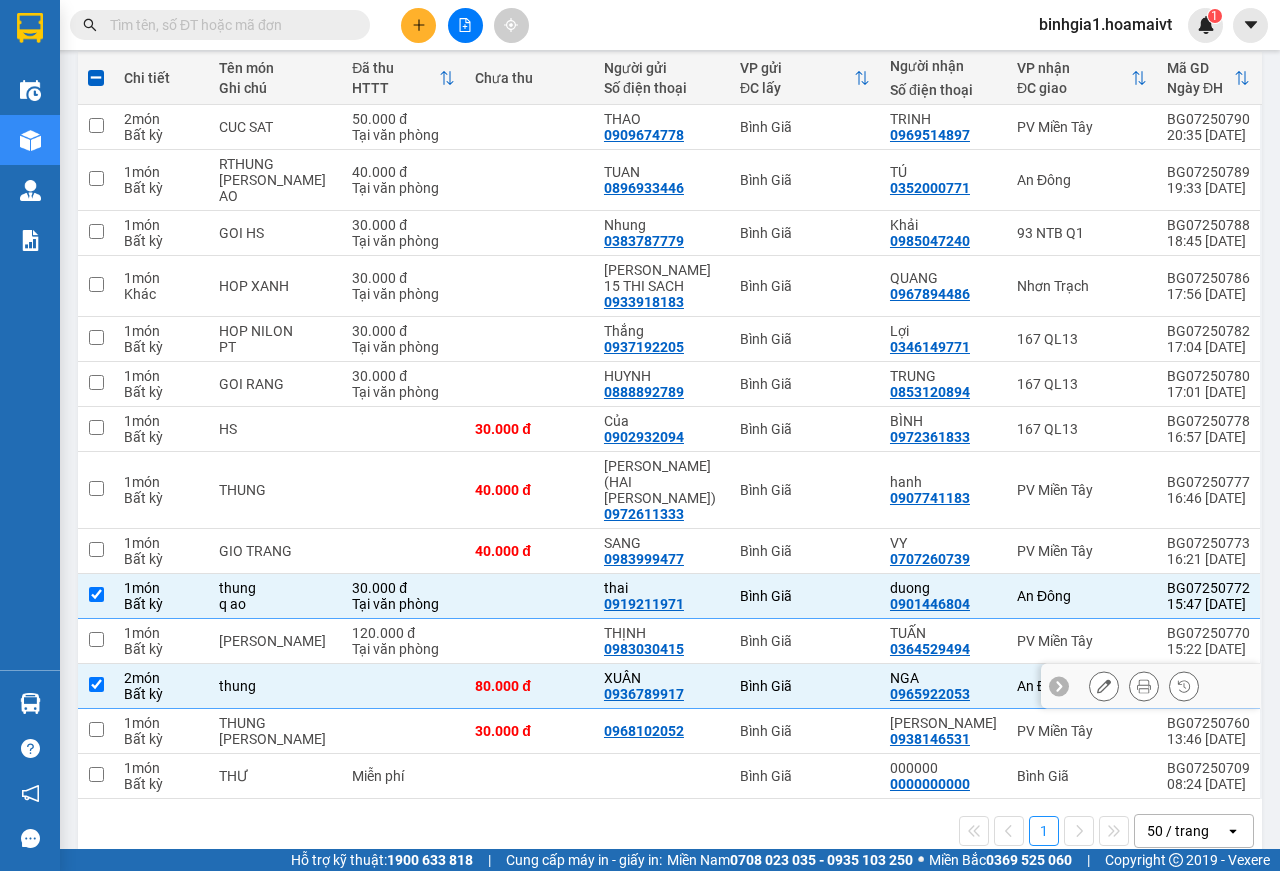 click at bounding box center [403, 686] 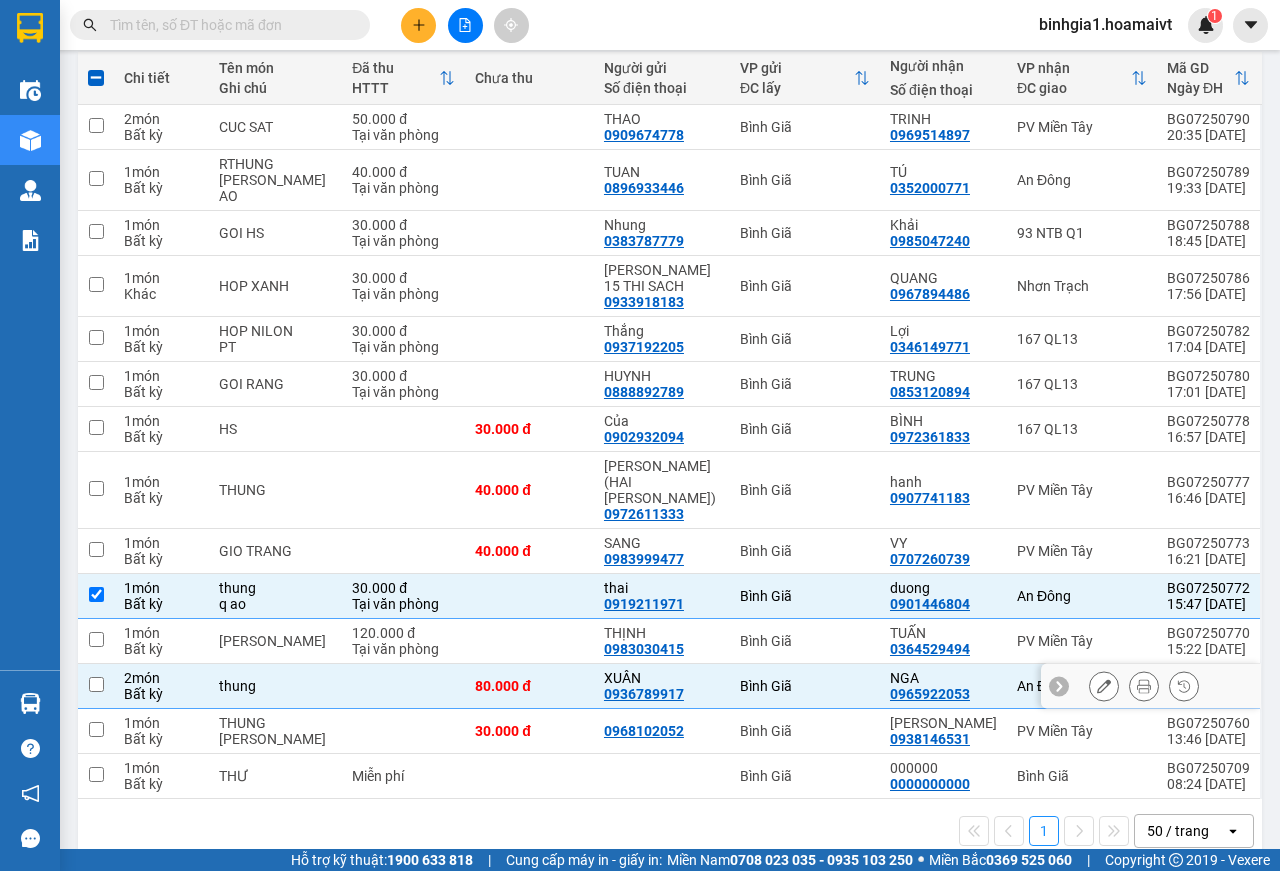 checkbox on "false" 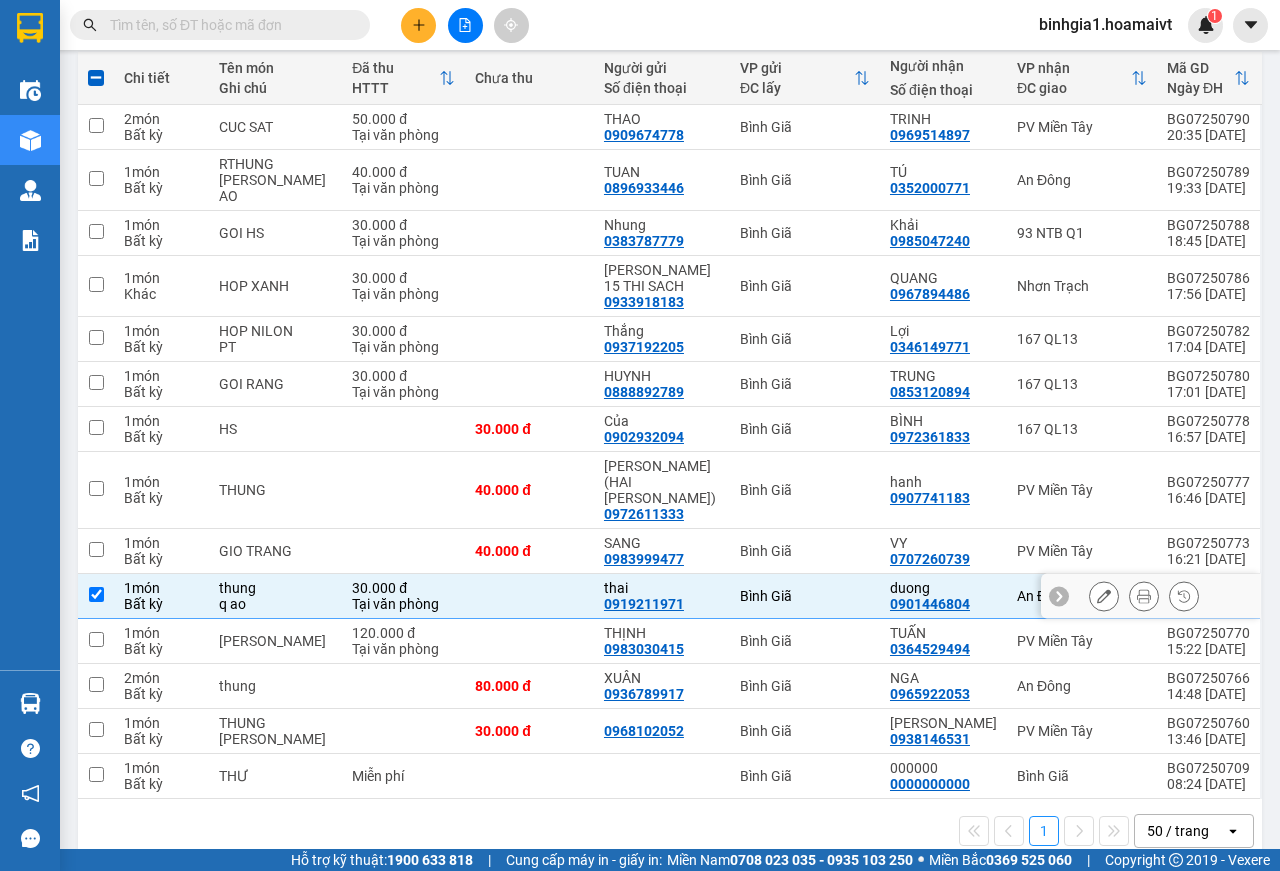 click on "thung" at bounding box center [275, 588] 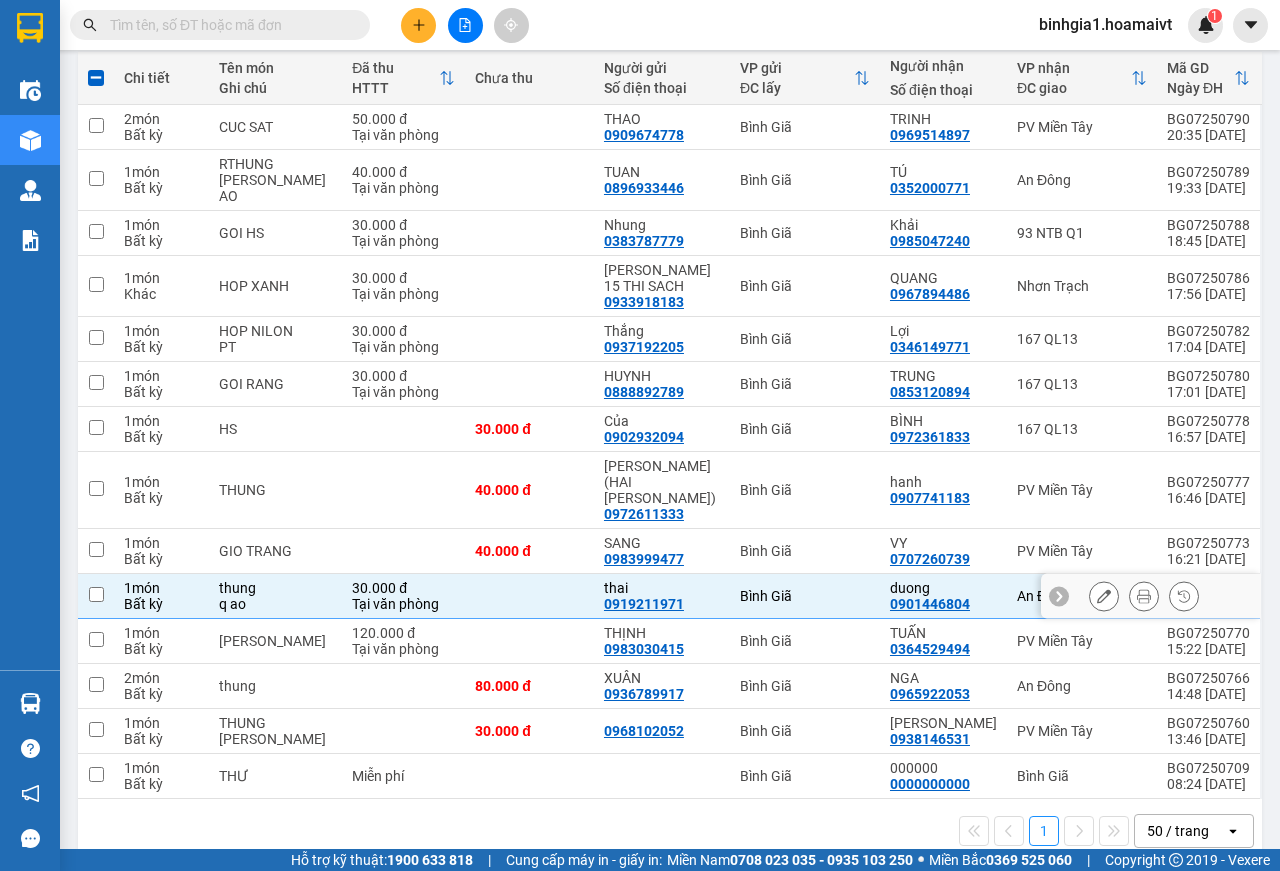 checkbox on "false" 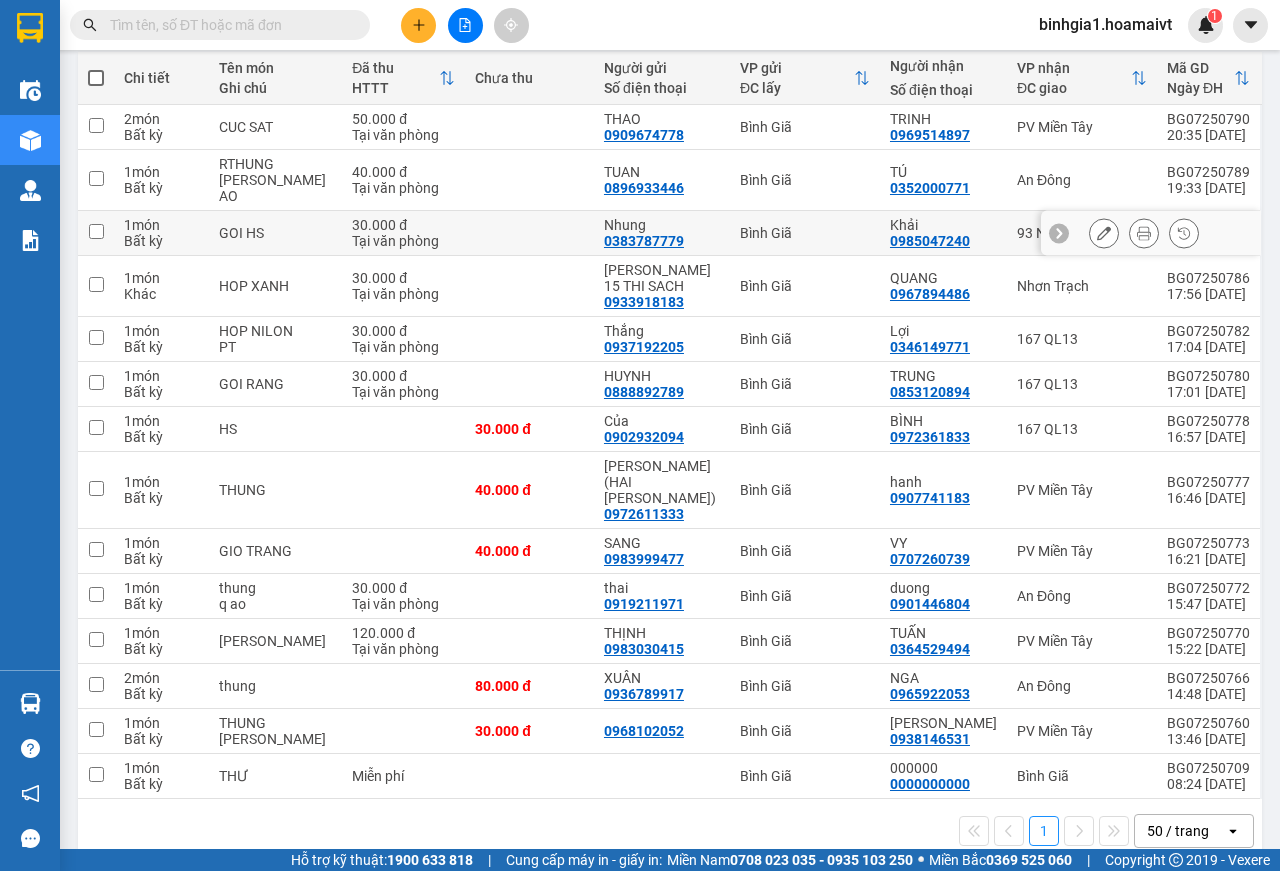 click on "Bình Giã" at bounding box center (805, 233) 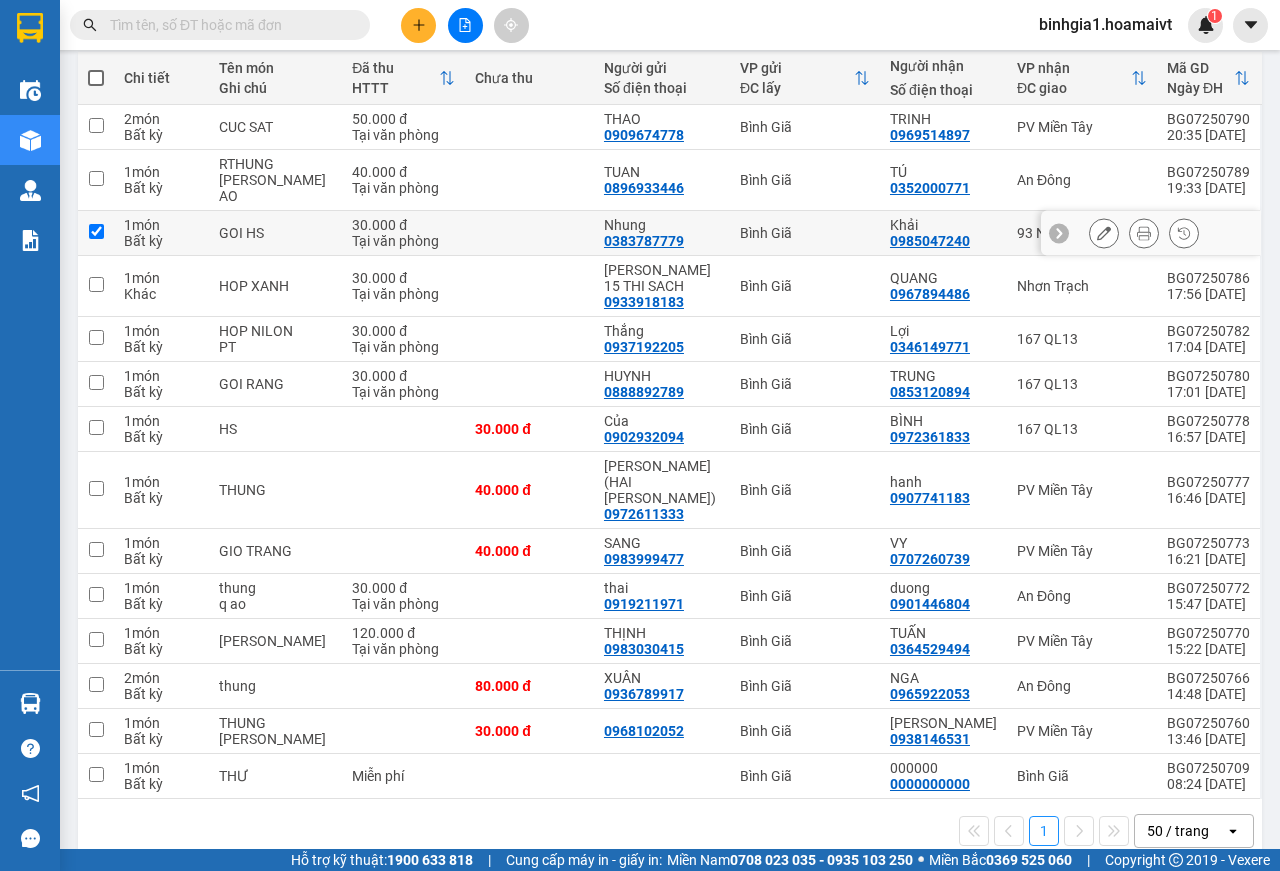 checkbox on "true" 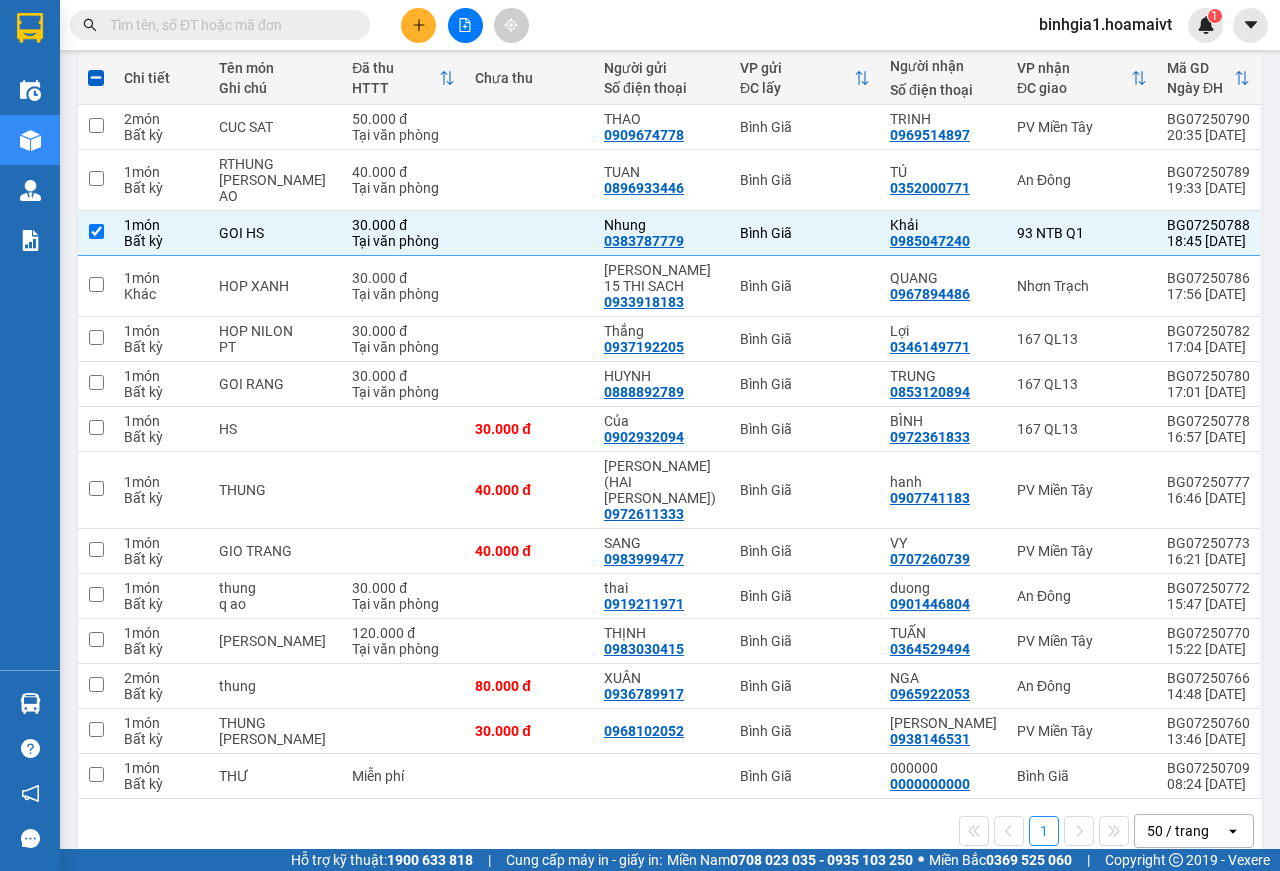 scroll, scrollTop: 0, scrollLeft: 0, axis: both 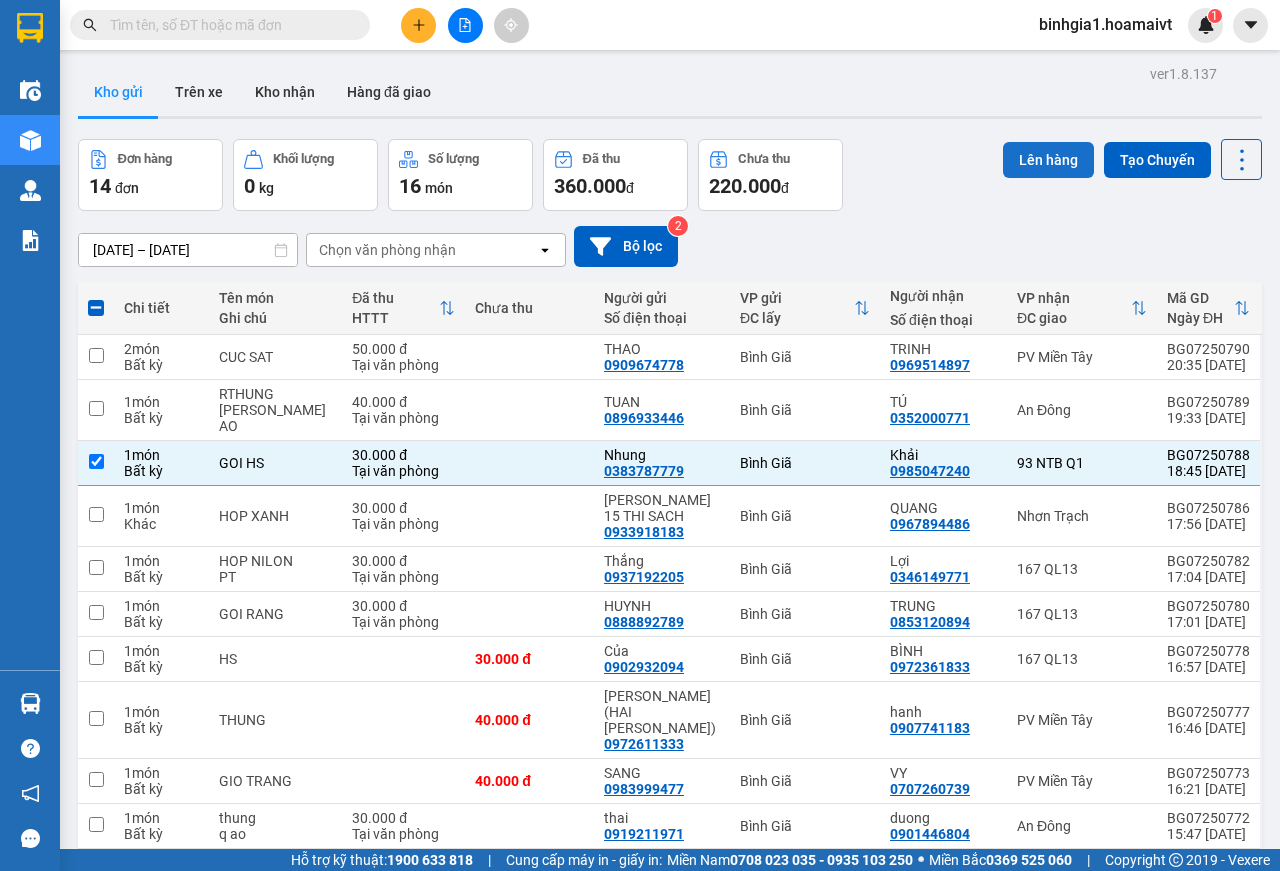 click on "Lên hàng" at bounding box center [1048, 160] 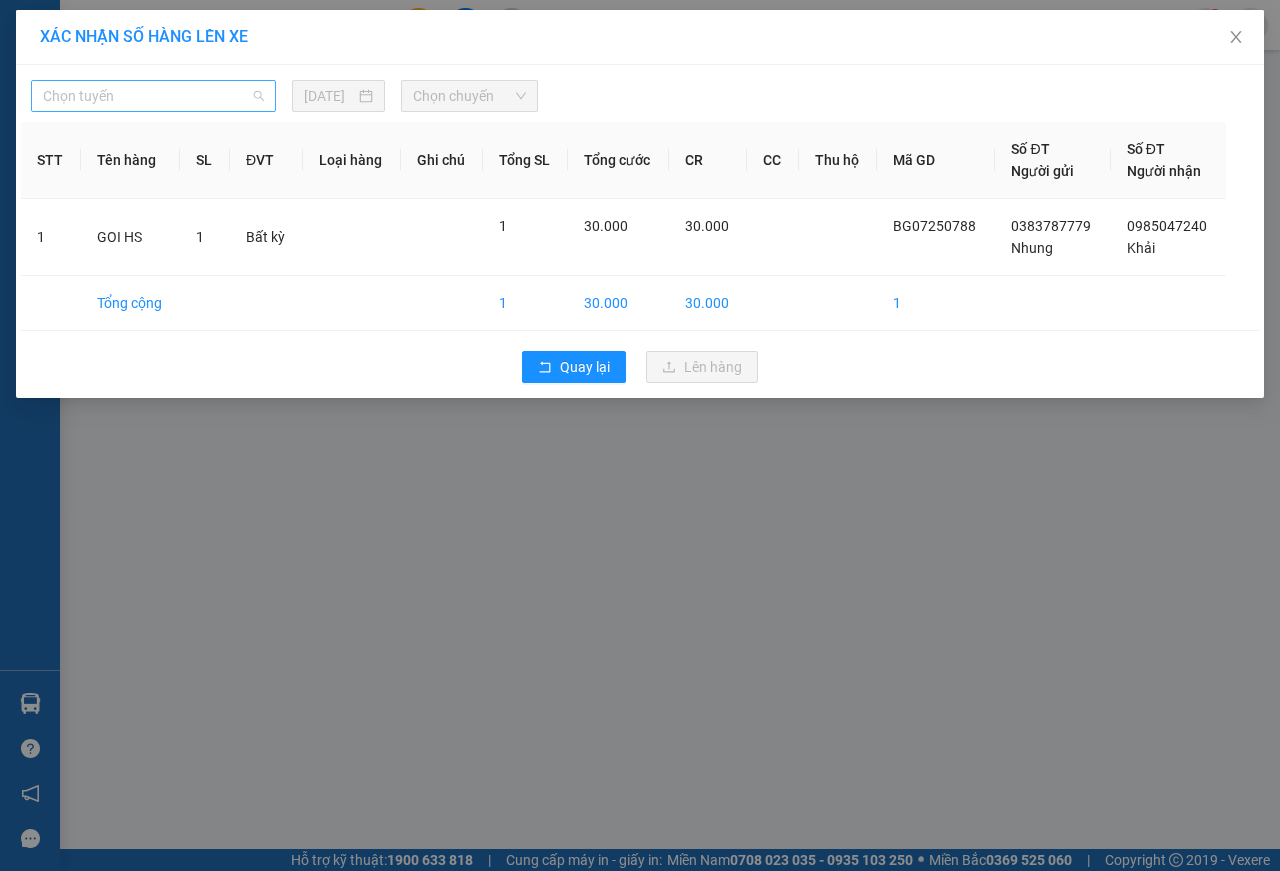 click on "Chọn tuyến" at bounding box center (153, 96) 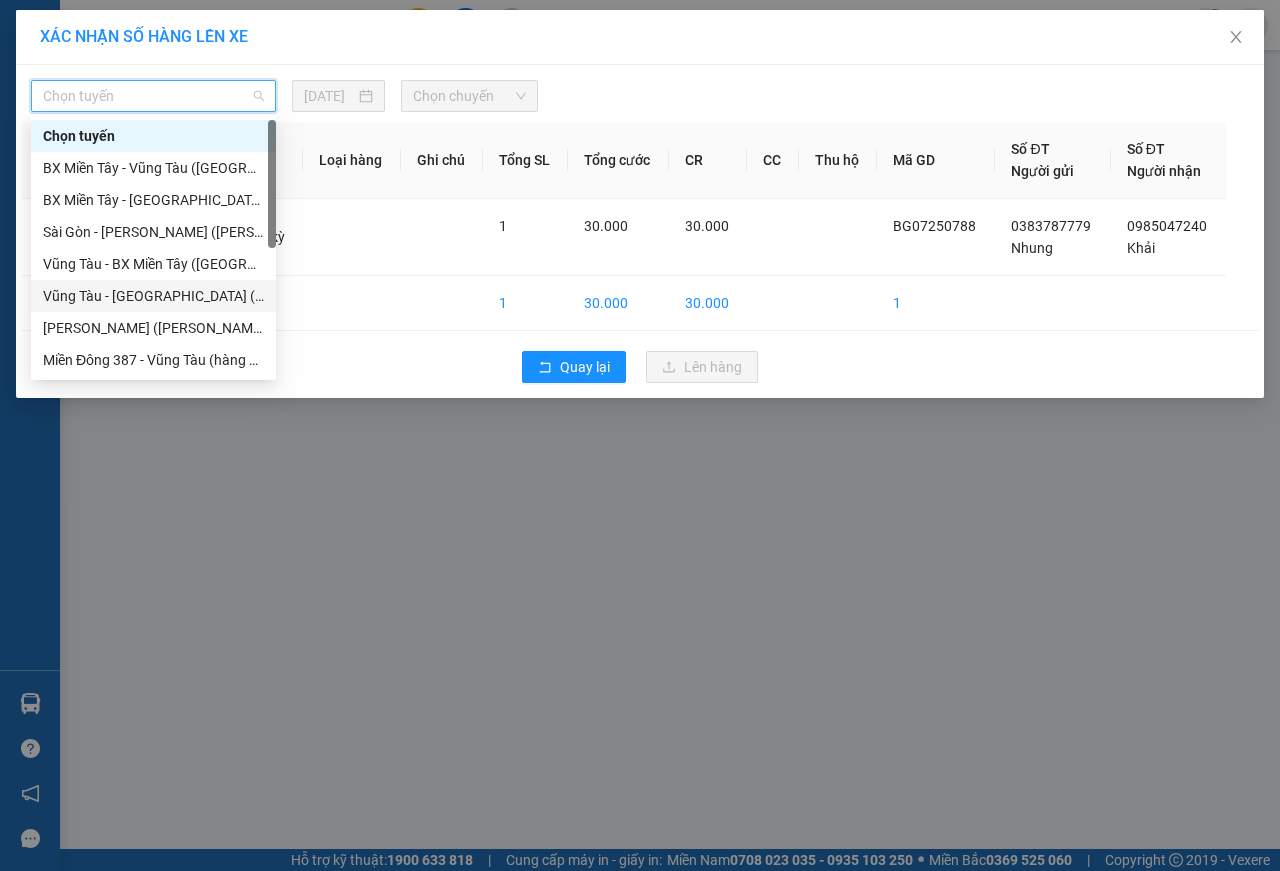 click on "Vũng Tàu - [GEOGRAPHIC_DATA] (Hàng Hoá)" at bounding box center (153, 296) 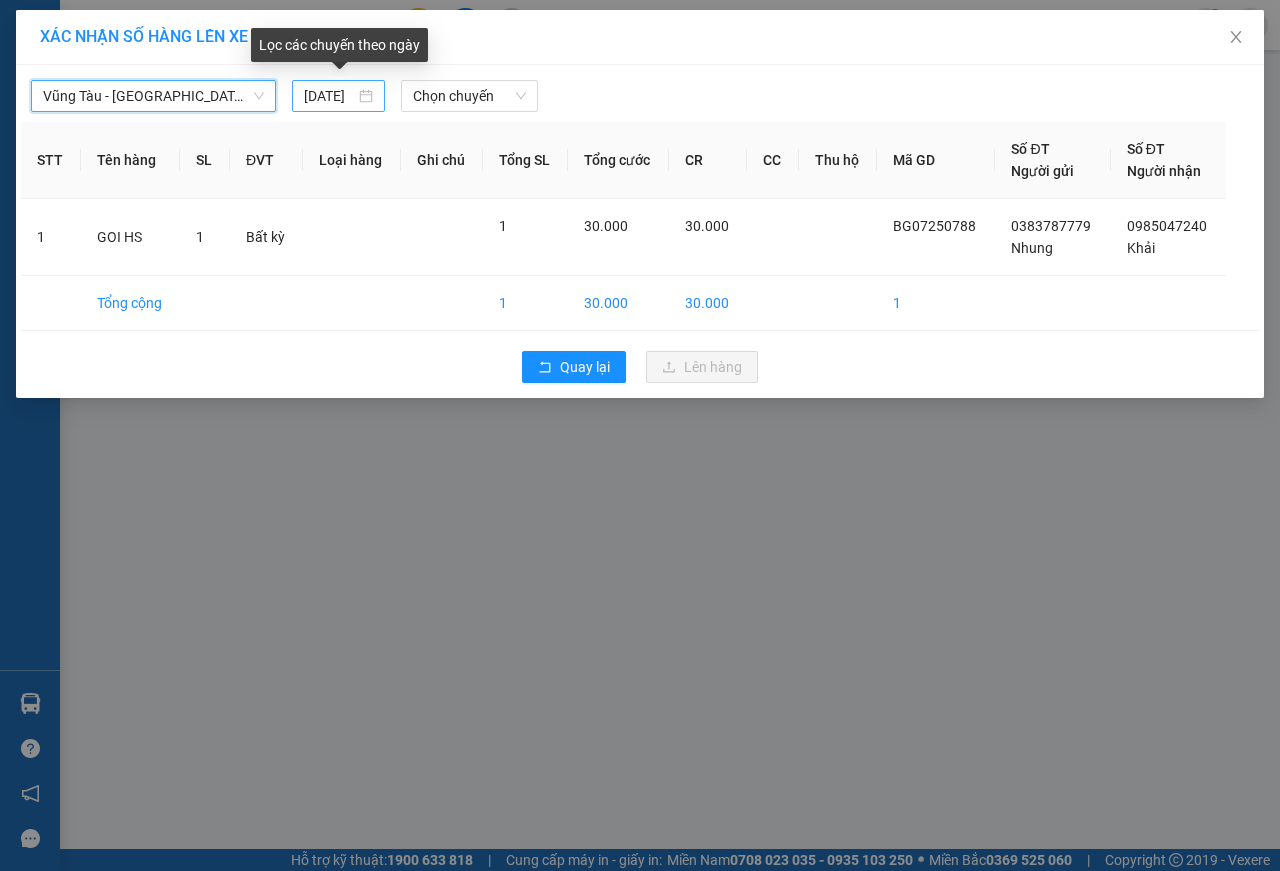 click on "[DATE]" at bounding box center [329, 96] 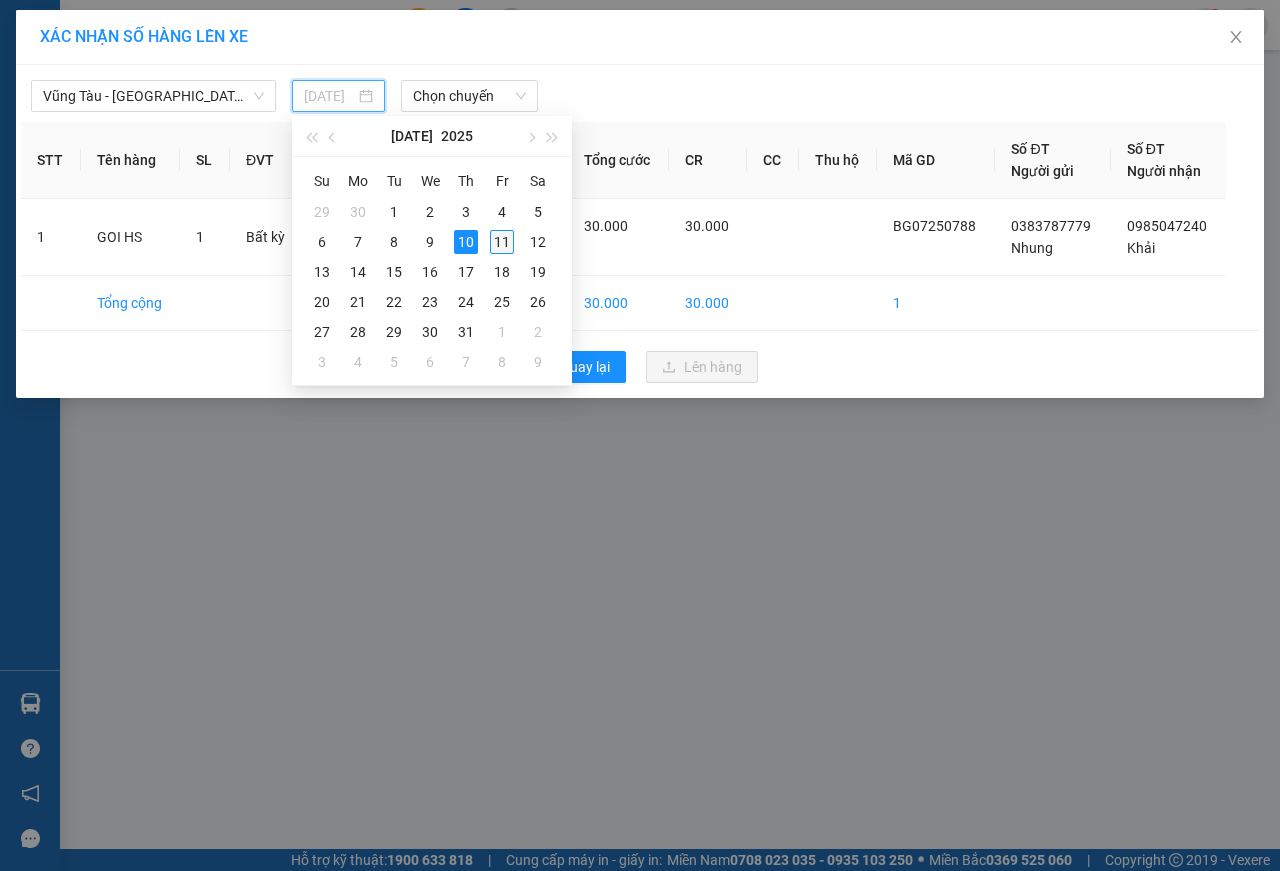 click on "11" at bounding box center (502, 242) 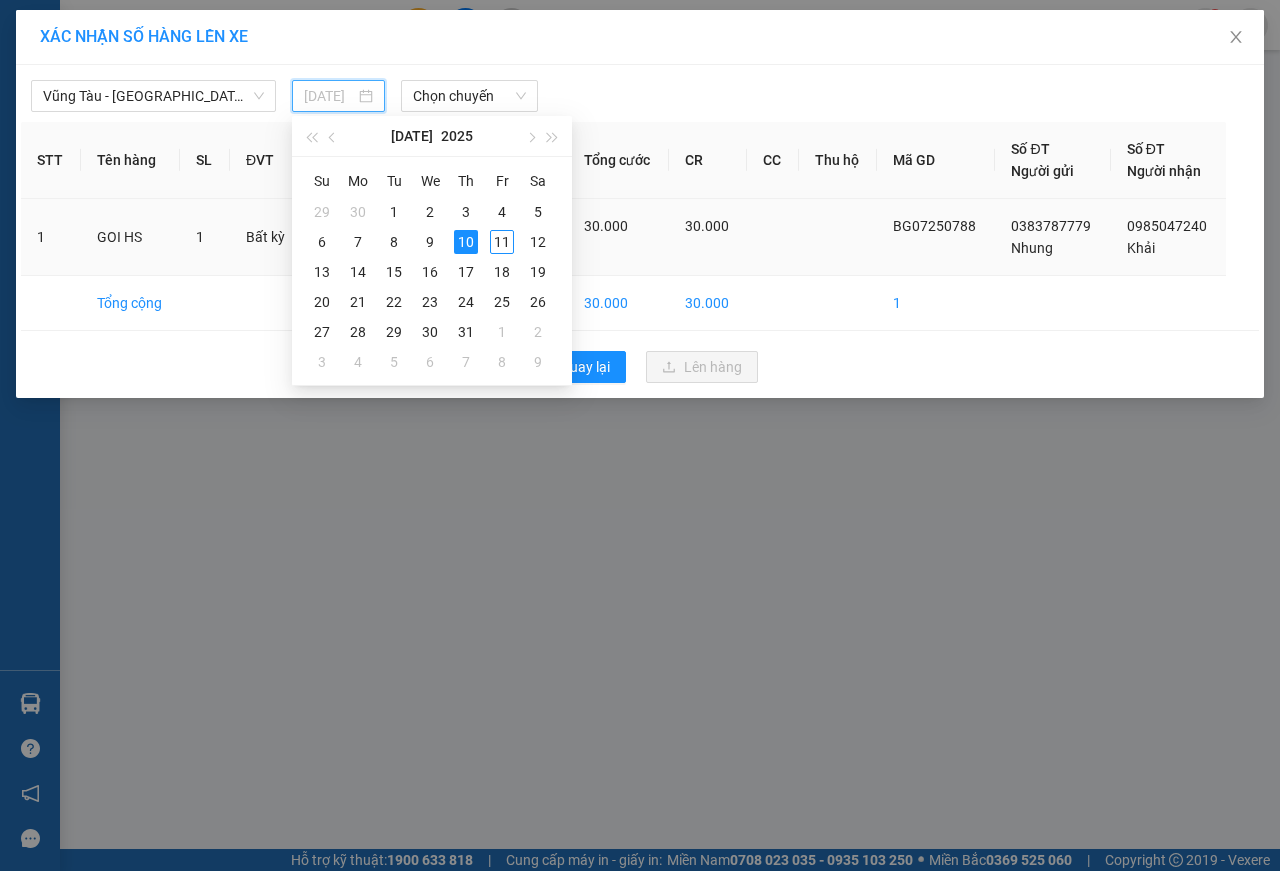 type on "[DATE]" 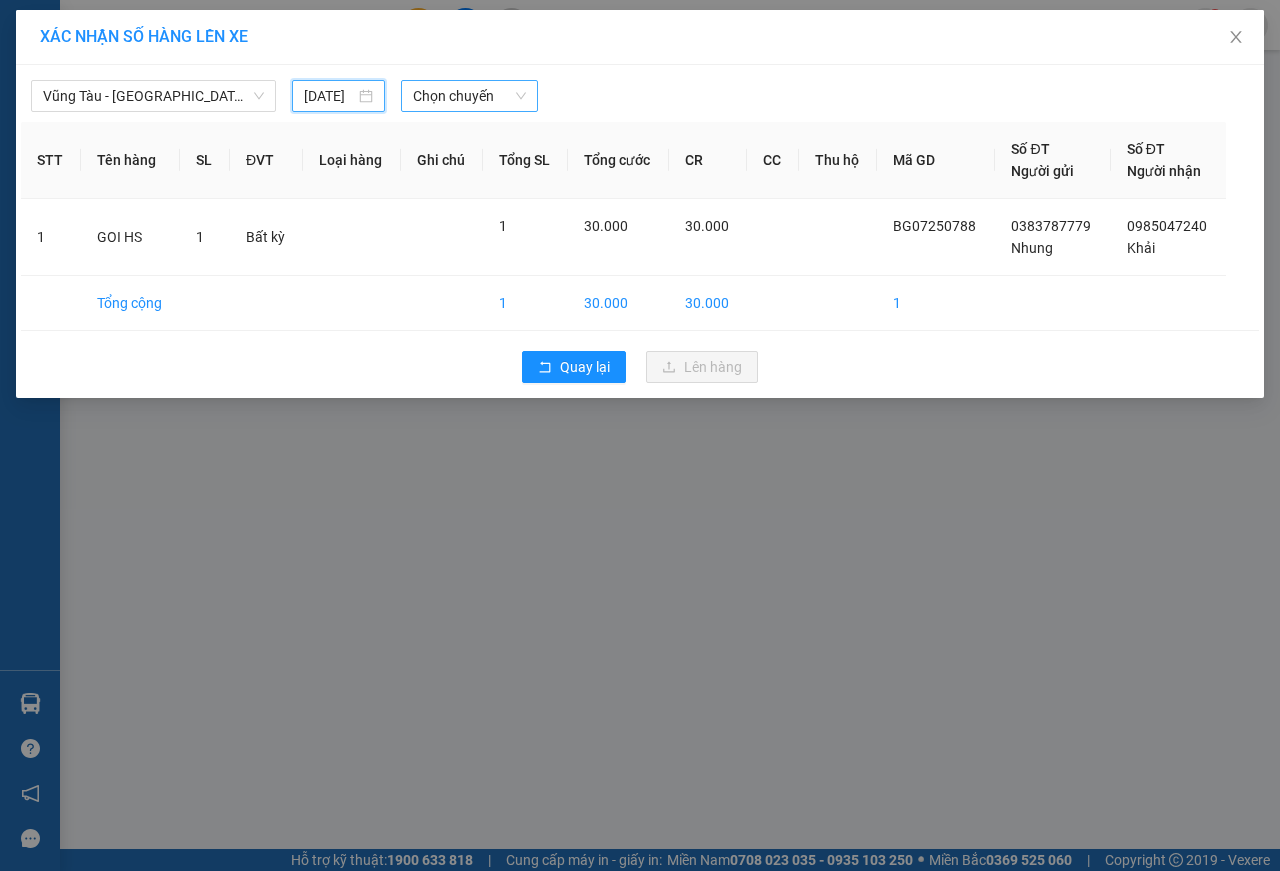 click on "Chọn chuyến" at bounding box center (469, 96) 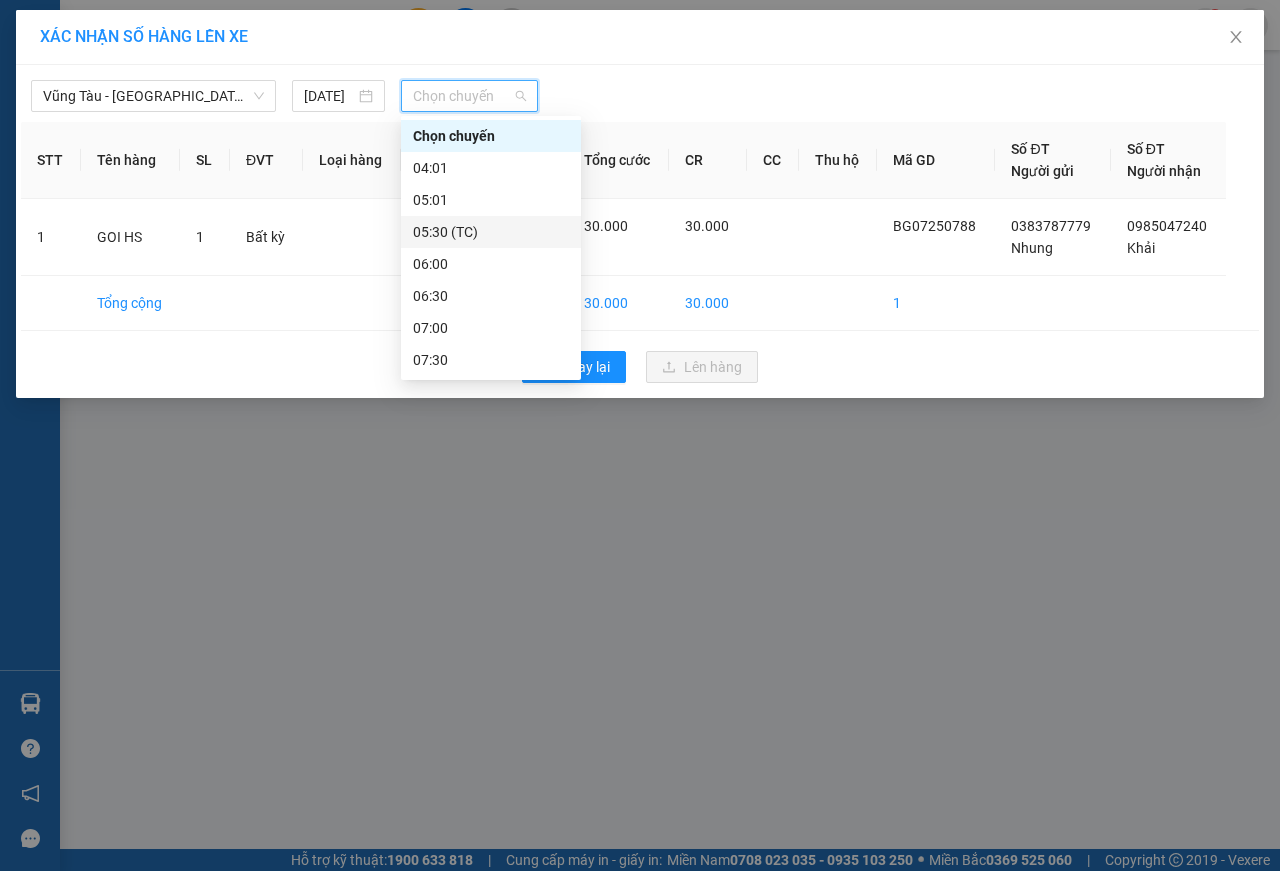 click on "05:30   (TC)" at bounding box center (491, 232) 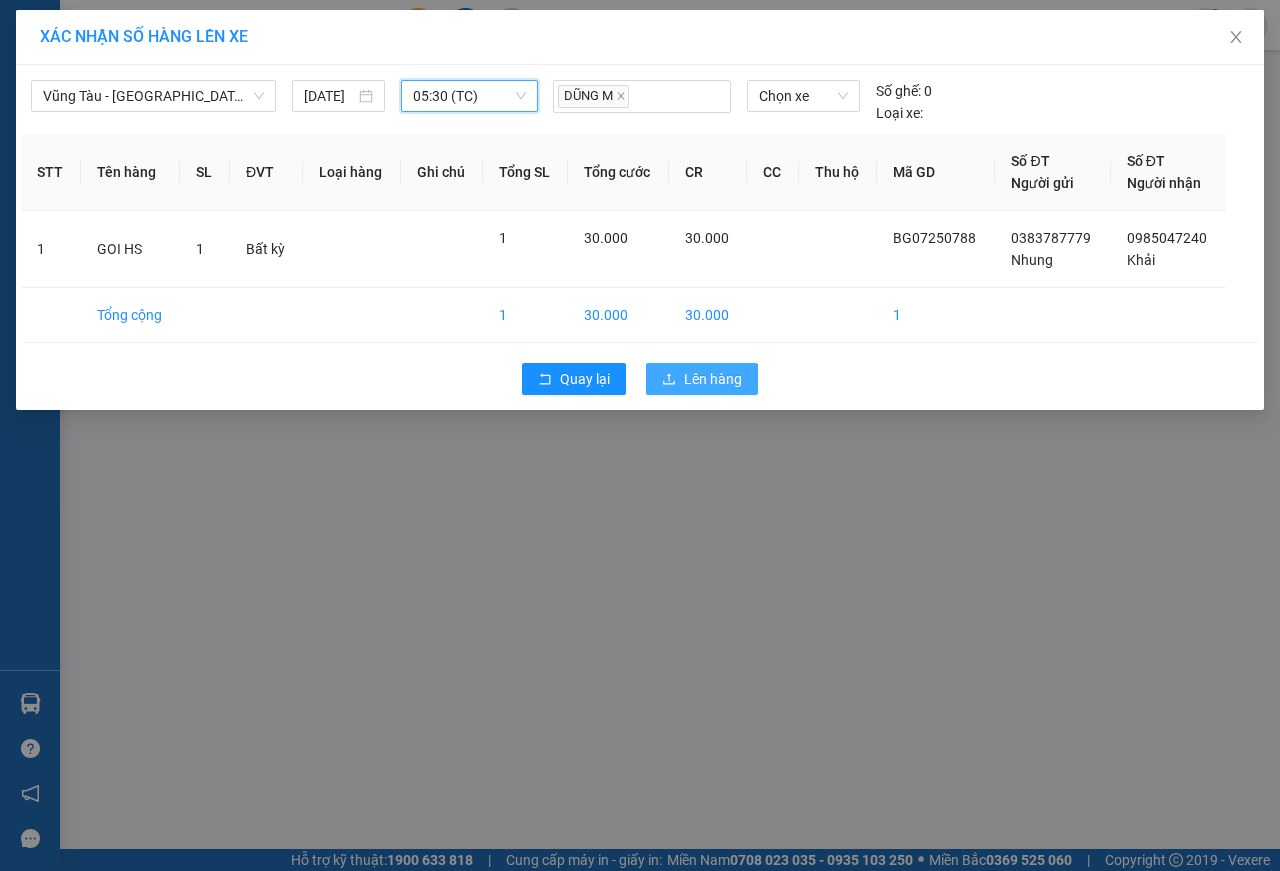 click on "Lên hàng" at bounding box center (713, 379) 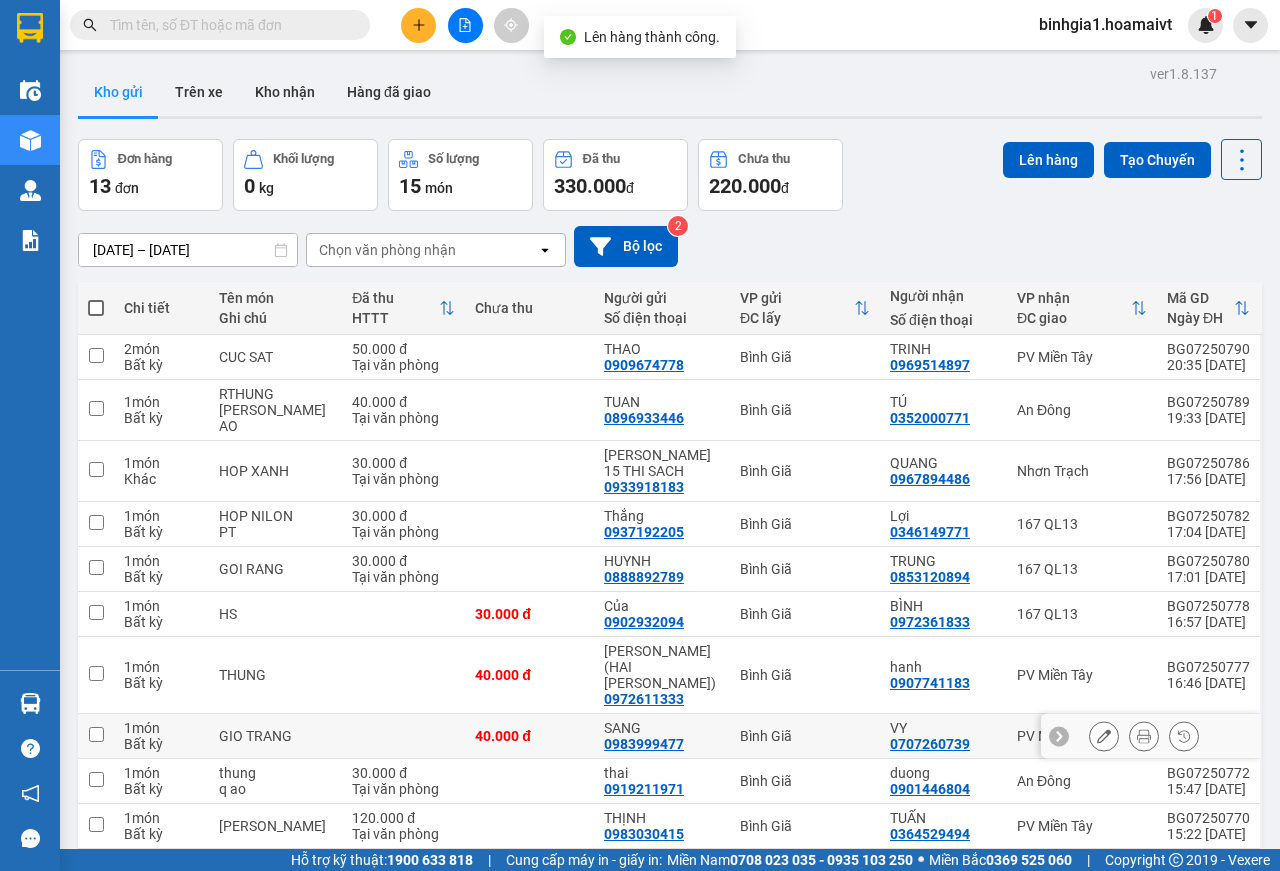 scroll, scrollTop: 185, scrollLeft: 0, axis: vertical 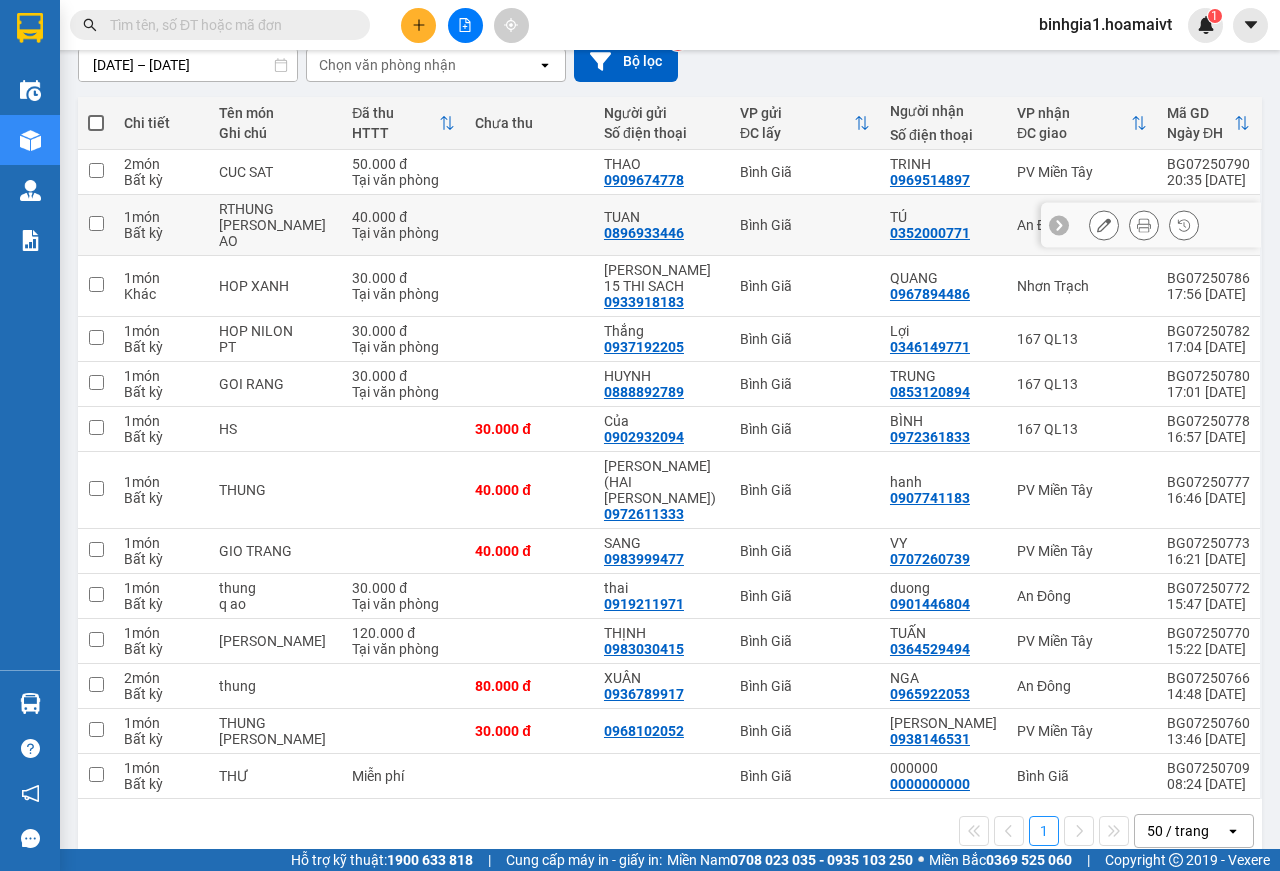 click at bounding box center (529, 225) 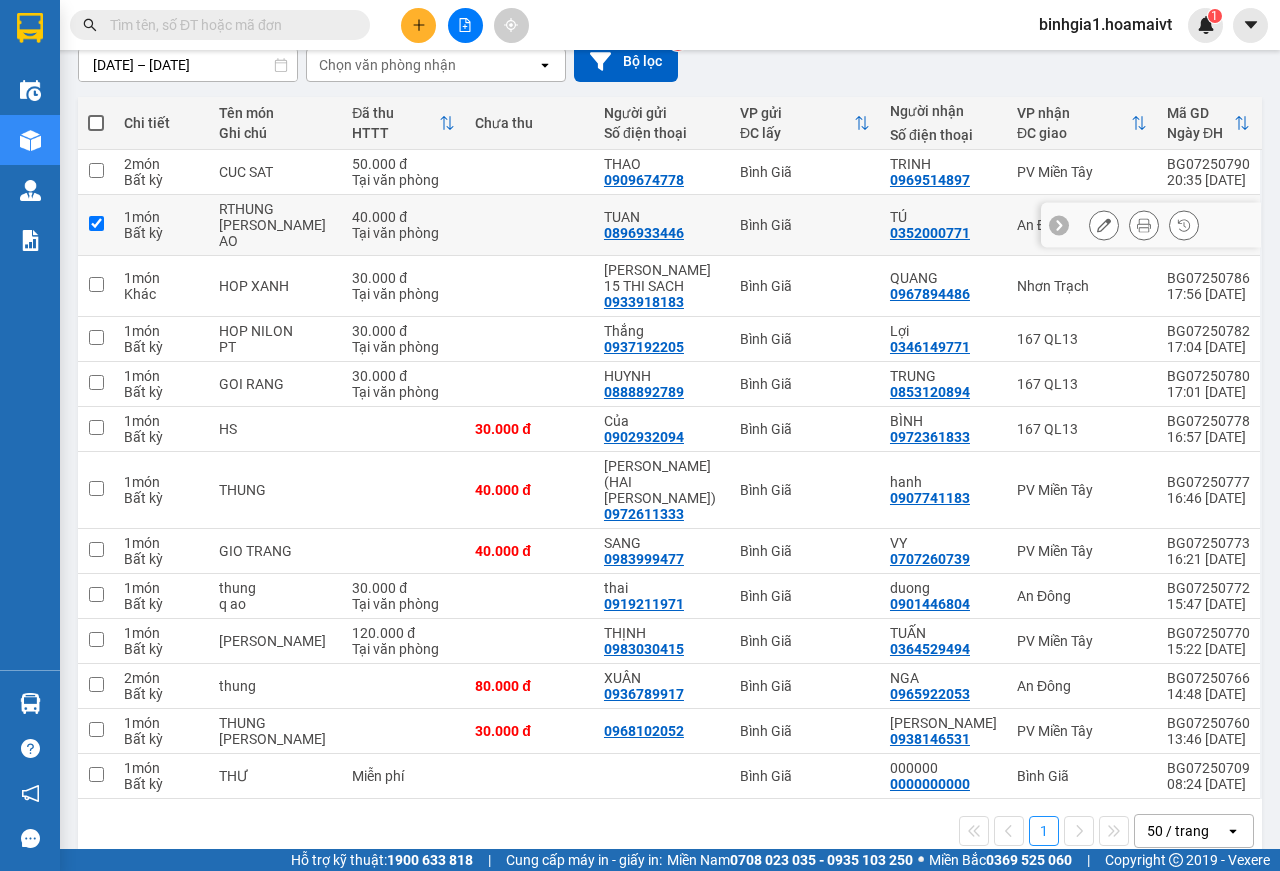 checkbox on "true" 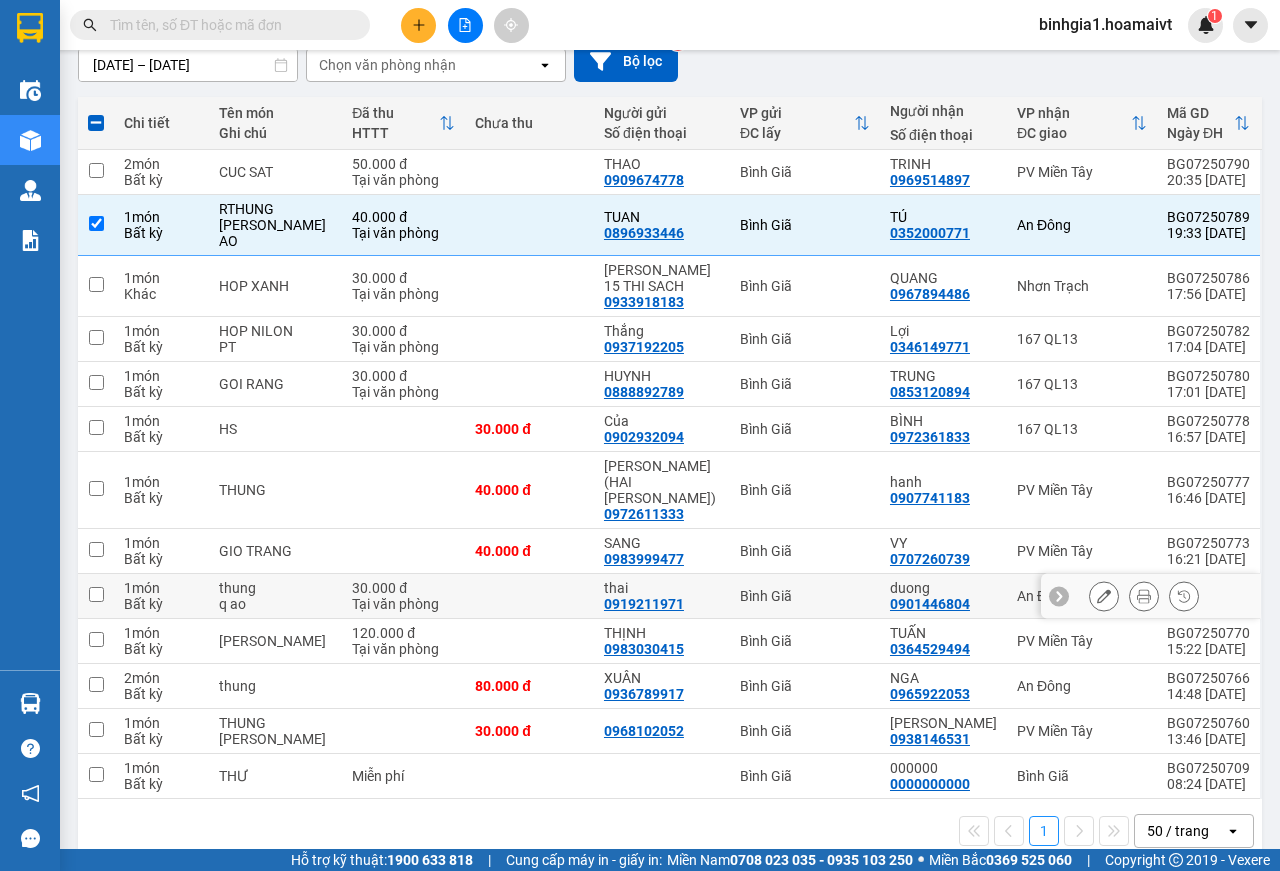 click on "[PERSON_NAME] 0901446804" at bounding box center (943, 596) 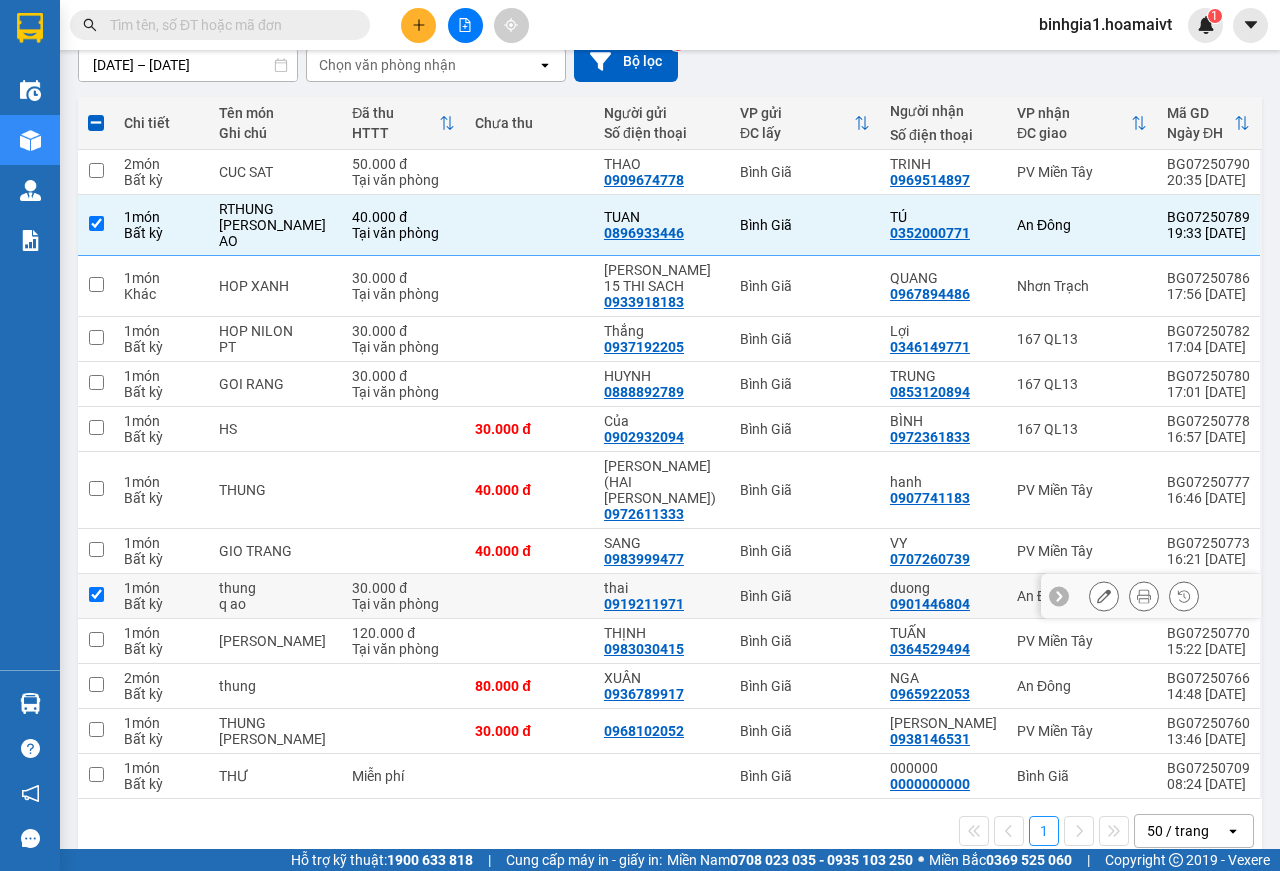 checkbox on "true" 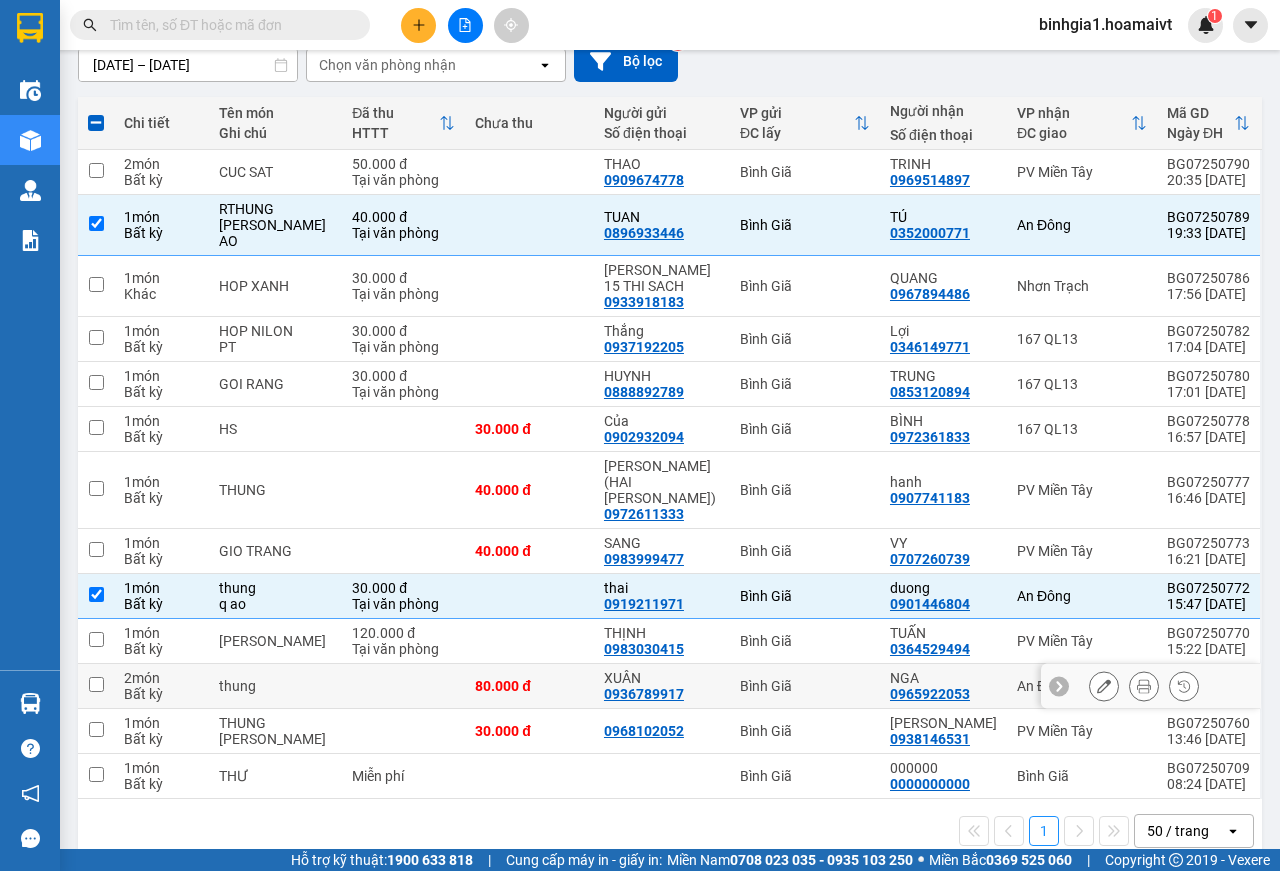 click on "NGA" at bounding box center [943, 678] 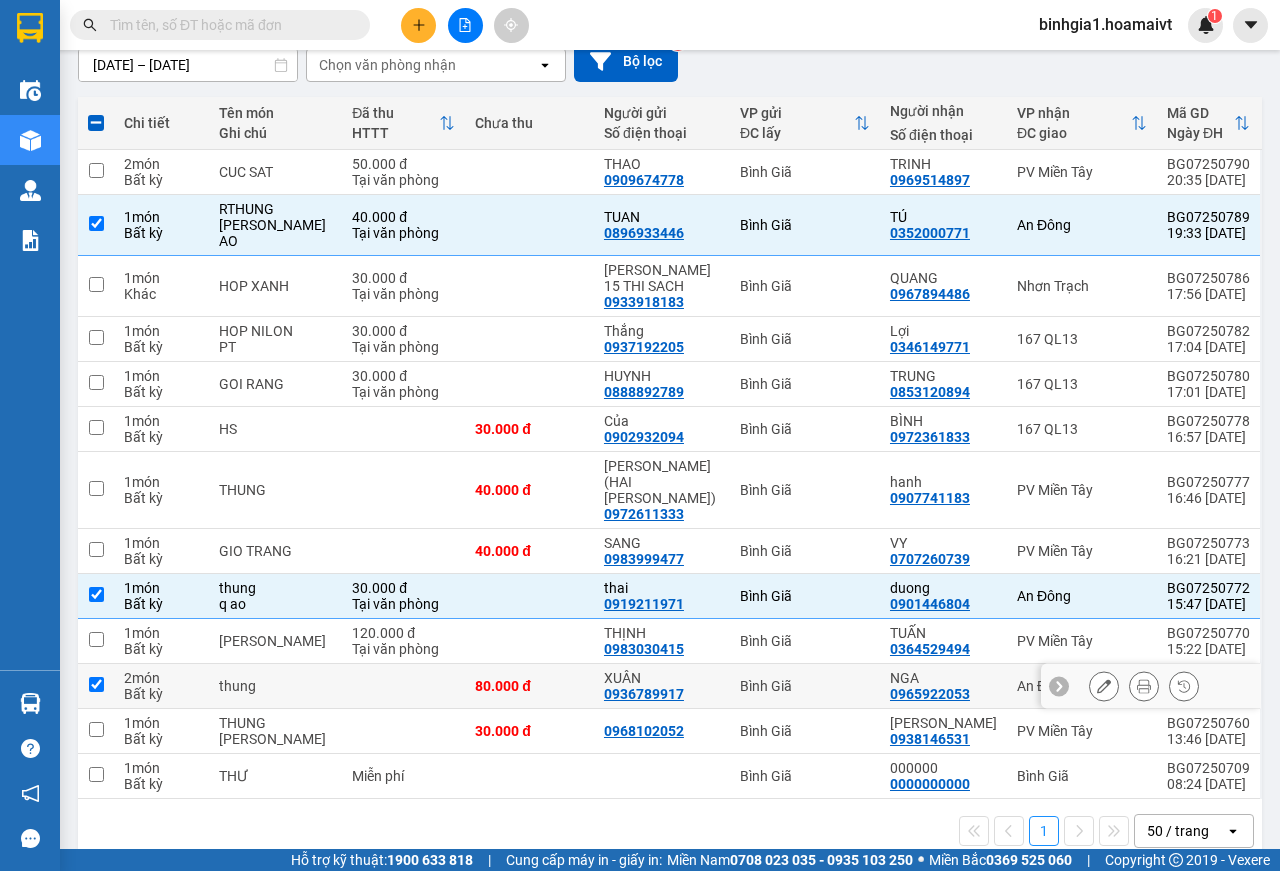 checkbox on "true" 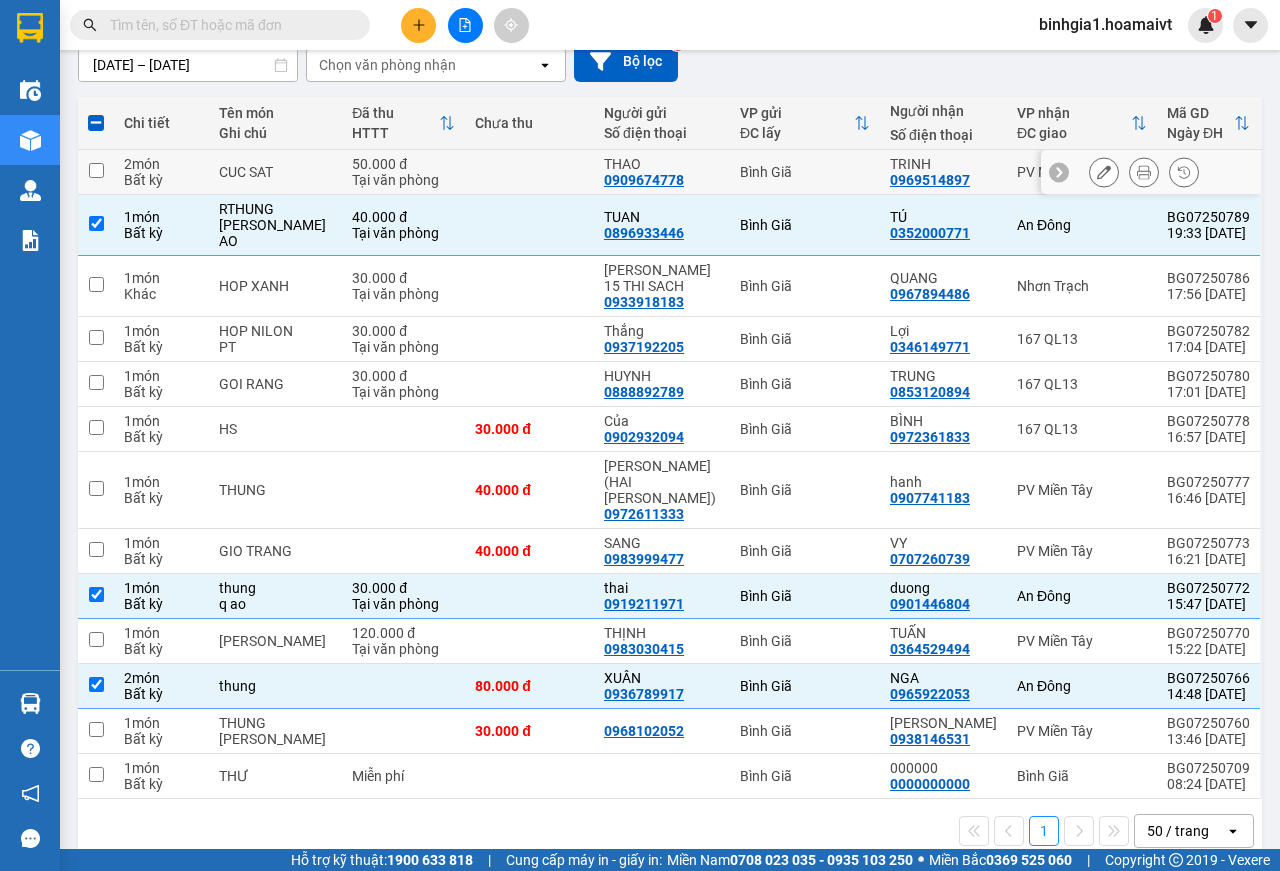 scroll, scrollTop: 0, scrollLeft: 0, axis: both 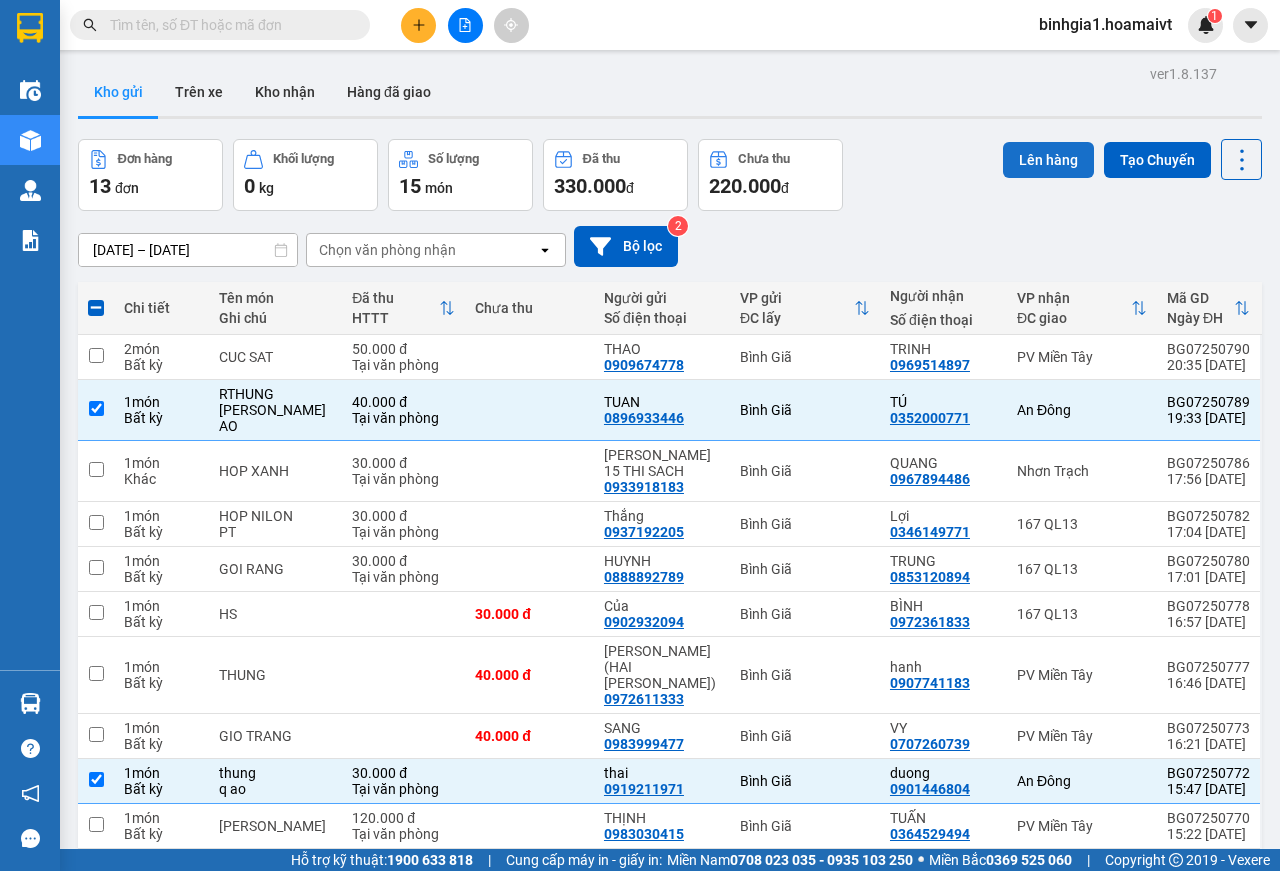 click on "Lên hàng" at bounding box center [1048, 160] 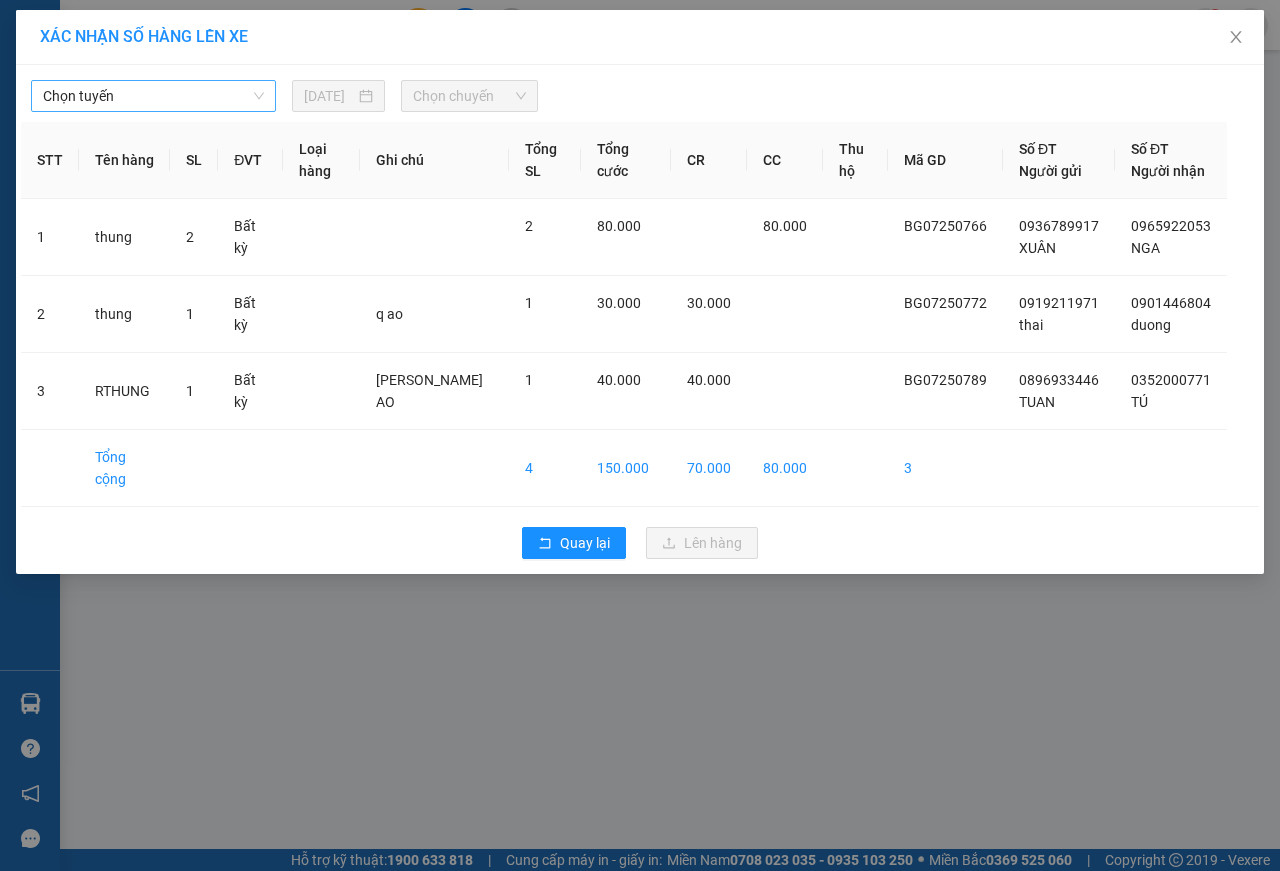 click on "Chọn tuyến" at bounding box center [153, 96] 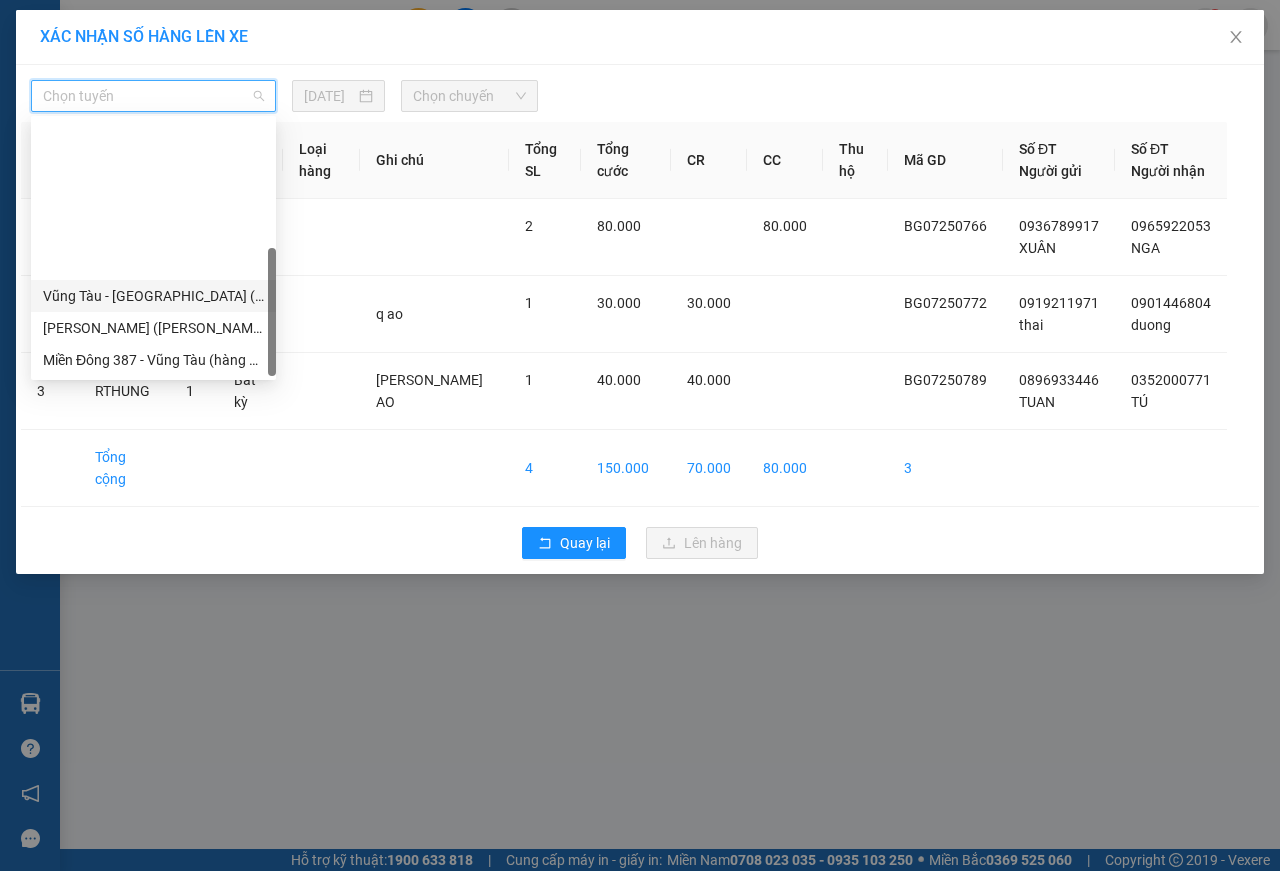 scroll, scrollTop: 192, scrollLeft: 0, axis: vertical 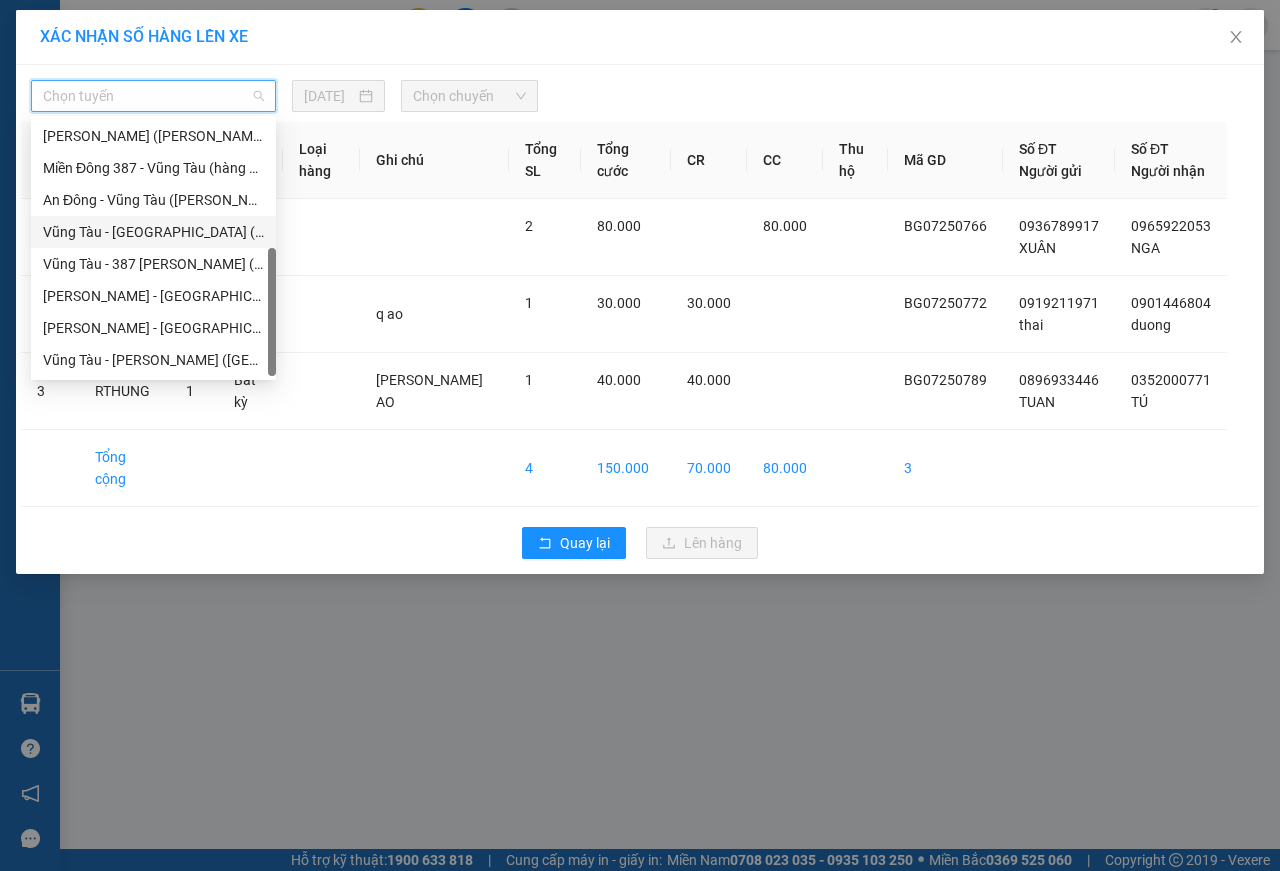 click on "Vũng Tàu - [GEOGRAPHIC_DATA] ([PERSON_NAME])" at bounding box center [153, 232] 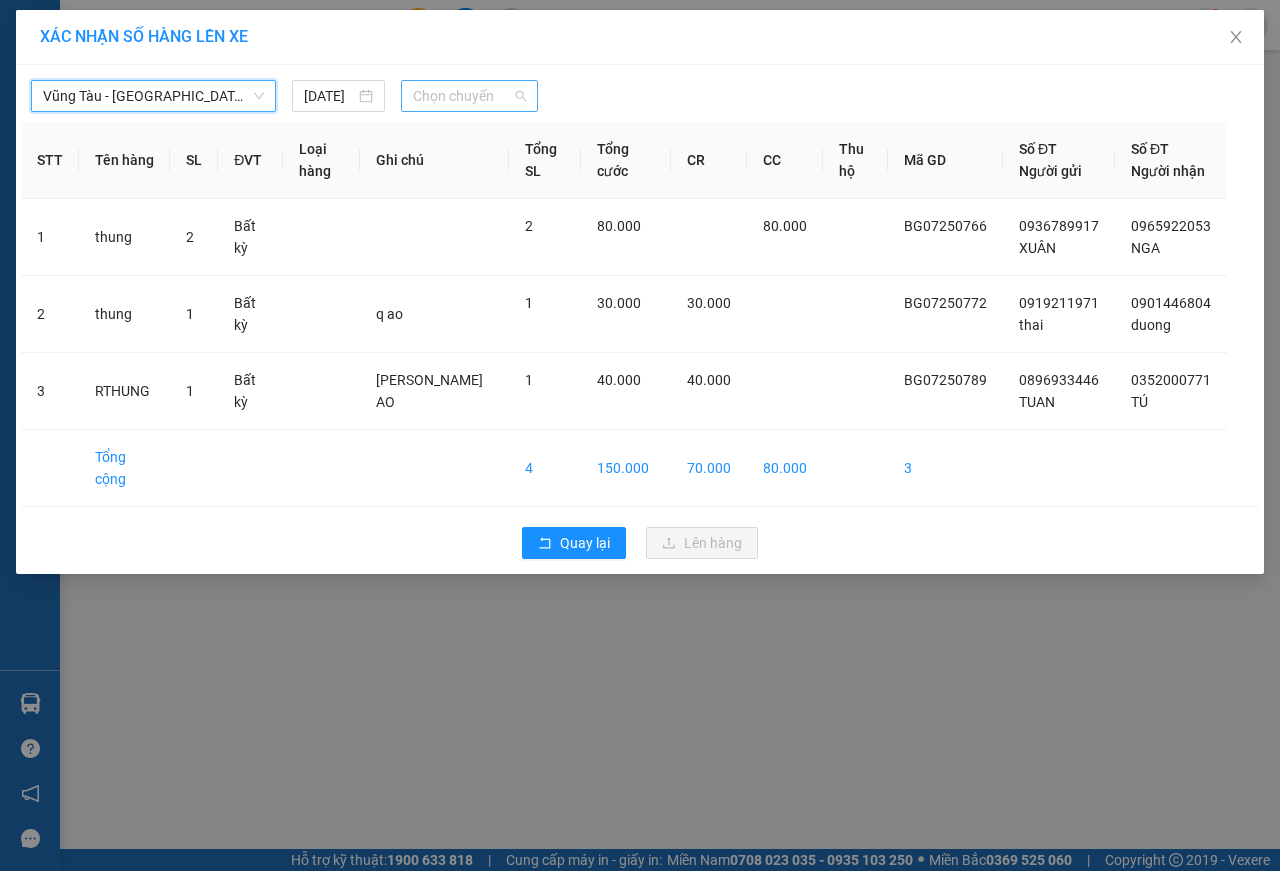 click on "Chọn chuyến" at bounding box center [469, 96] 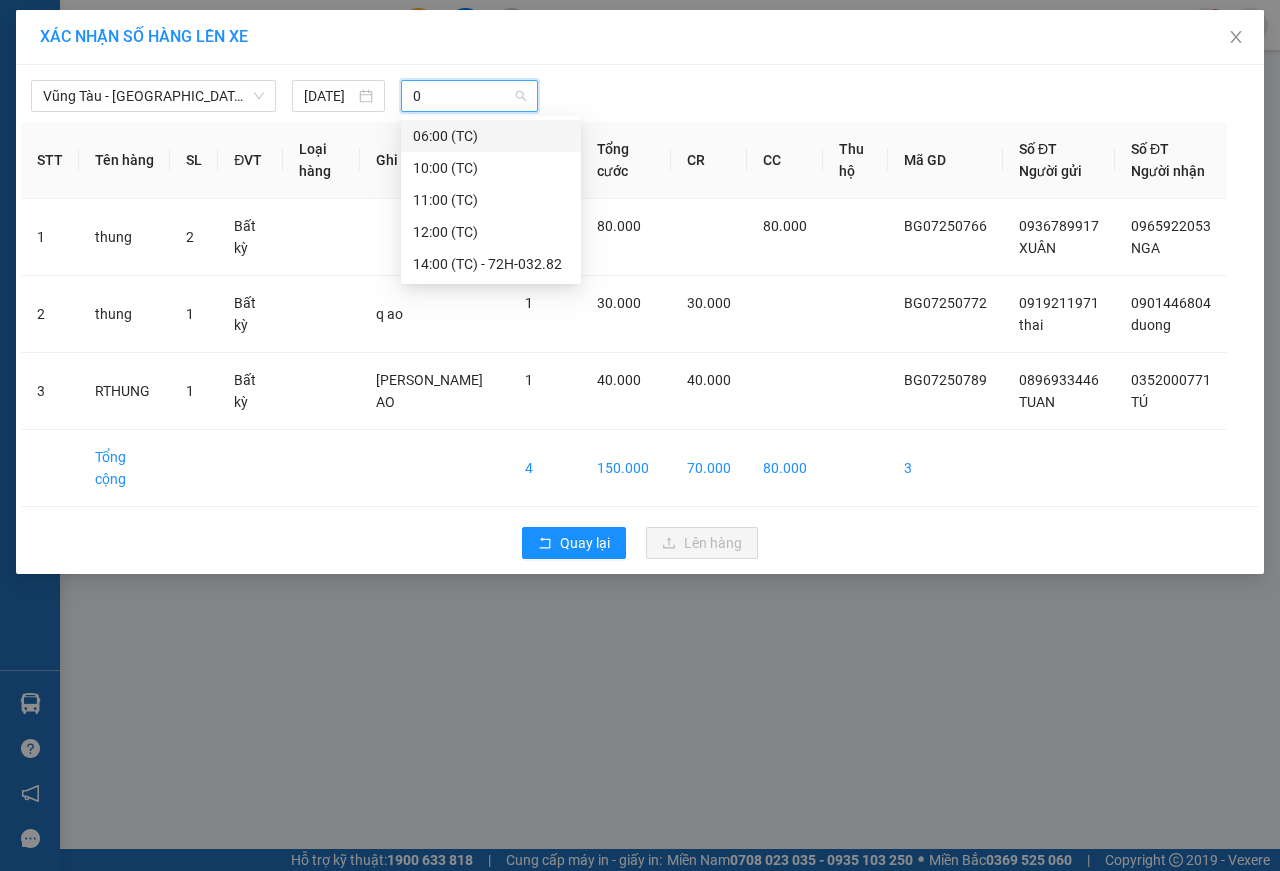 type on "06" 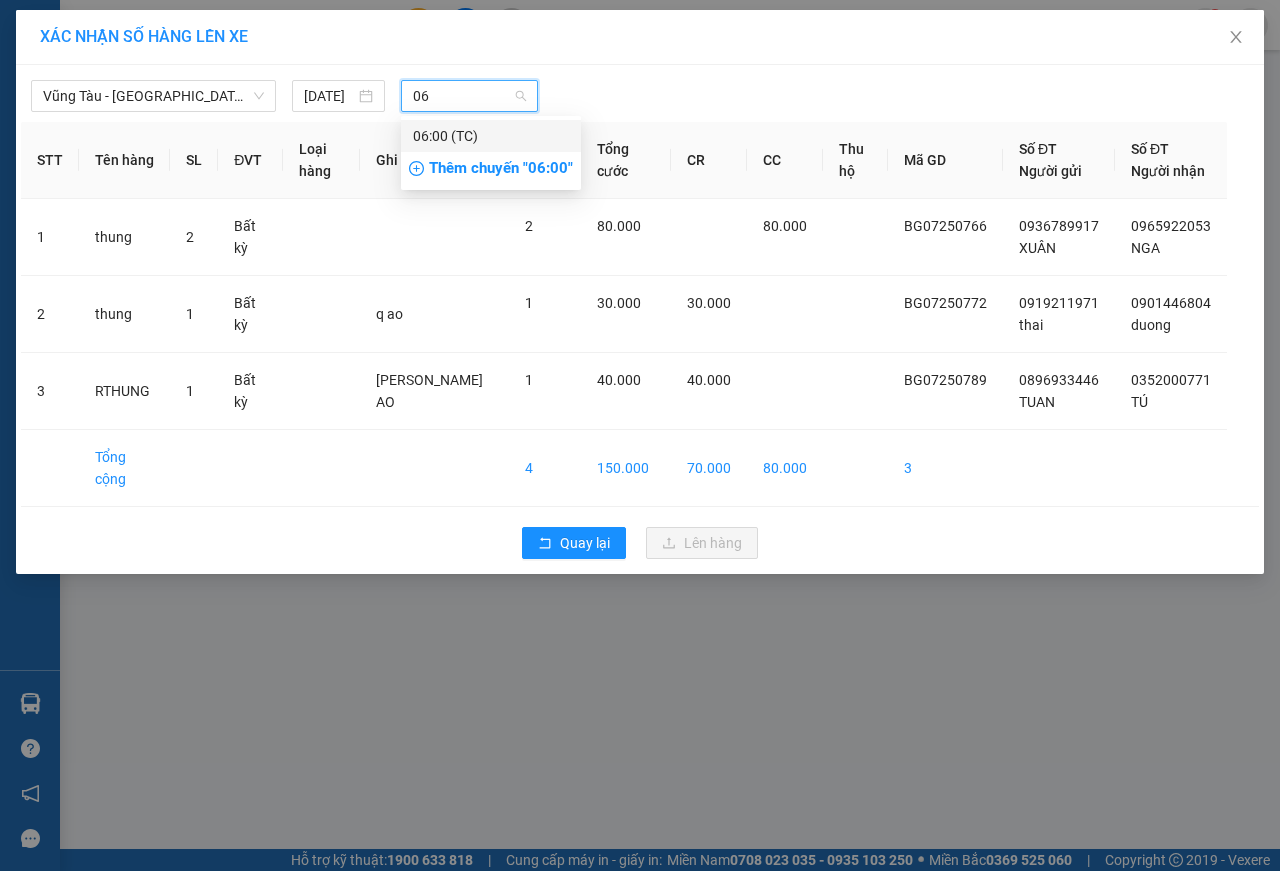 click on "06:00   (TC)" at bounding box center [491, 136] 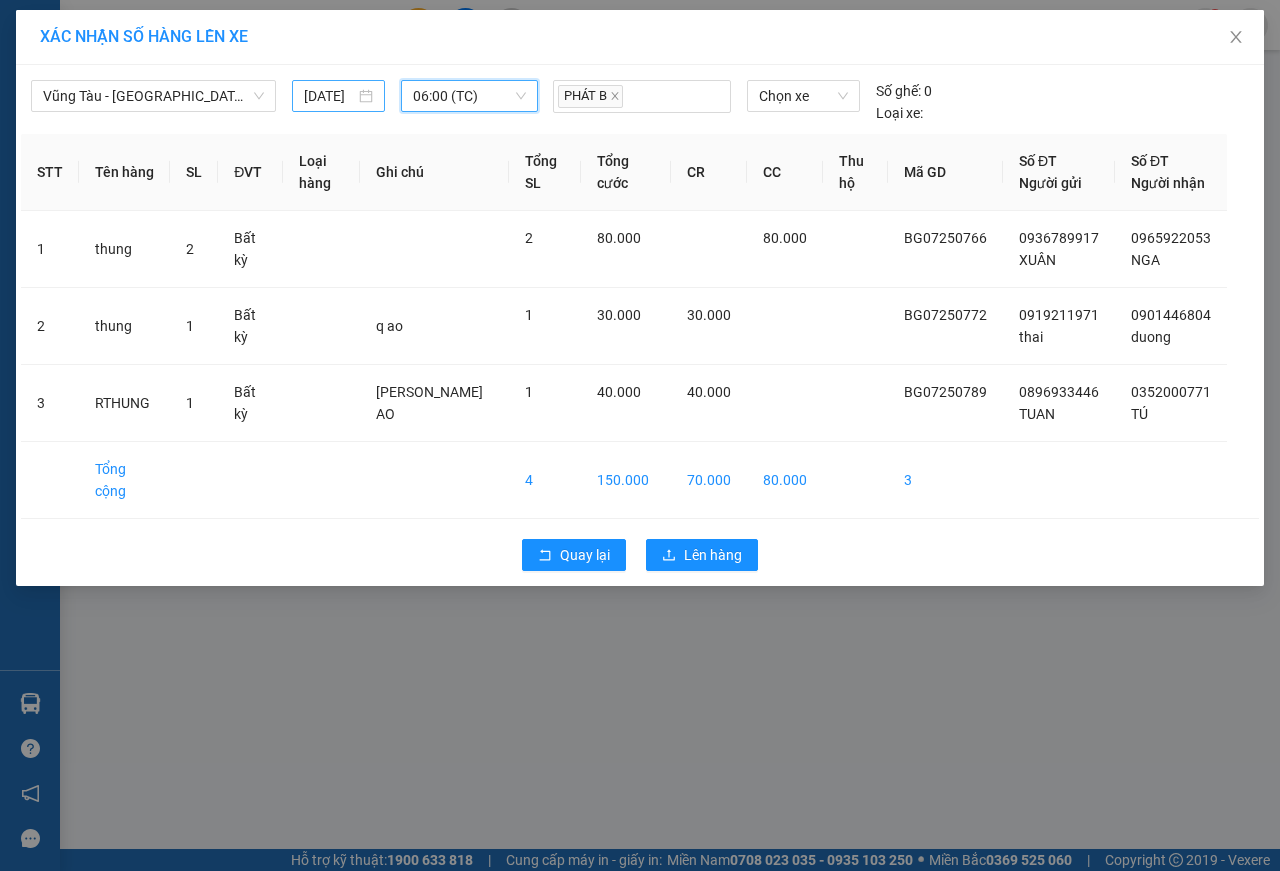 click on "[DATE]" at bounding box center [338, 96] 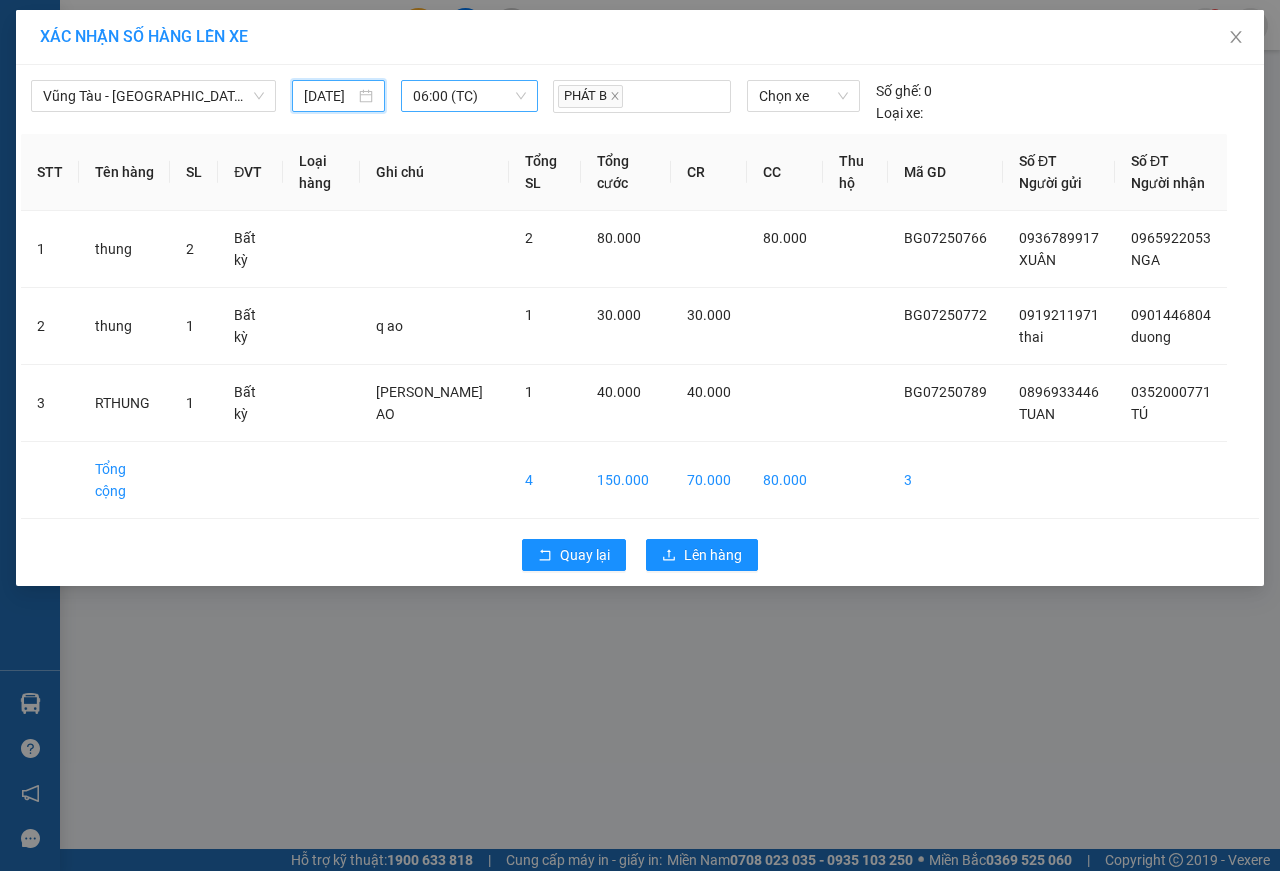 scroll, scrollTop: 0, scrollLeft: 20, axis: horizontal 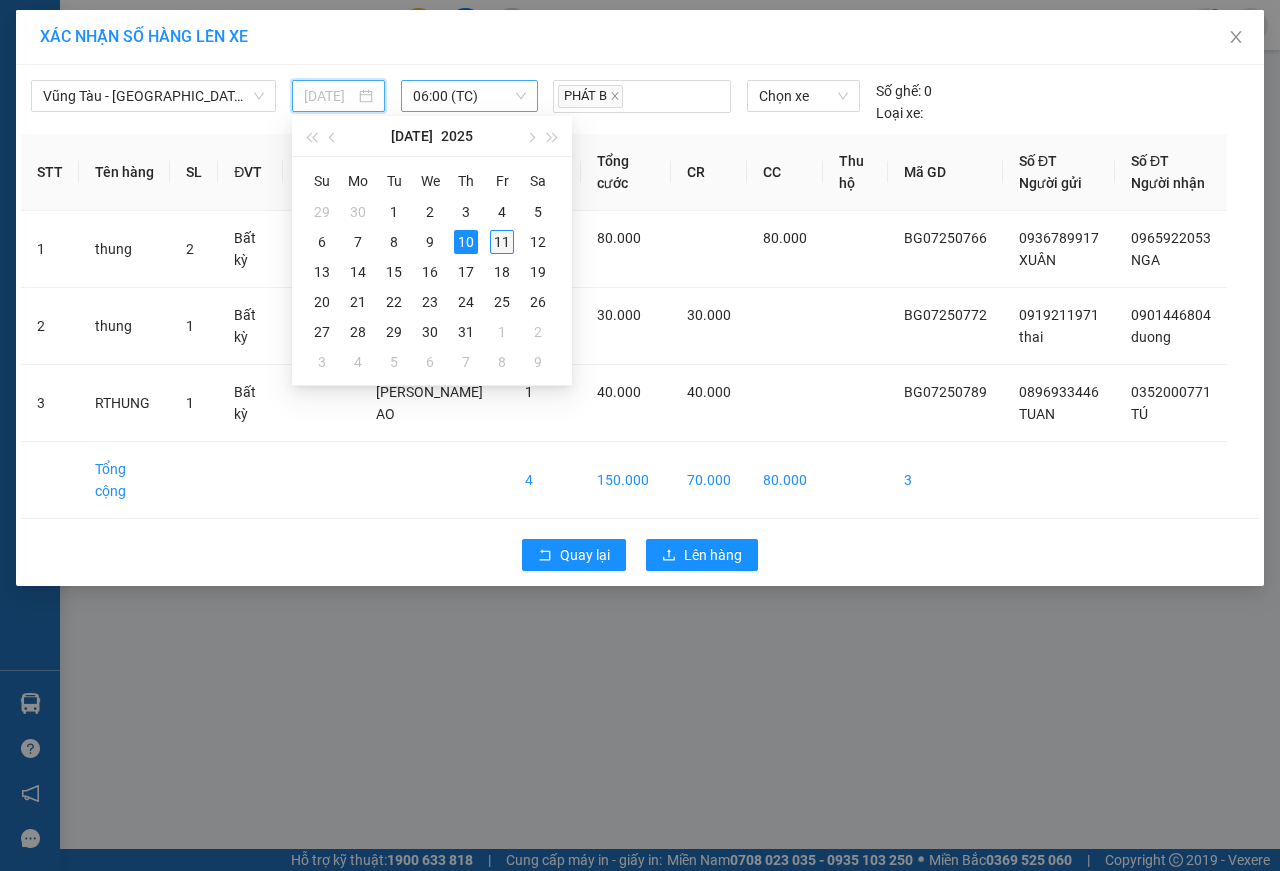 click on "11" at bounding box center (502, 242) 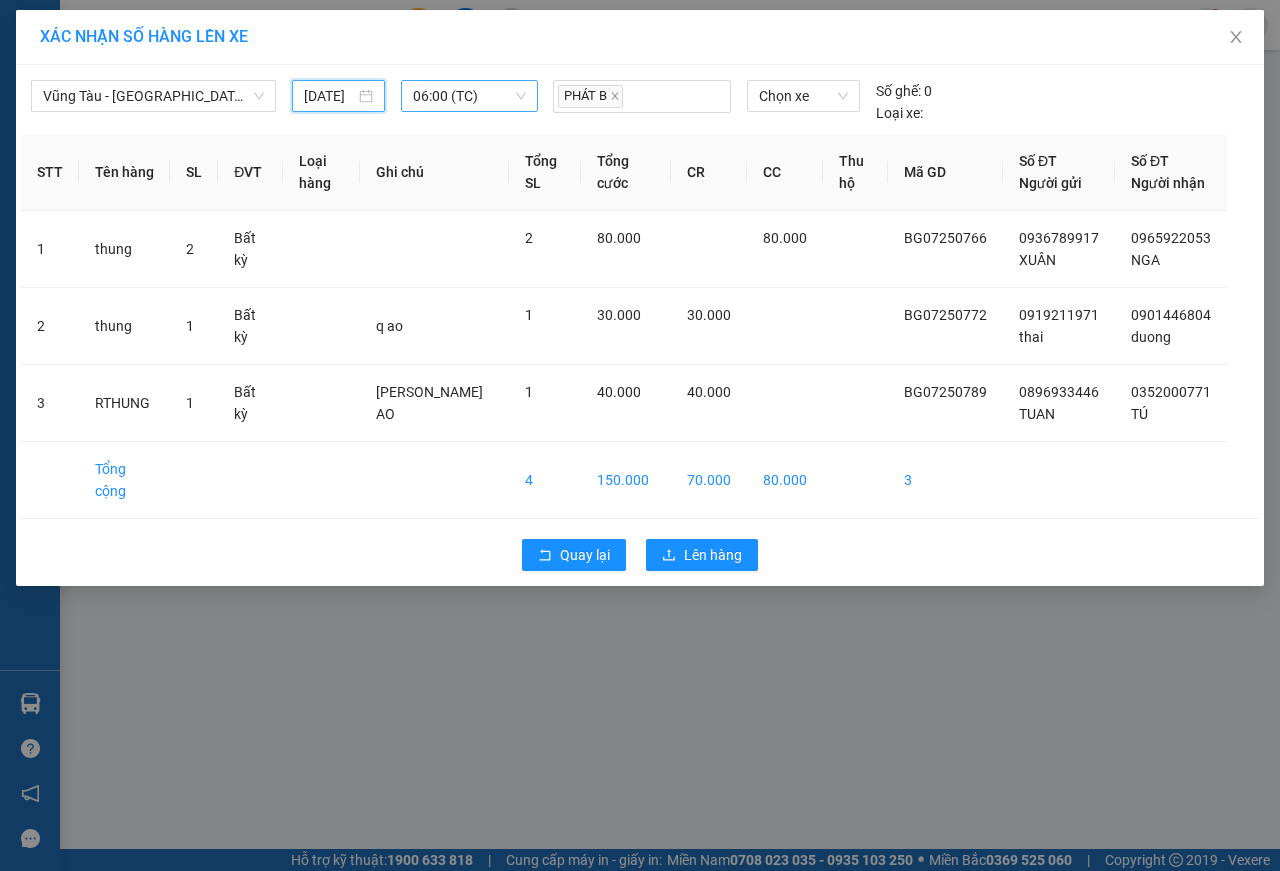 type on "[DATE]" 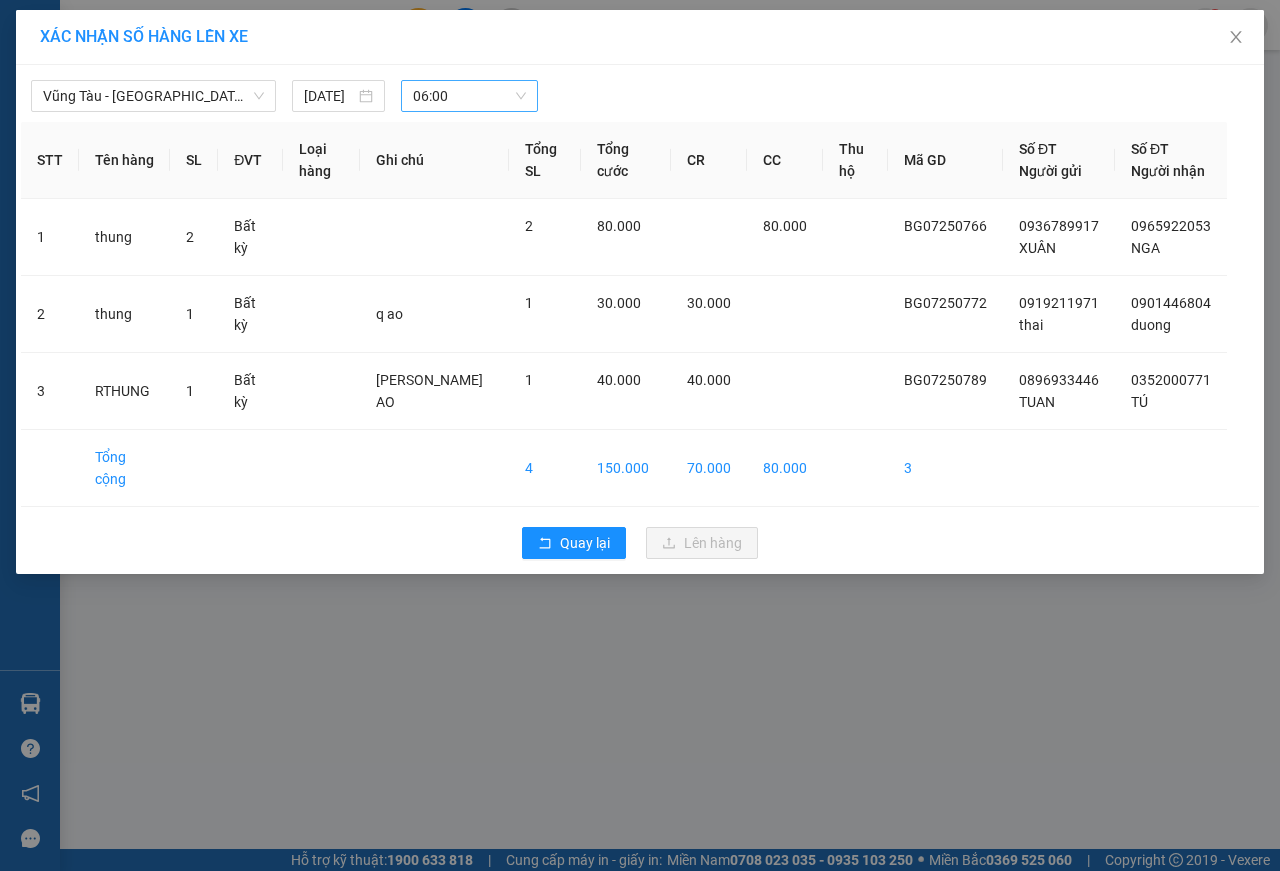 click at bounding box center [799, 96] 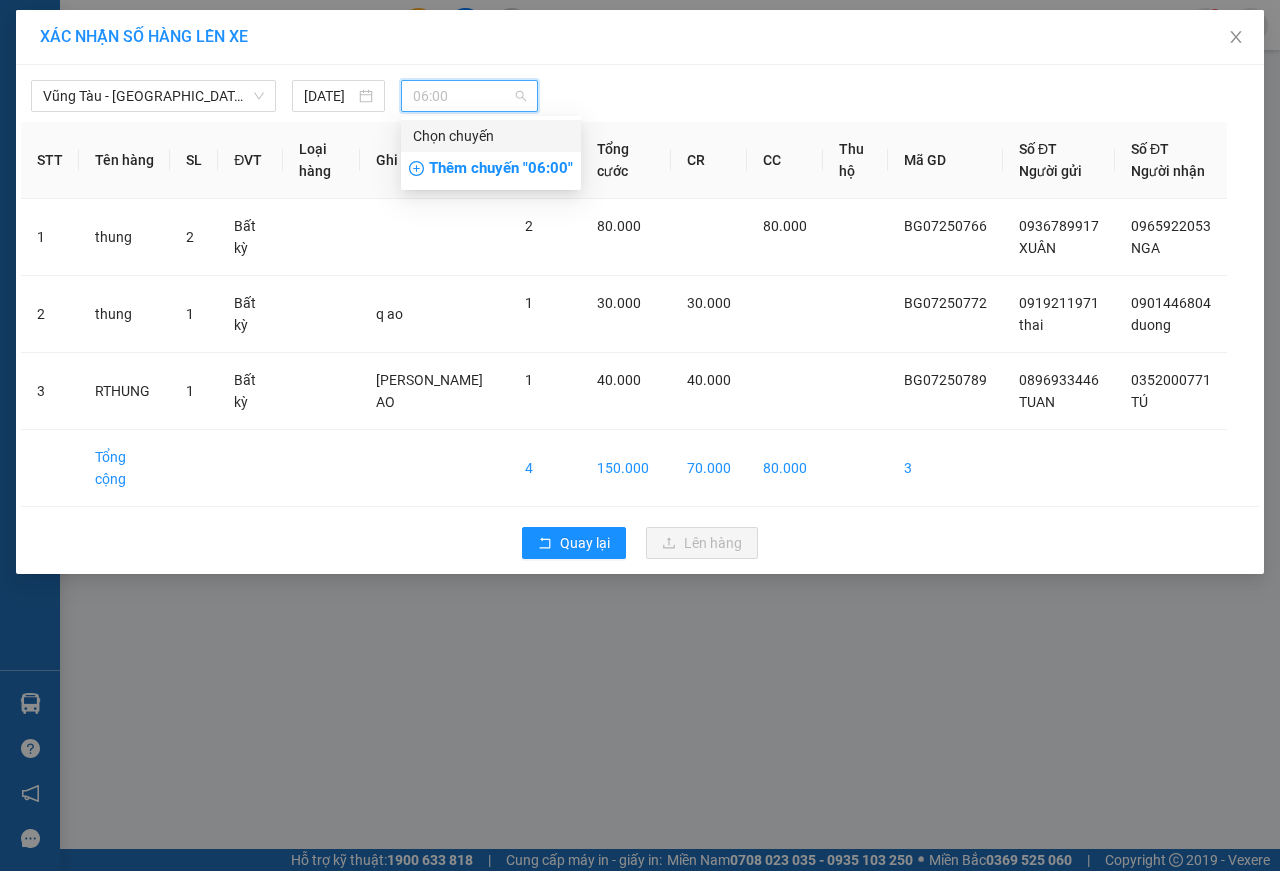 click on "Chọn chuyến" at bounding box center (491, 136) 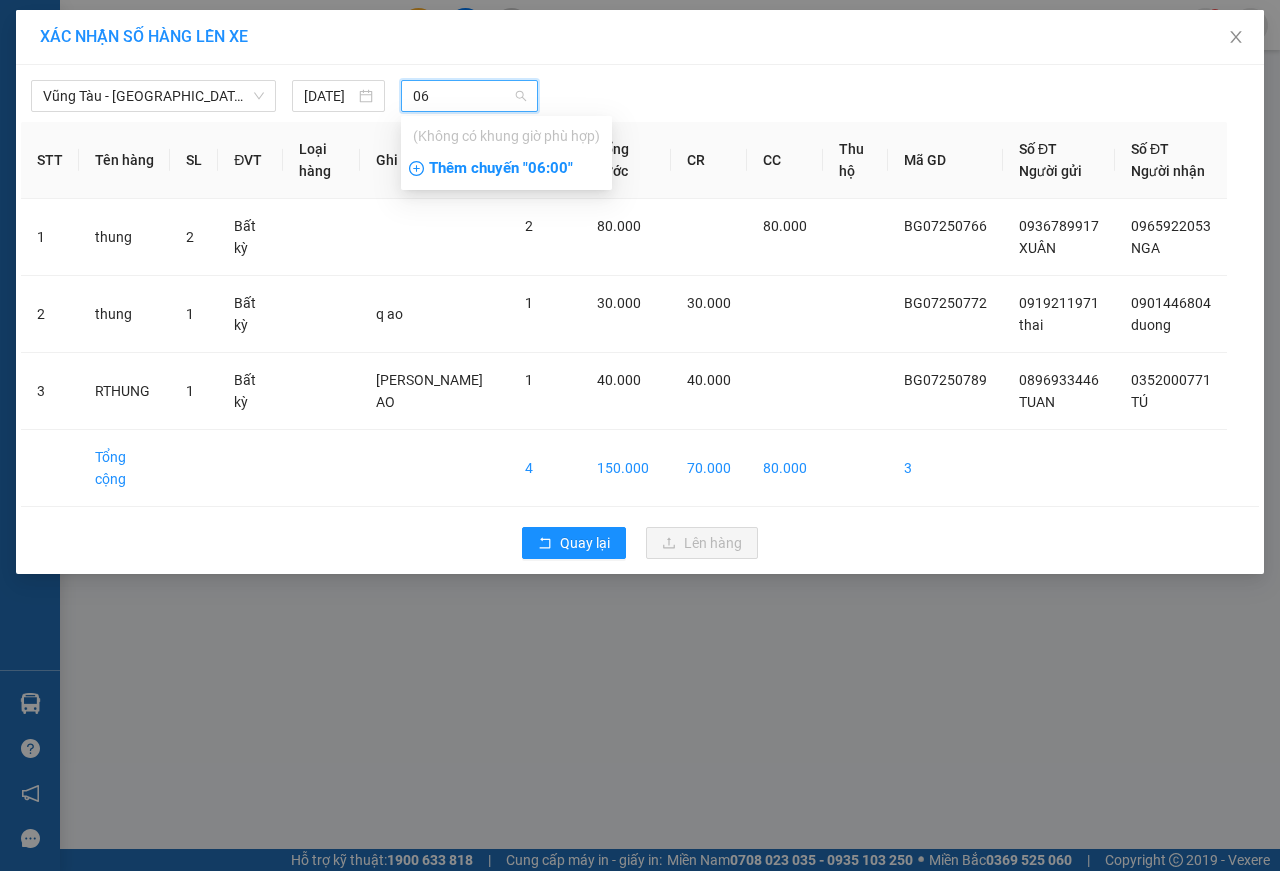 type on "06" 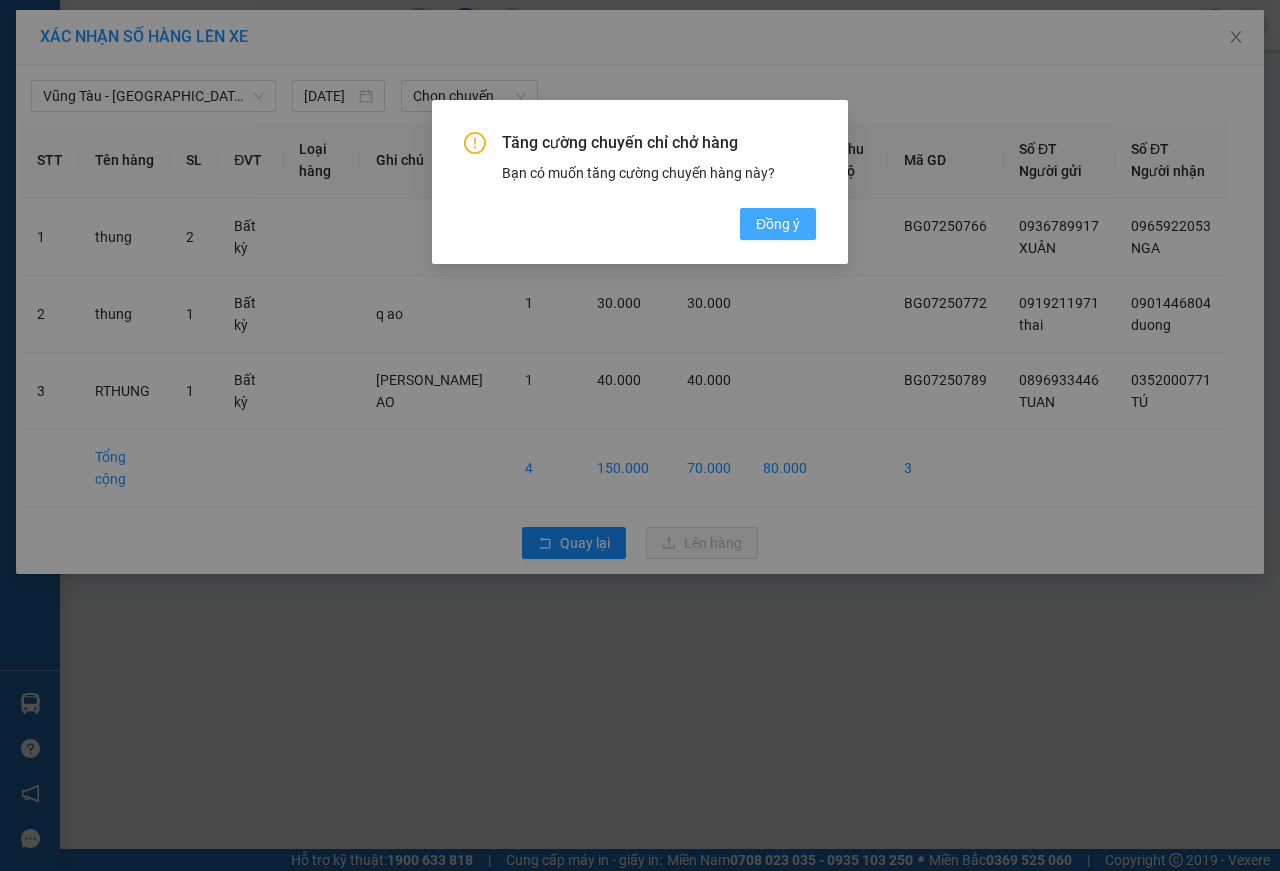 click on "Đồng ý" at bounding box center [778, 224] 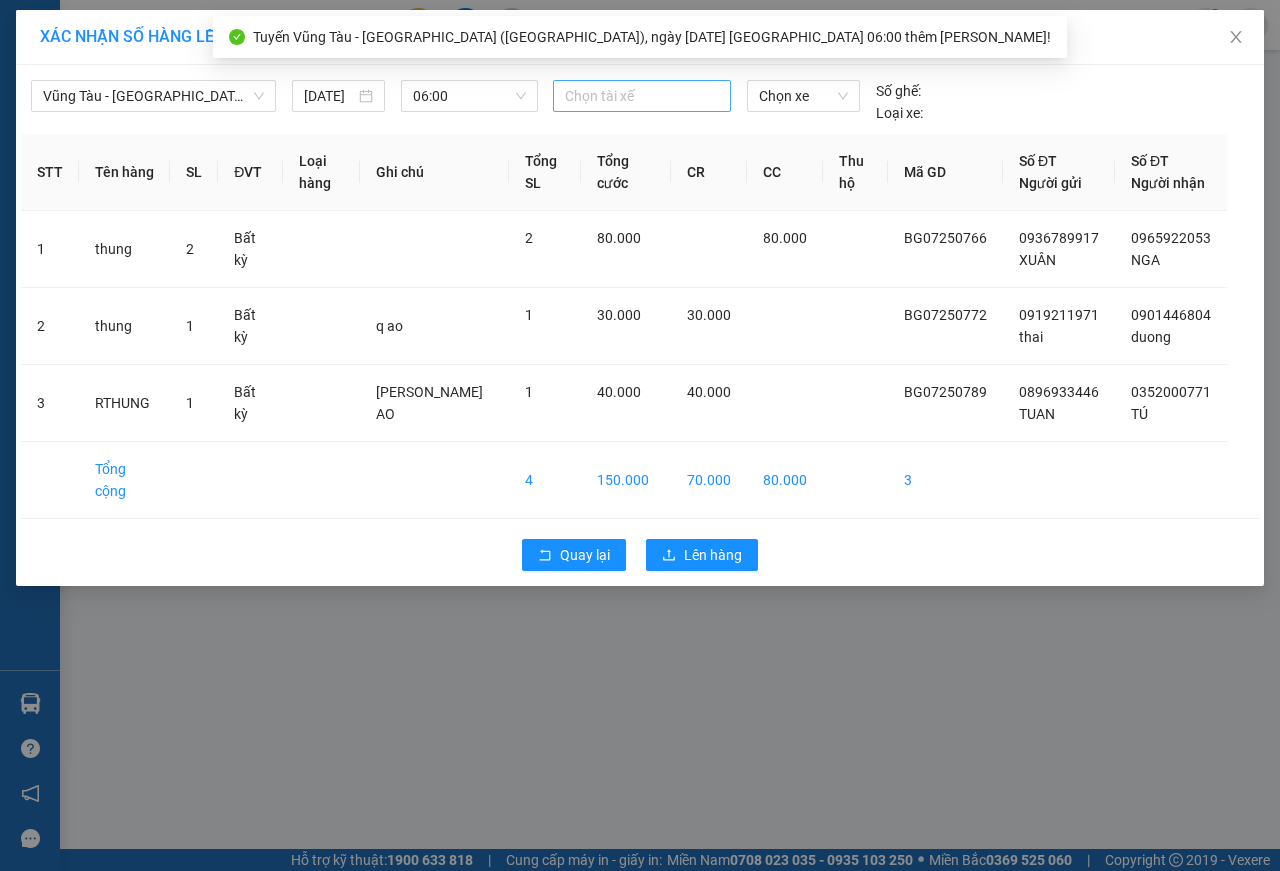 click at bounding box center (642, 96) 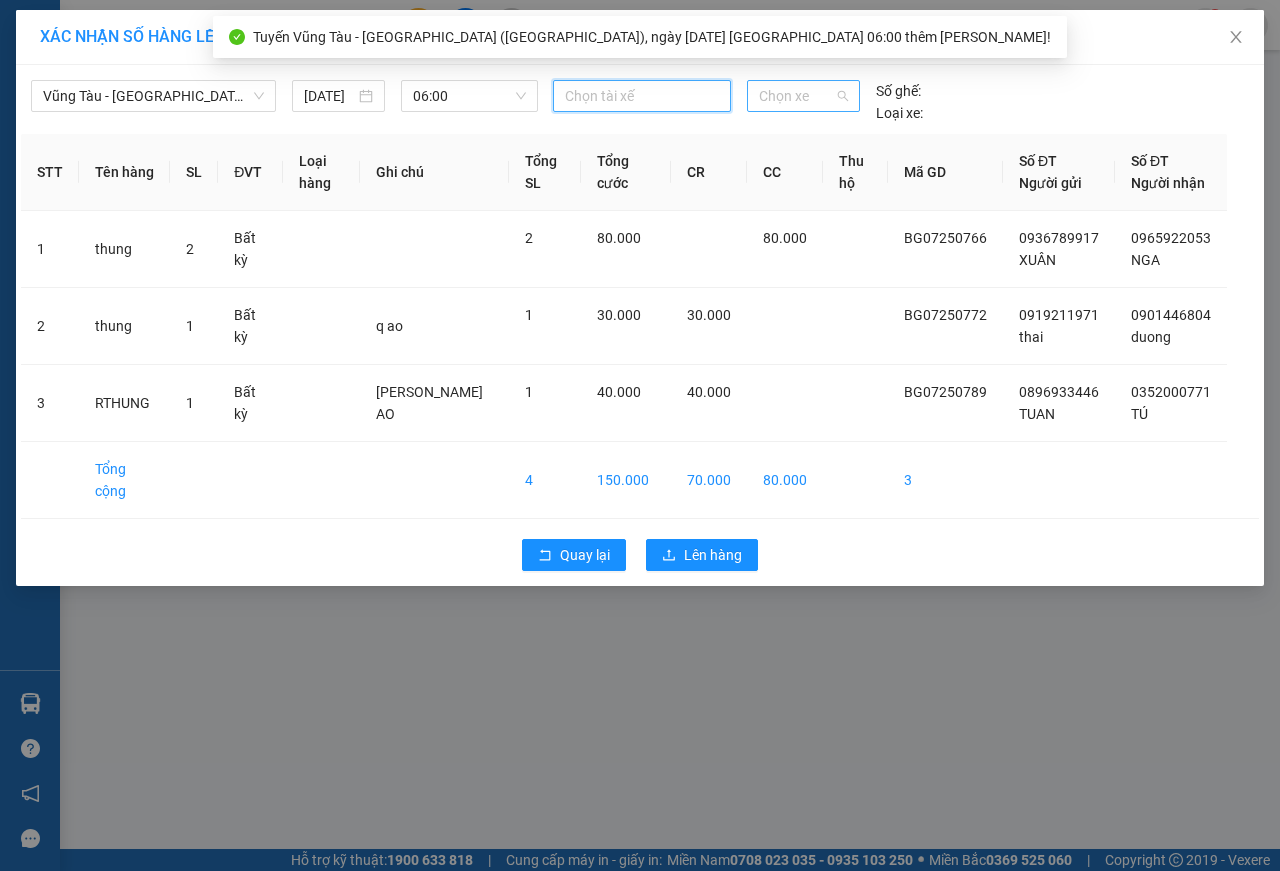 click on "Chọn xe" at bounding box center [803, 96] 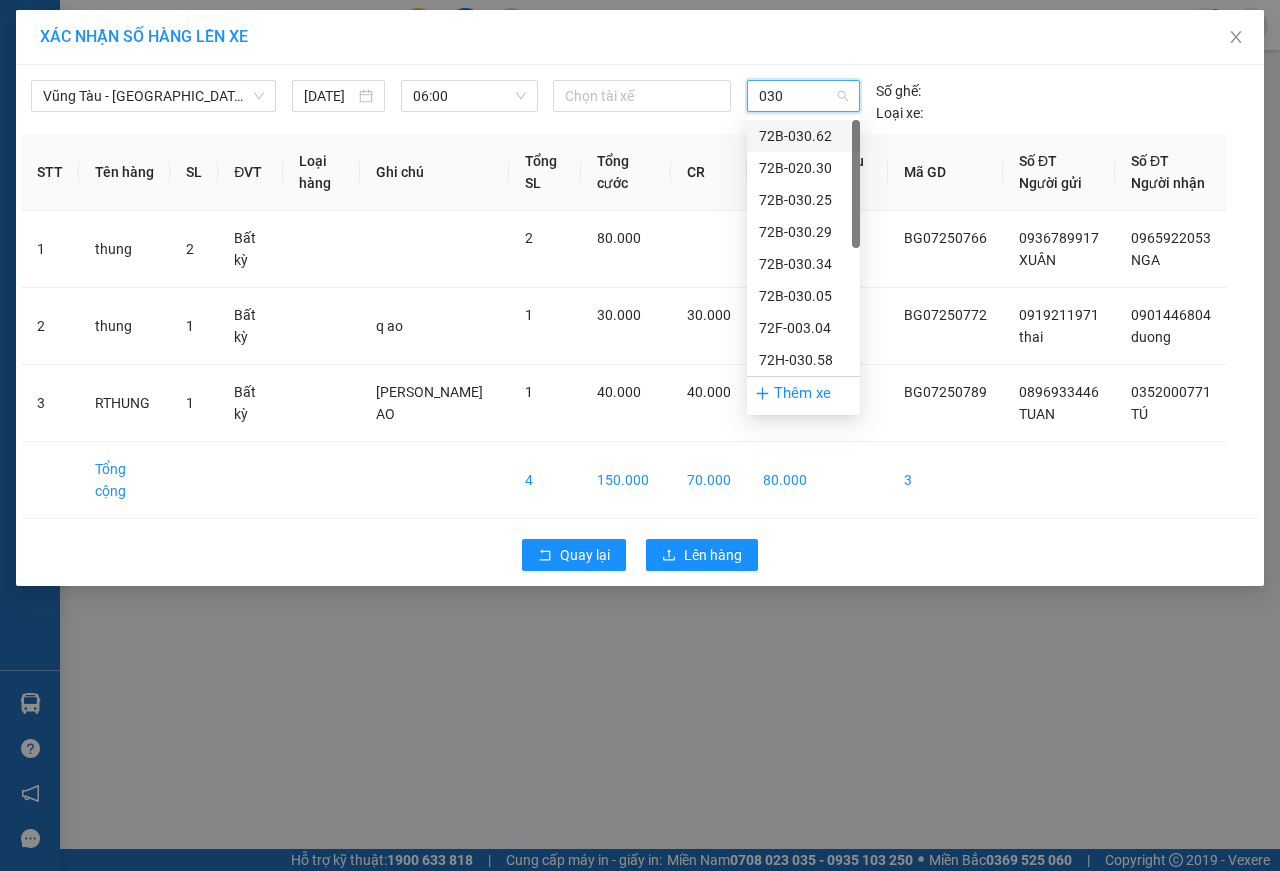 type on "0304" 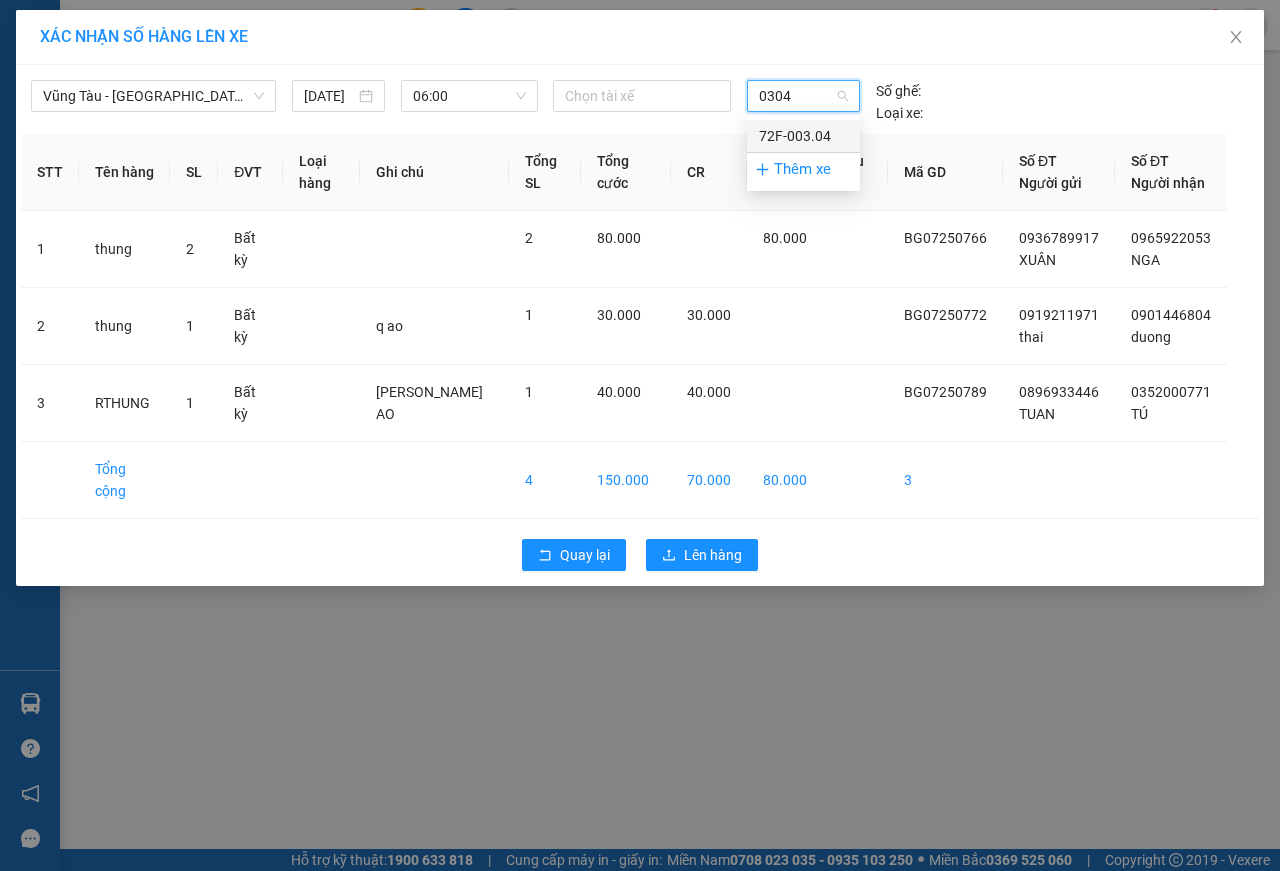 click on "72F-003.04" at bounding box center [803, 136] 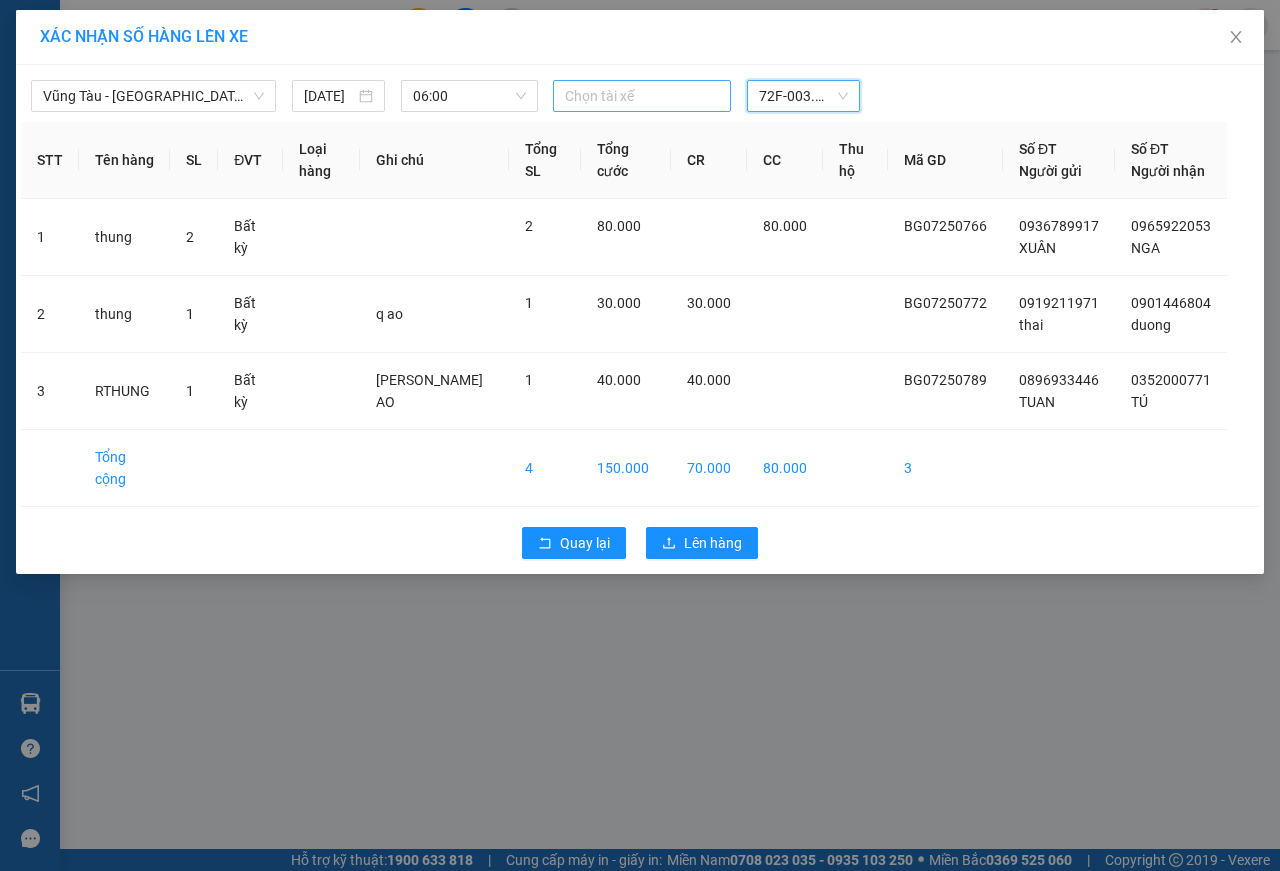 click at bounding box center [642, 96] 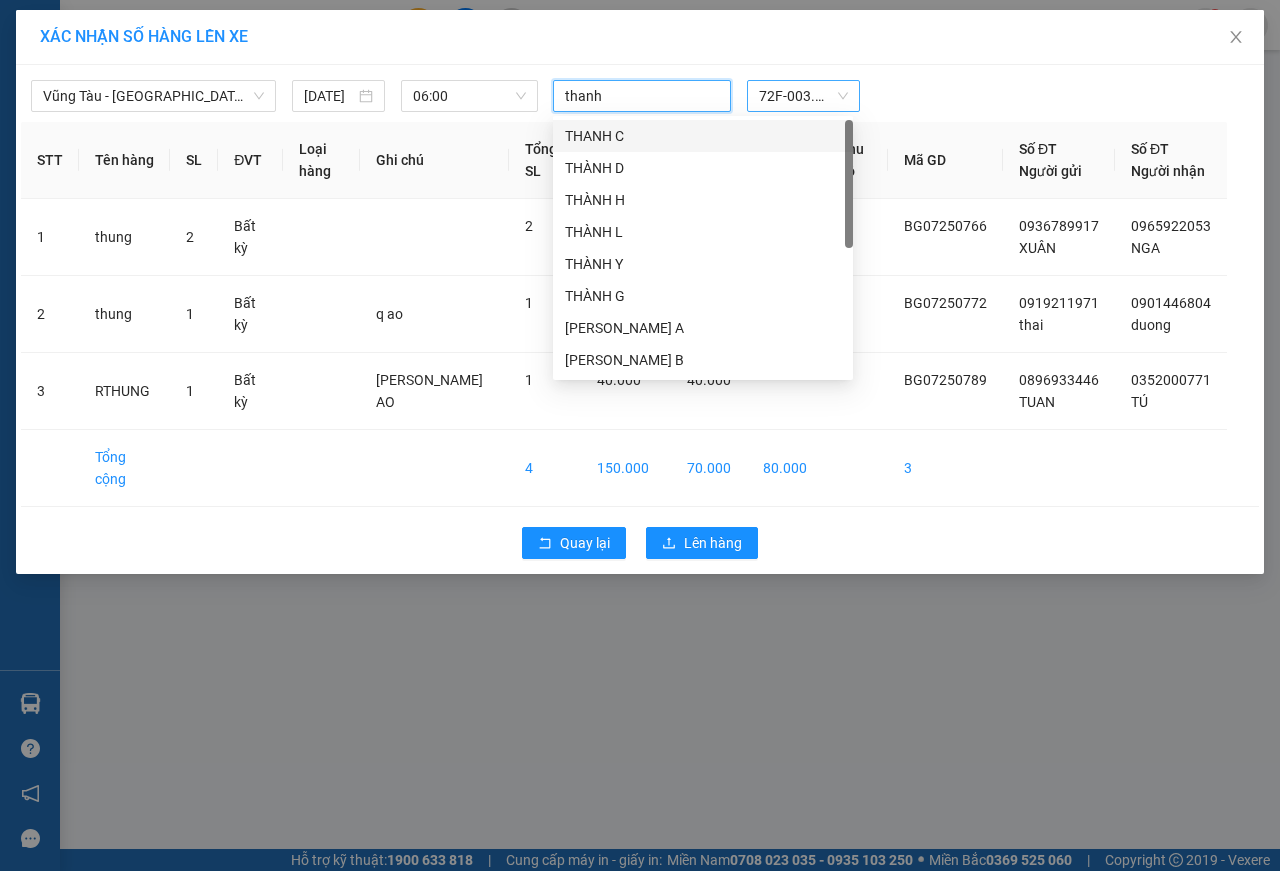 type on "thanh h" 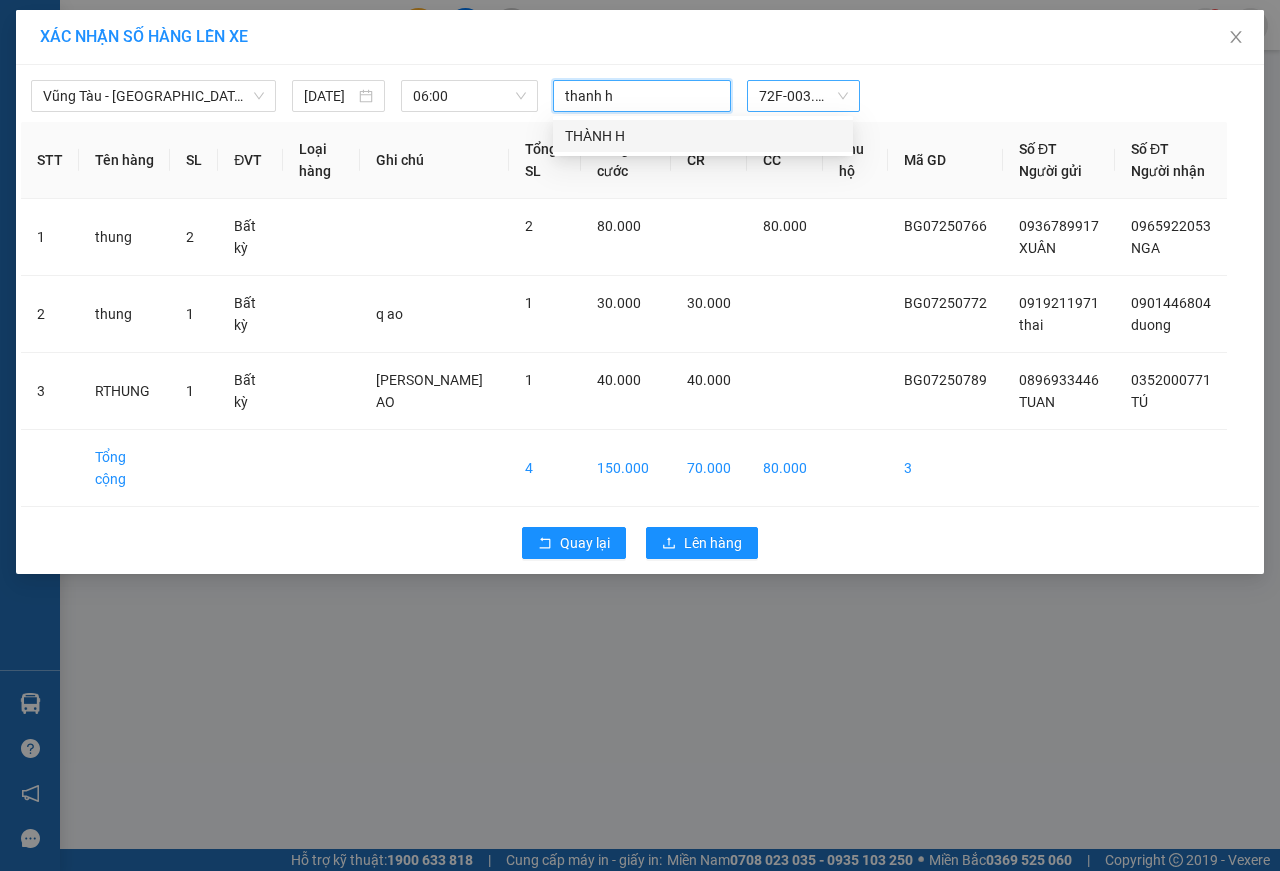 click on "THÀNH H" at bounding box center [703, 136] 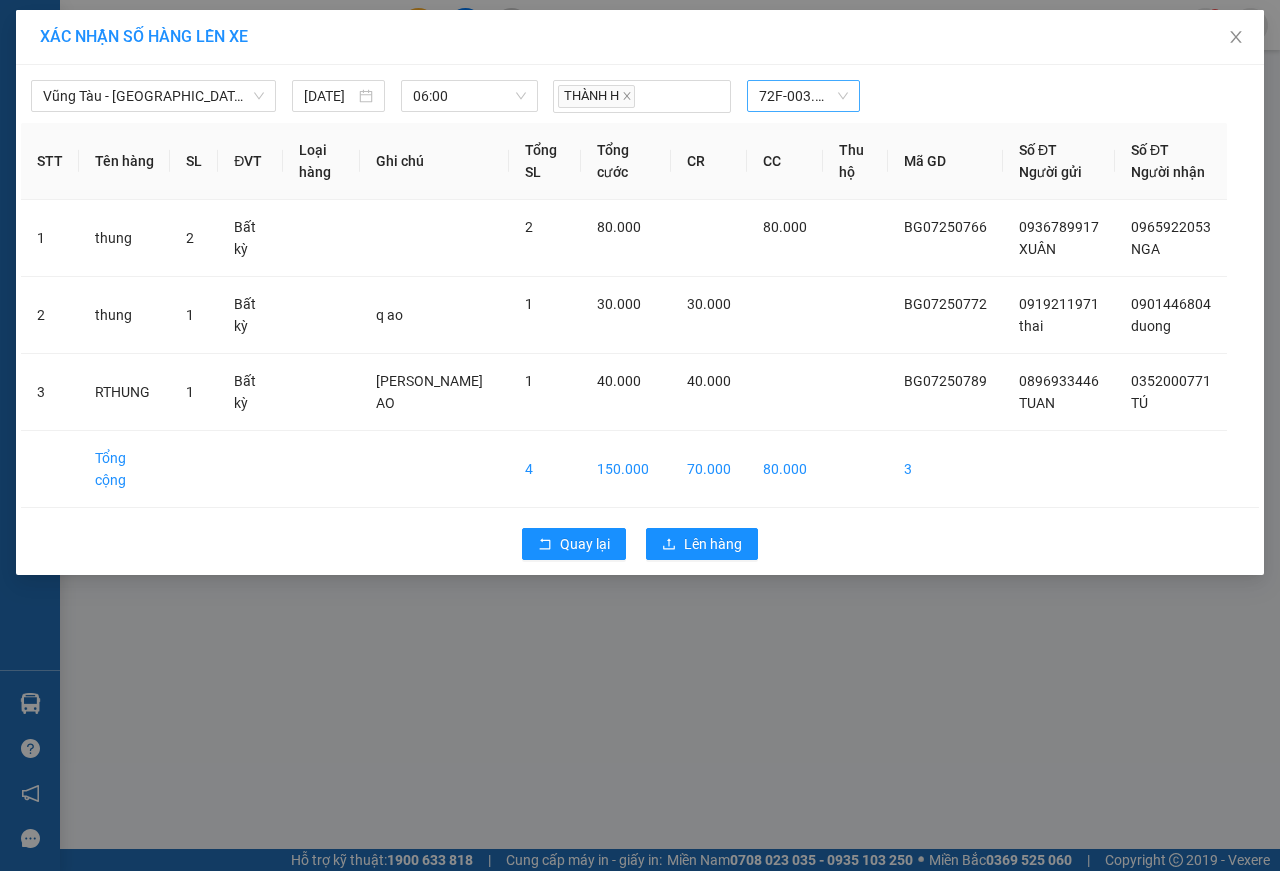 click on "XÁC NHẬN SỐ HÀNG LÊN XE" at bounding box center [640, 37] 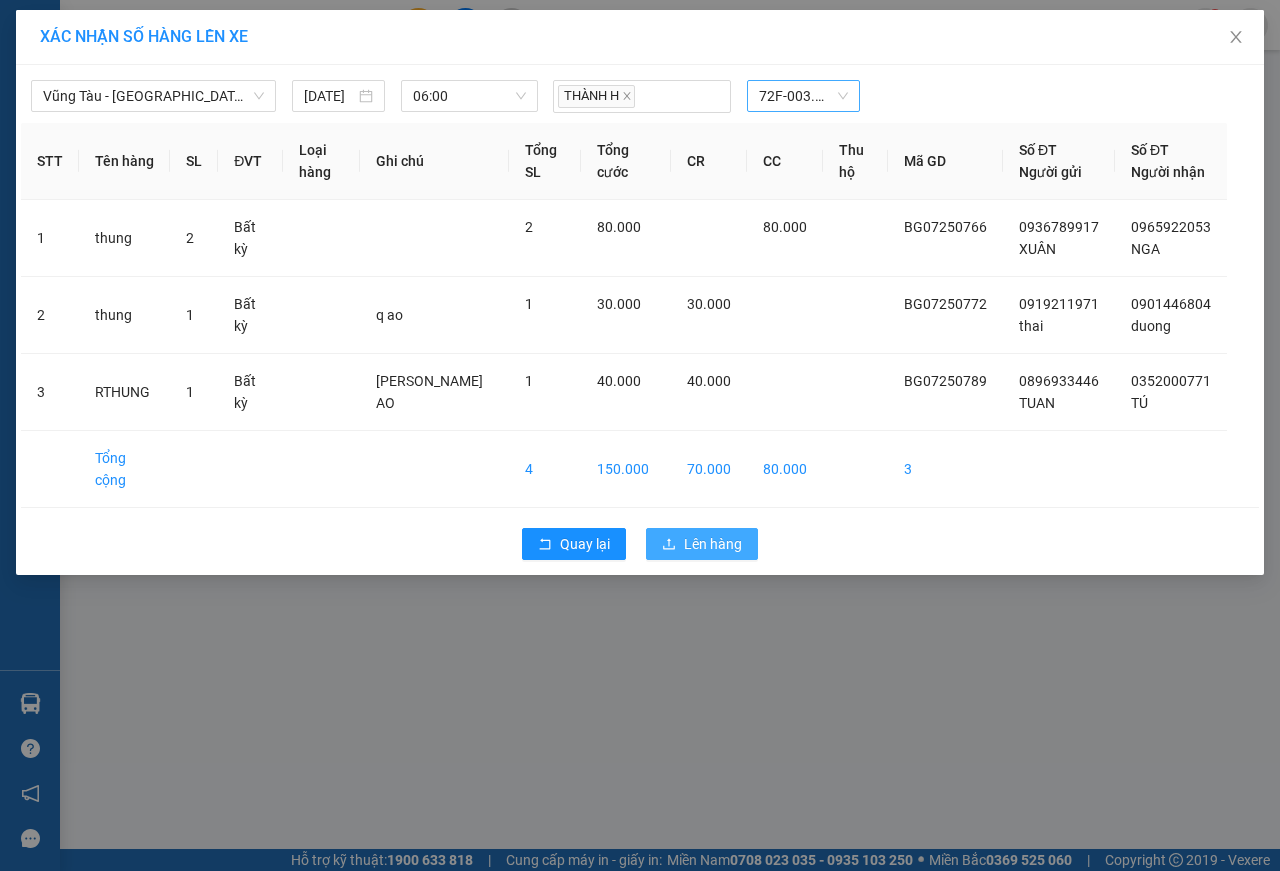 click on "Lên hàng" at bounding box center [713, 544] 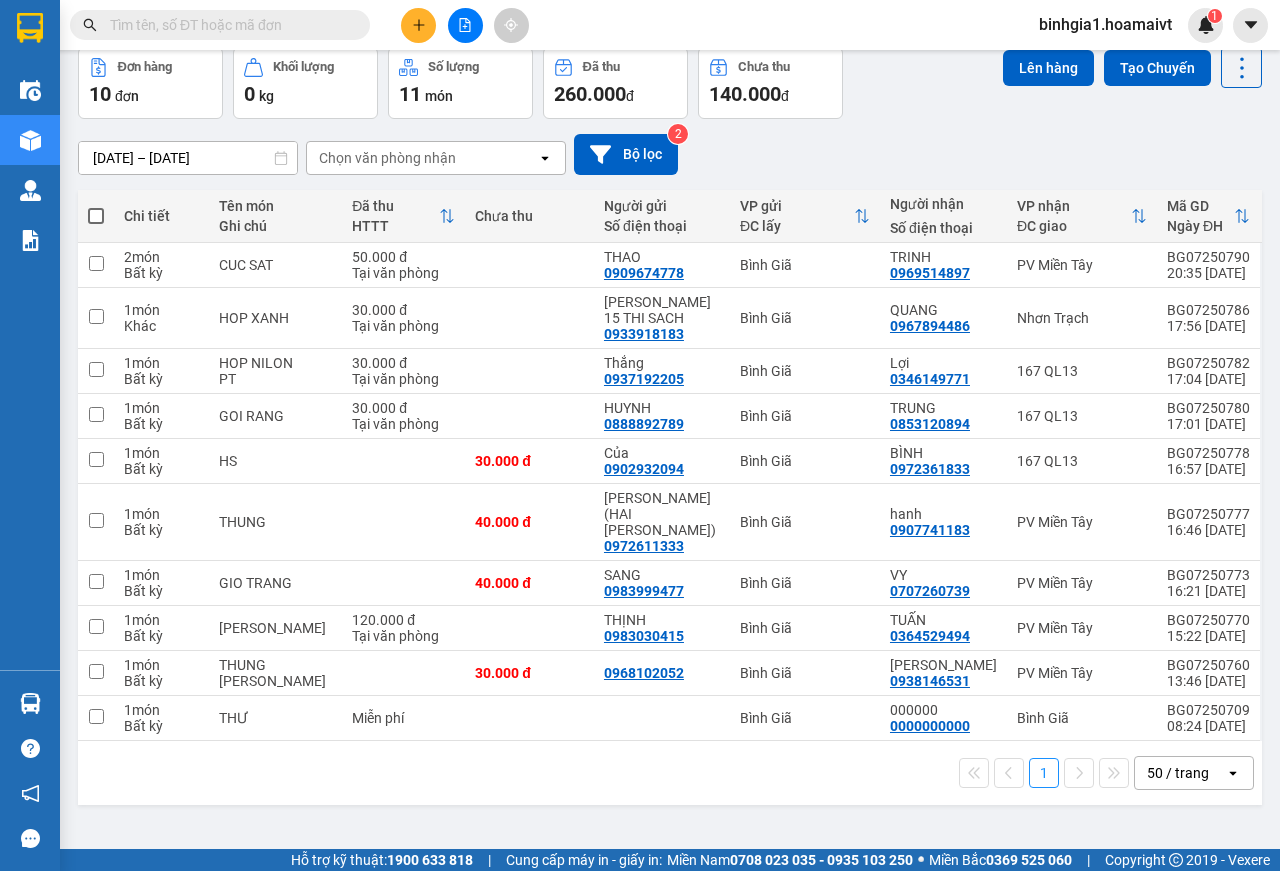 scroll, scrollTop: 0, scrollLeft: 0, axis: both 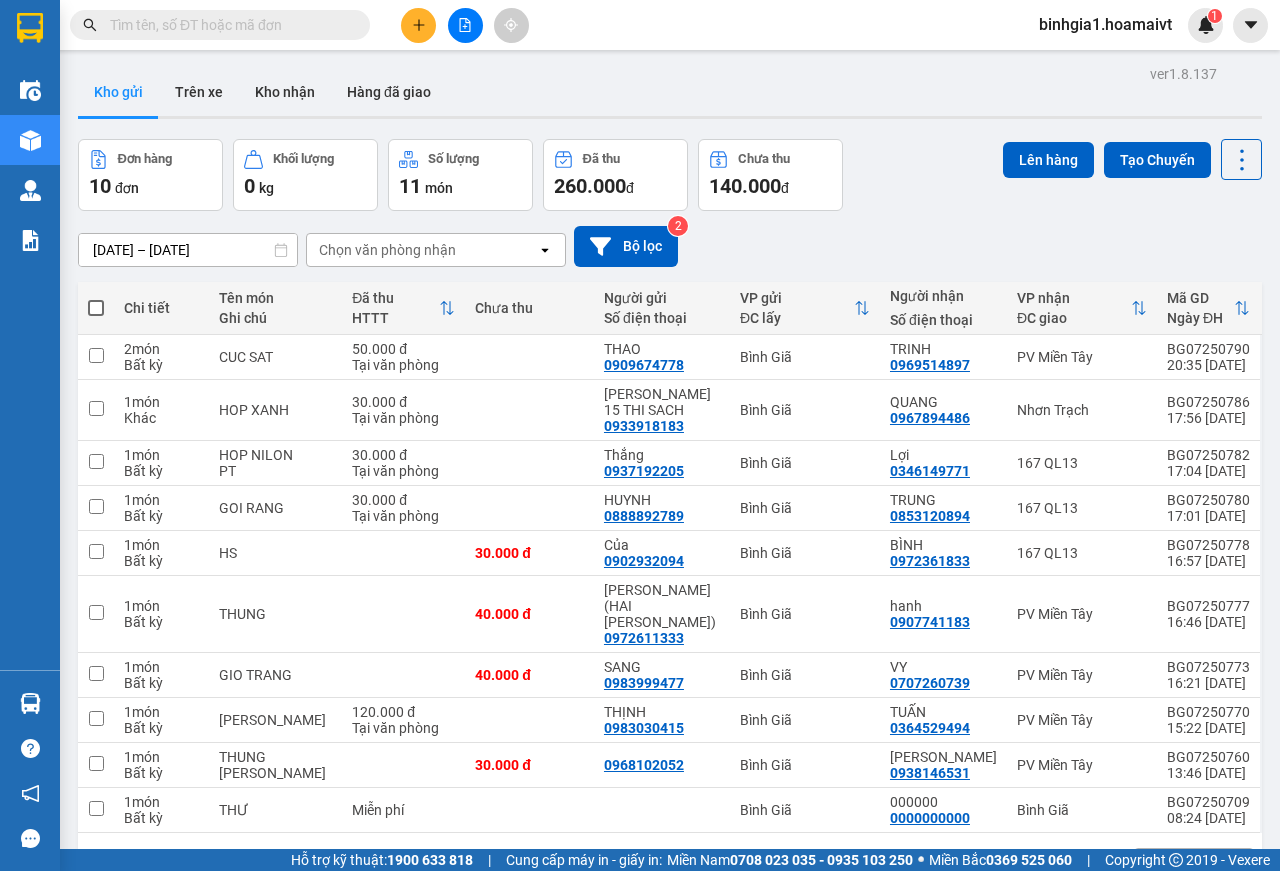 click on "[DATE] – [DATE] Press the down arrow key to interact with the calendar and select a date. Press the escape button to close the calendar. Selected date range is from [DATE] to [DATE]. Chọn văn [PERSON_NAME] open Bộ lọc 2" at bounding box center [670, 246] 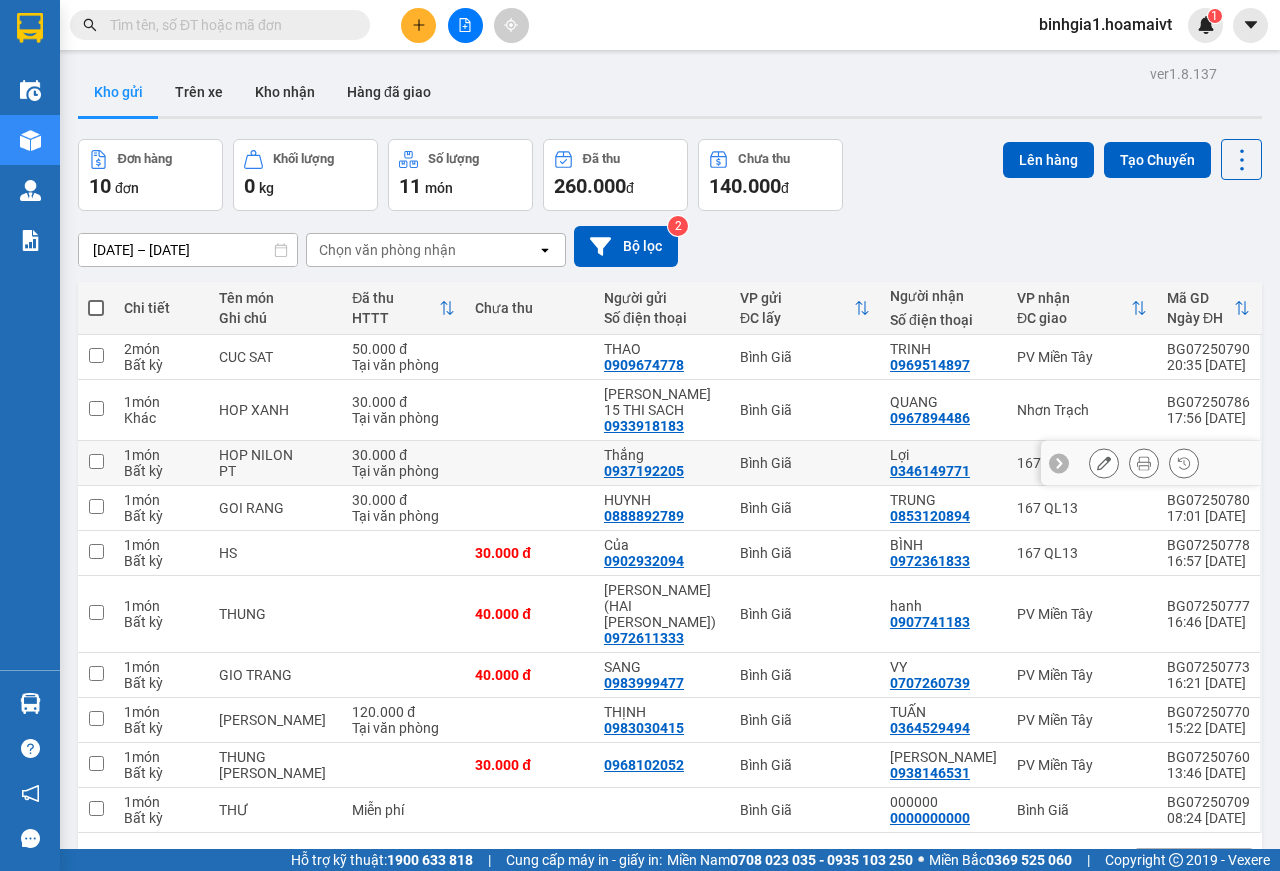 scroll, scrollTop: 92, scrollLeft: 0, axis: vertical 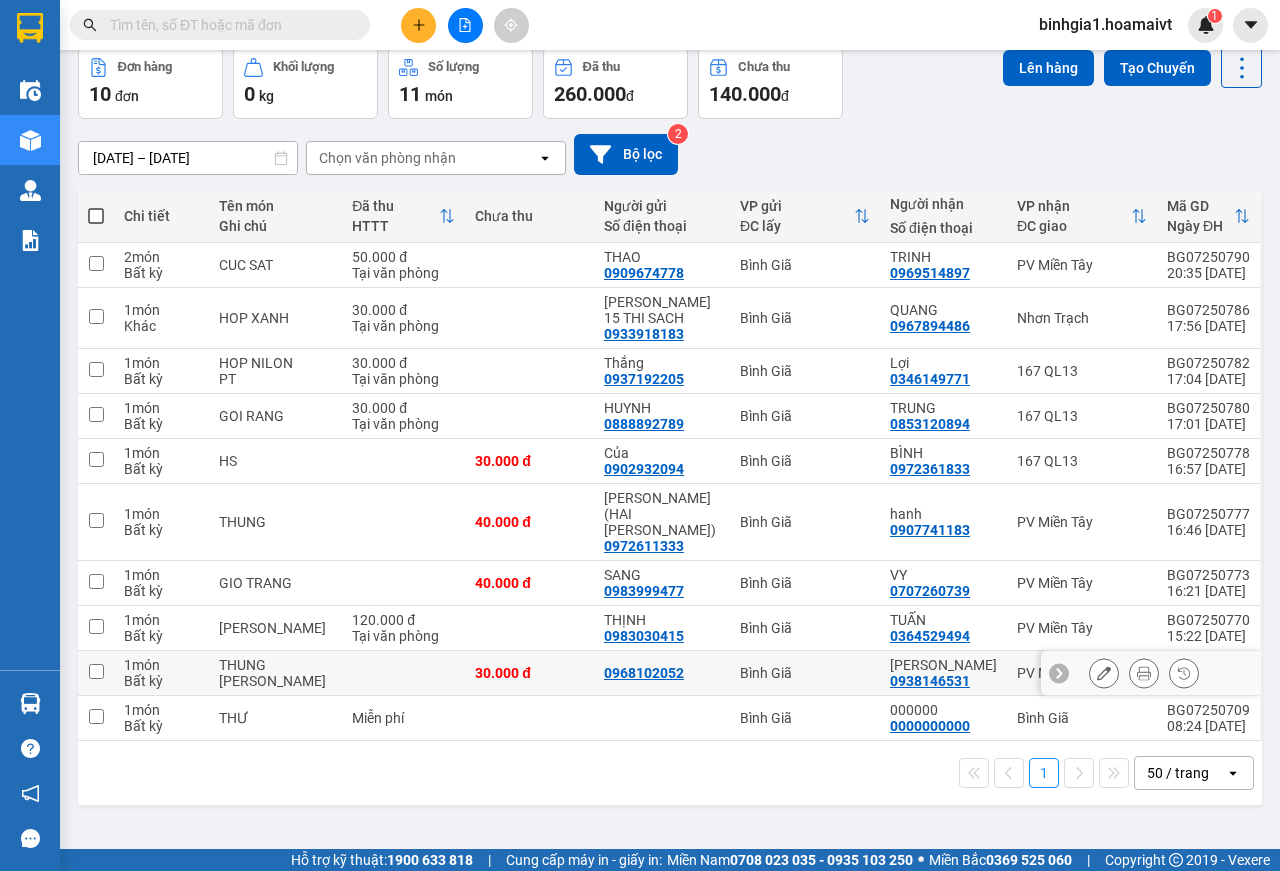 click on "30.000 đ" at bounding box center [529, 673] 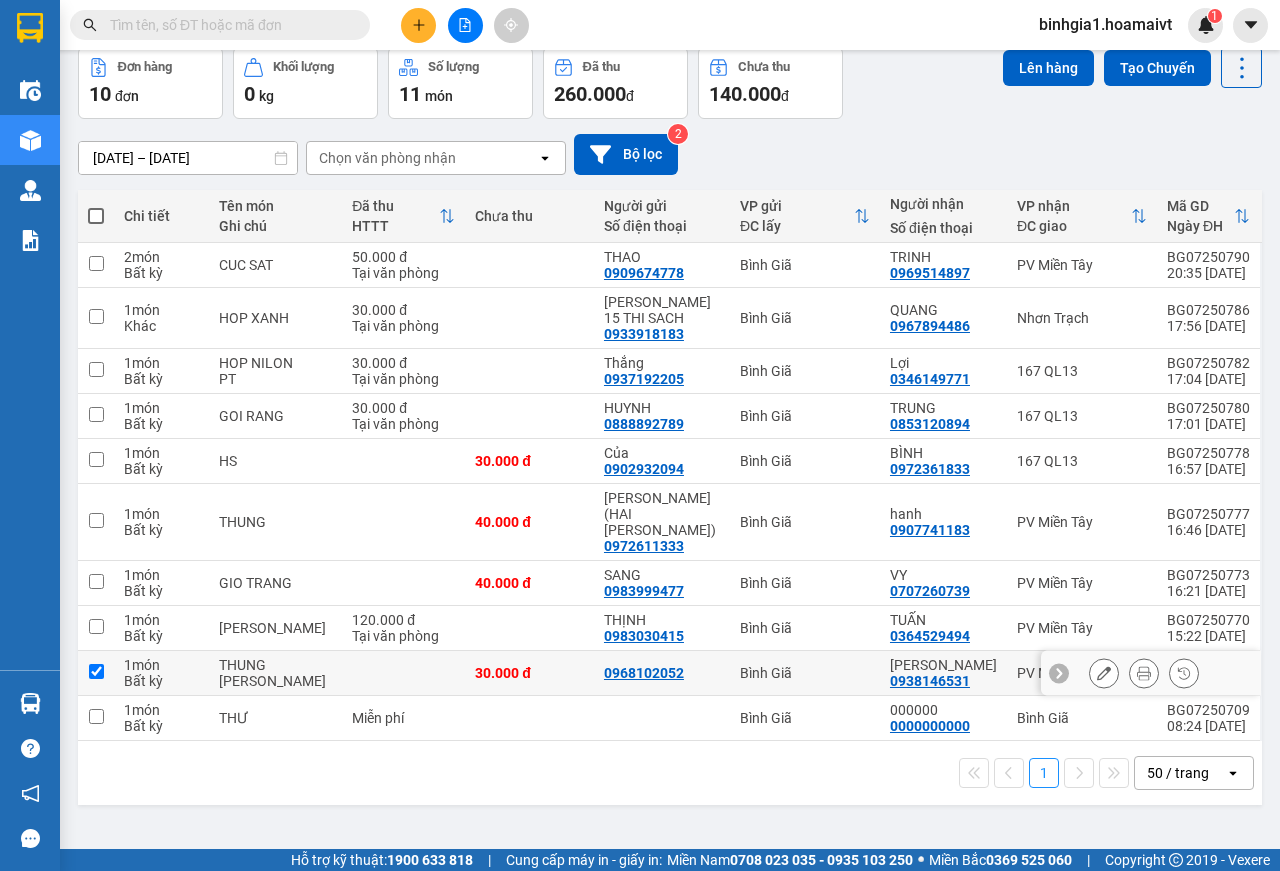checkbox on "true" 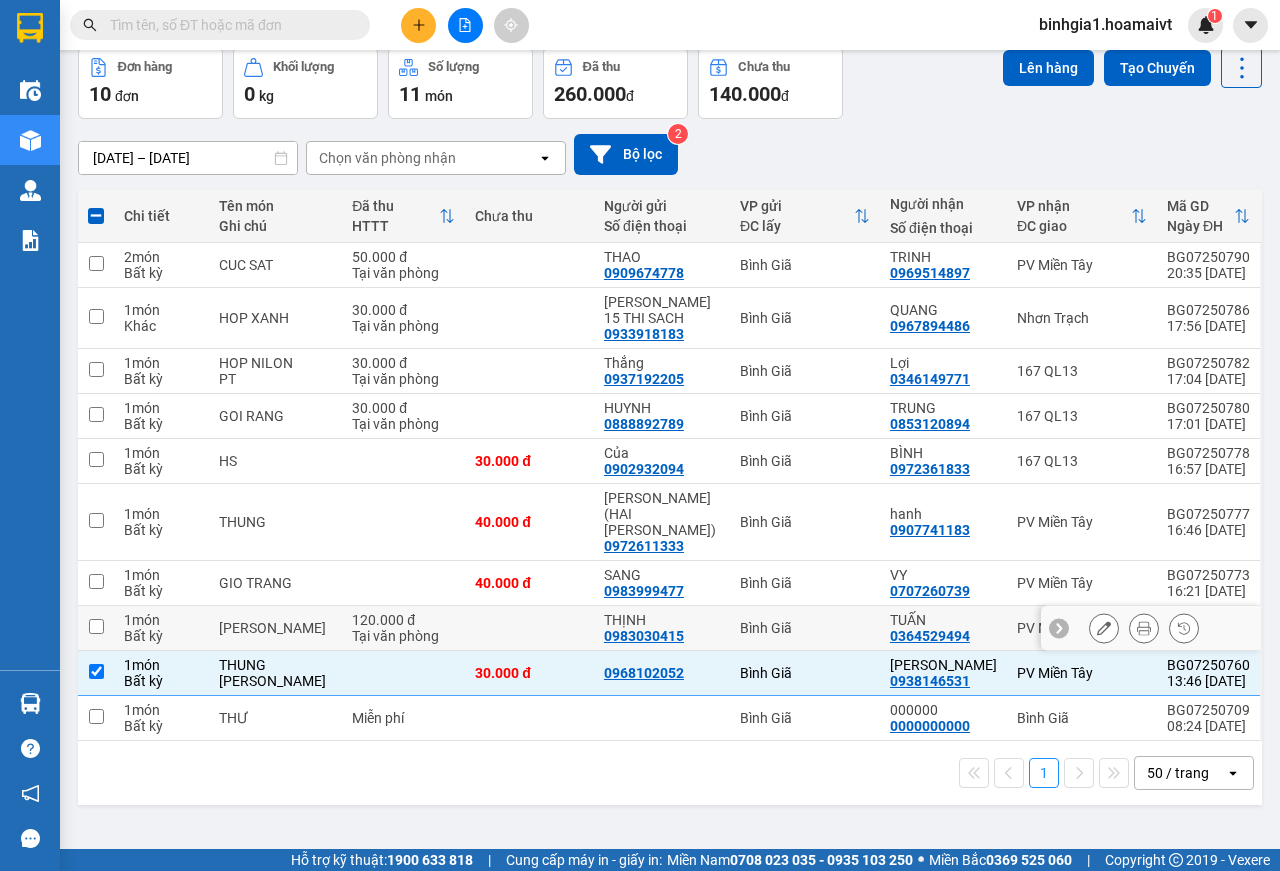 click on "Bình Giã" at bounding box center (805, 628) 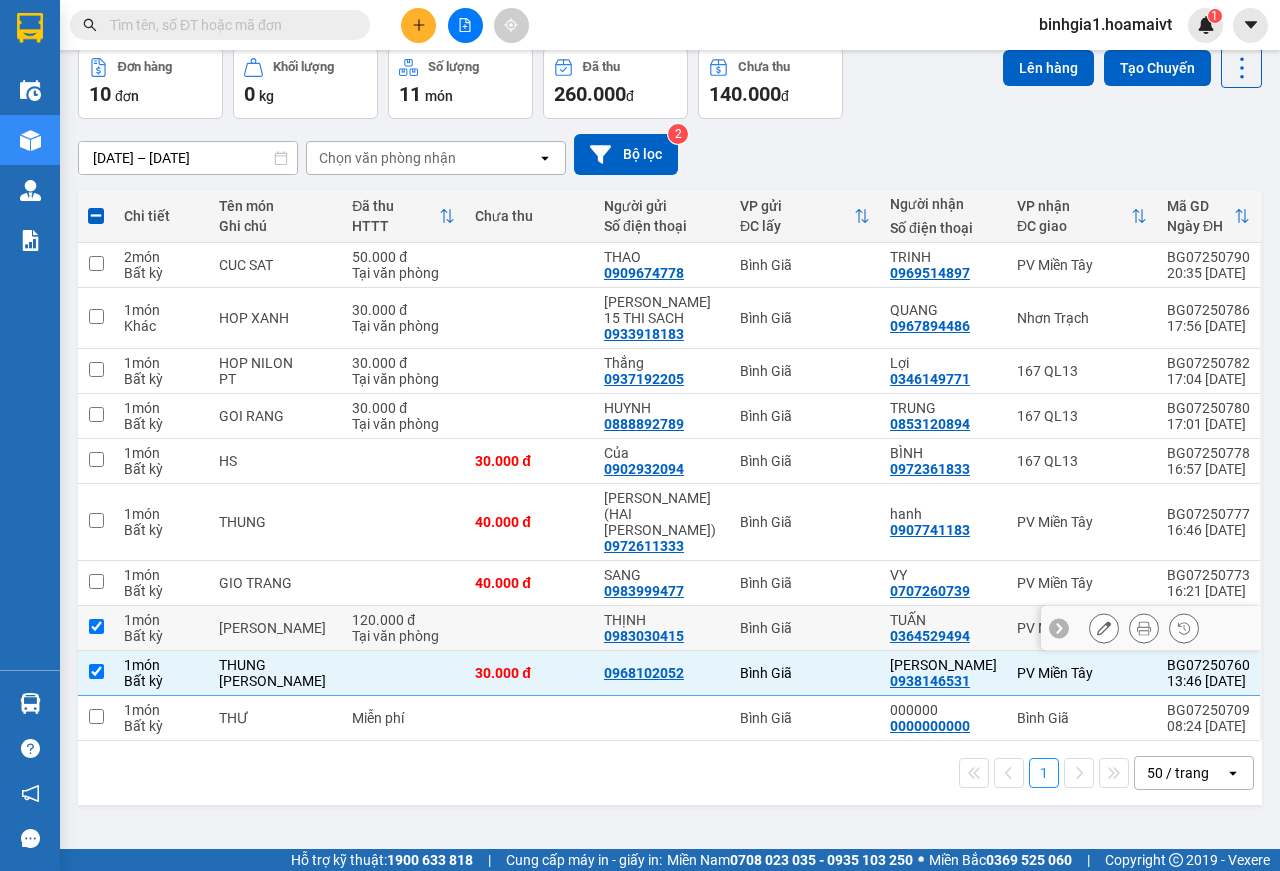 checkbox on "true" 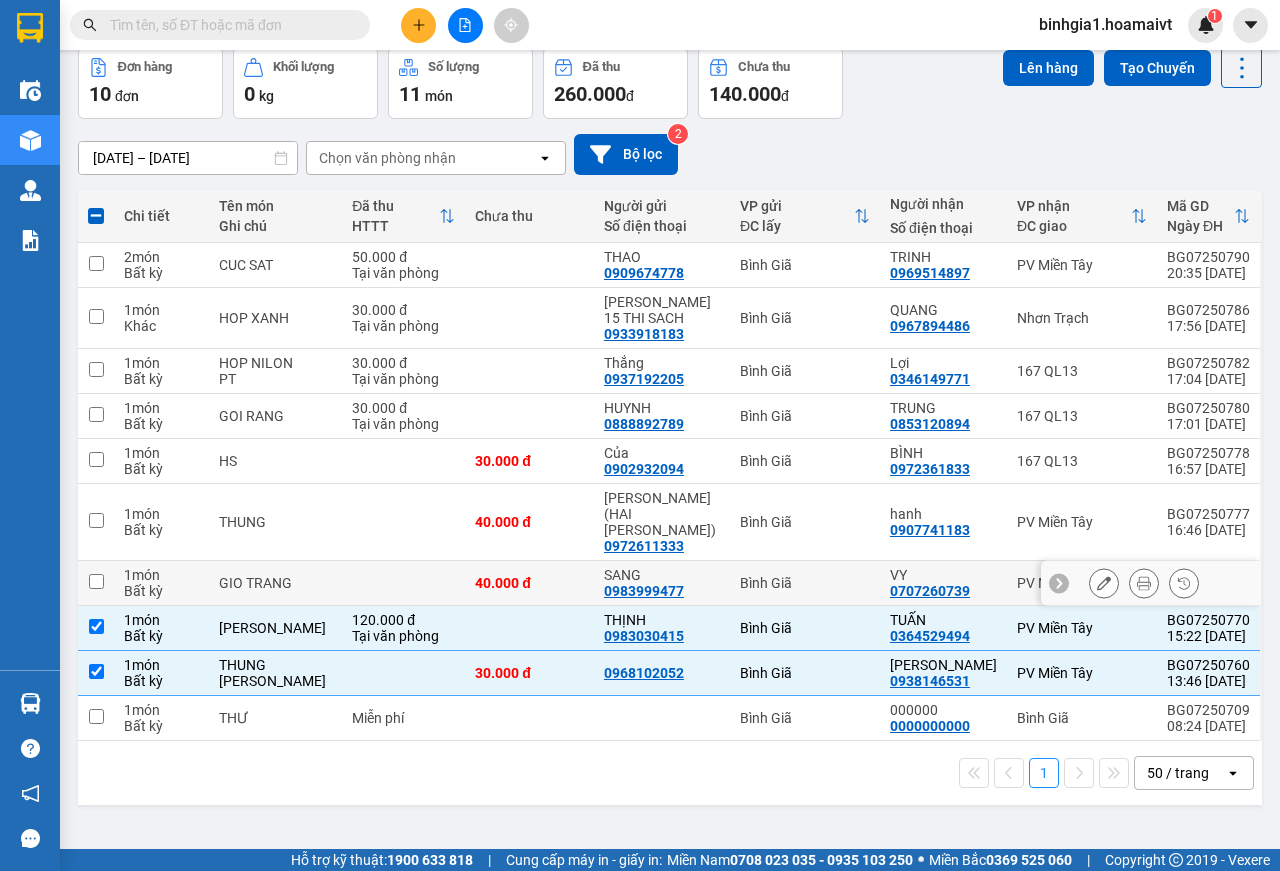 click on "Bình Giã" at bounding box center [805, 583] 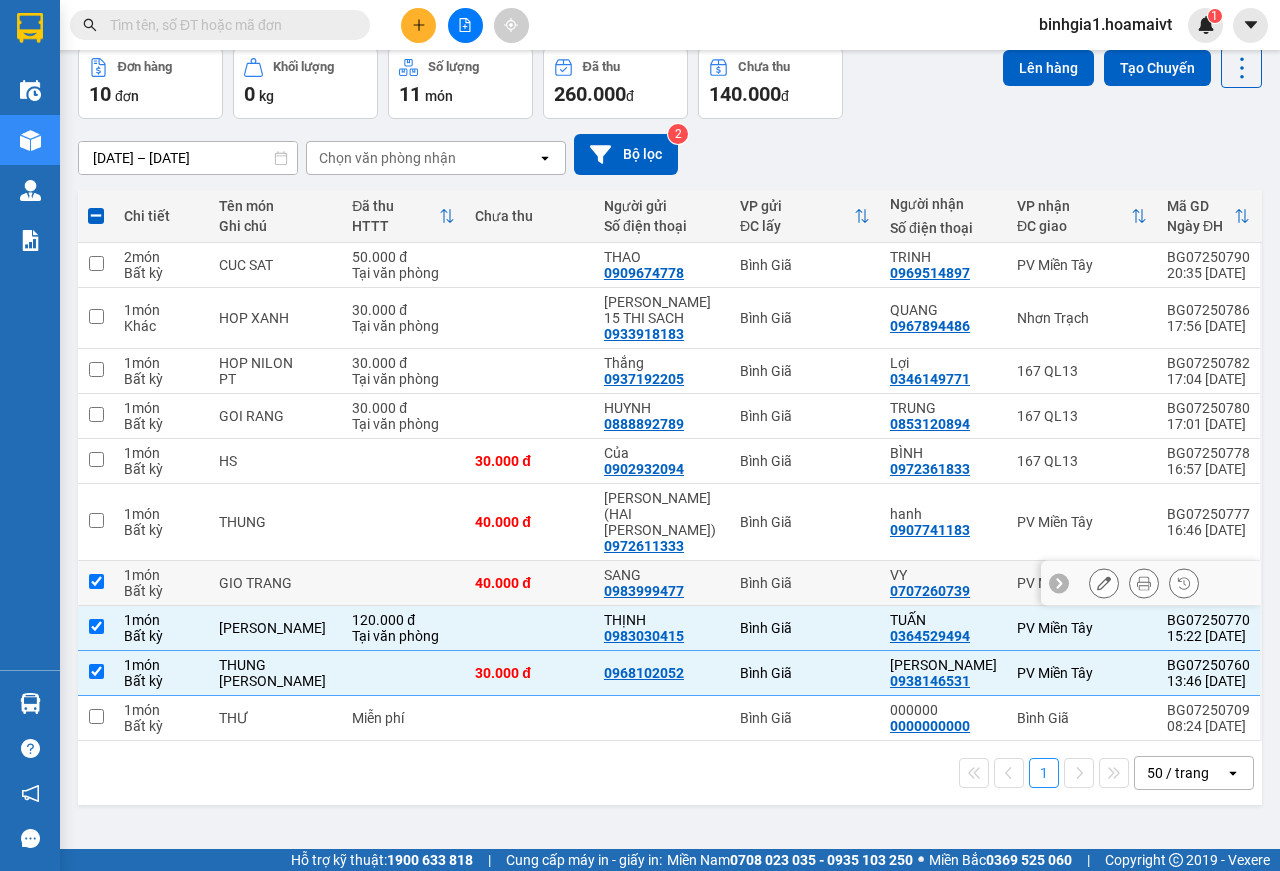 checkbox on "true" 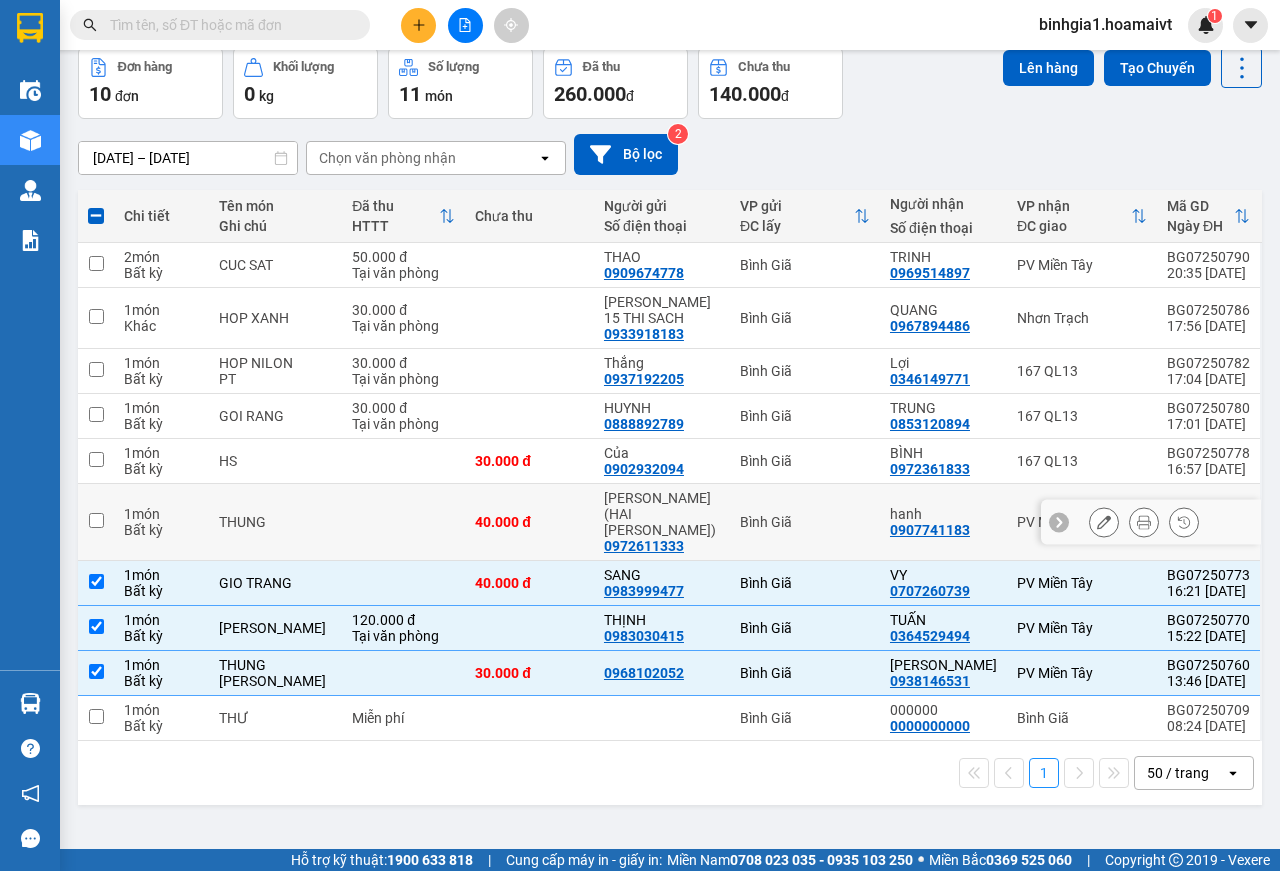 click on "Bình Giã" at bounding box center (805, 522) 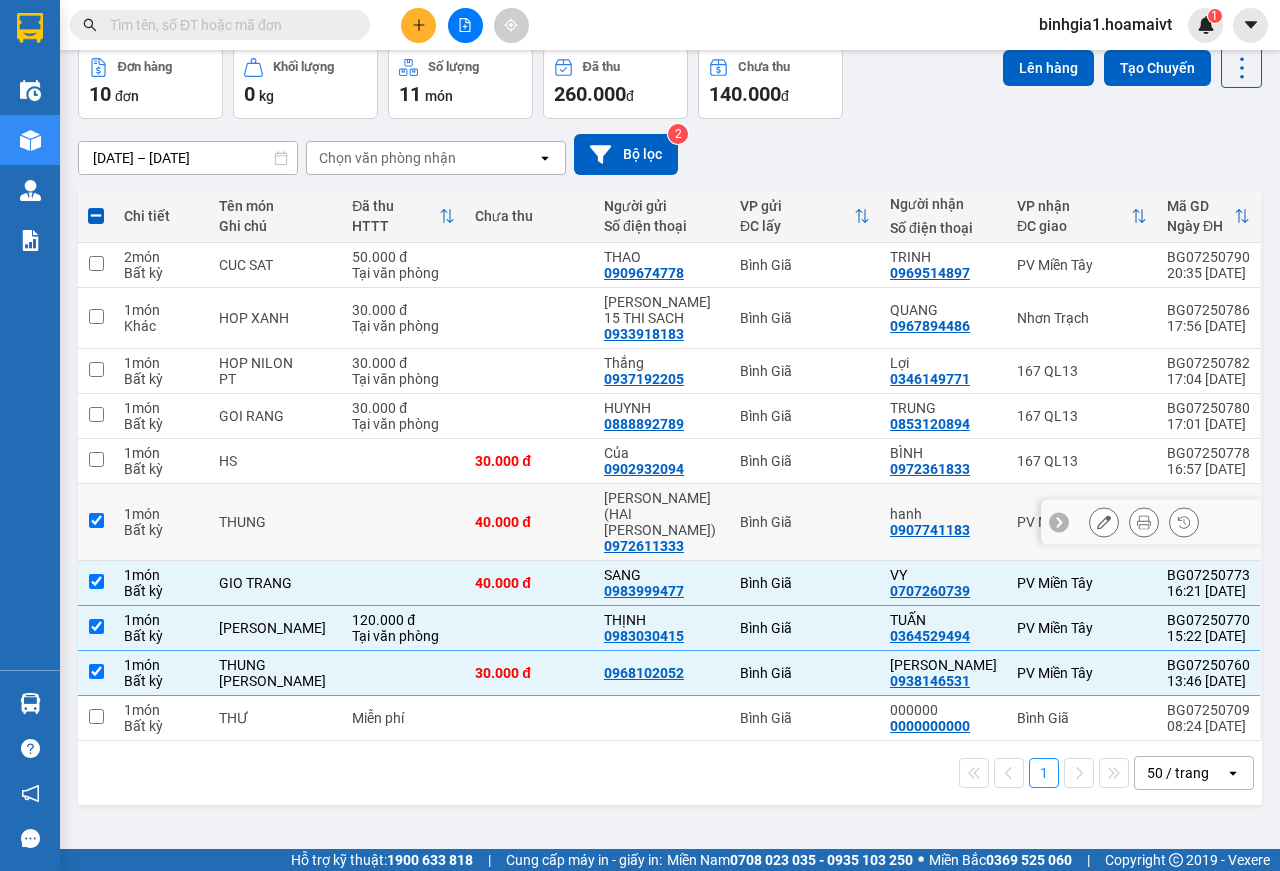 checkbox on "true" 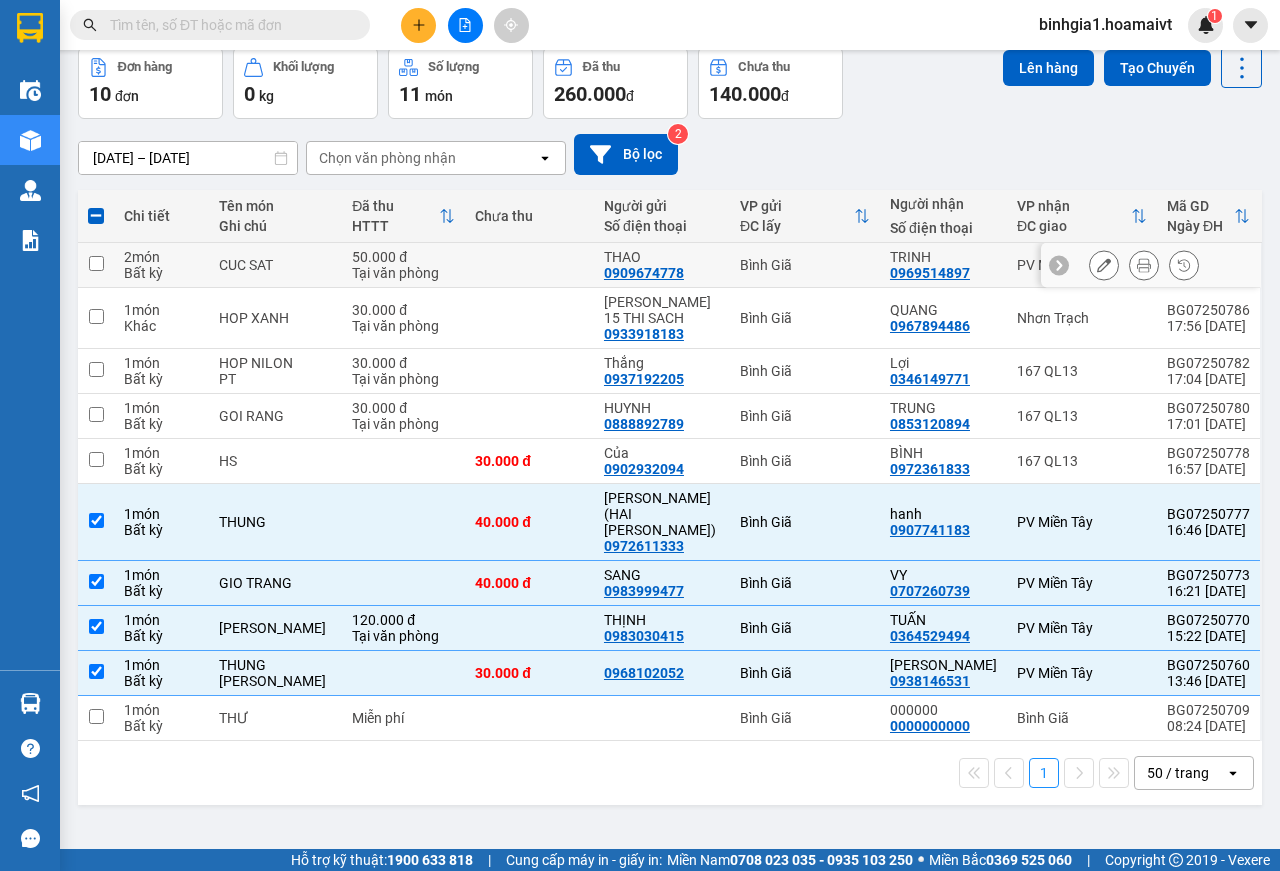 click on "Bình Giã" at bounding box center (805, 265) 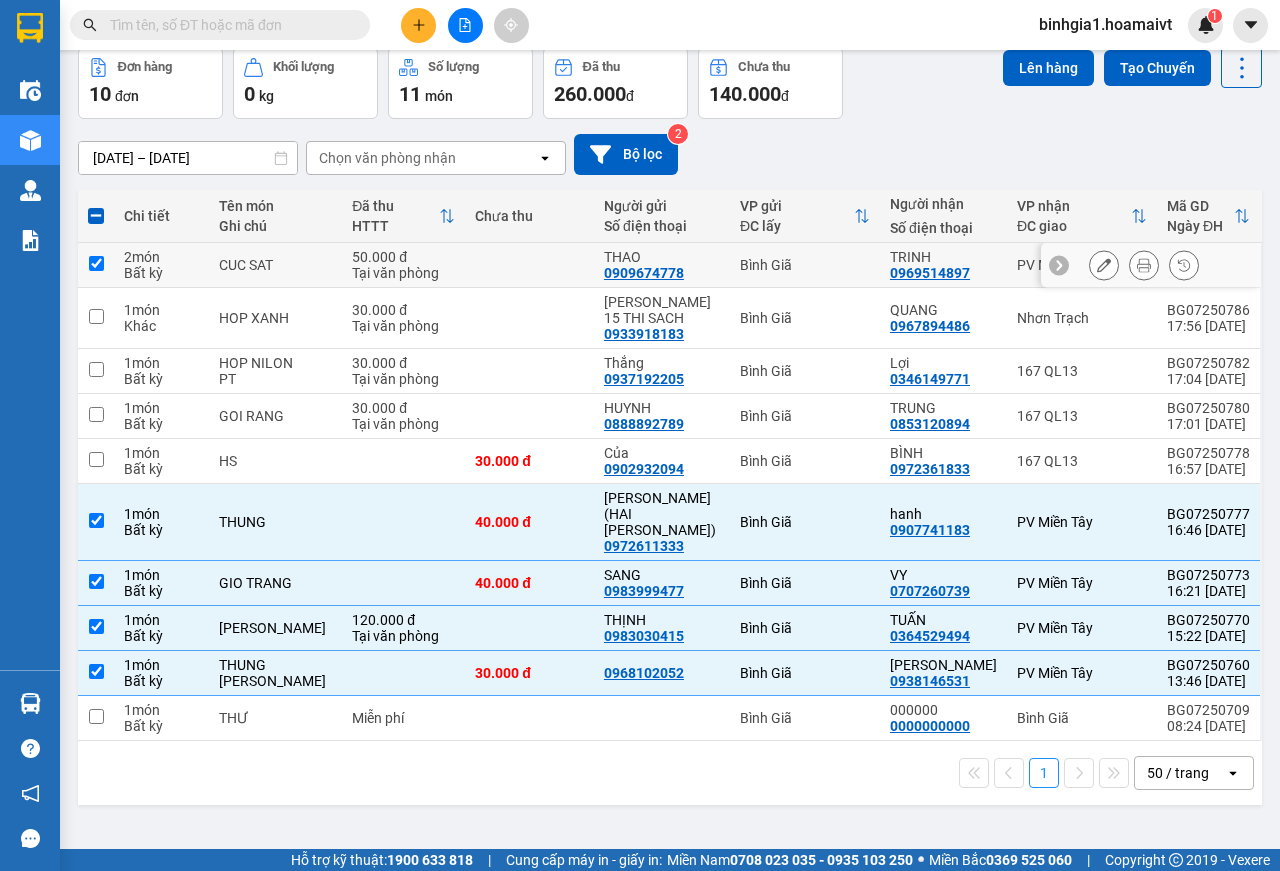 checkbox on "true" 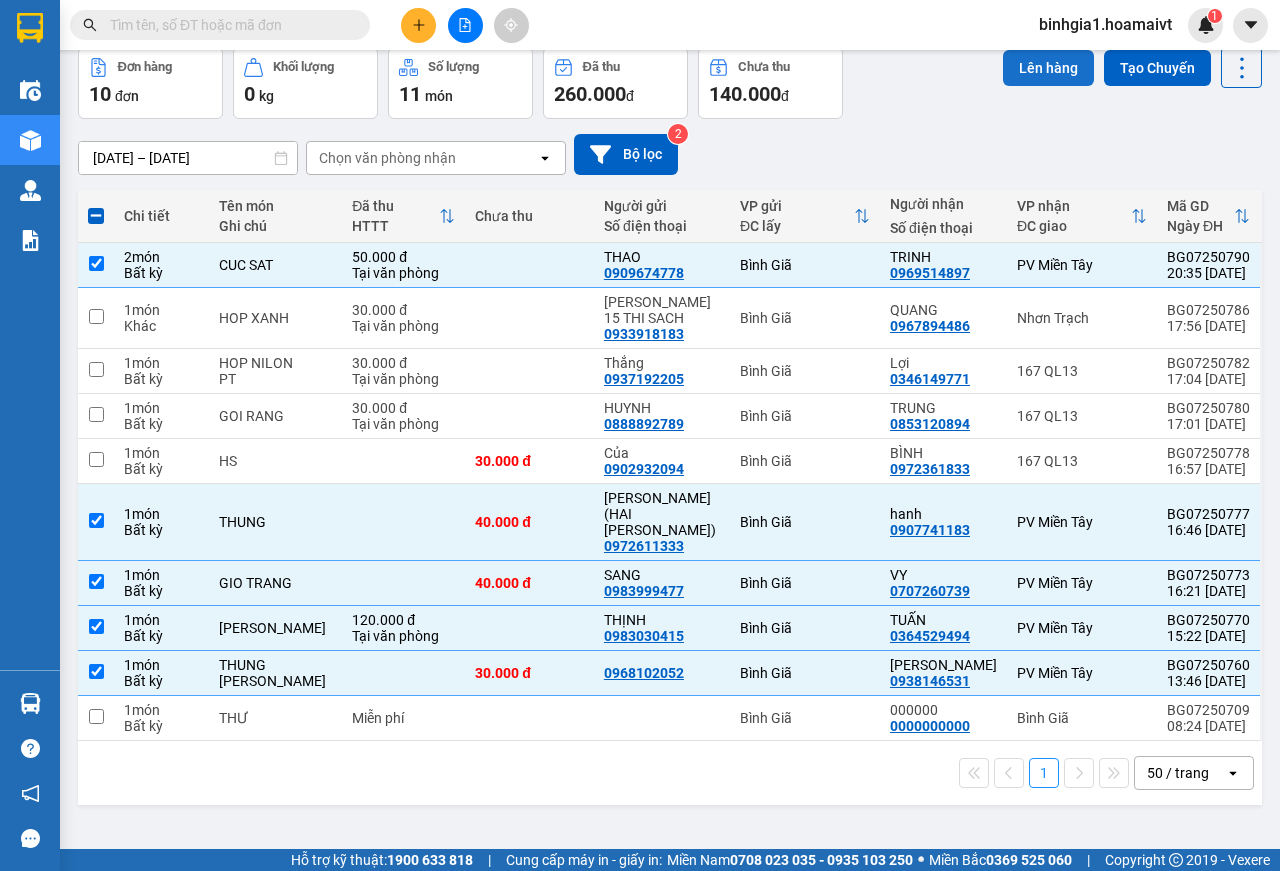 click on "Lên hàng" at bounding box center [1048, 68] 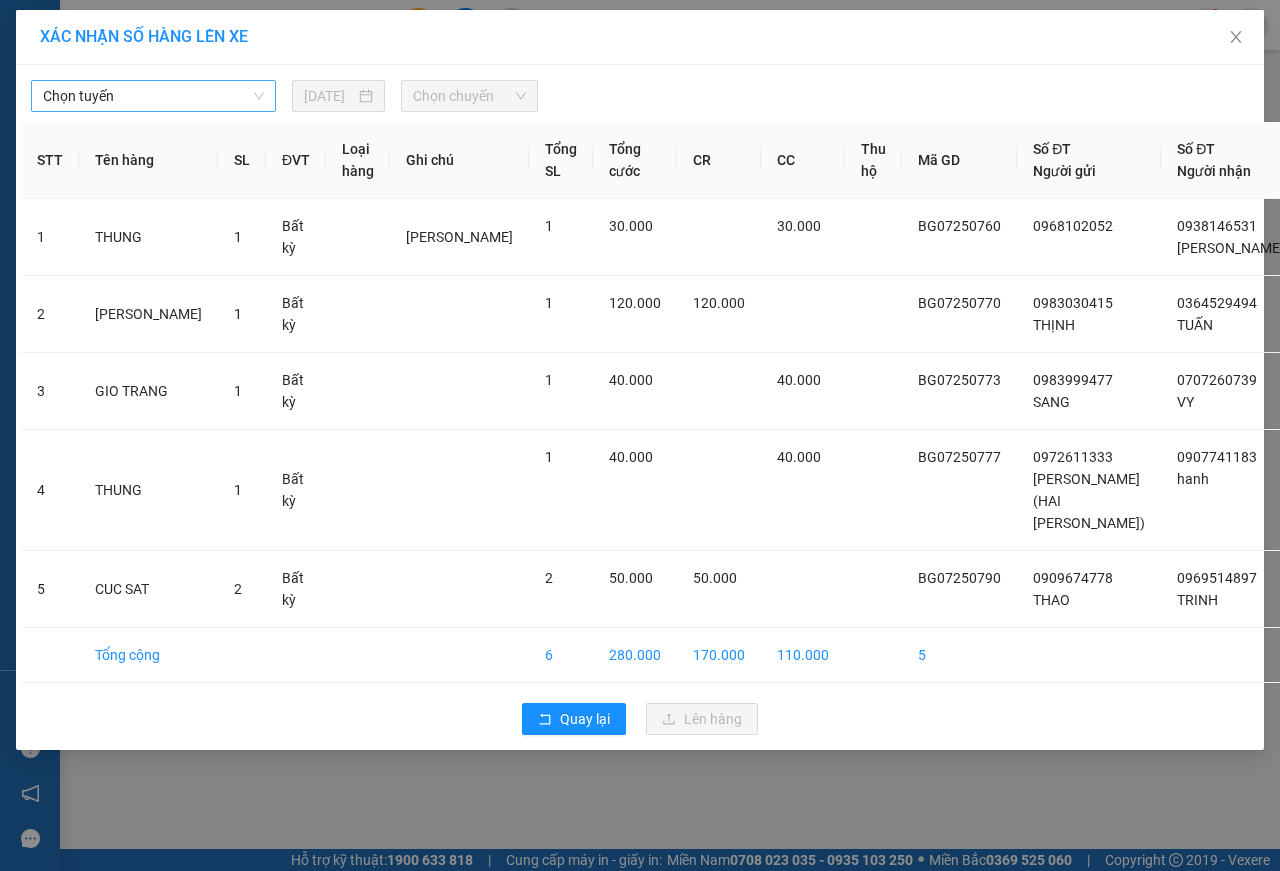 click on "Chọn tuyến" at bounding box center (153, 96) 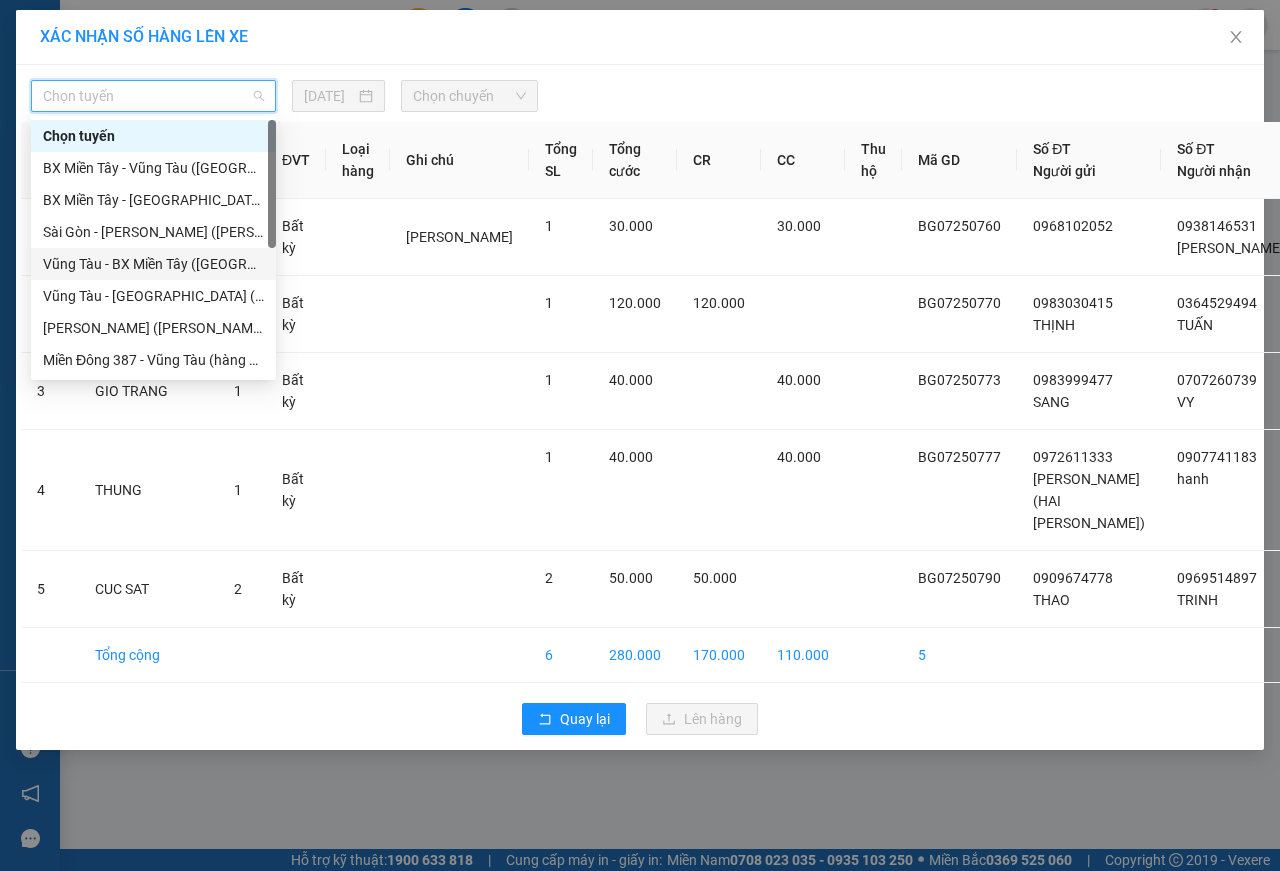 click on "Vũng Tàu - BX Miền Tây ([GEOGRAPHIC_DATA])" at bounding box center [153, 264] 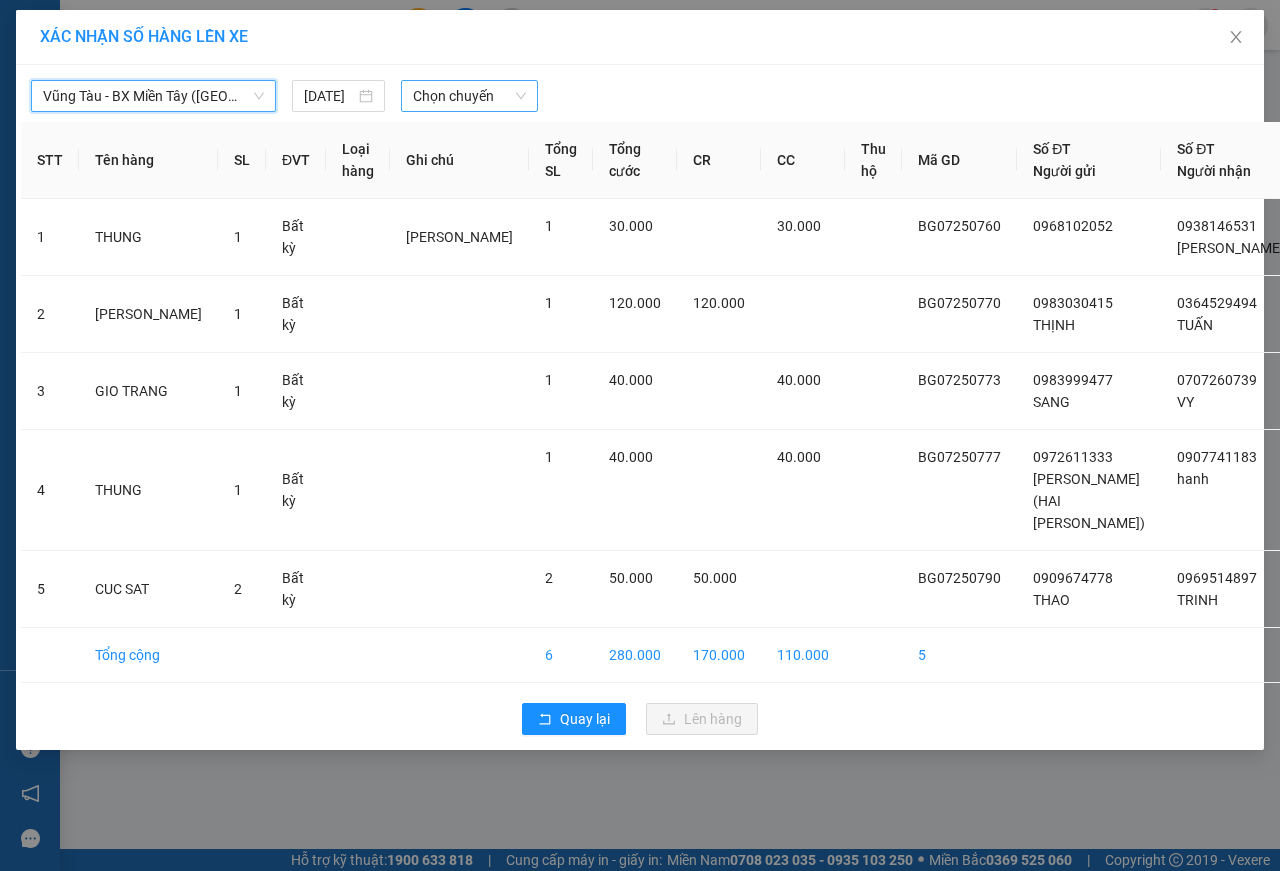 click on "Chọn chuyến" at bounding box center (469, 96) 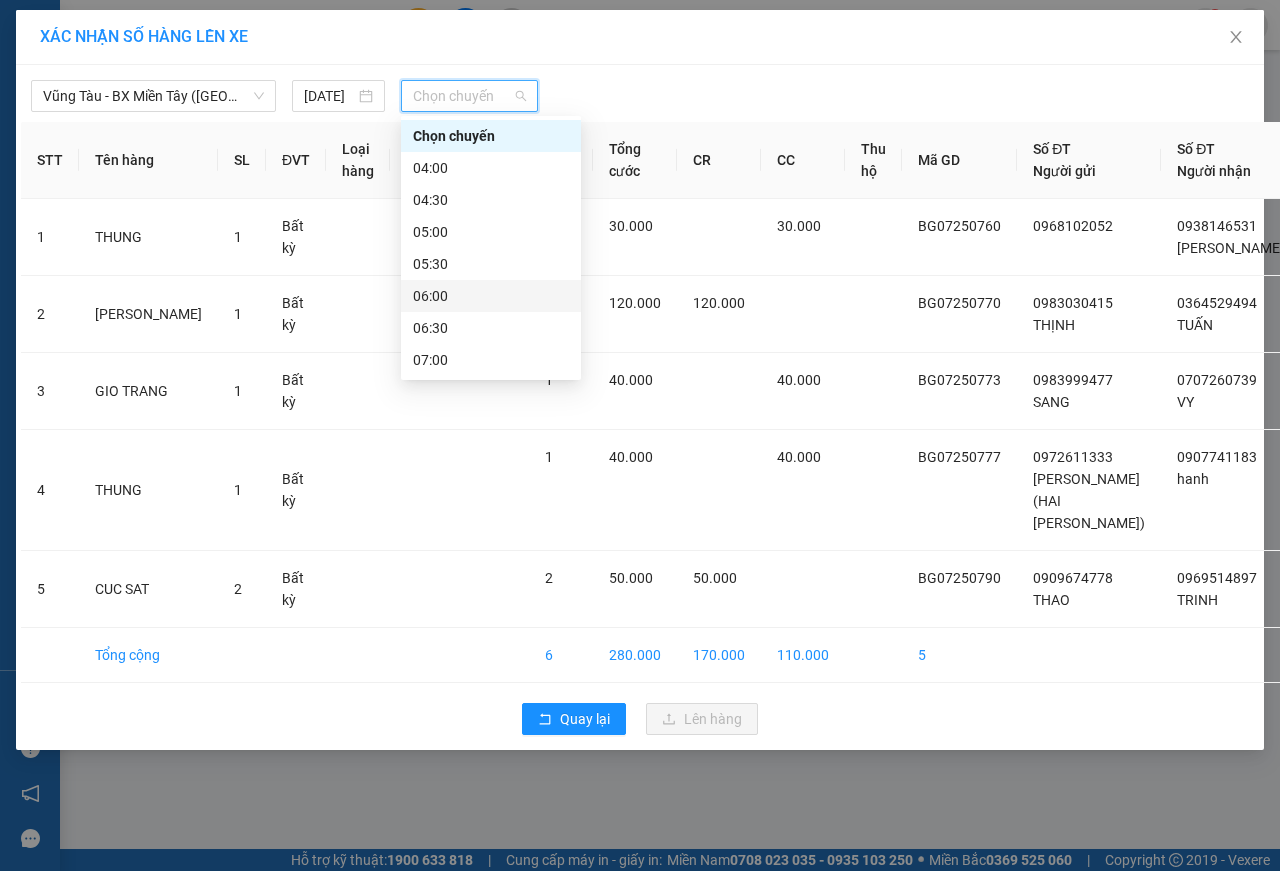 click on "06:00" at bounding box center [491, 296] 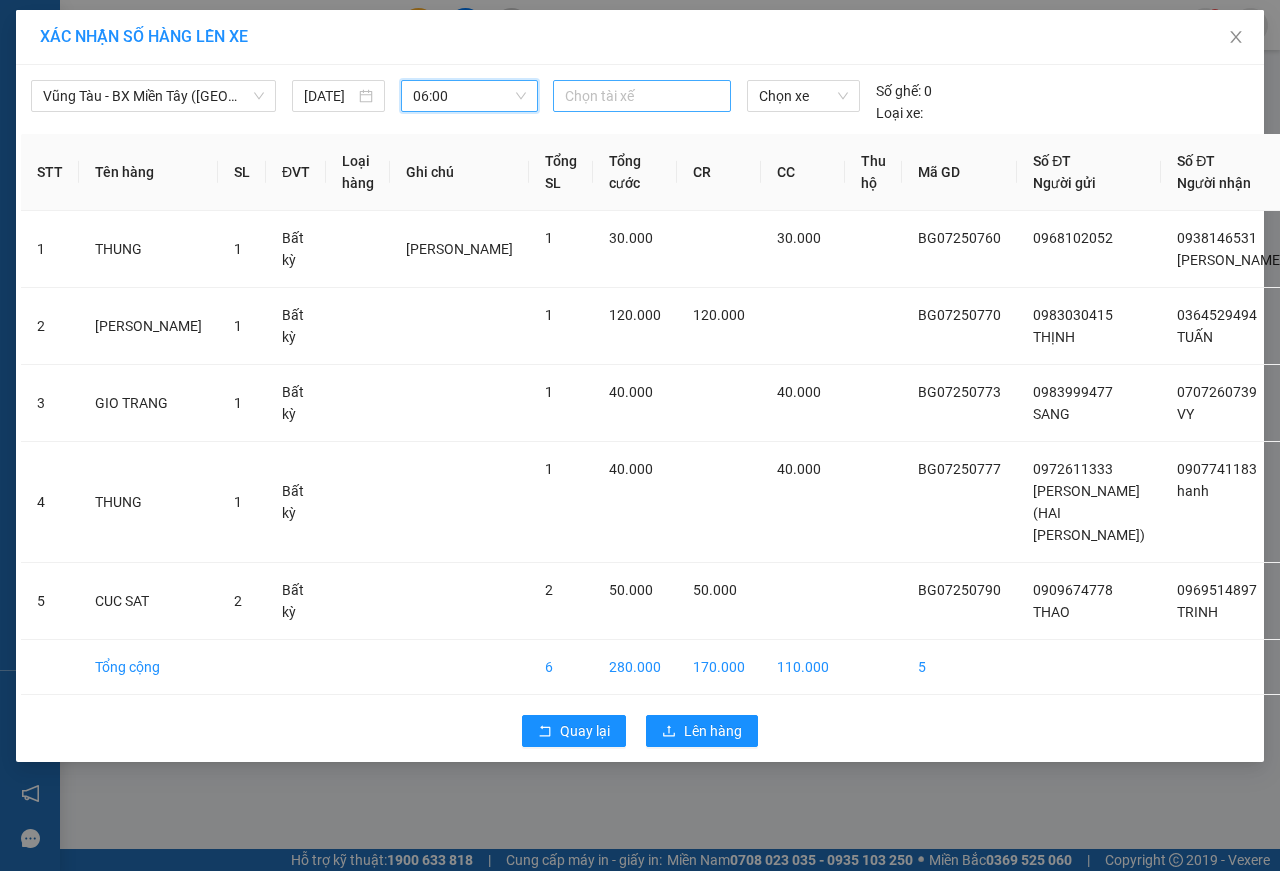 click at bounding box center (642, 96) 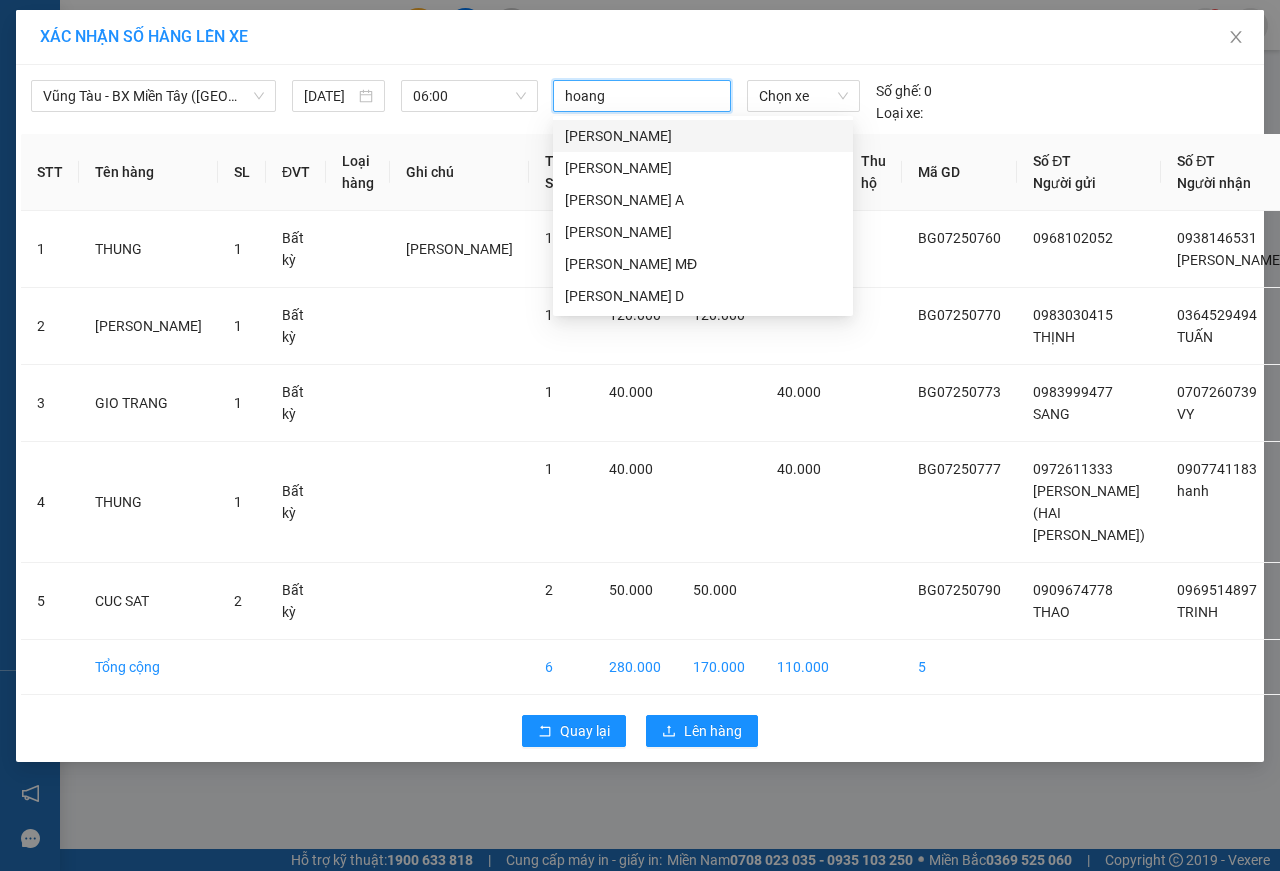 type on "[PERSON_NAME] a" 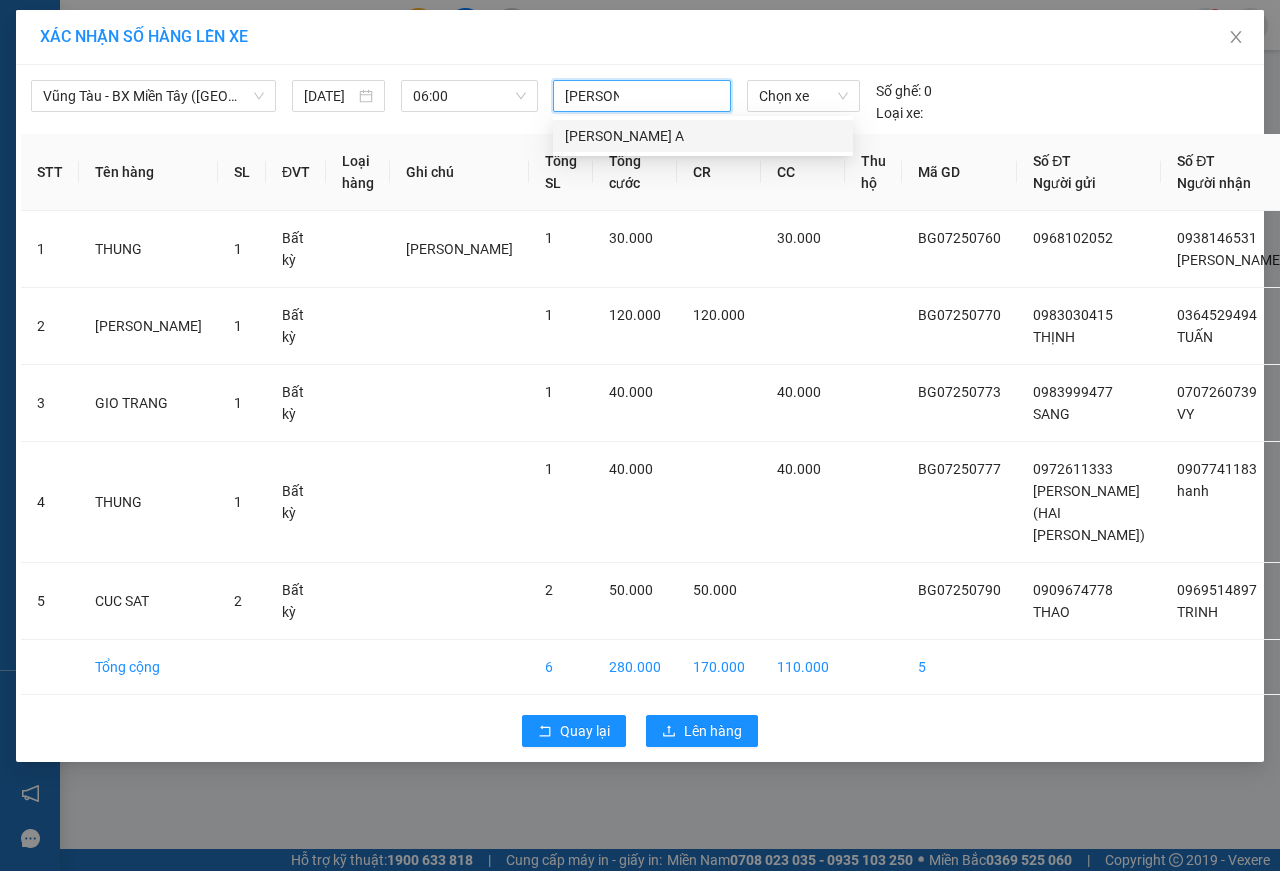 click on "[PERSON_NAME] A" at bounding box center [703, 136] 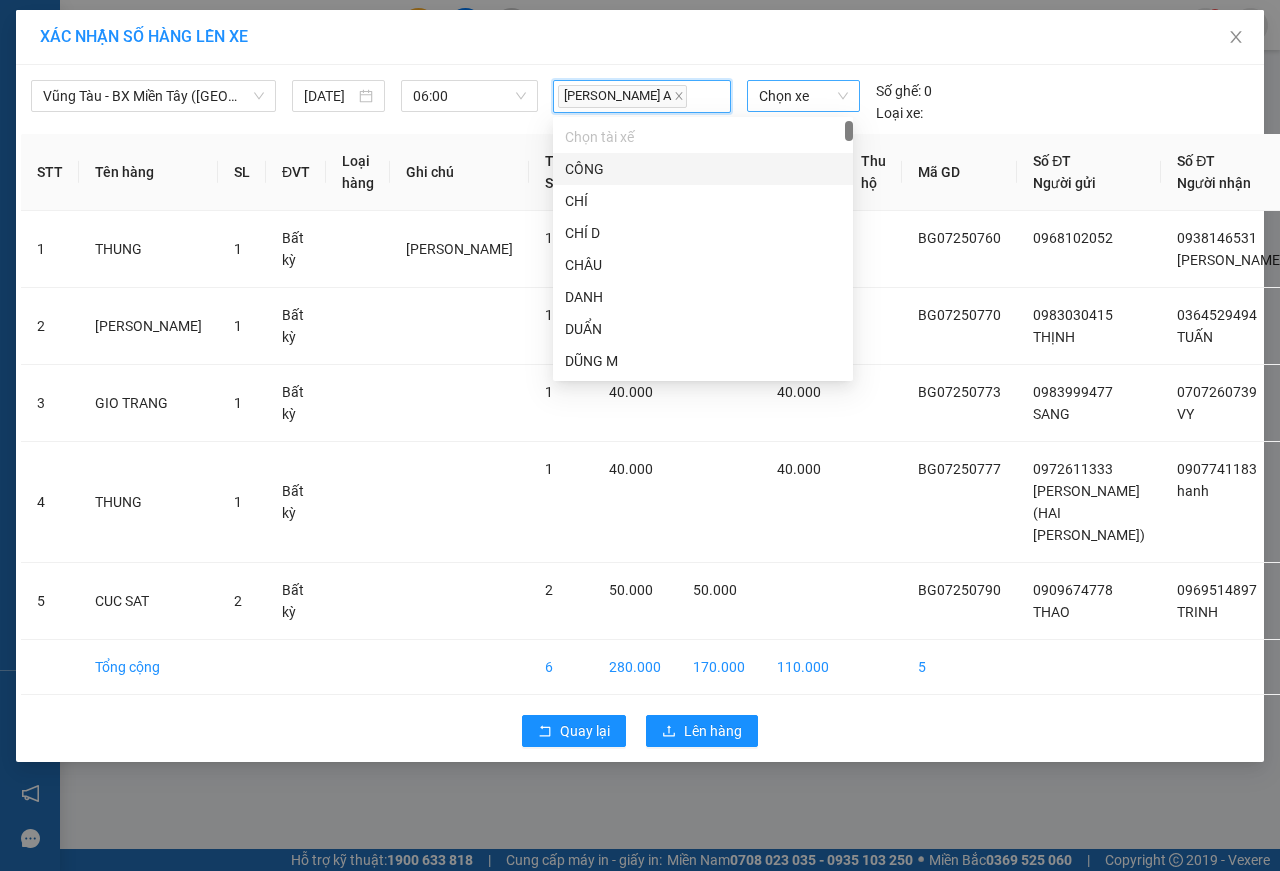 click on "Chọn xe" at bounding box center [803, 96] 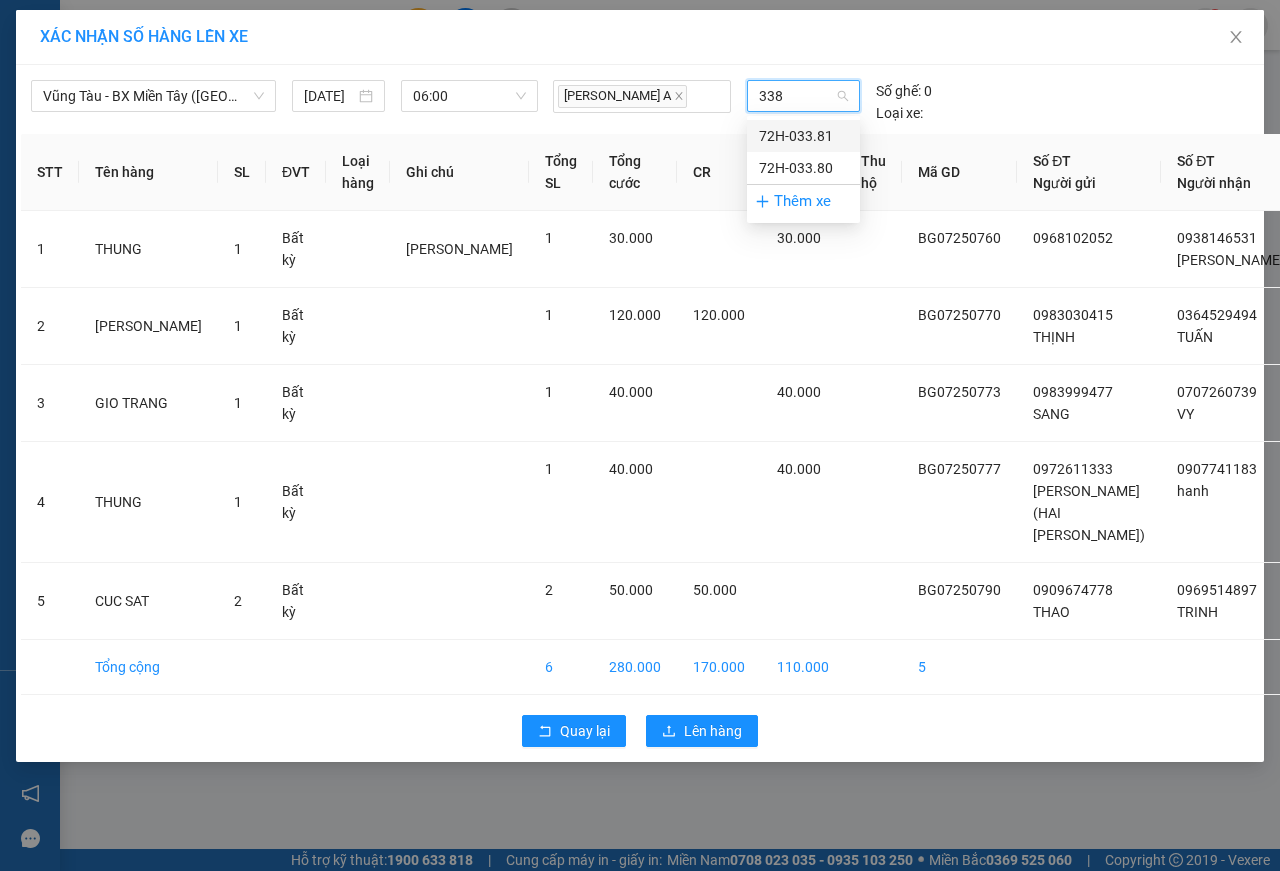 type on "3380" 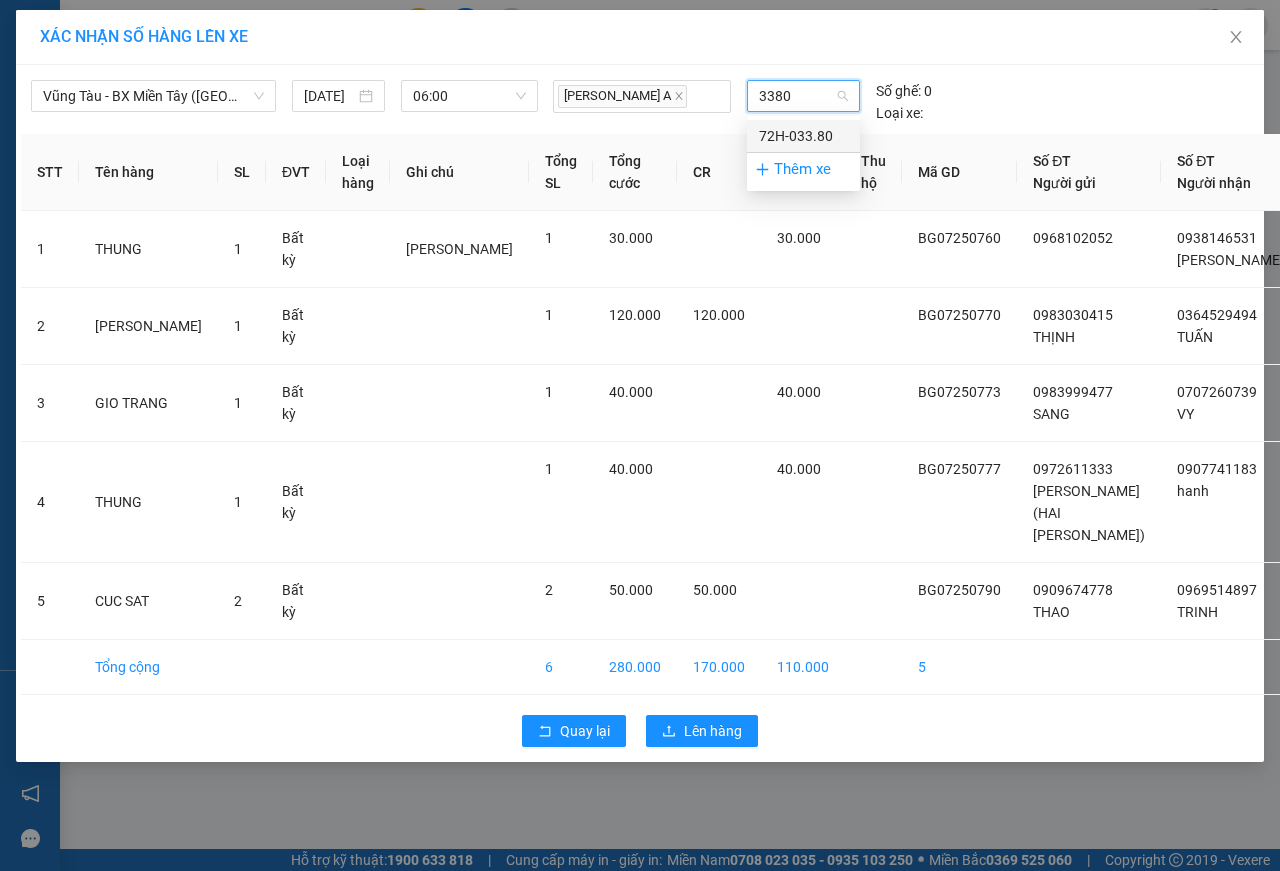 click on "72H-033.80" at bounding box center [803, 136] 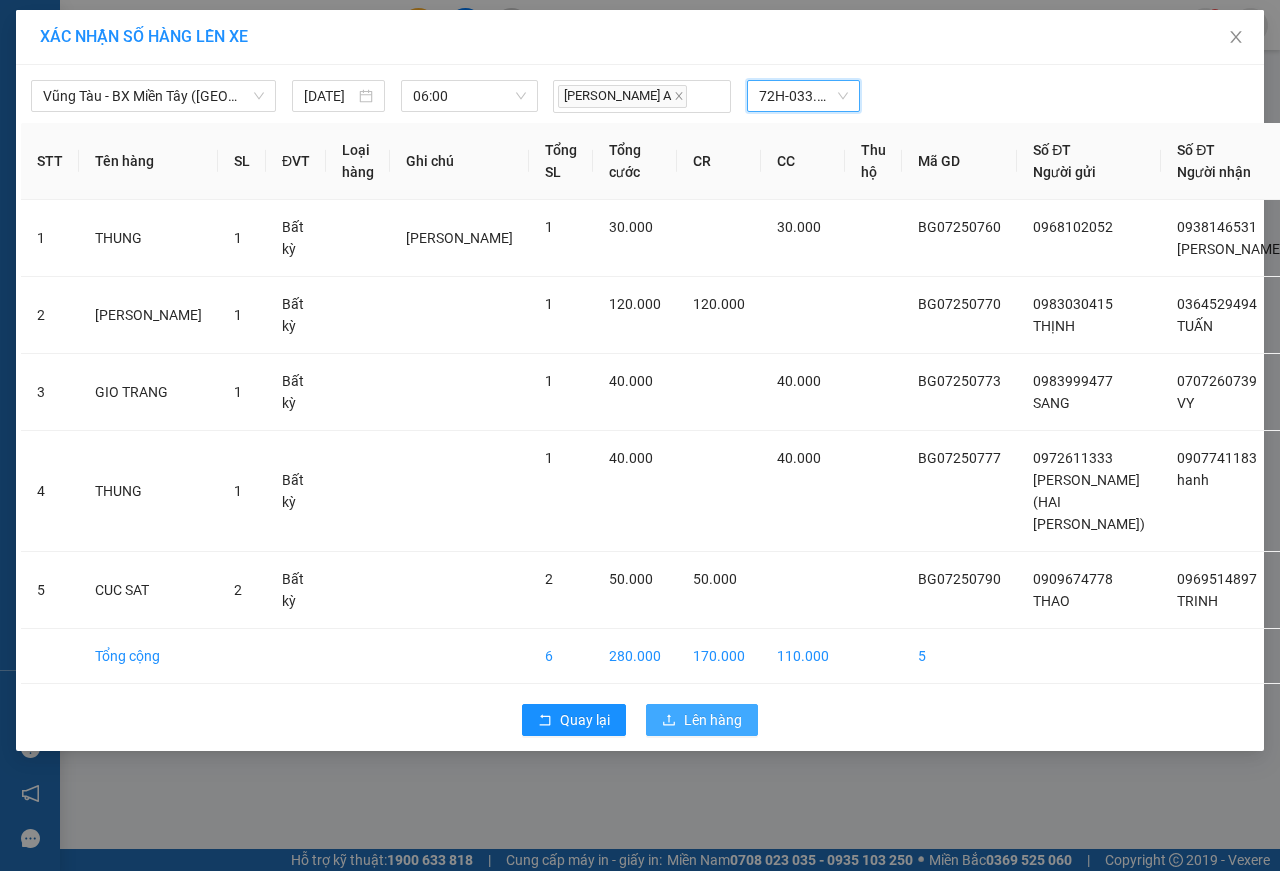 click on "Lên hàng" at bounding box center (713, 720) 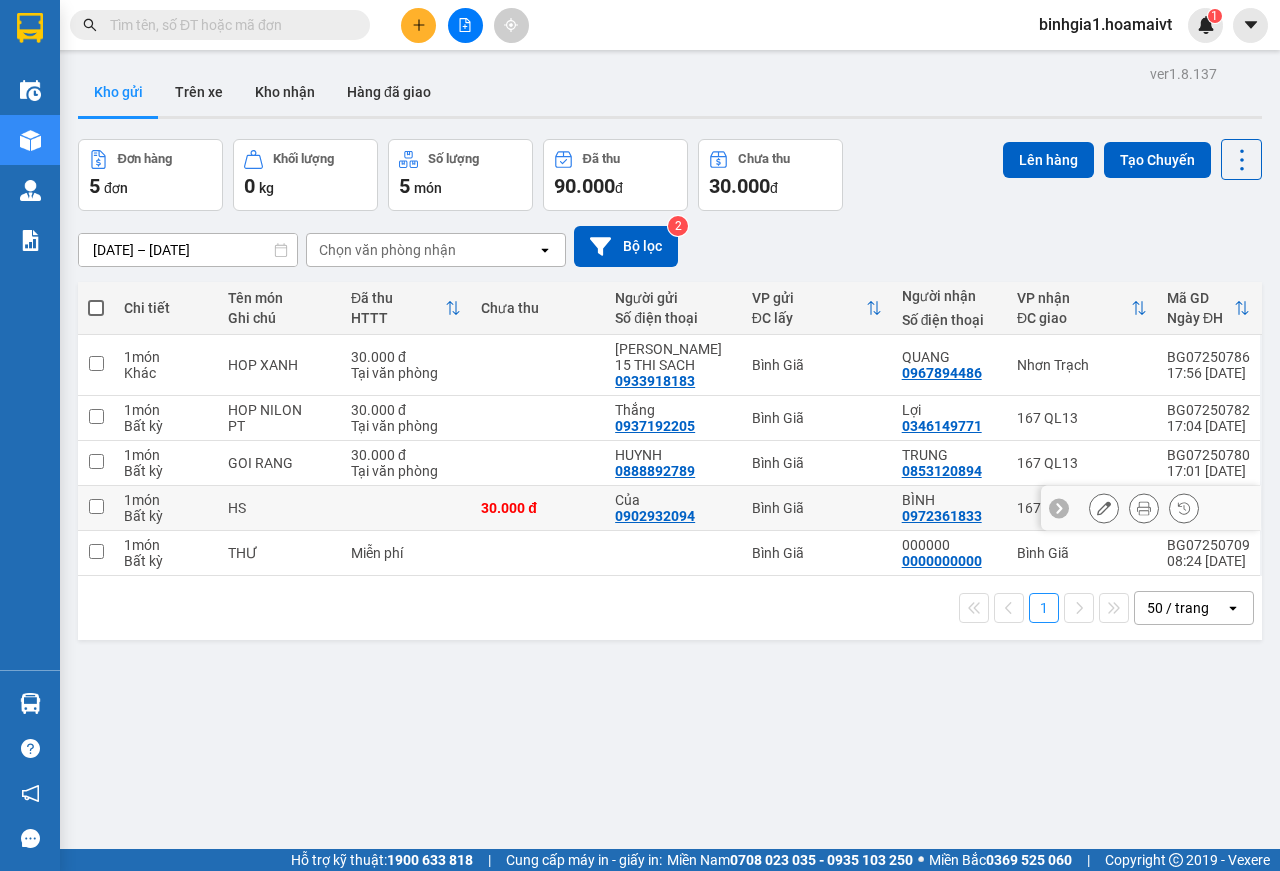 click on "Bình Giã" at bounding box center [817, 508] 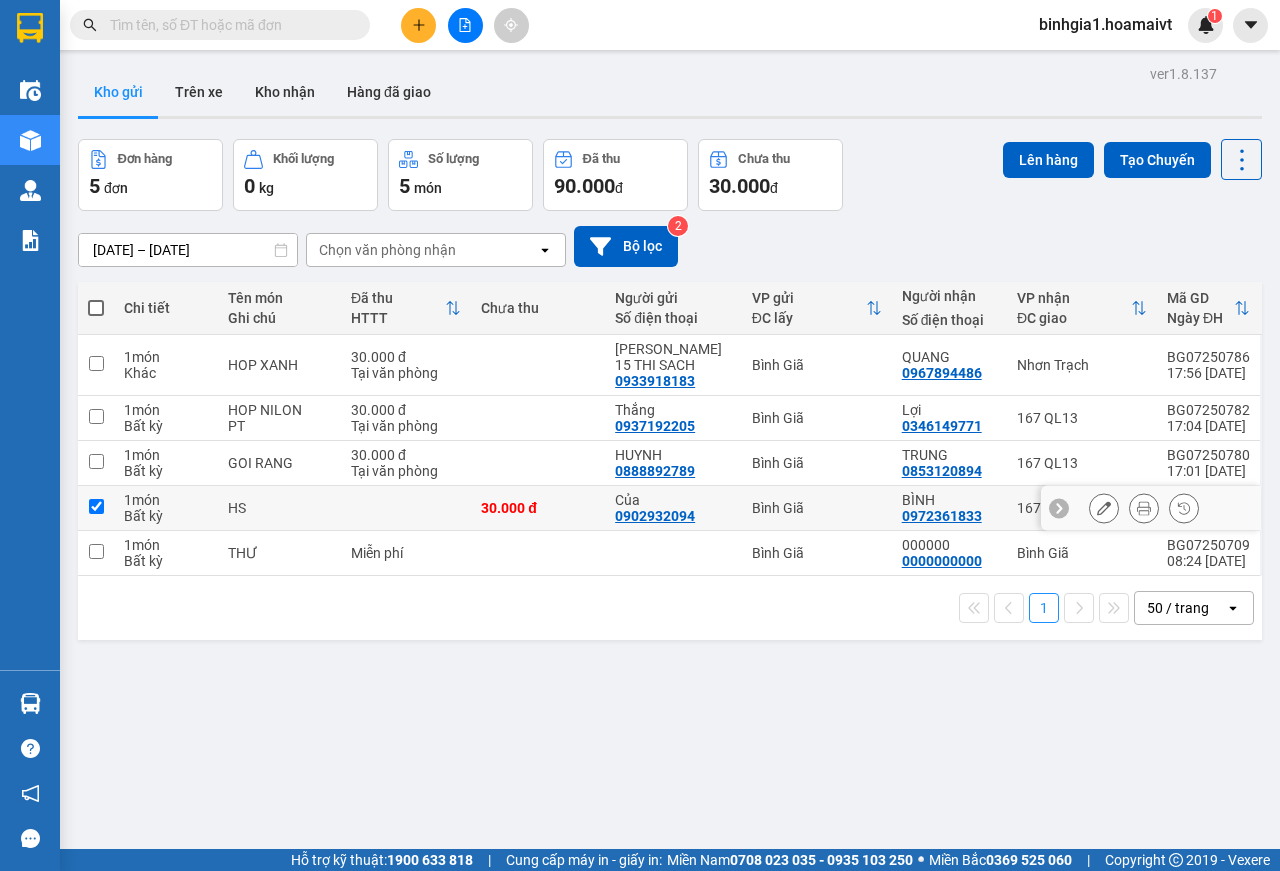 checkbox on "true" 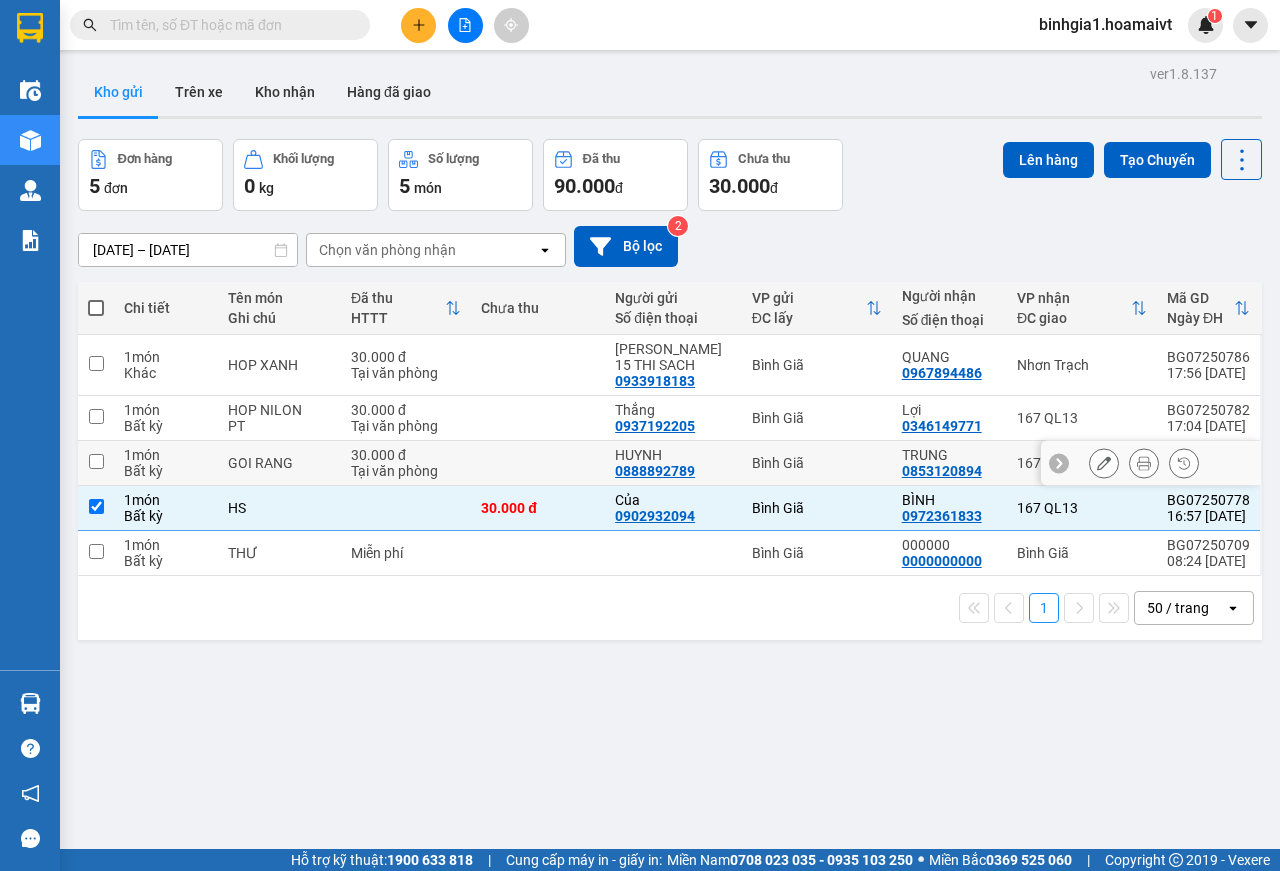click on "Bình Giã" at bounding box center [817, 418] 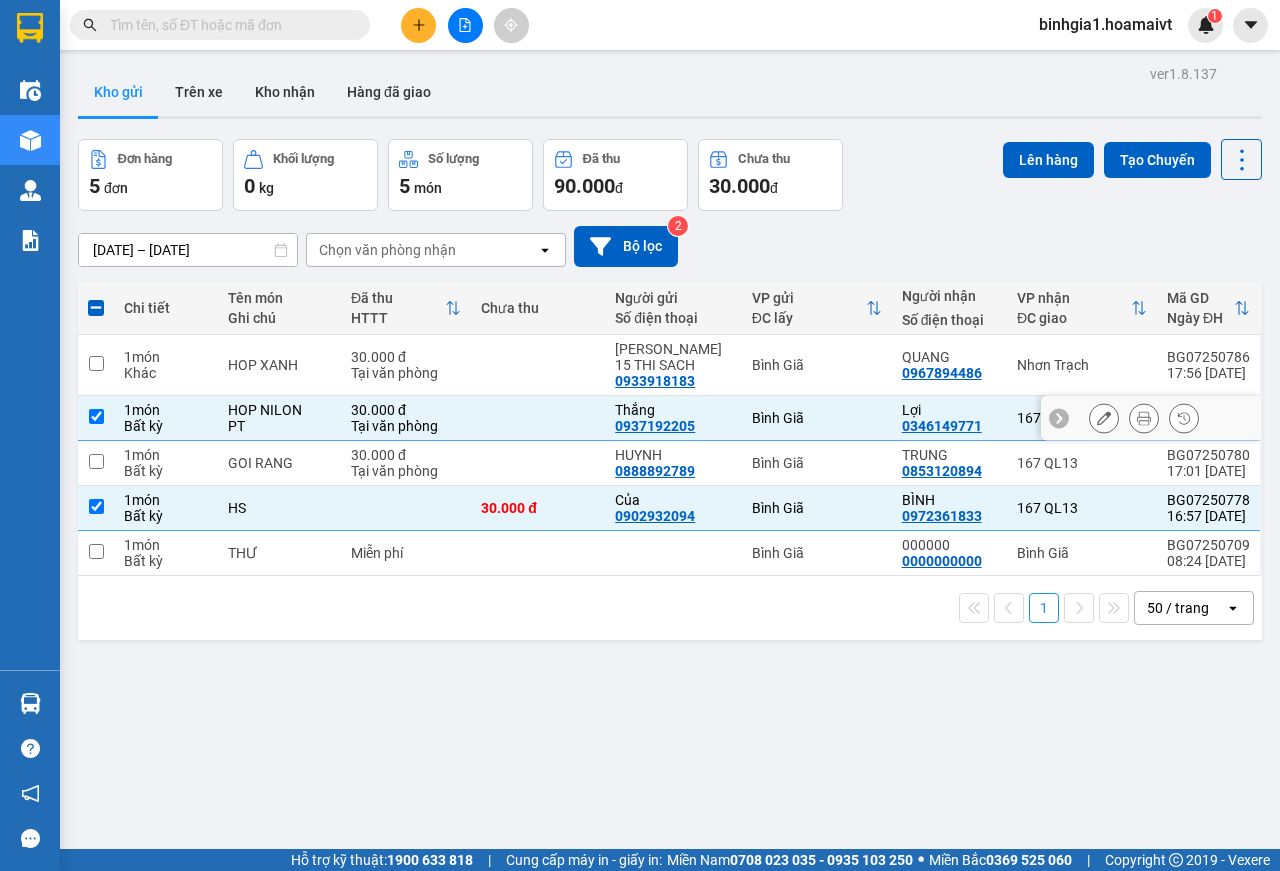 click on "Bình Giã" at bounding box center [817, 418] 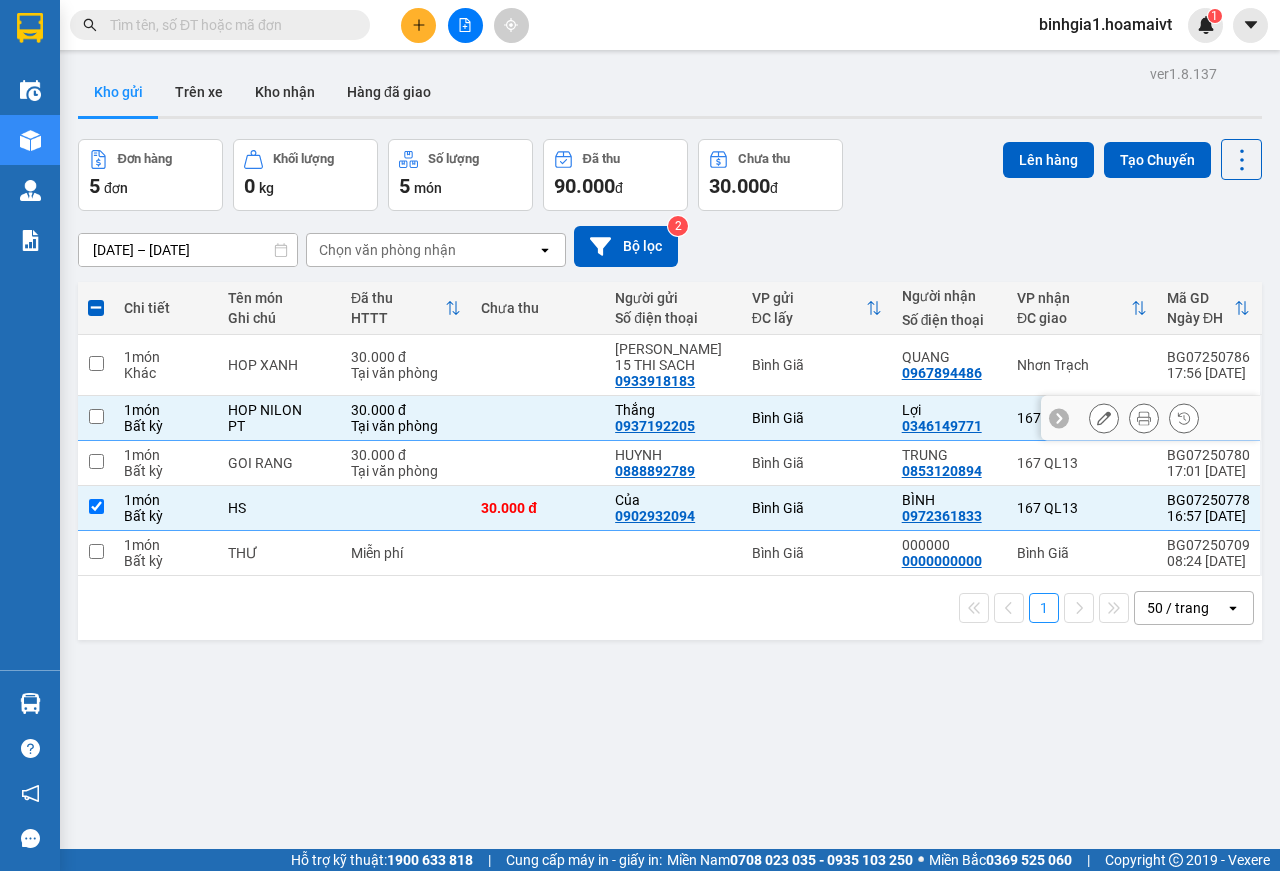 checkbox on "false" 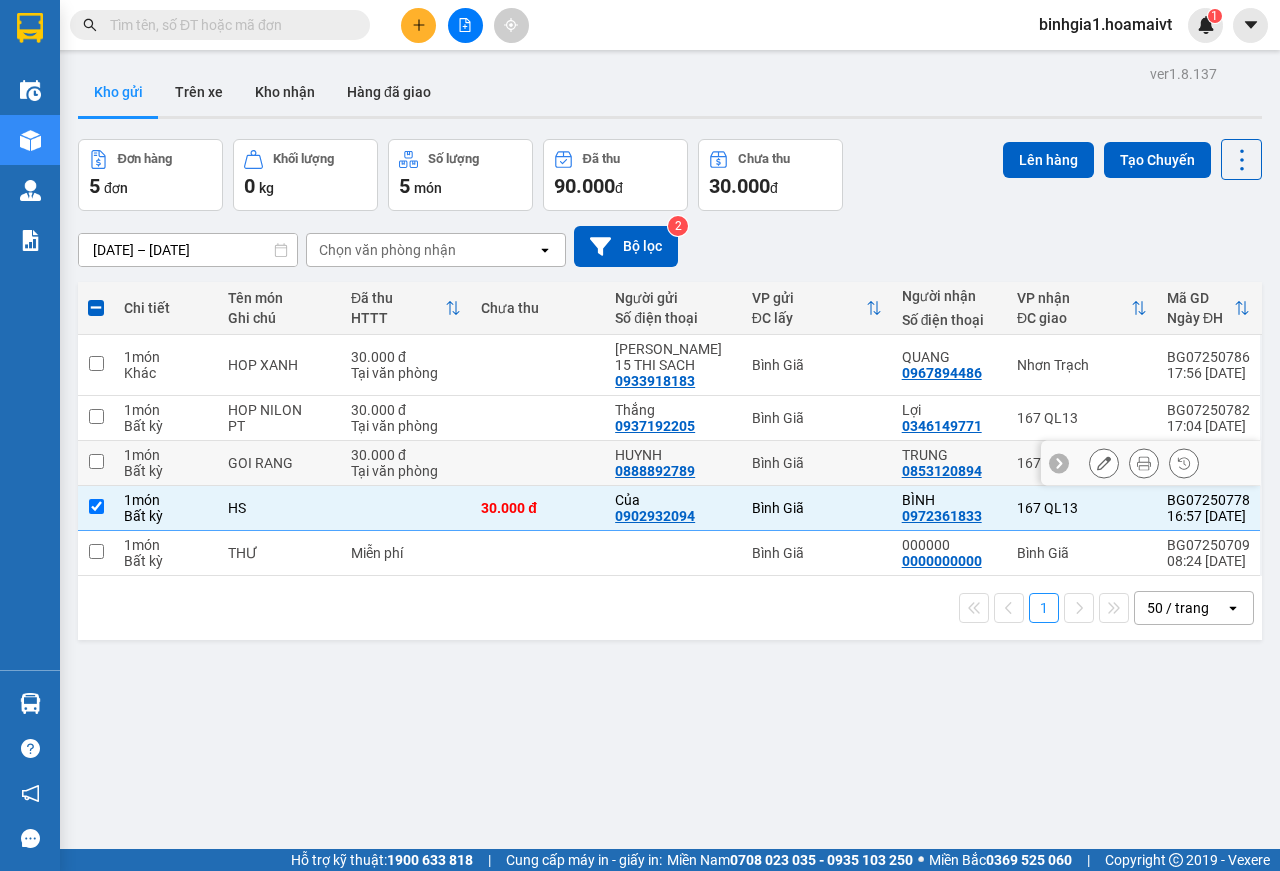click on "Bình Giã" at bounding box center [817, 463] 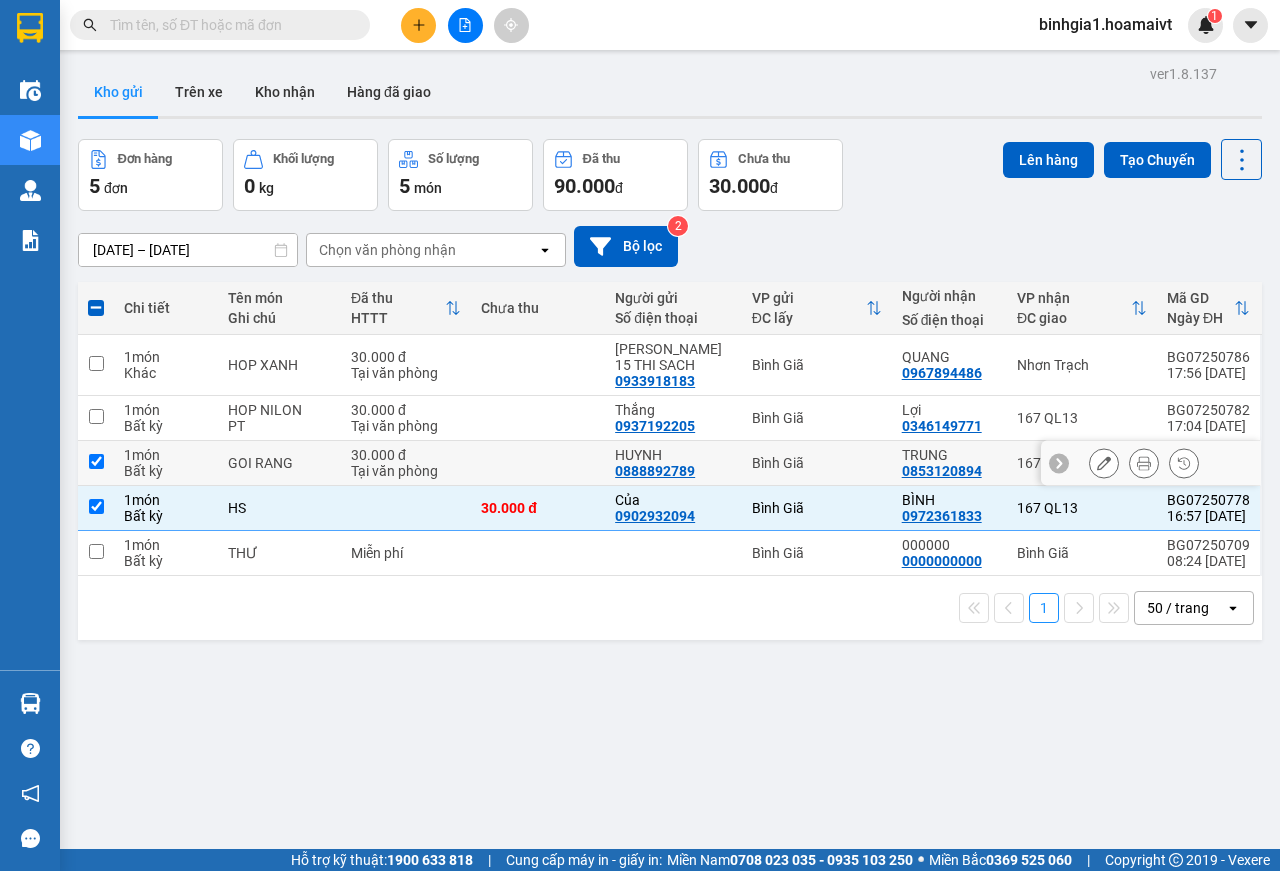 checkbox on "true" 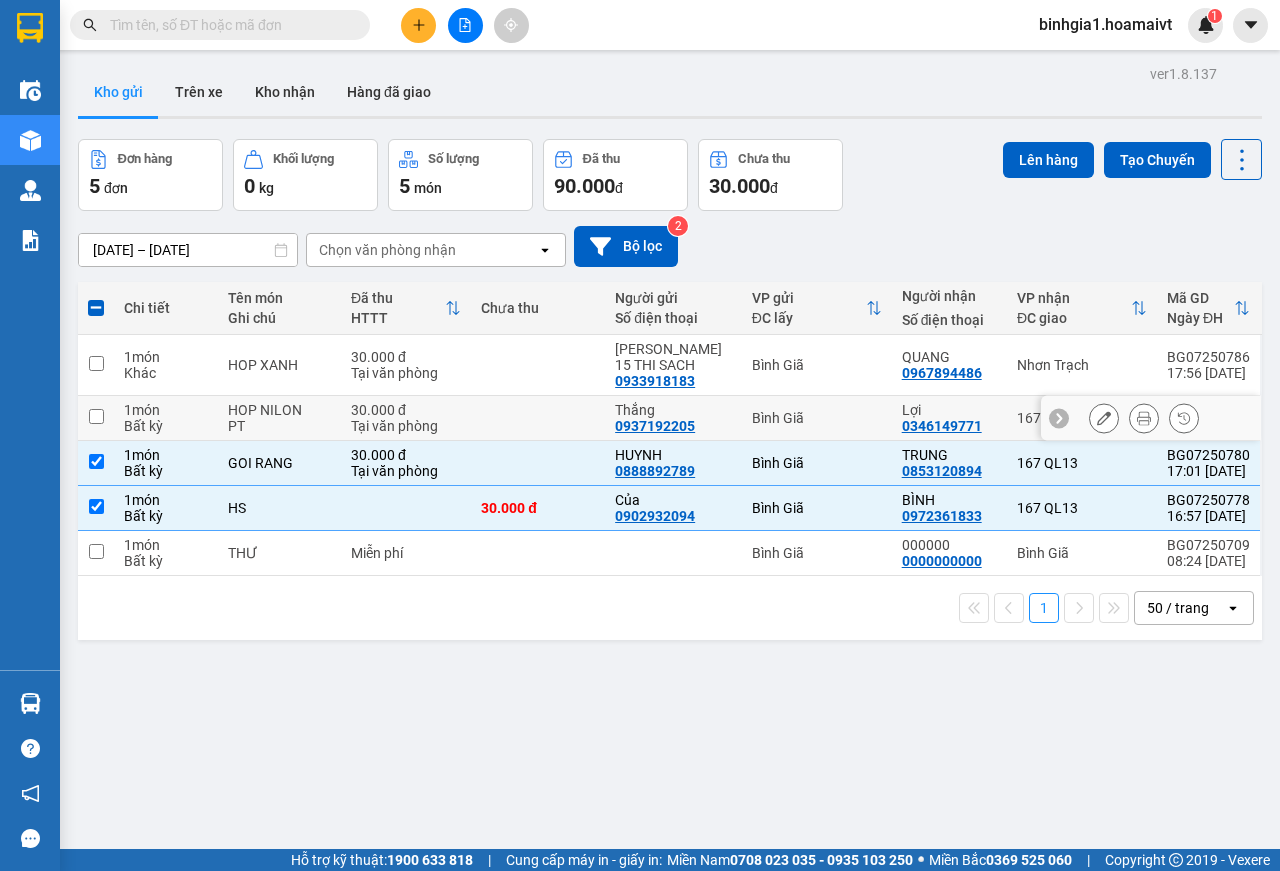 click on "Bình Giã" at bounding box center (817, 418) 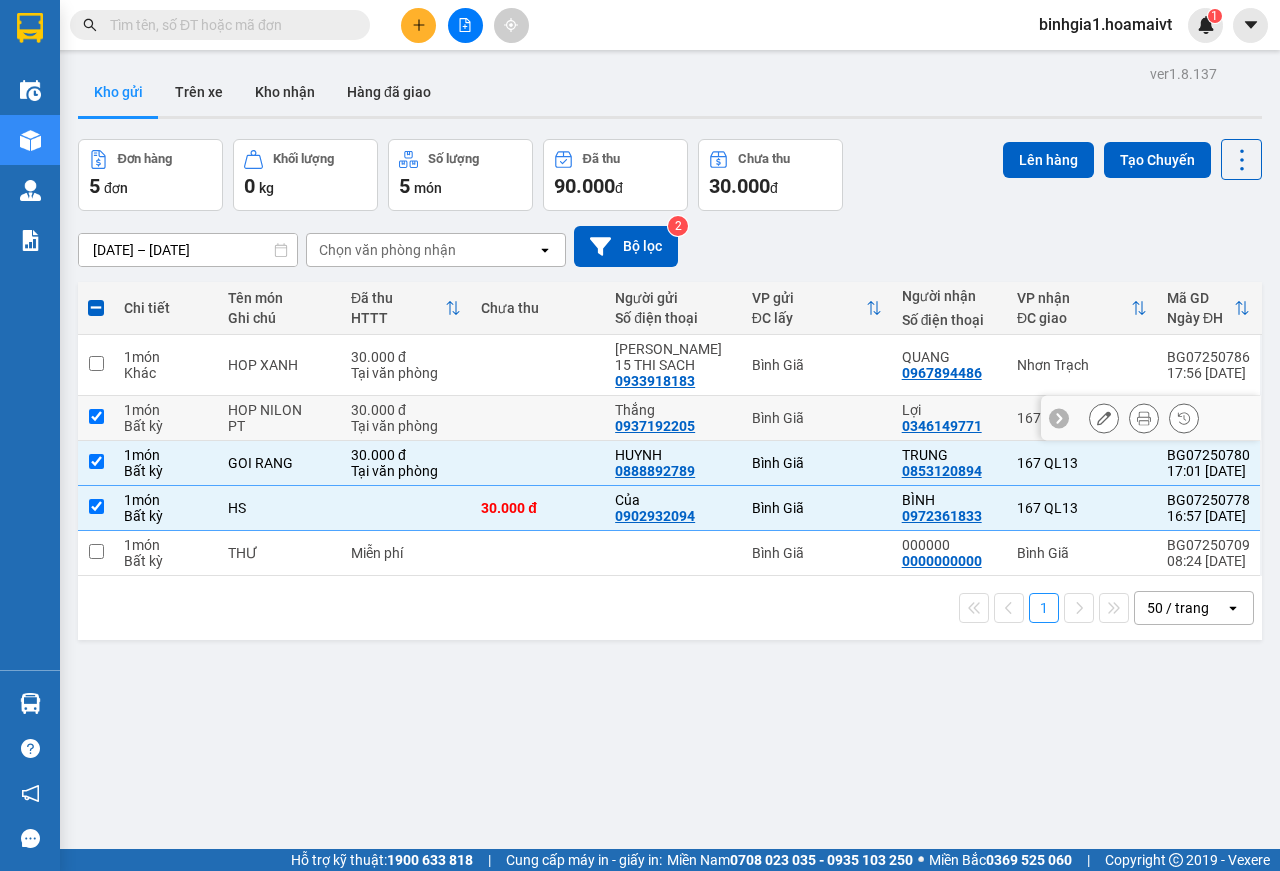 checkbox on "true" 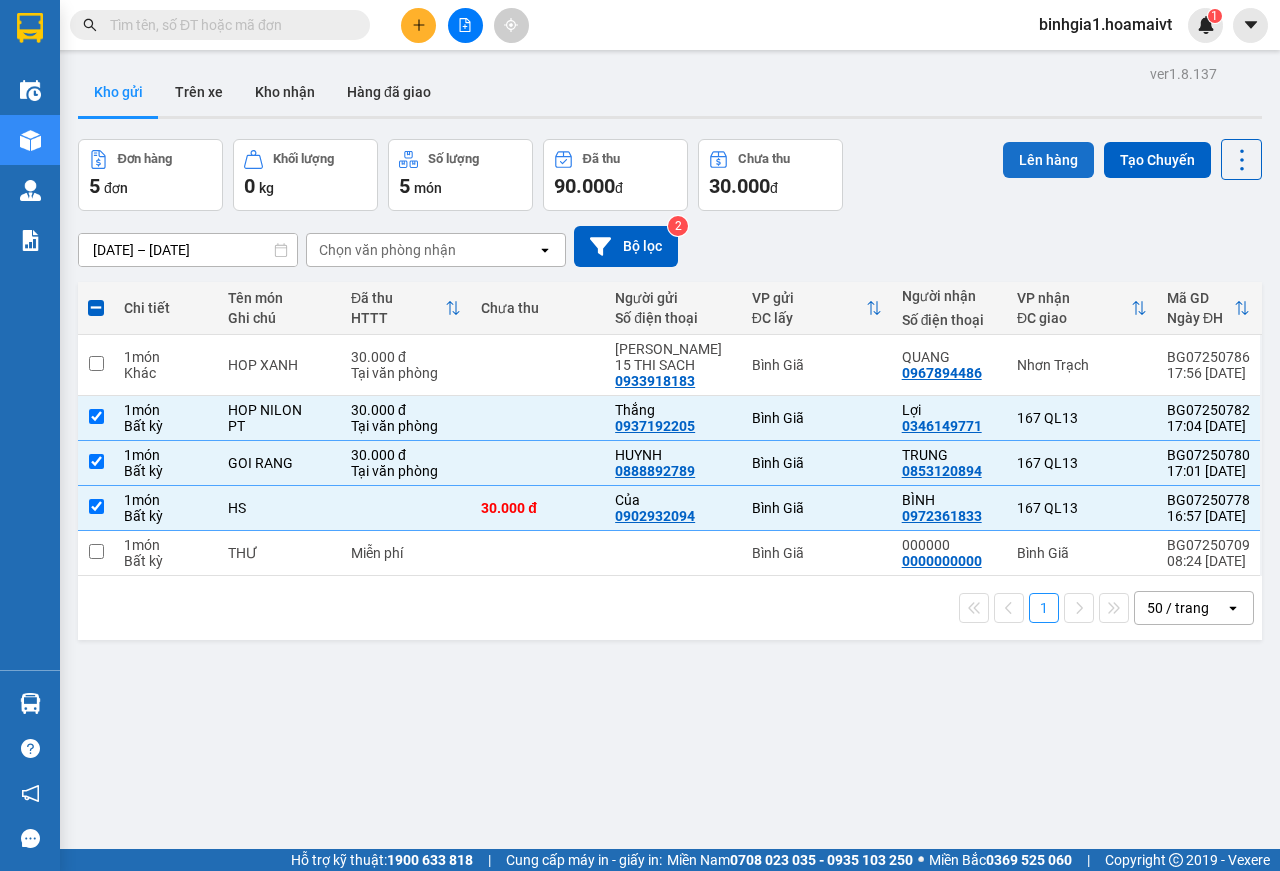 click on "Lên hàng" at bounding box center [1048, 160] 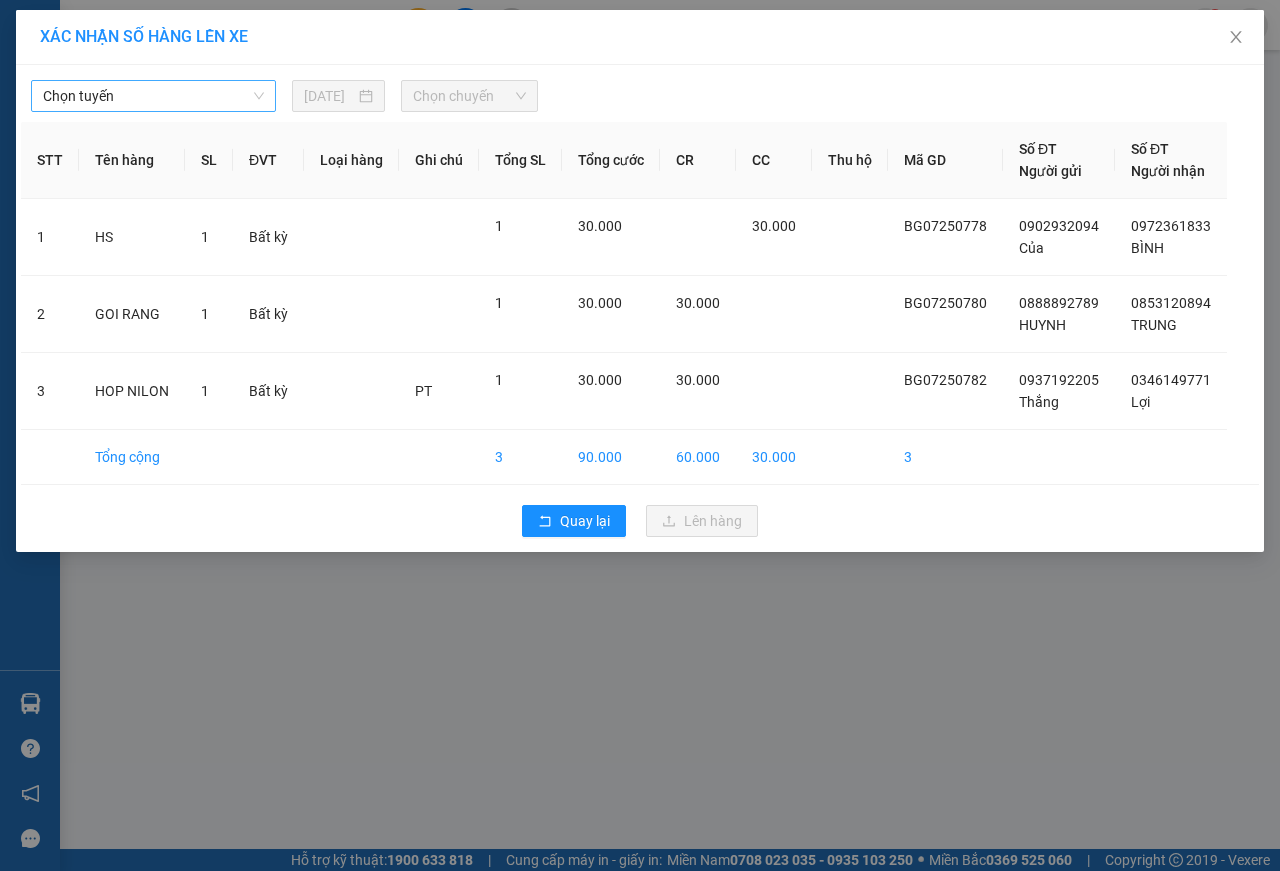 click on "Chọn tuyến" at bounding box center [153, 96] 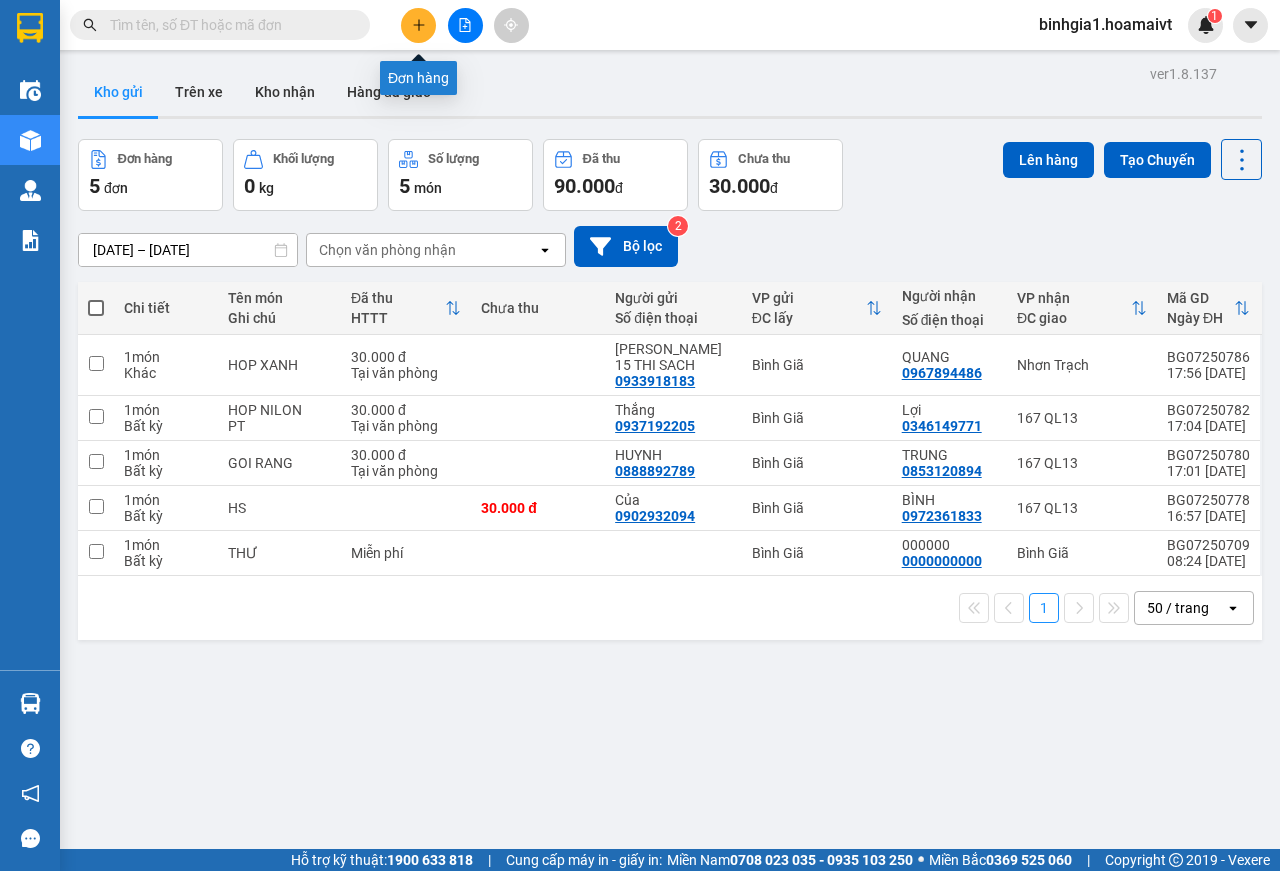 click at bounding box center (418, 25) 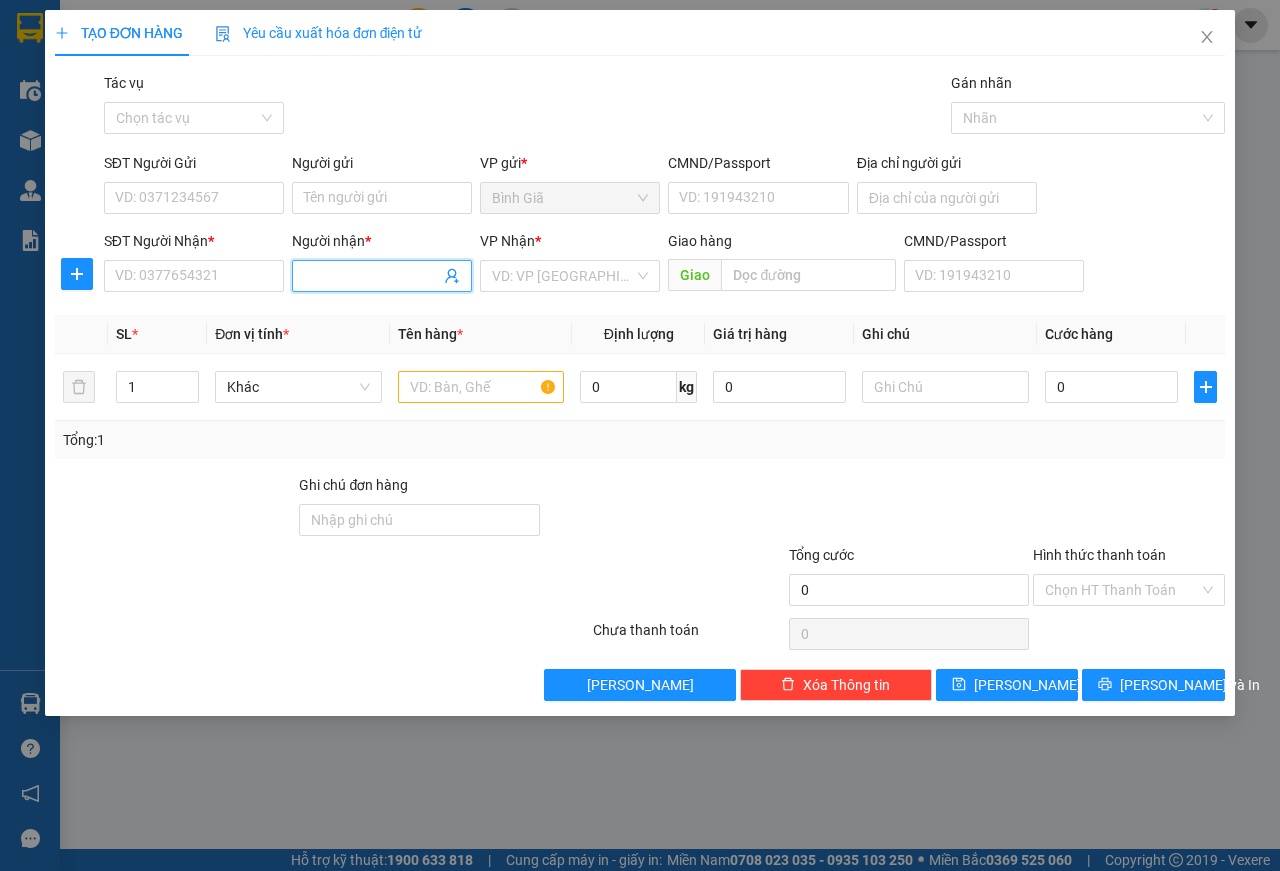 click on "Người nhận  *" at bounding box center [372, 276] 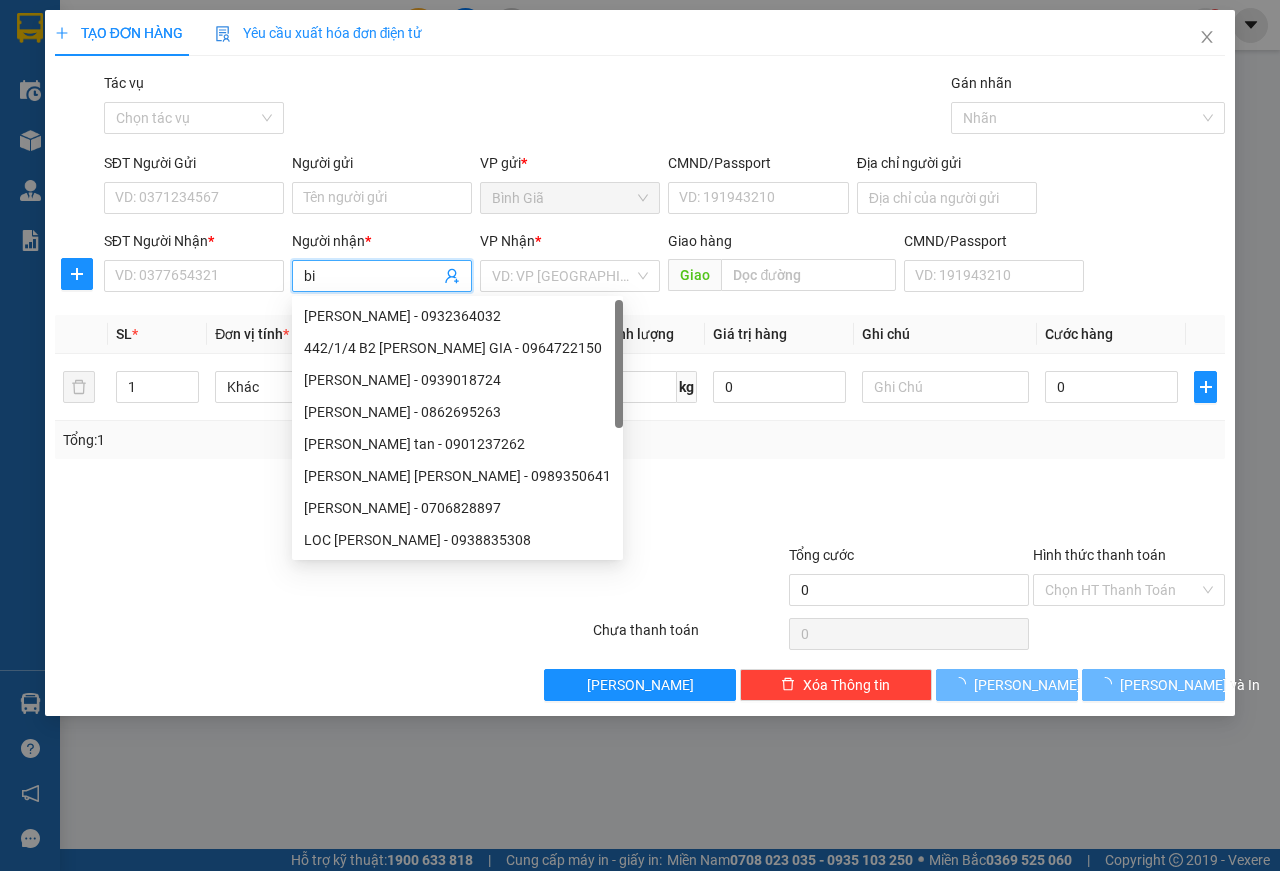 type on "b" 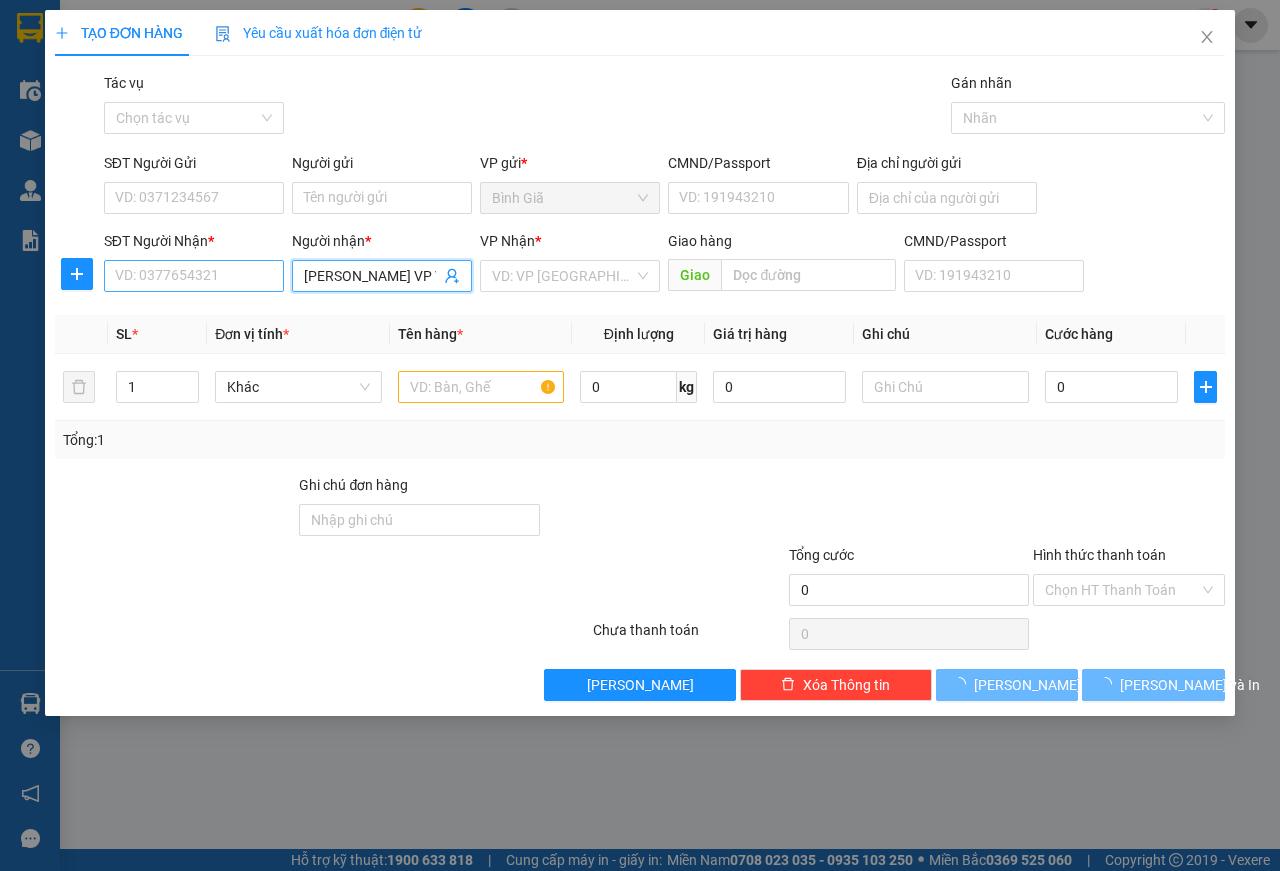 type on "[PERSON_NAME] VP VT" 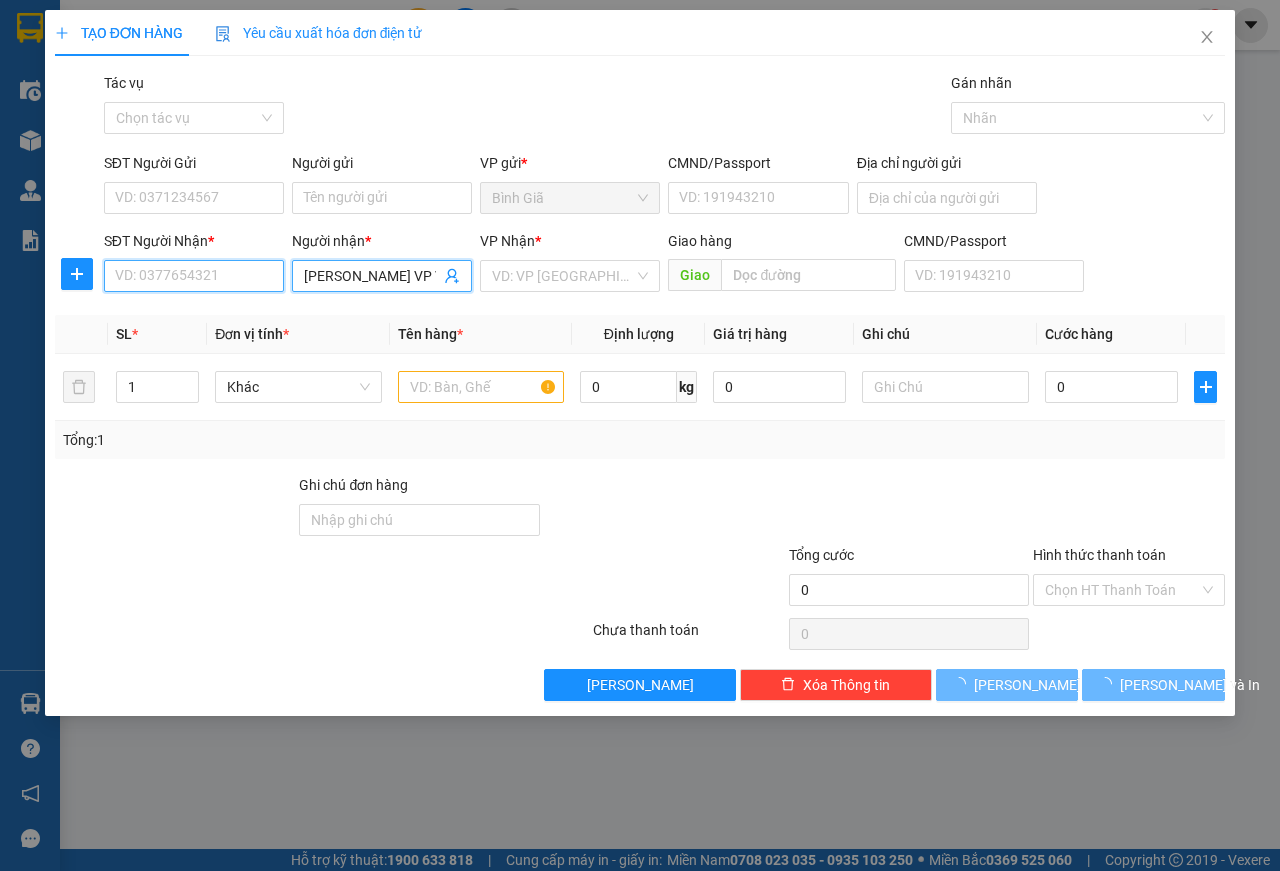 click on "SĐT Người Nhận  *" at bounding box center (194, 276) 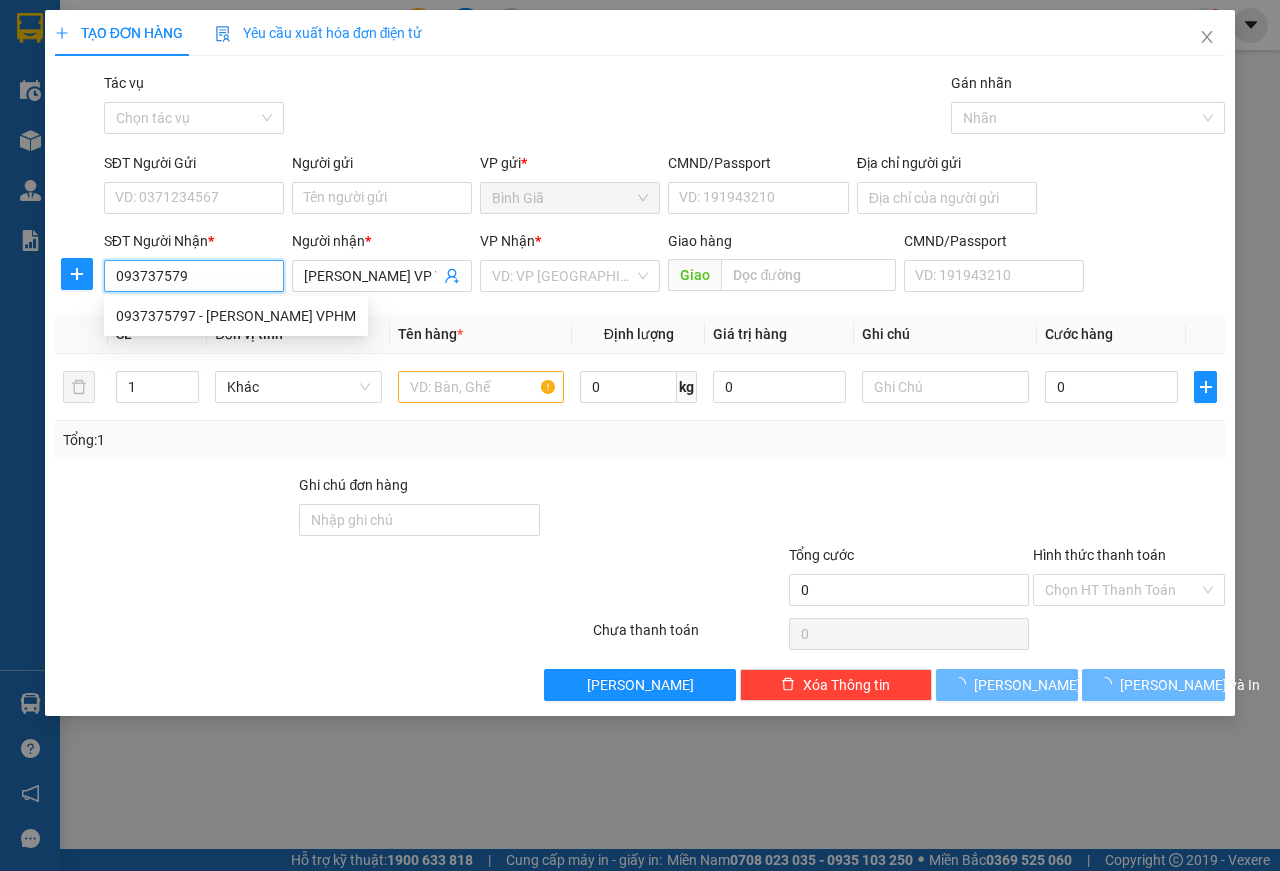 type on "0937375797" 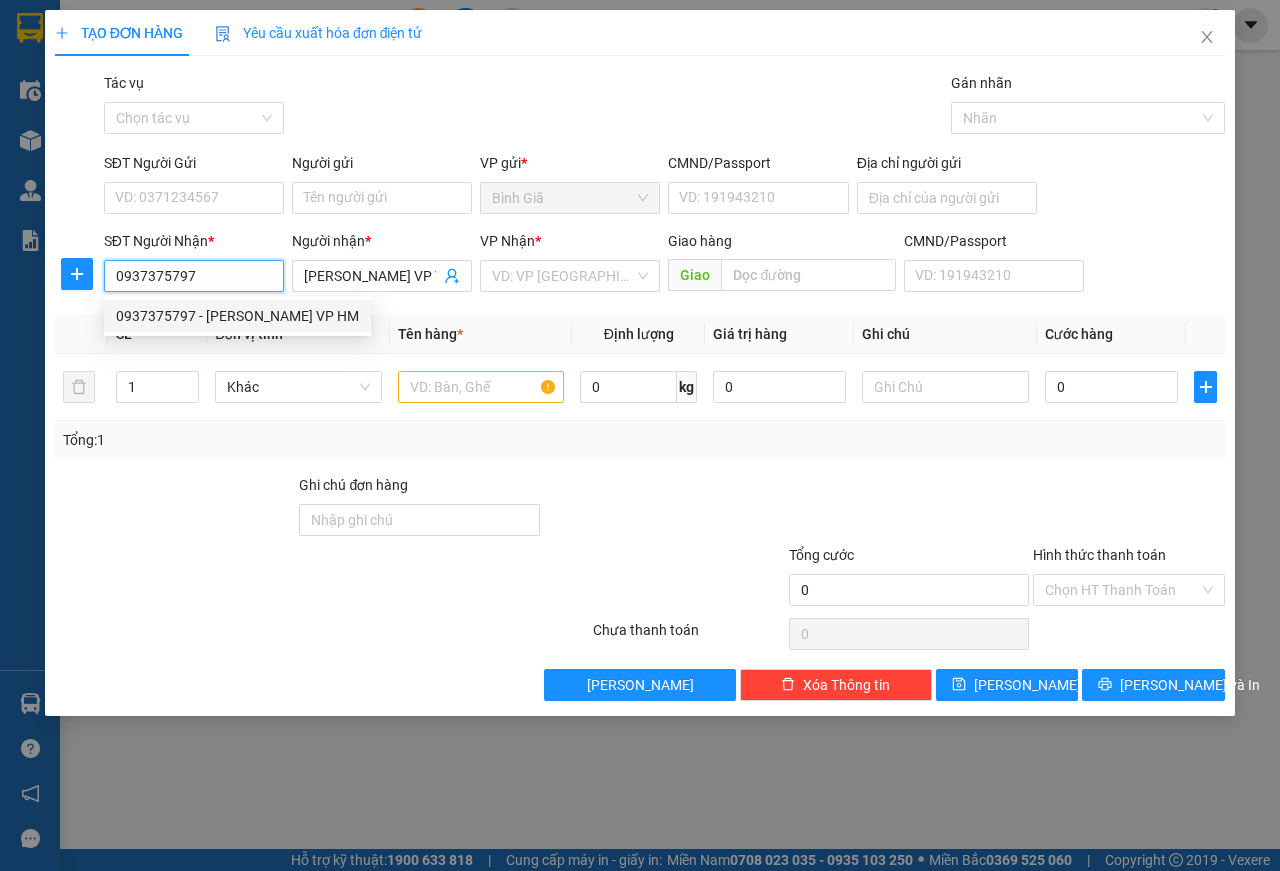 click on "0937375797 - [PERSON_NAME] VP HM" at bounding box center (237, 316) 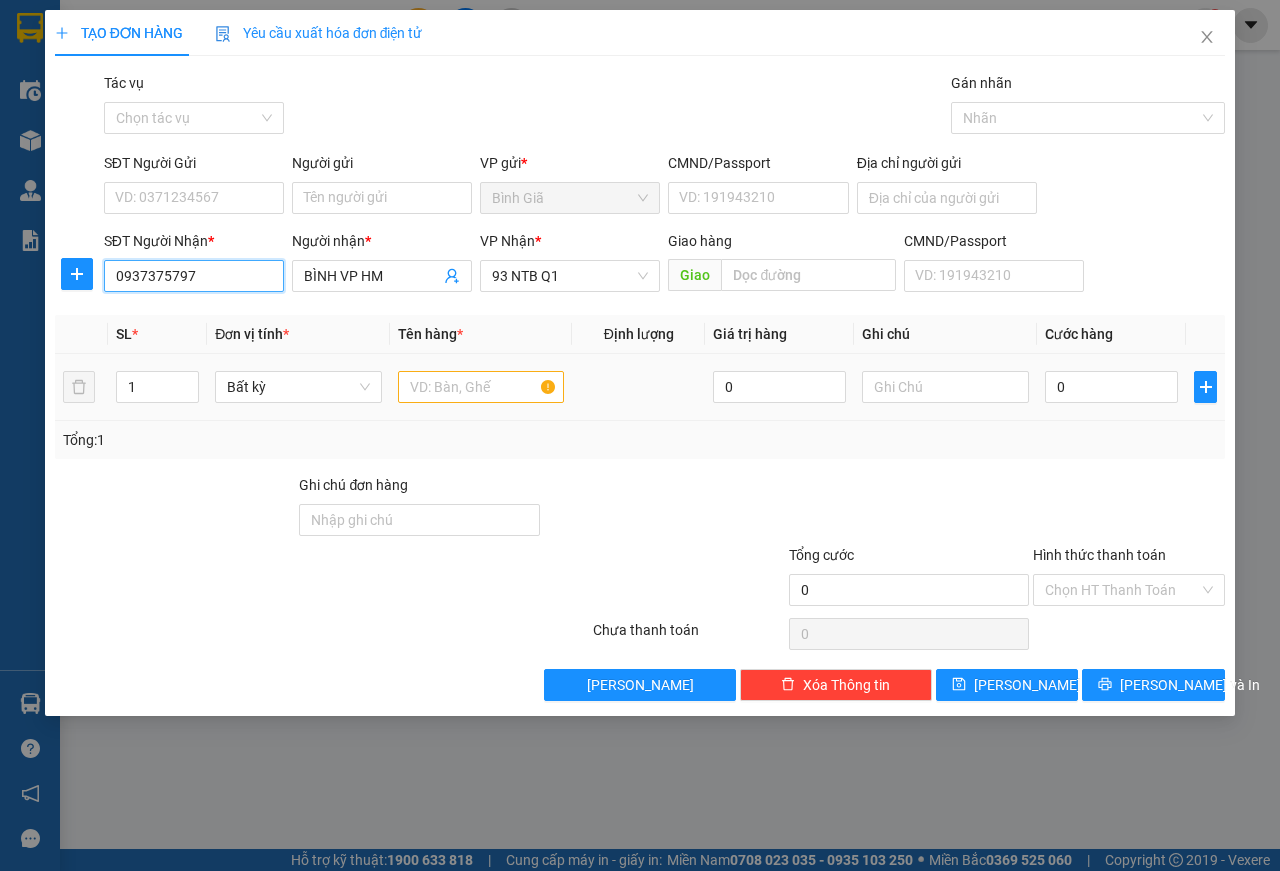 type on "0937375797" 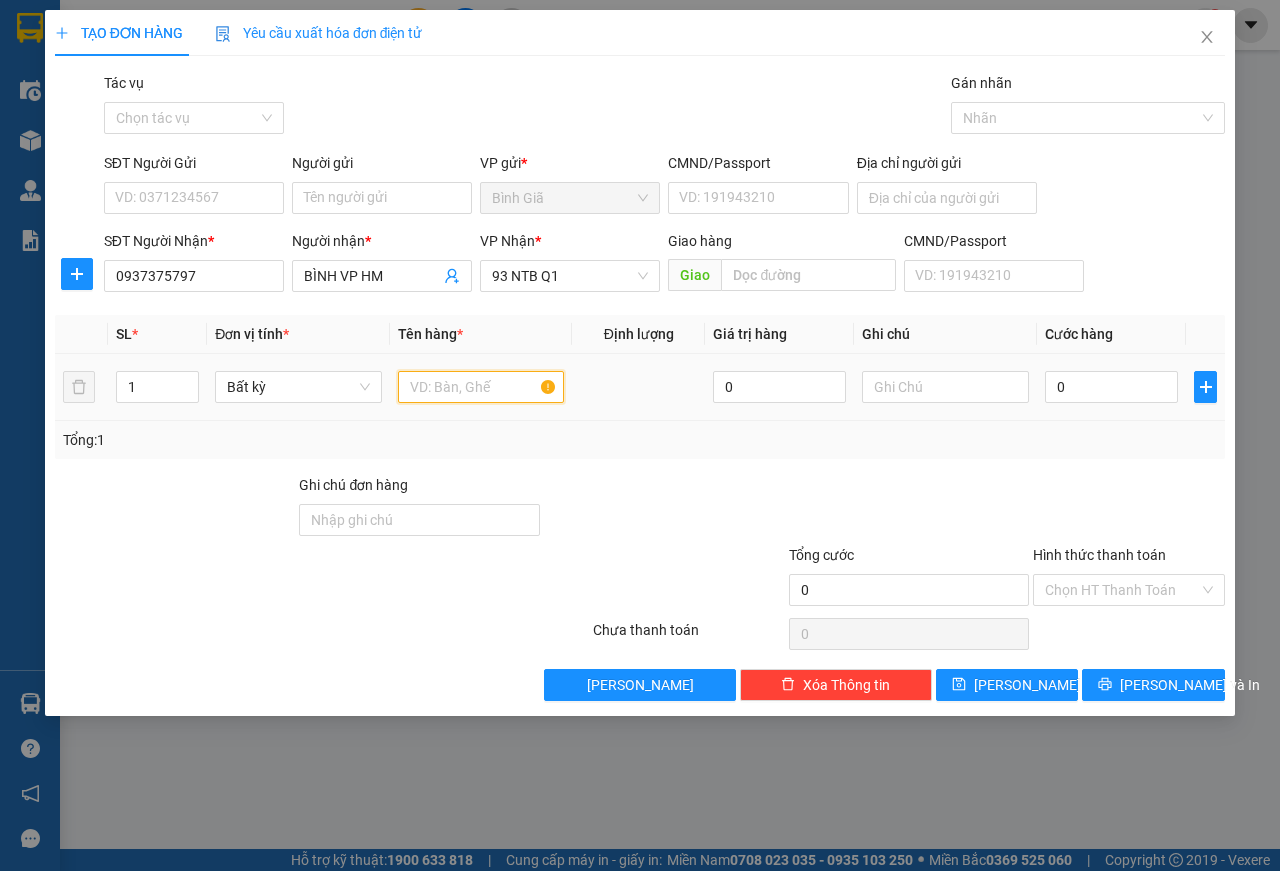 click at bounding box center [481, 387] 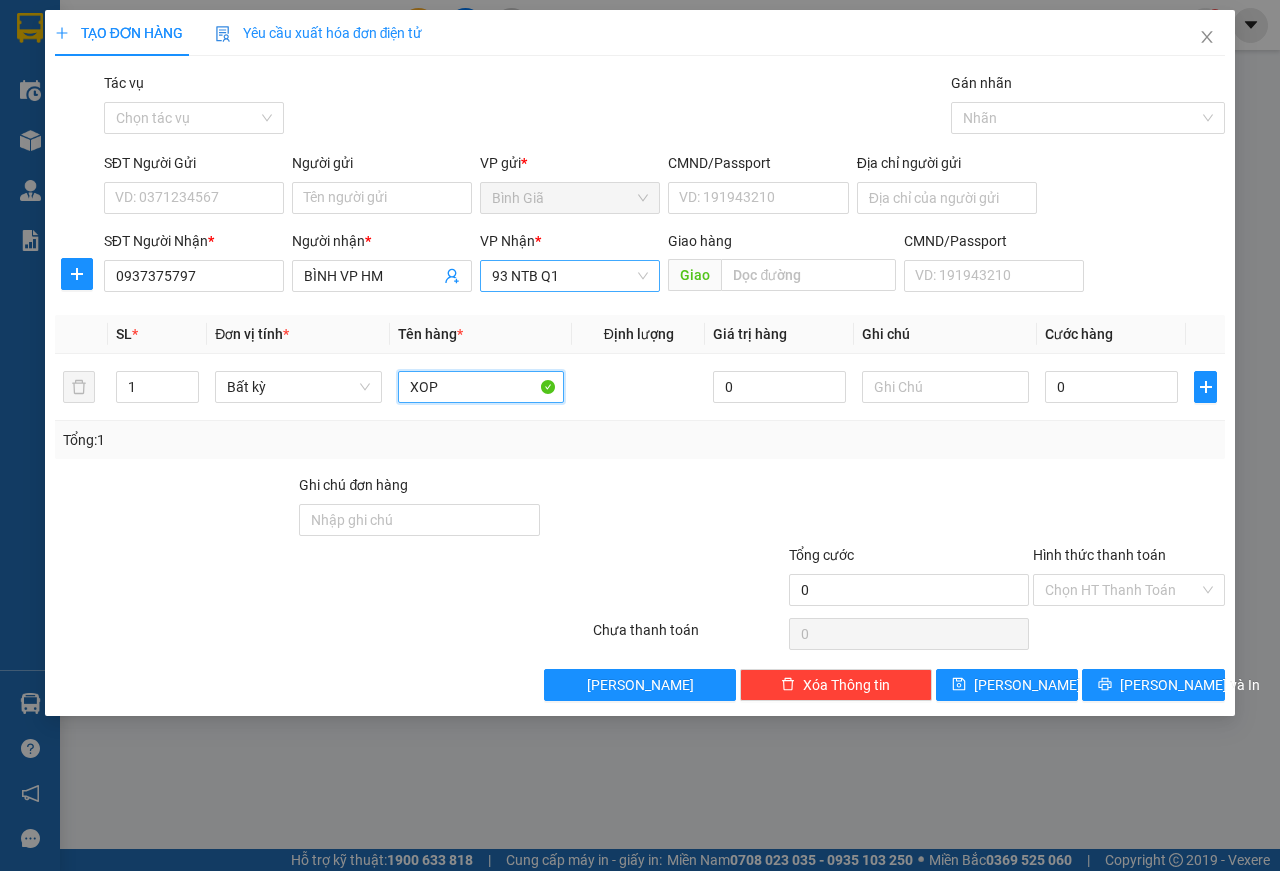 click on "93 NTB Q1" at bounding box center [570, 276] 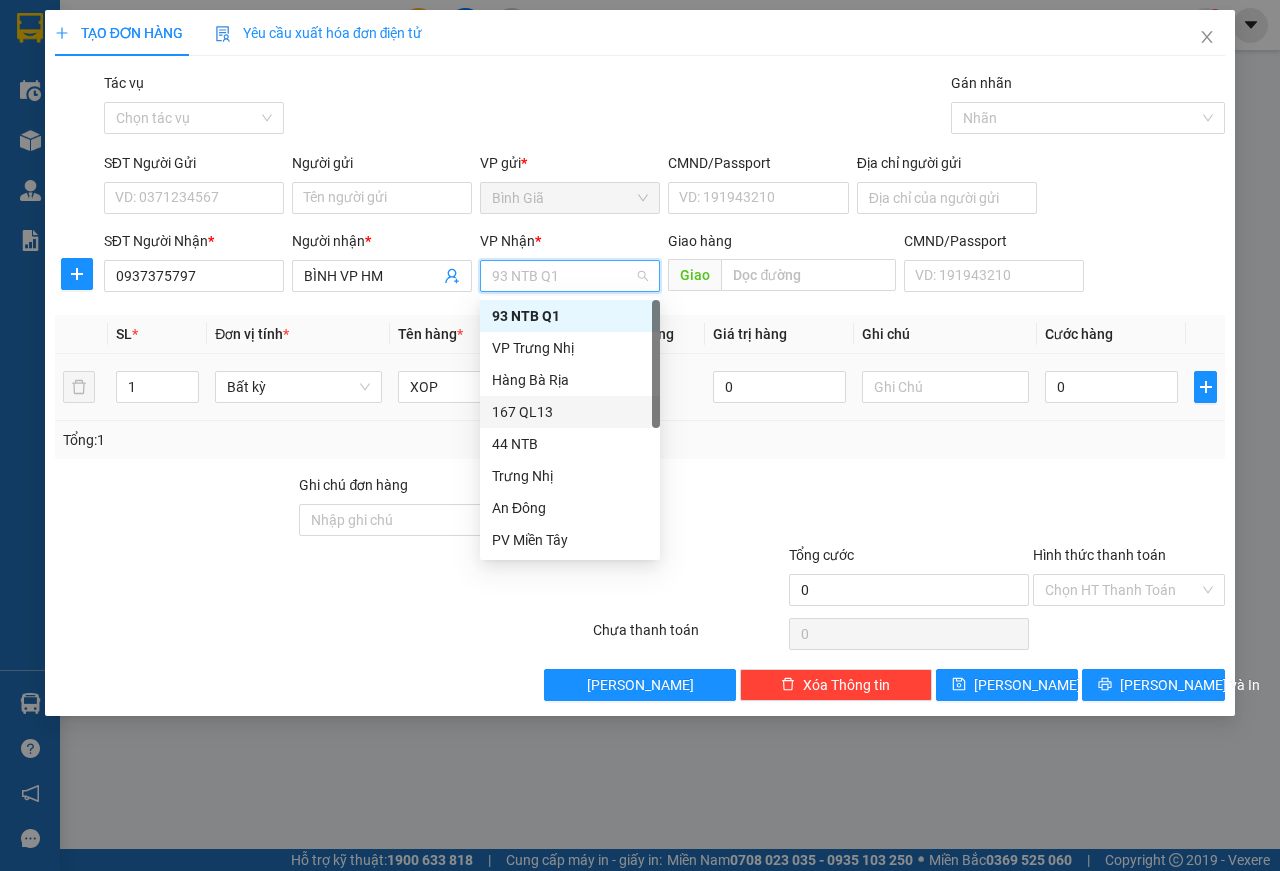 click on "167 QL13" at bounding box center [570, 412] 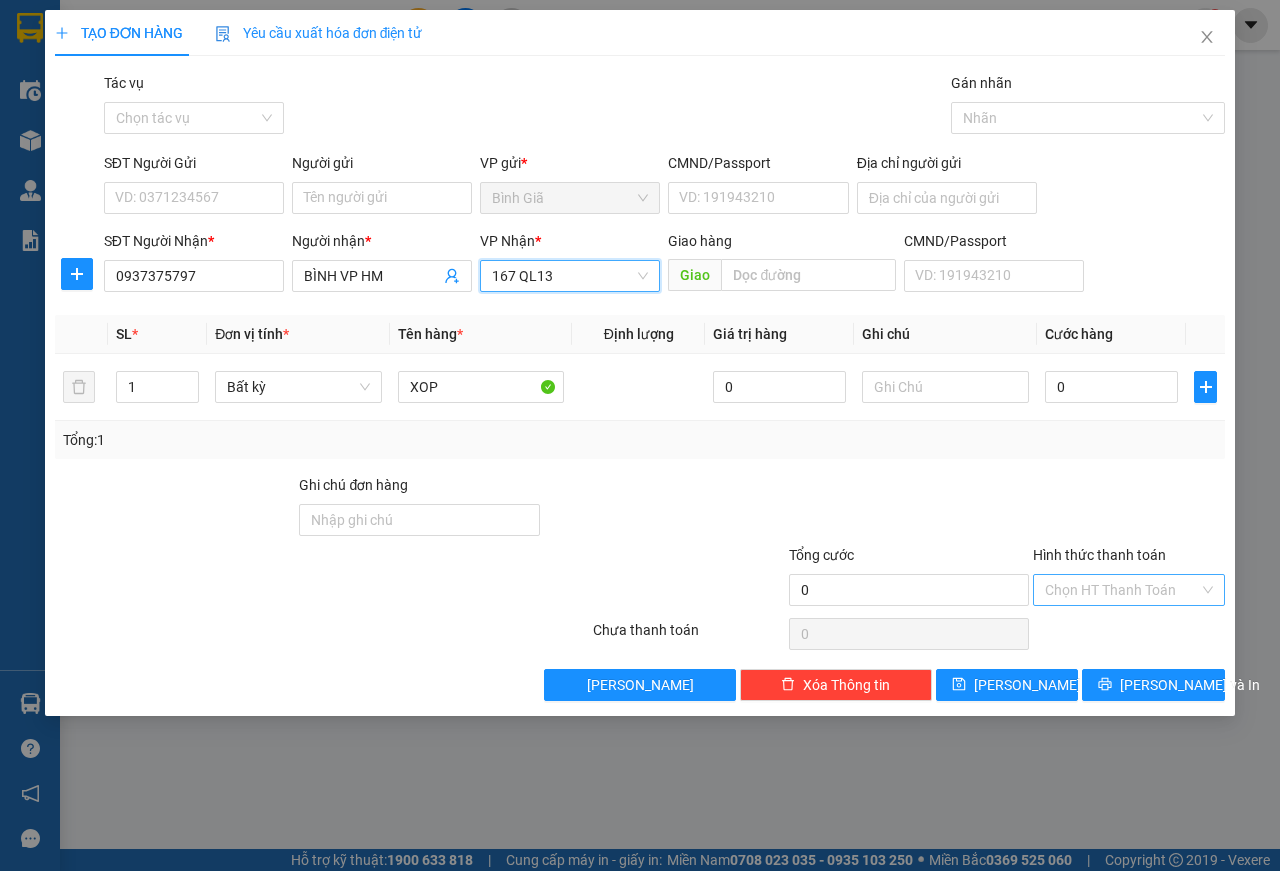click on "Hình thức thanh toán" at bounding box center [1122, 590] 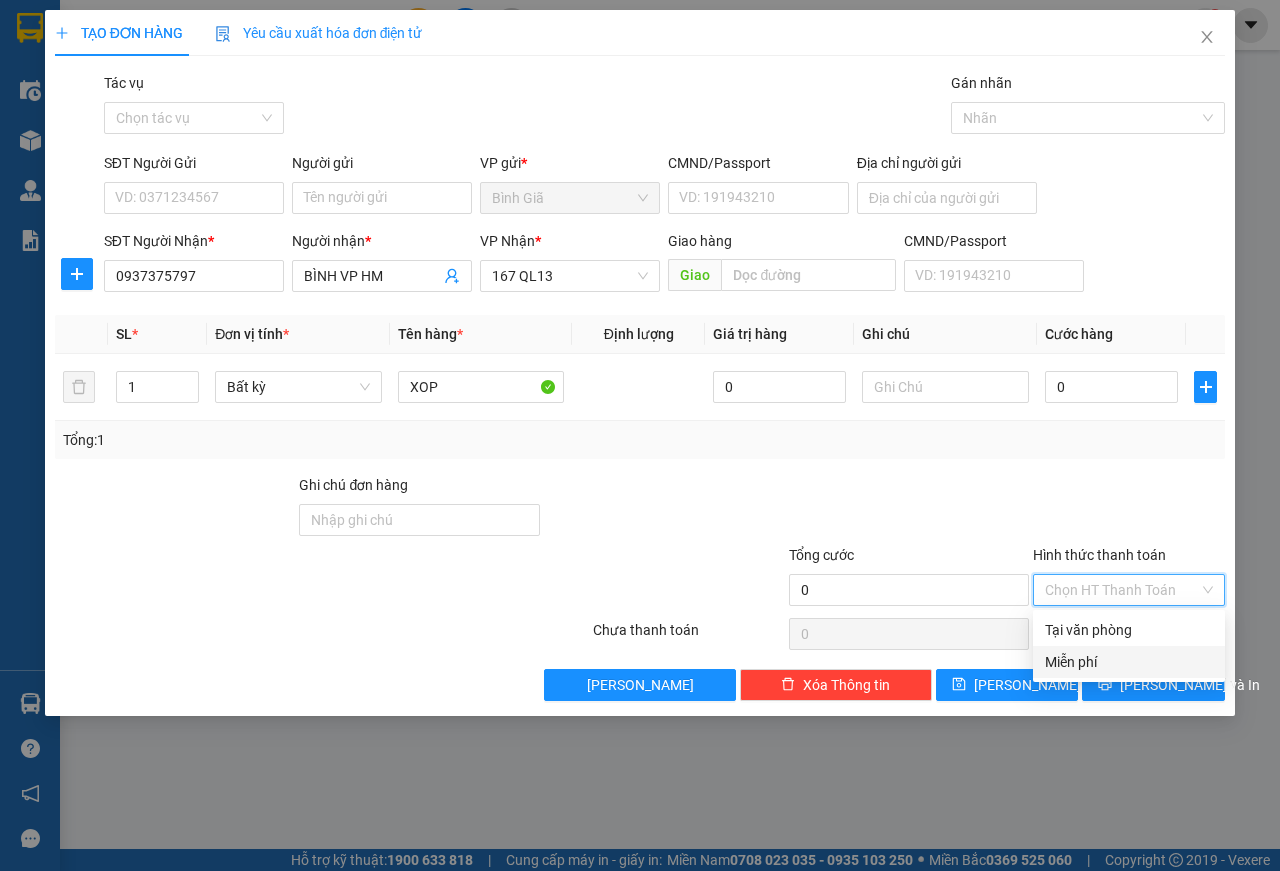 click on "Miễn phí" at bounding box center (1129, 662) 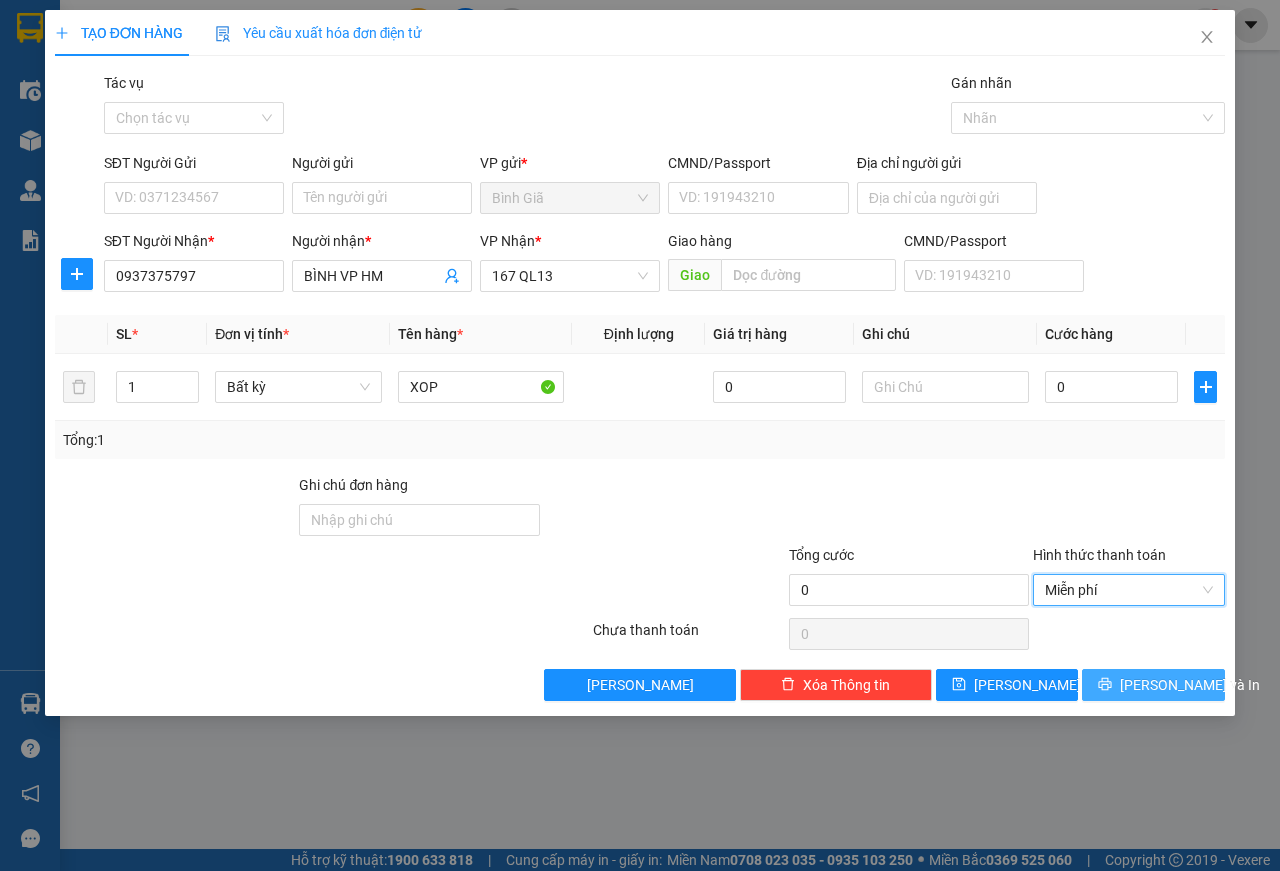 click on "[PERSON_NAME] và In" at bounding box center (1153, 685) 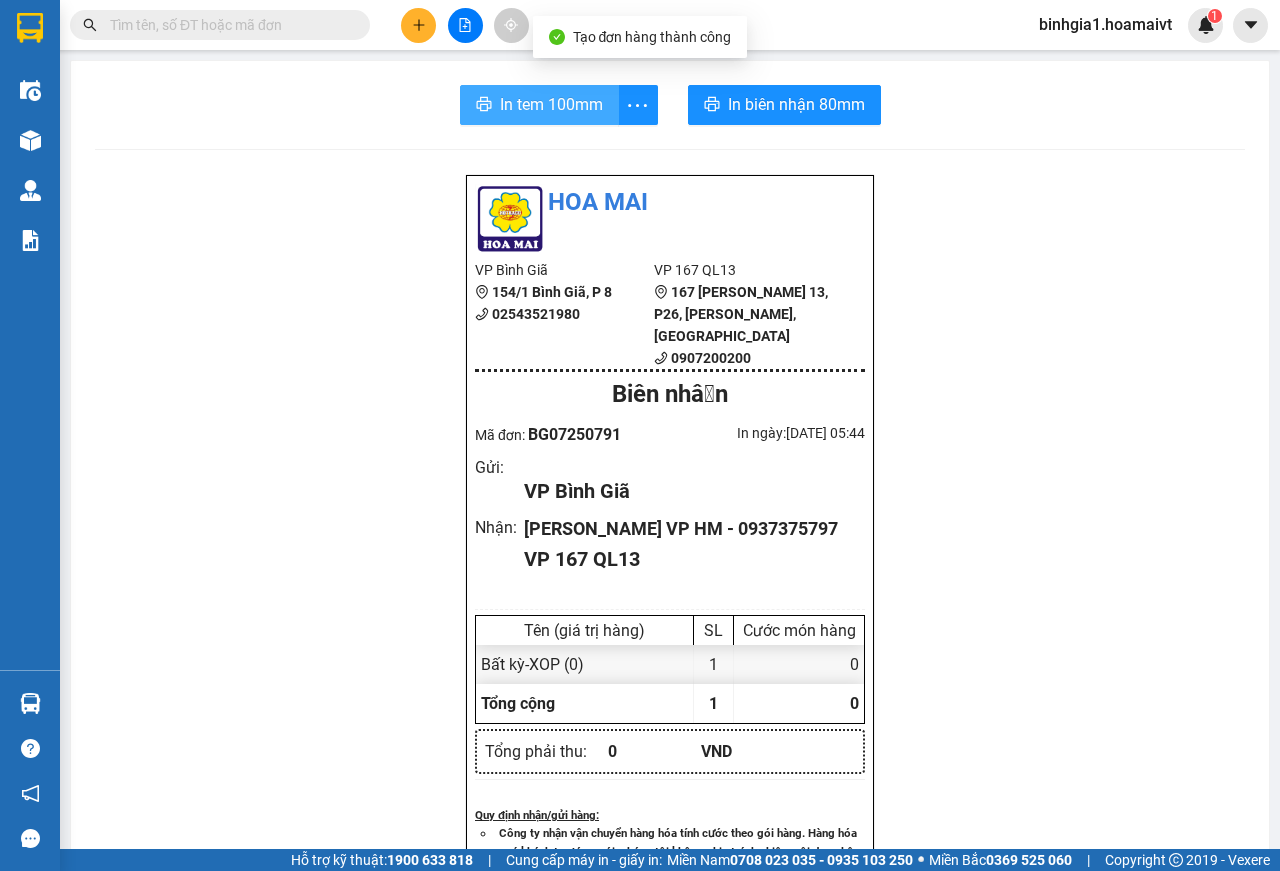 click on "In tem 100mm" at bounding box center (551, 104) 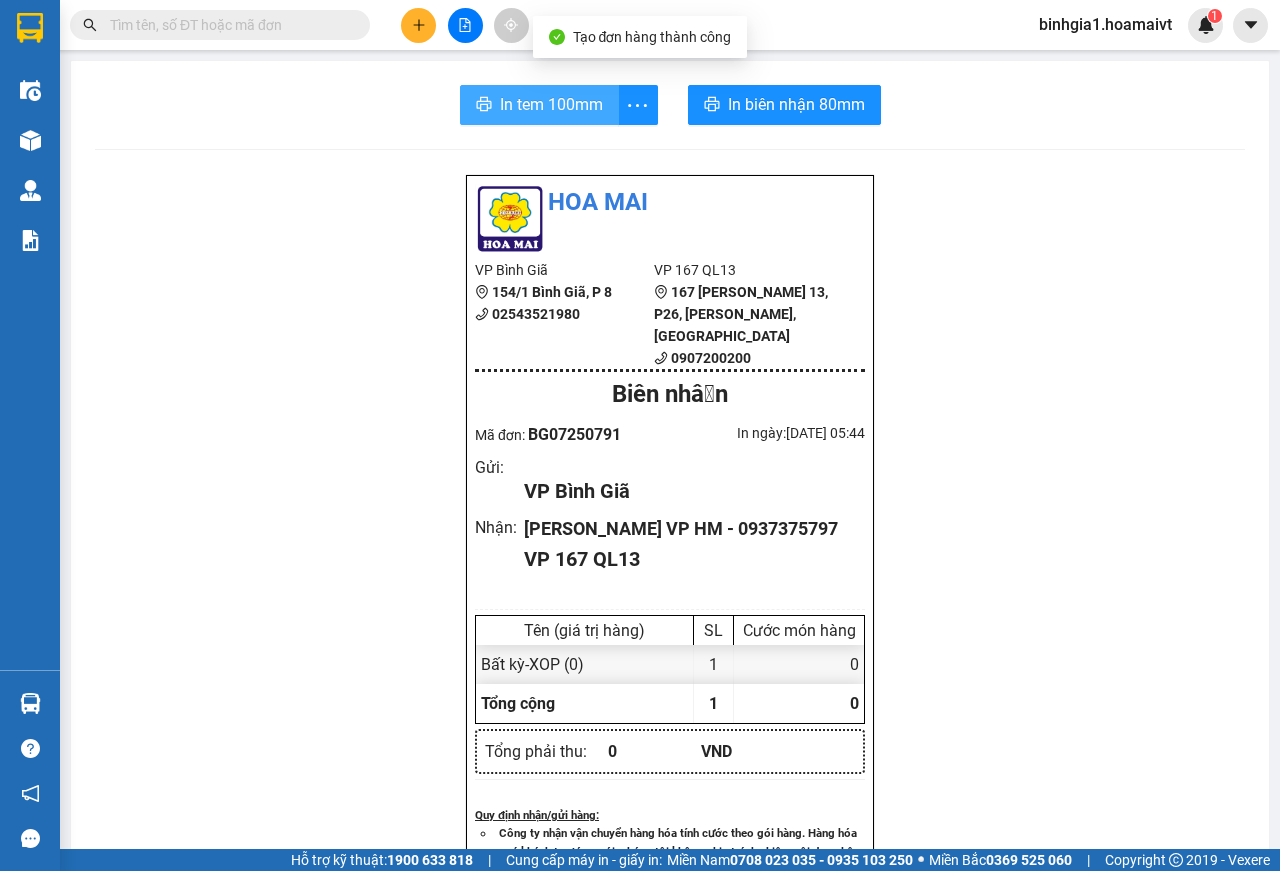 scroll, scrollTop: 0, scrollLeft: 0, axis: both 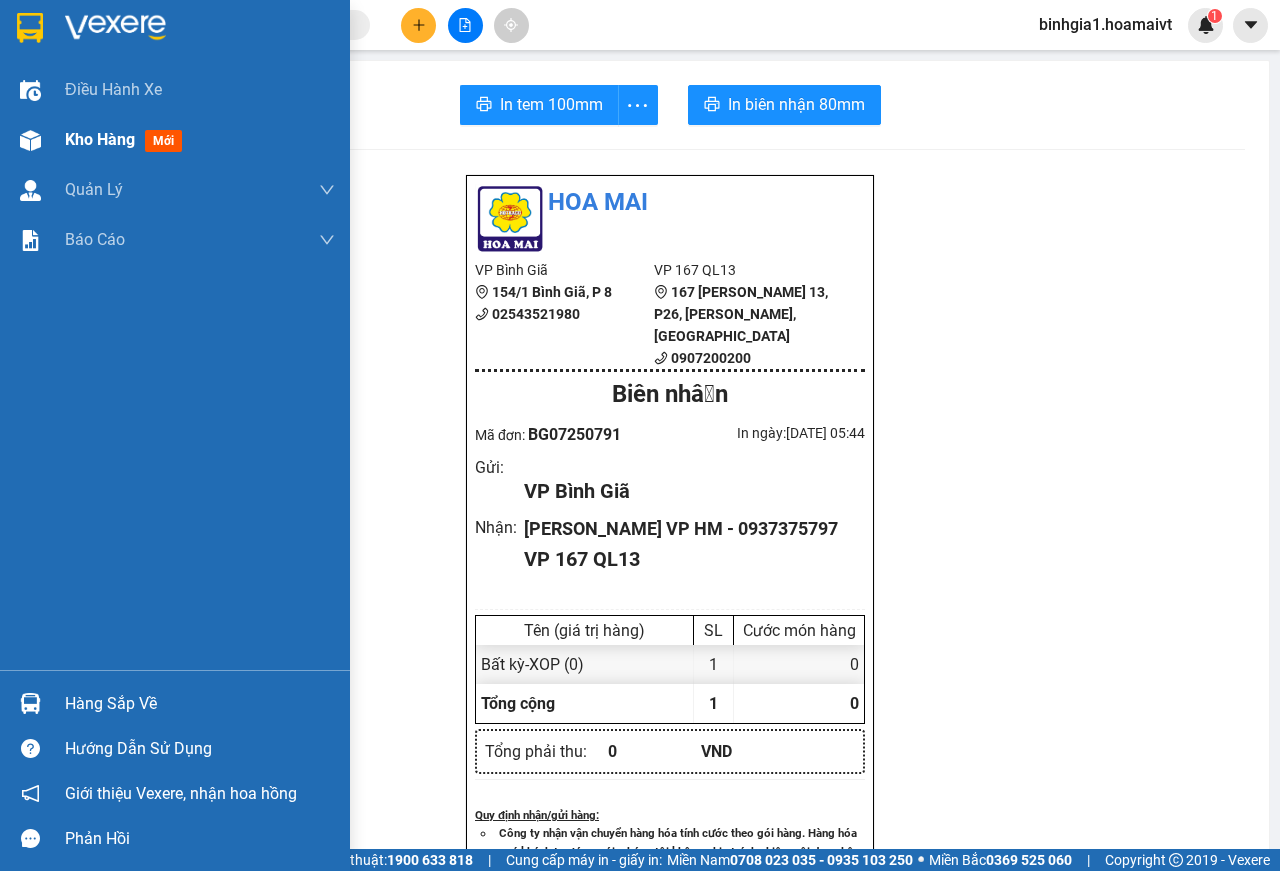 click on "Kho hàng" at bounding box center (100, 139) 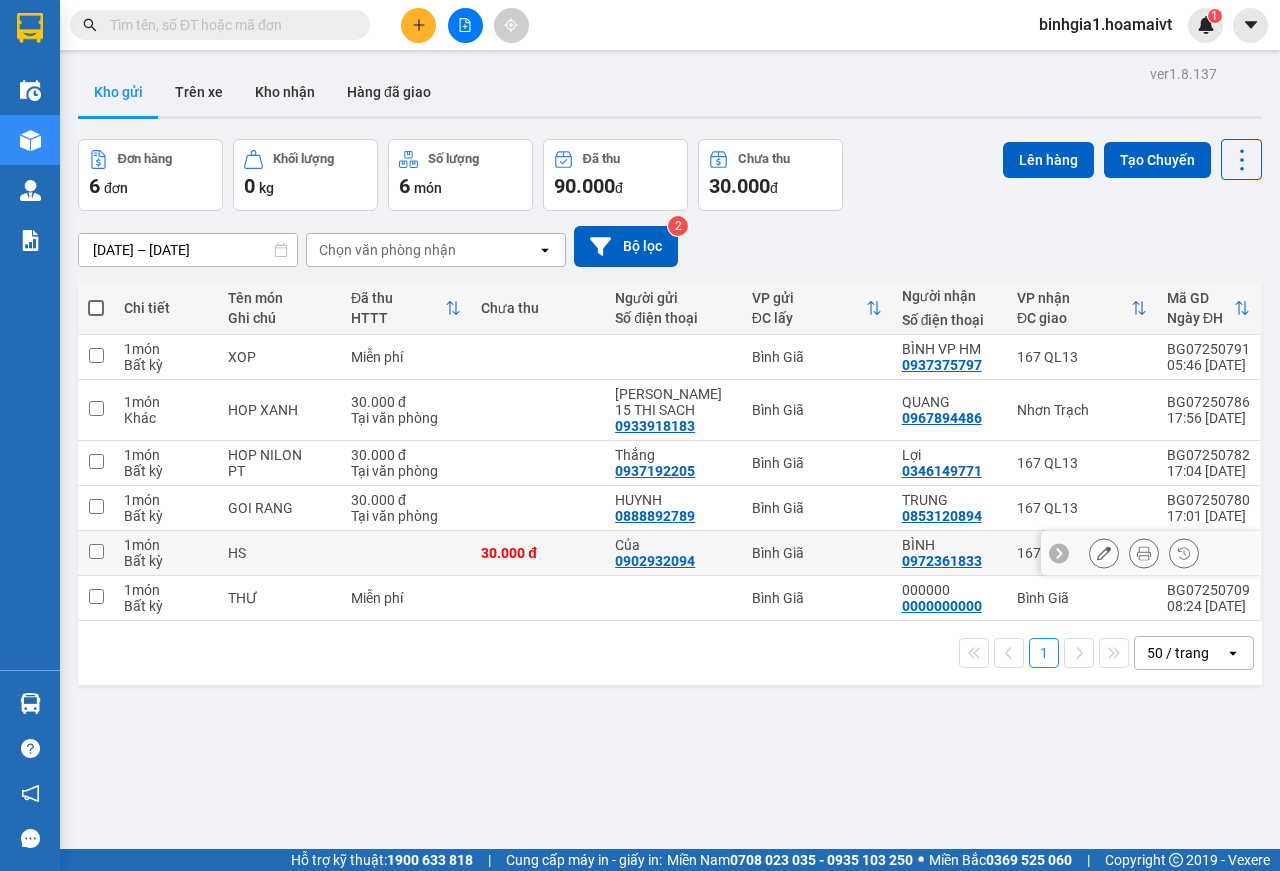 click on "Bình Giã" at bounding box center (817, 553) 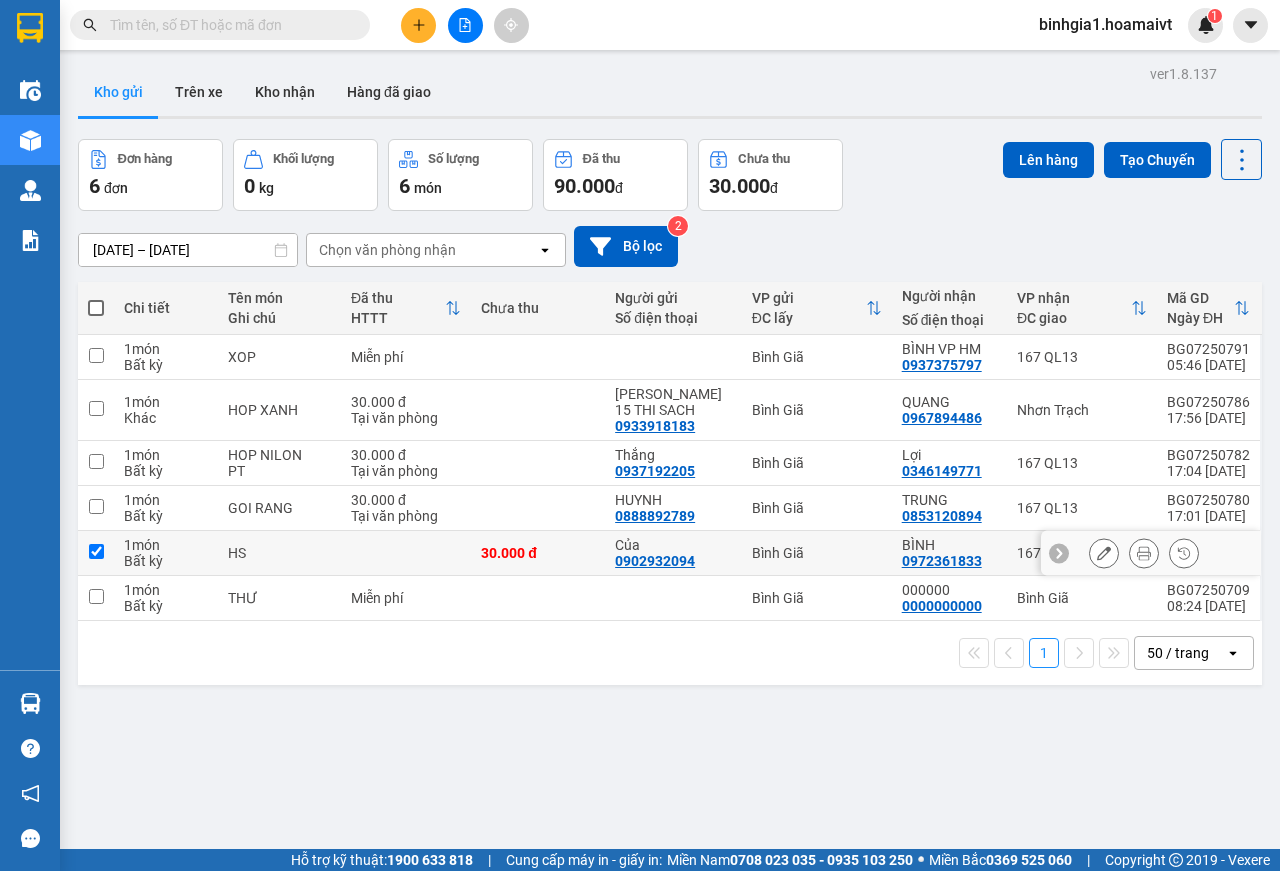checkbox on "true" 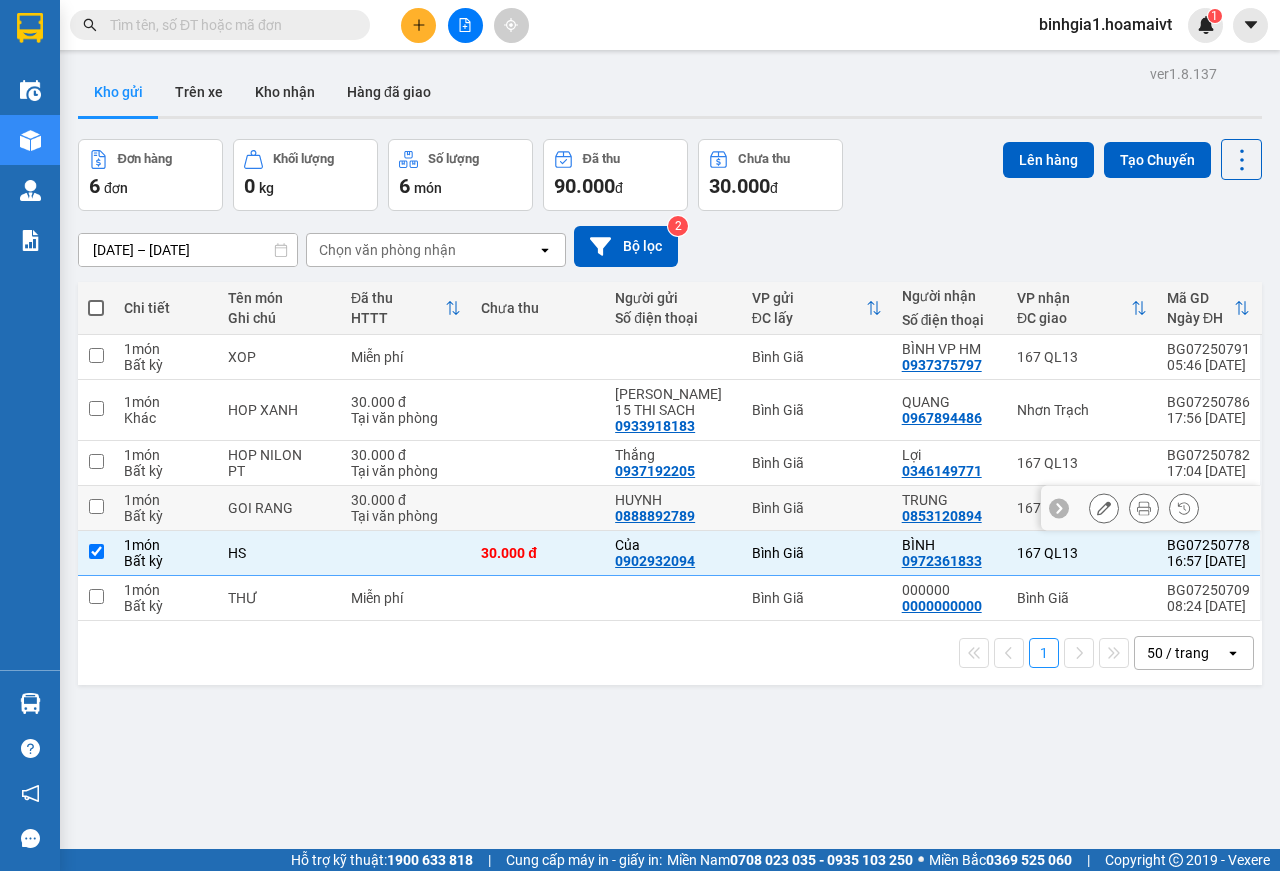 click on "Bình Giã" at bounding box center (817, 508) 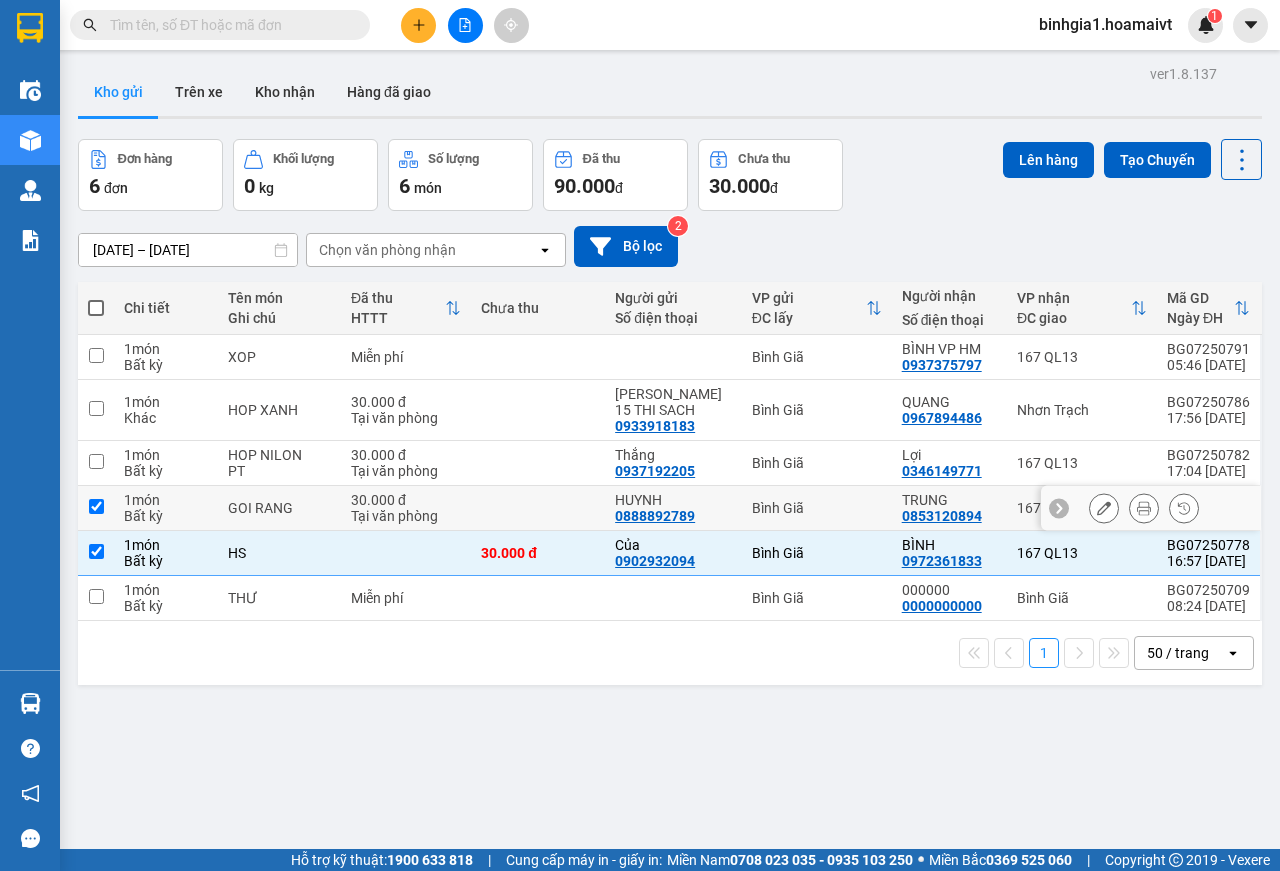 checkbox on "true" 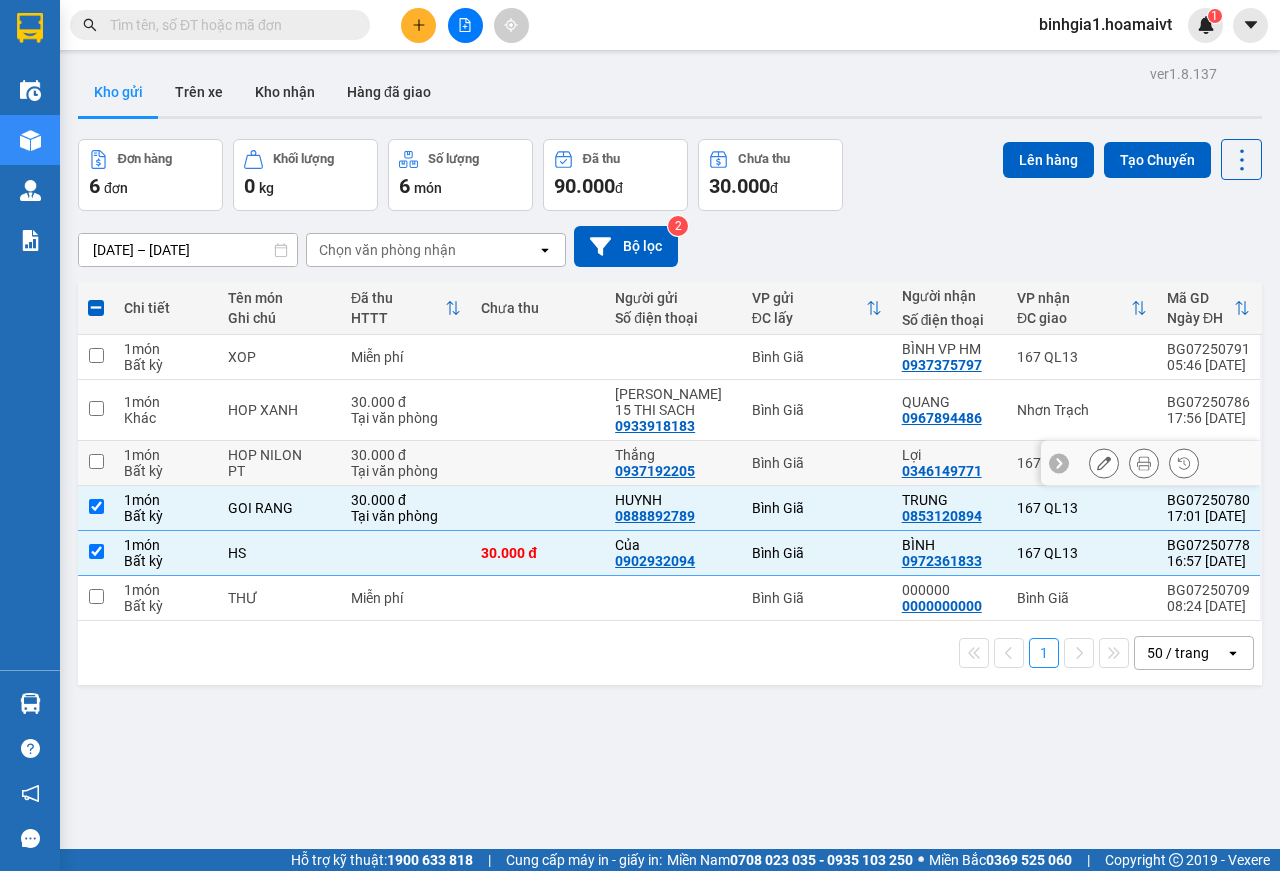 click on "Bình Giã" at bounding box center (817, 463) 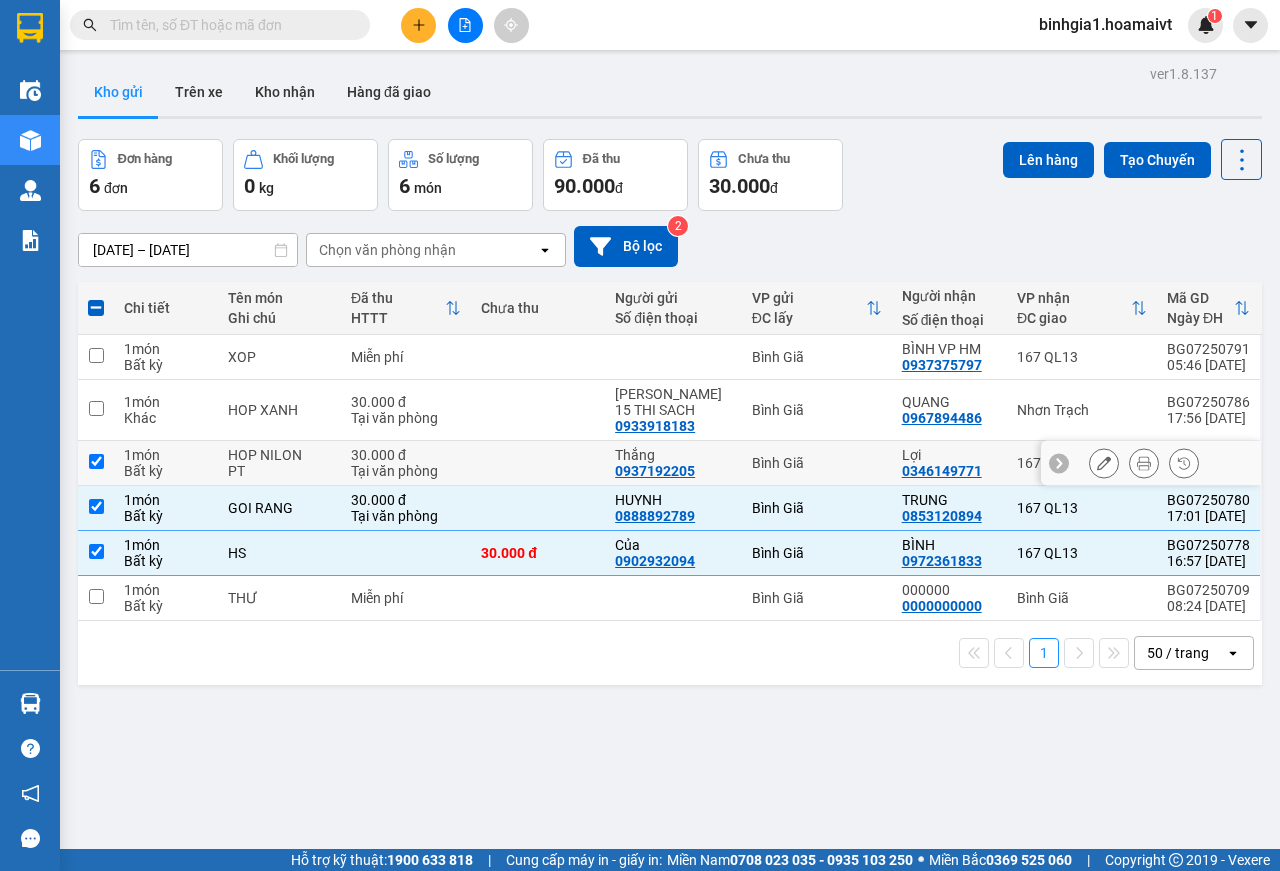 checkbox on "true" 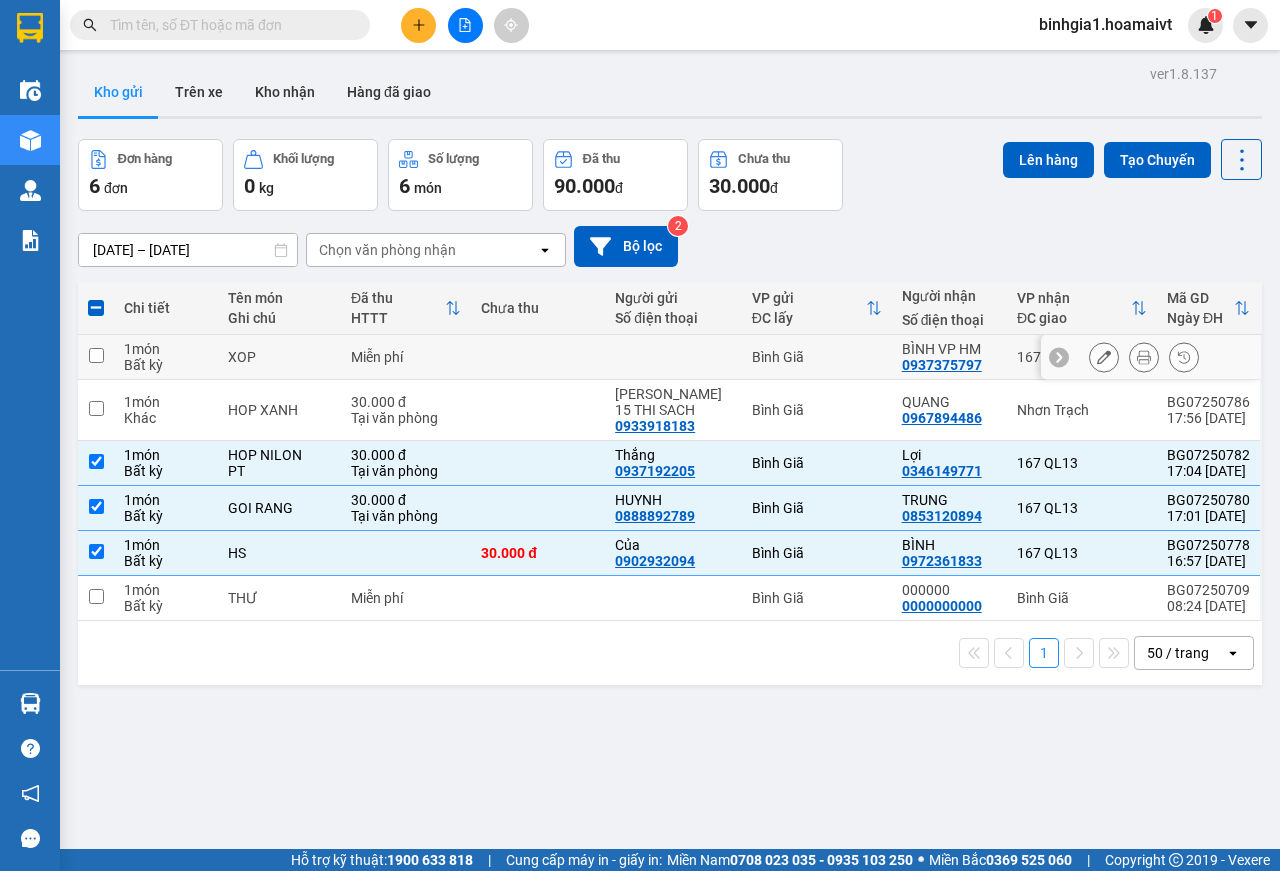 click on "Bình Giã" at bounding box center [817, 357] 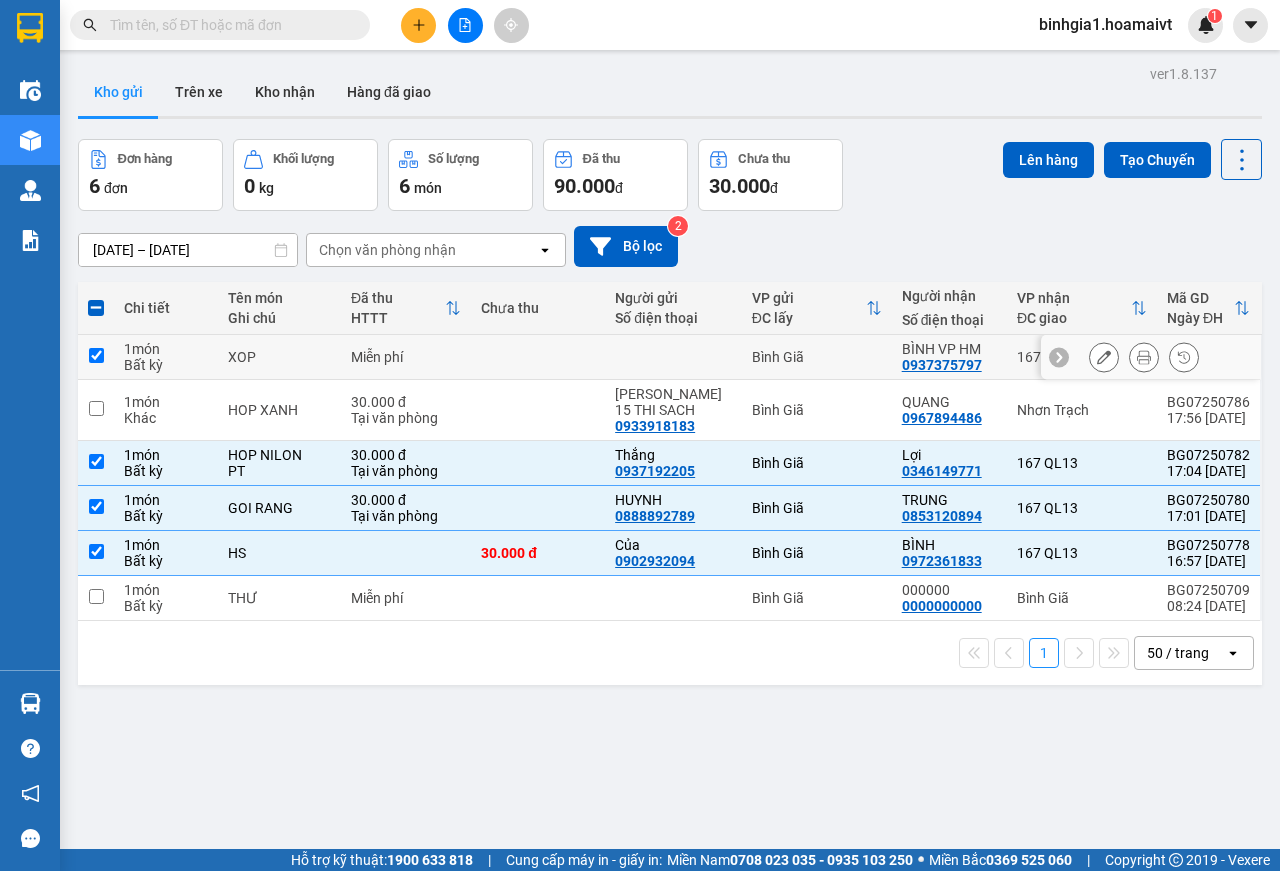 checkbox on "true" 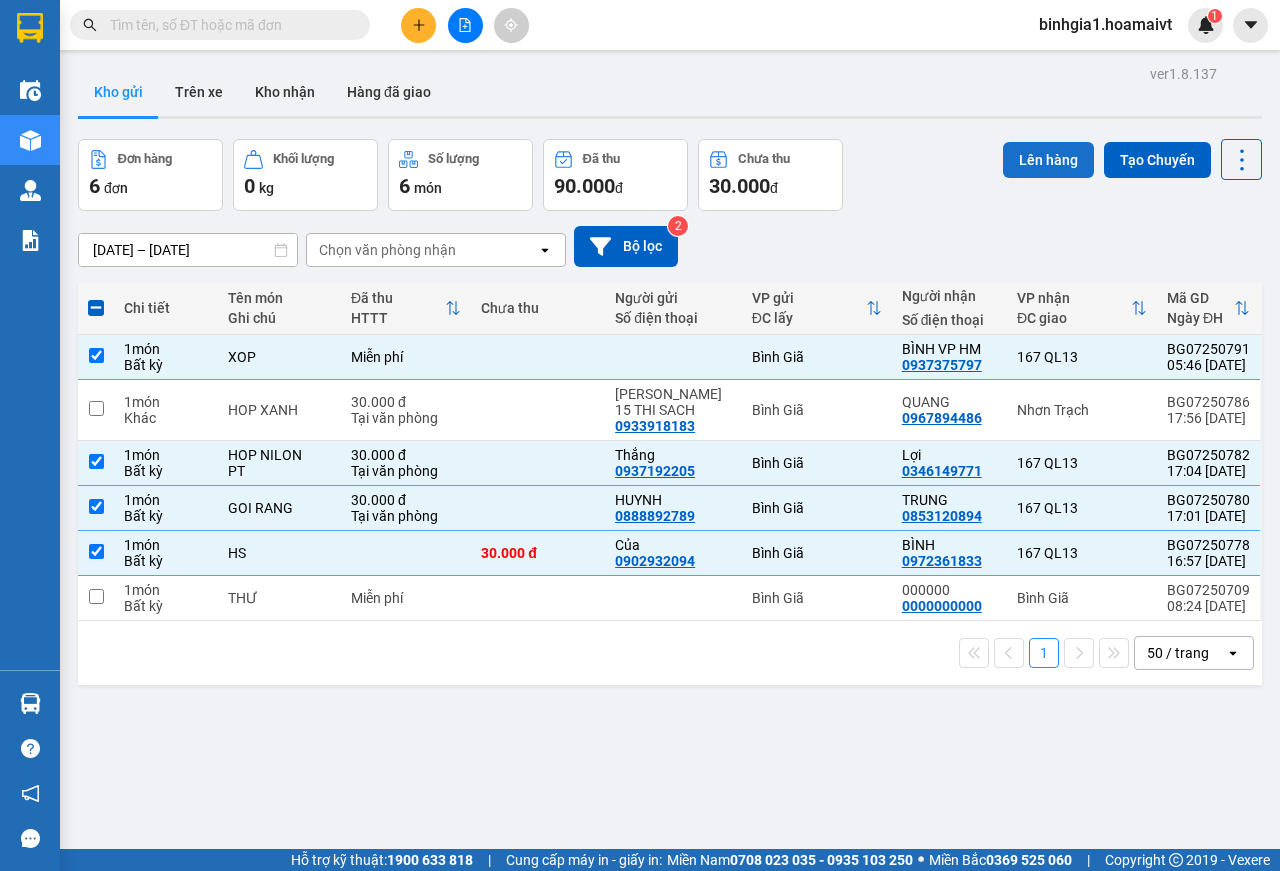 click on "Lên hàng" at bounding box center (1048, 160) 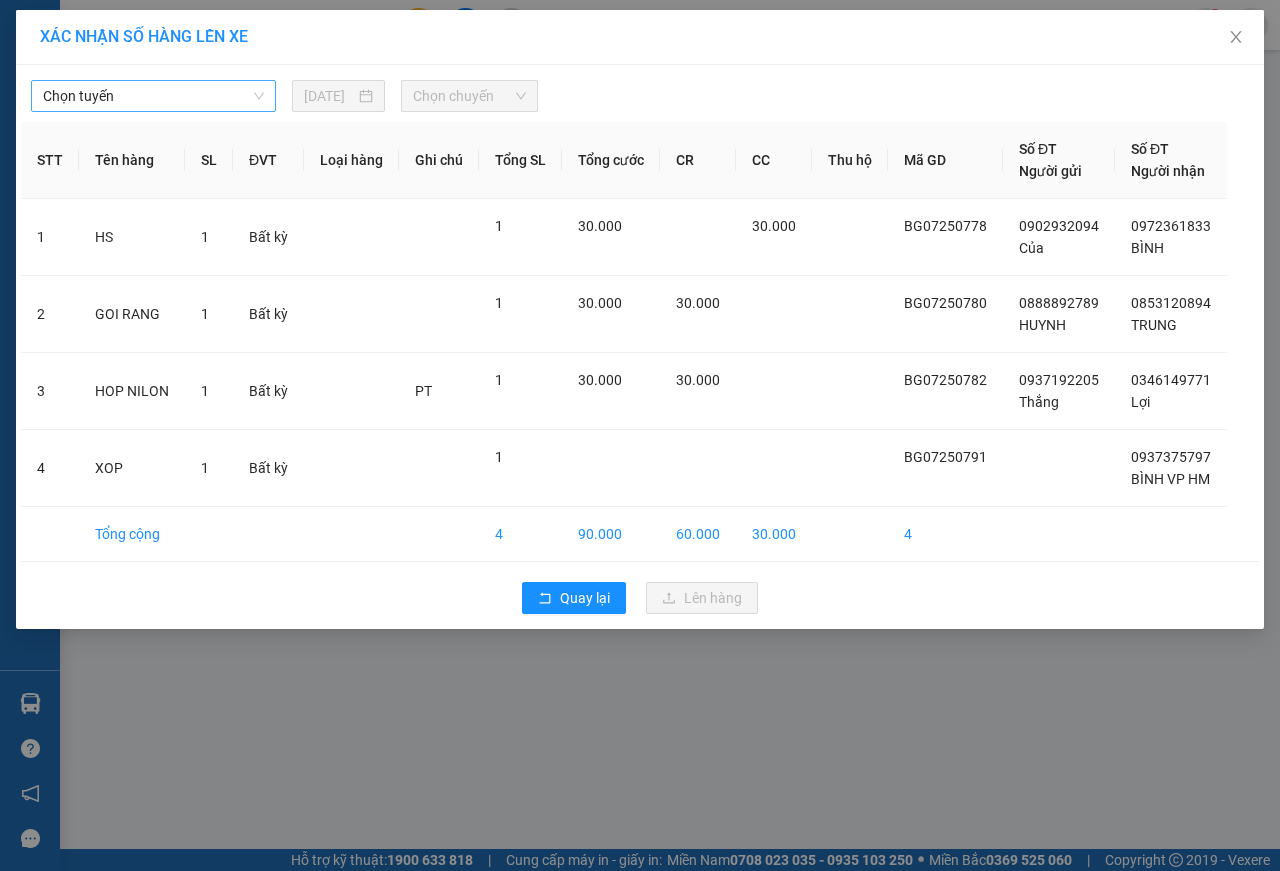 click on "Chọn tuyến" at bounding box center [153, 96] 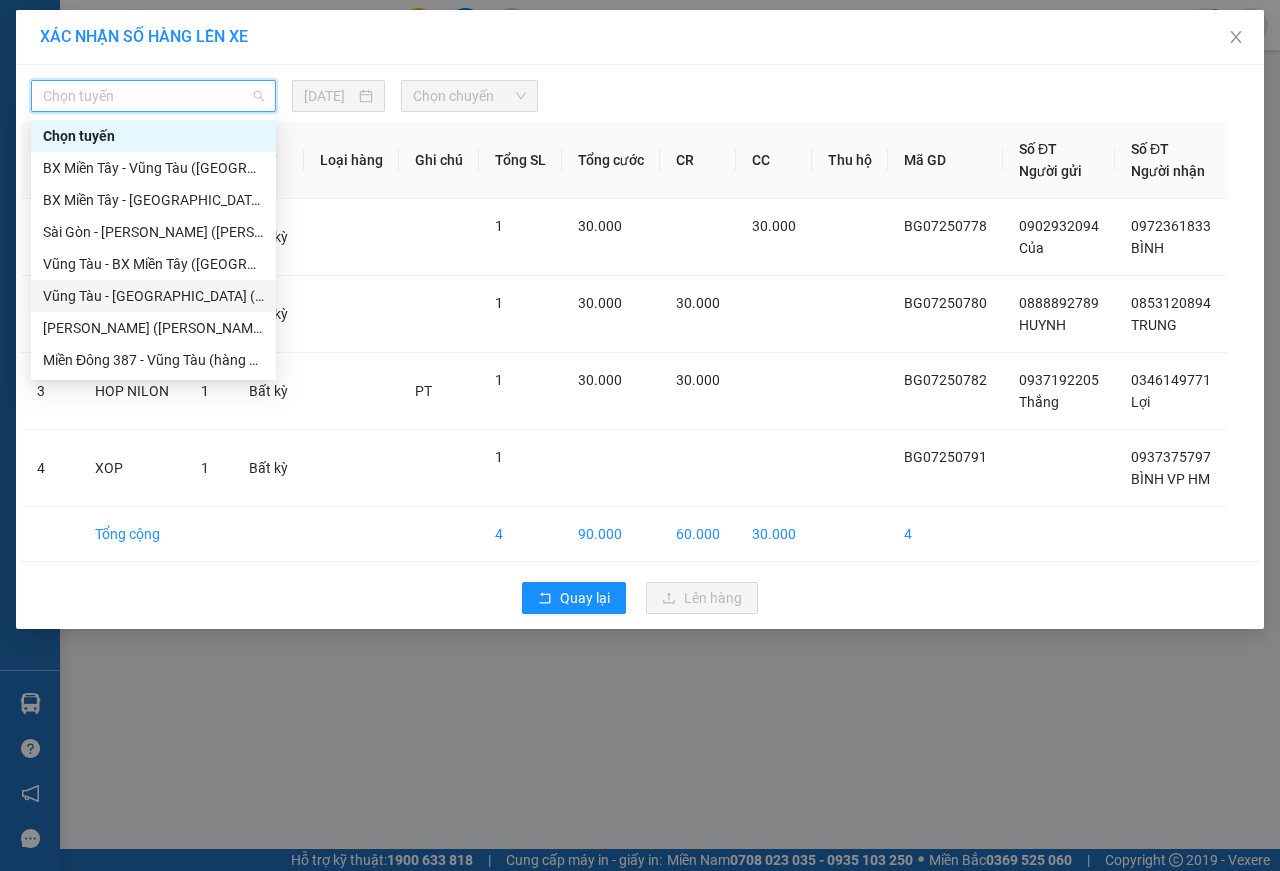 scroll, scrollTop: 184, scrollLeft: 0, axis: vertical 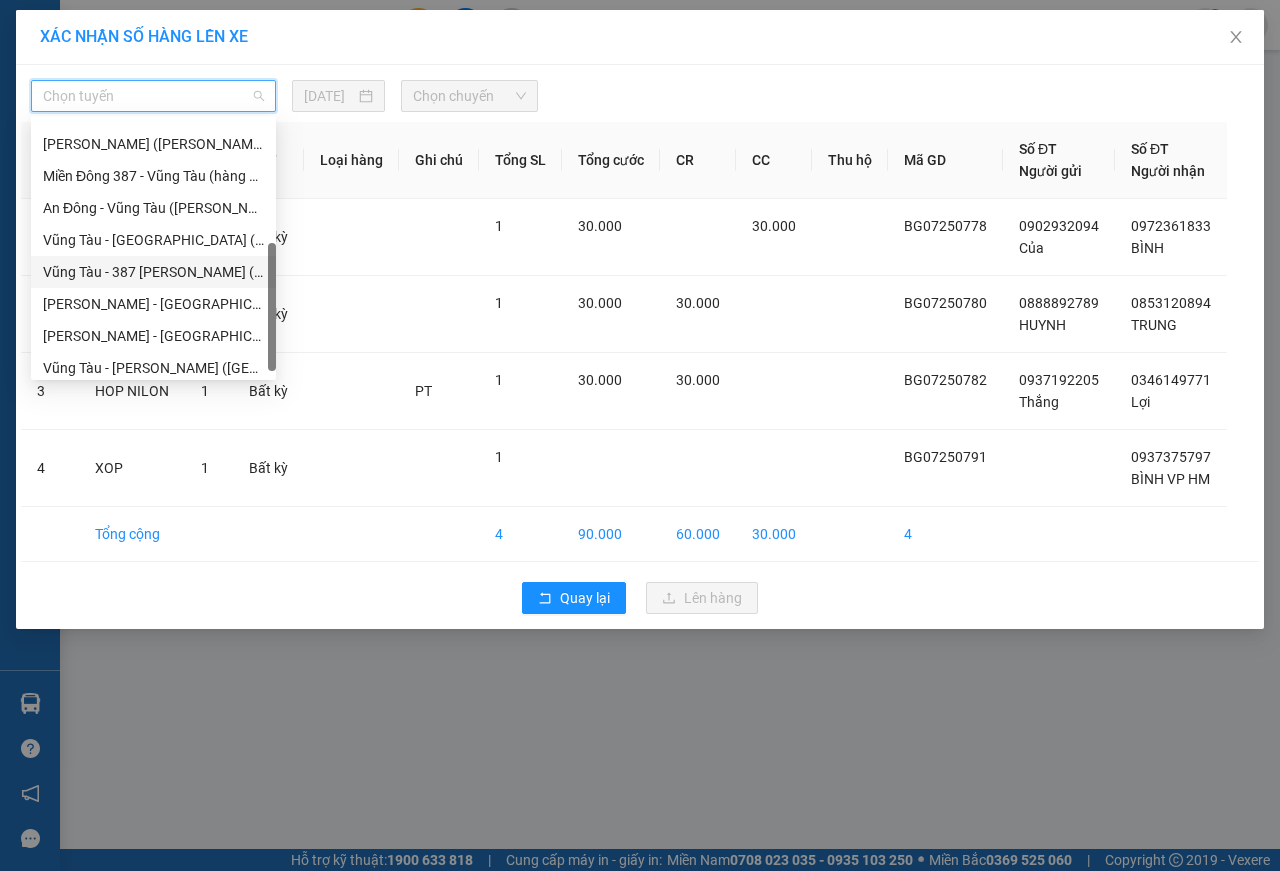 click on "Vũng Tàu - 387 [PERSON_NAME] ([PERSON_NAME])" at bounding box center (153, 272) 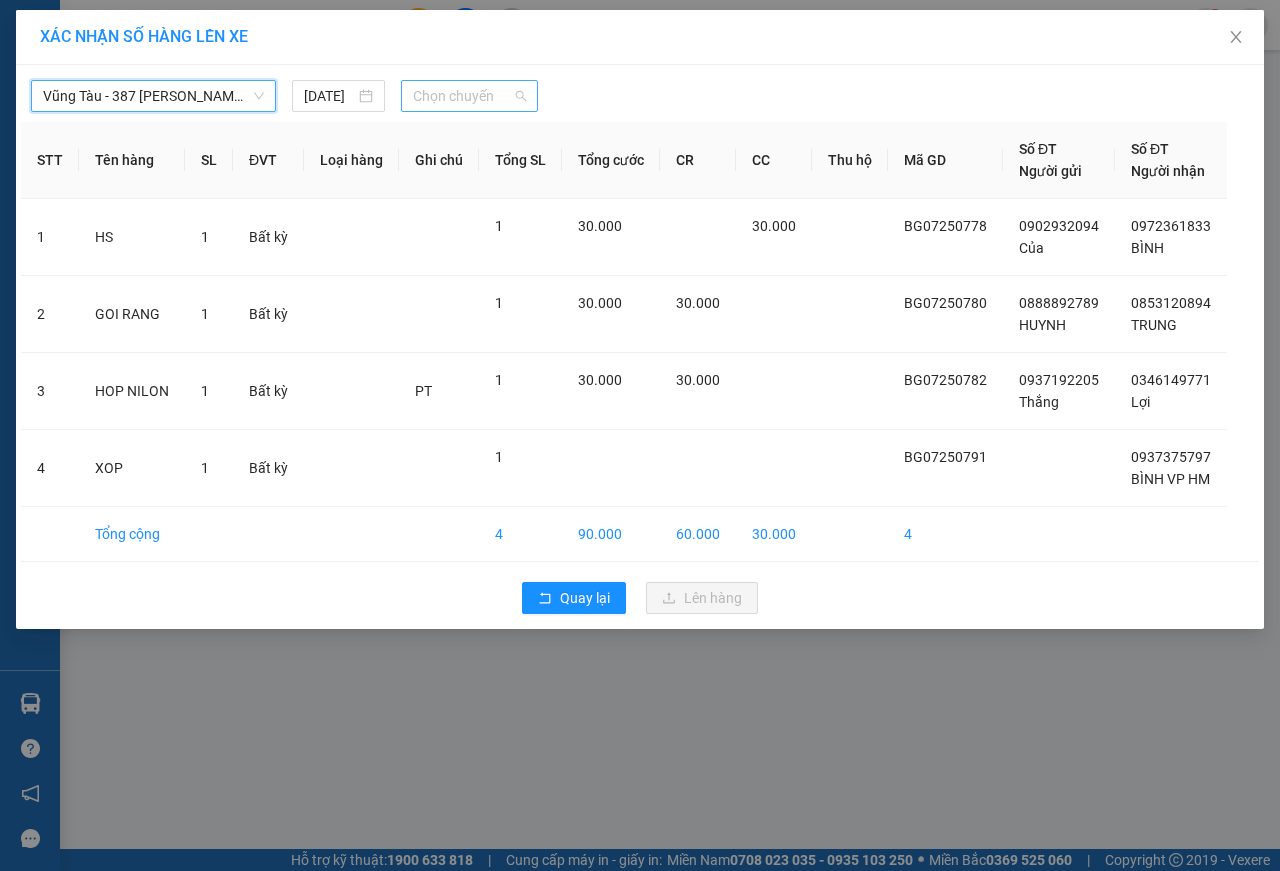 click on "Chọn chuyến" at bounding box center [469, 96] 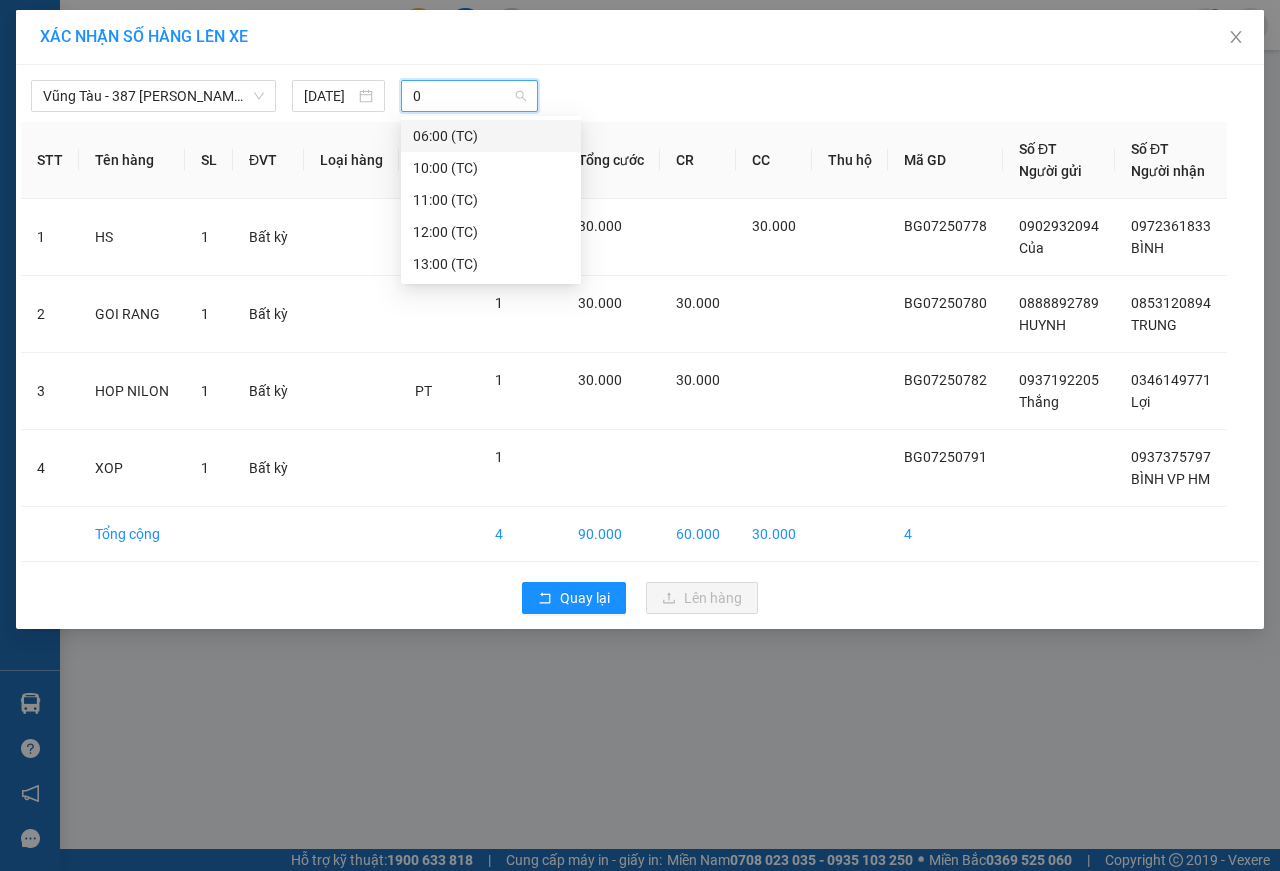 type on "06" 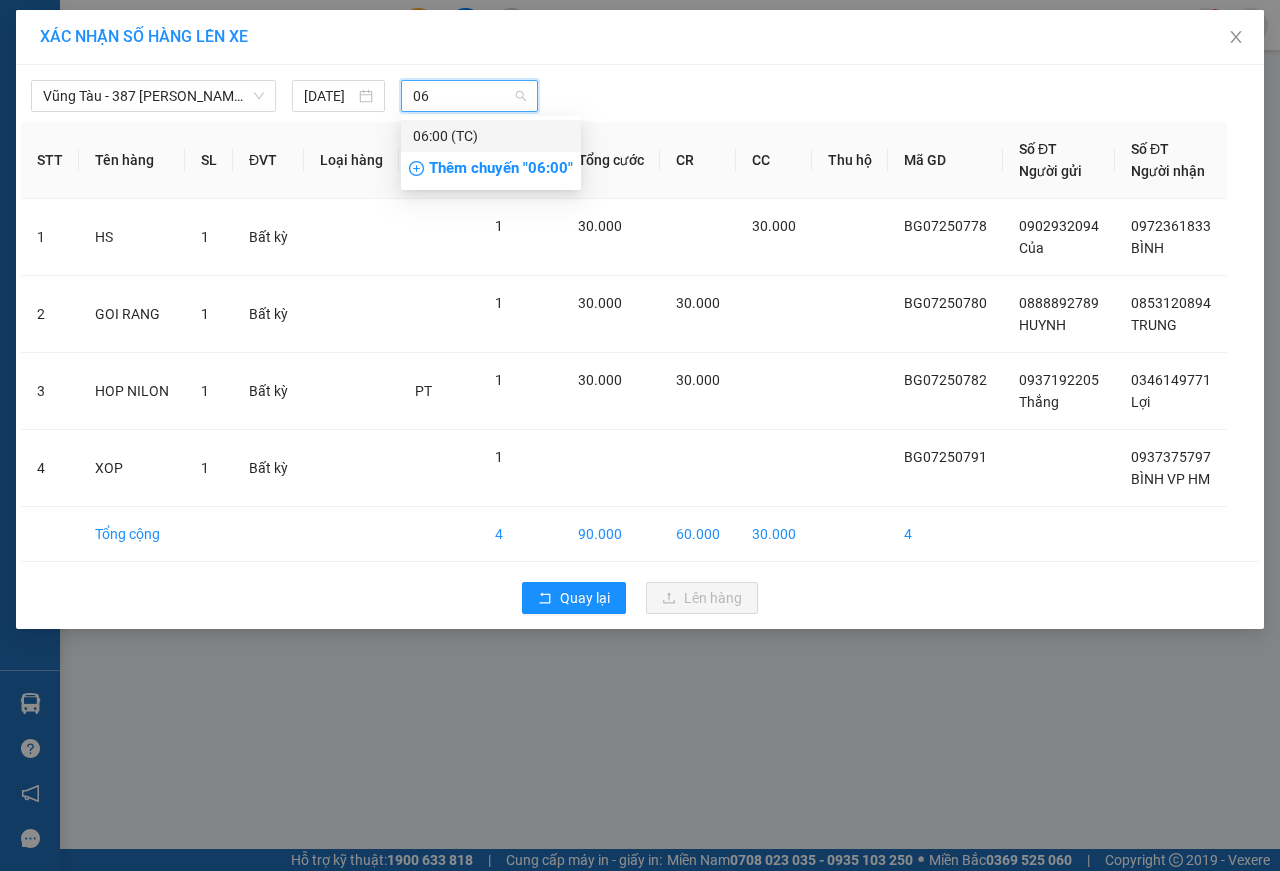 click on "06:00   (TC)" at bounding box center [491, 136] 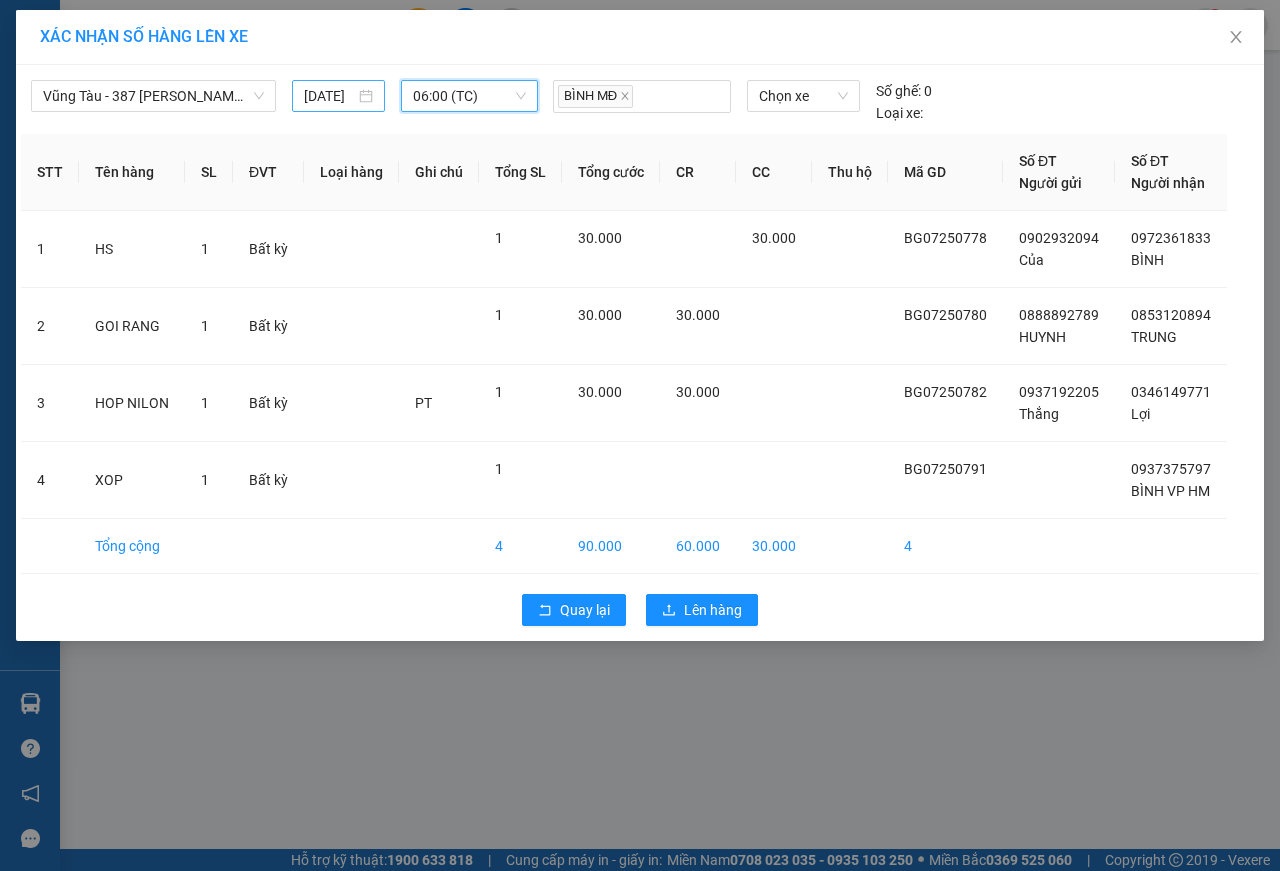 click on "[DATE]" at bounding box center (329, 96) 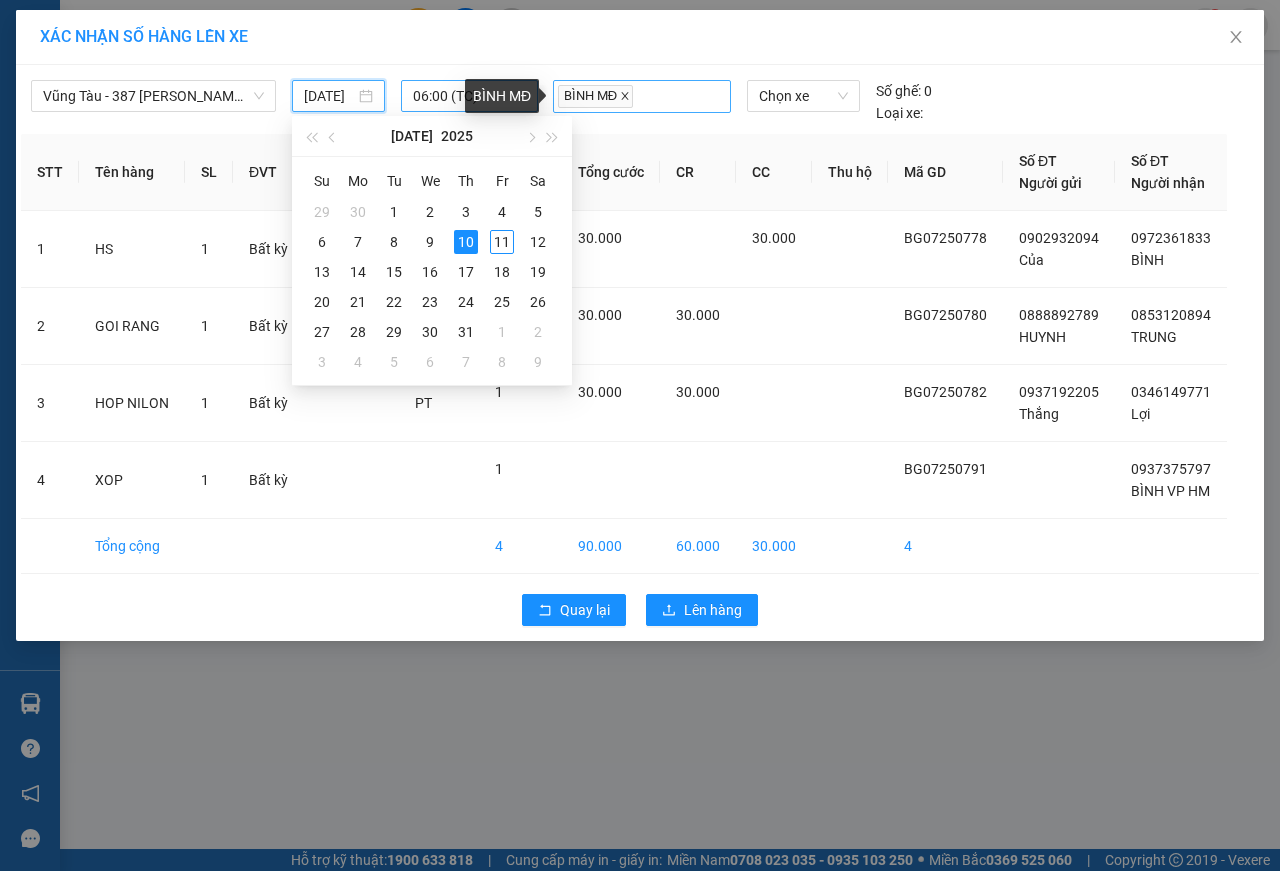 click 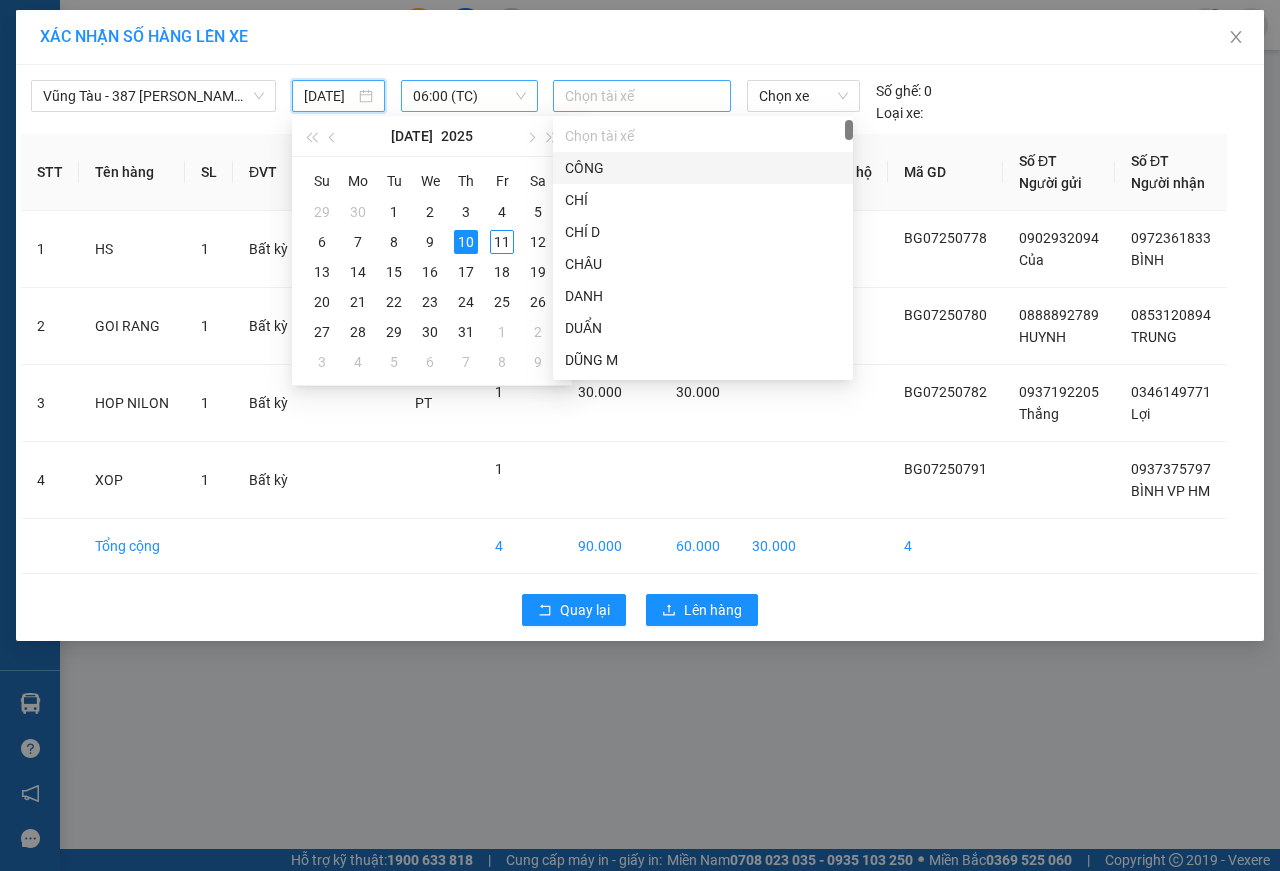 click on "[DATE]" at bounding box center (329, 96) 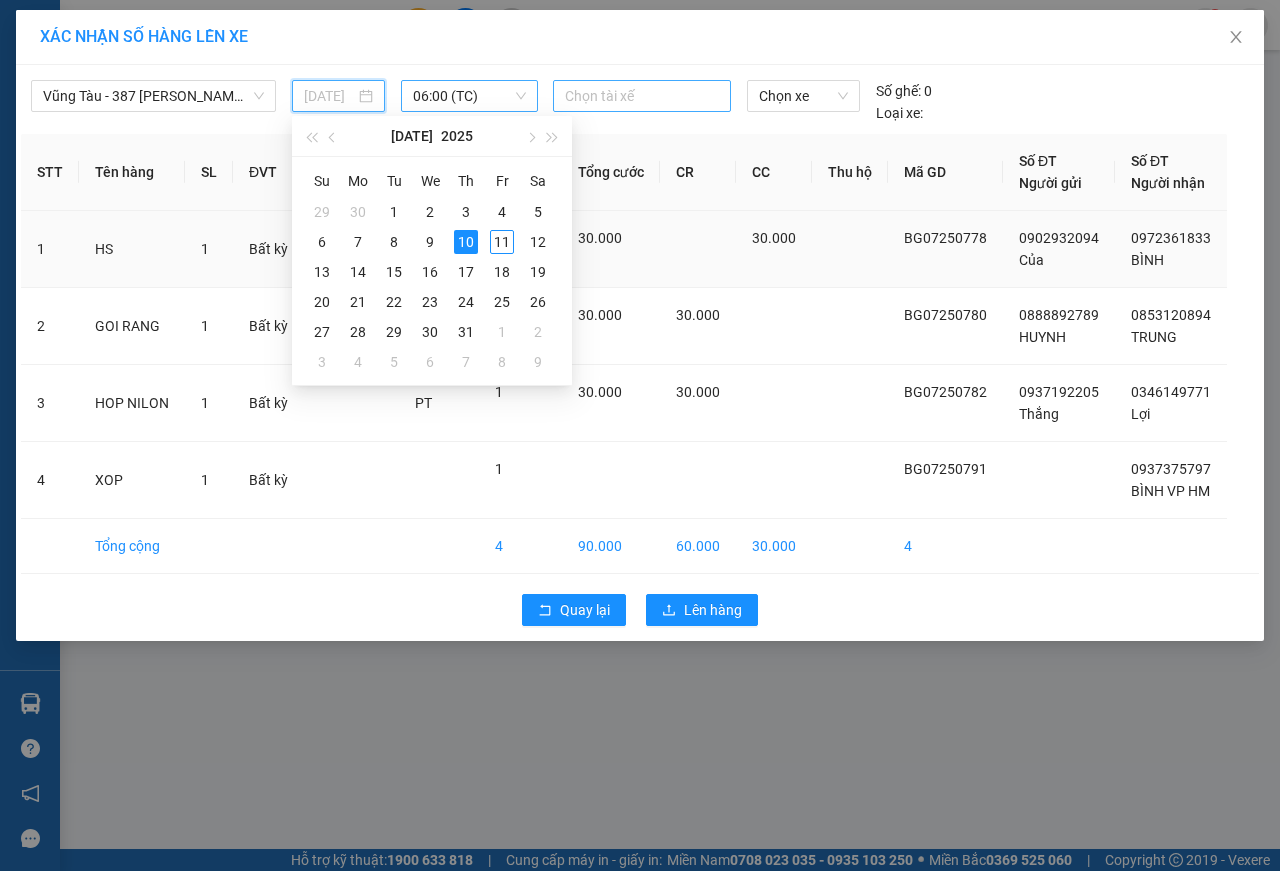 click on "11" at bounding box center [502, 242] 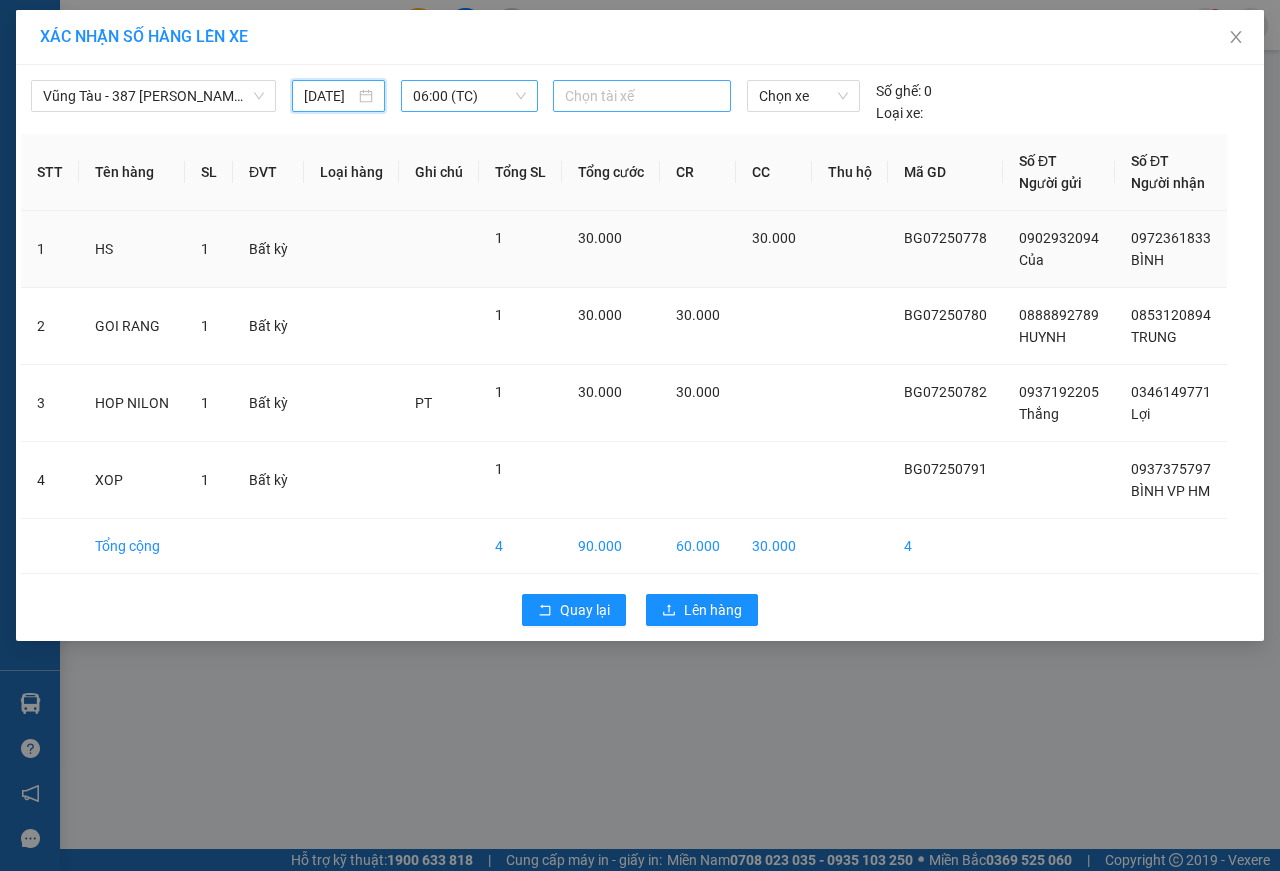 type on "[DATE]" 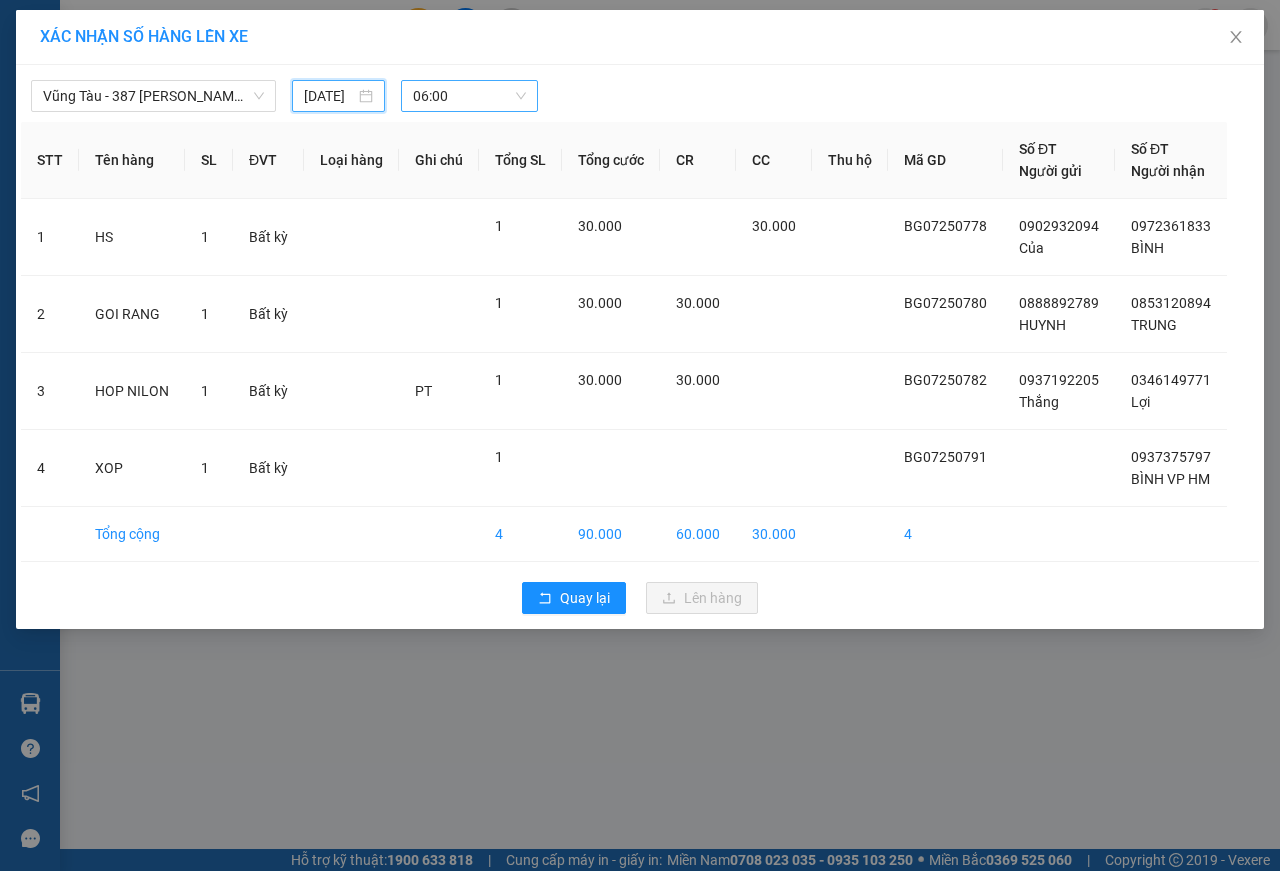 click on "06:00" at bounding box center [469, 96] 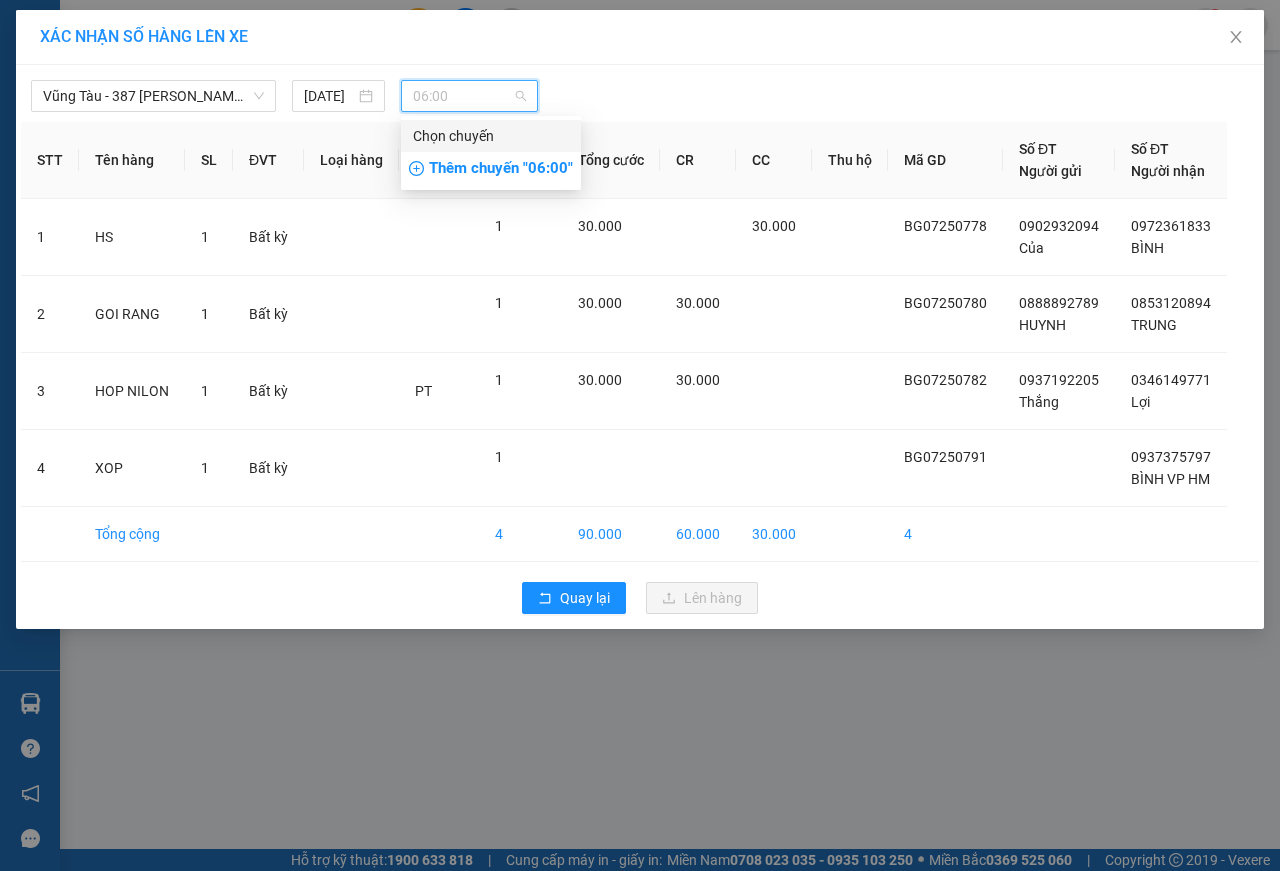 click on "Thêm chuyến " 06:00 "" at bounding box center (491, 169) 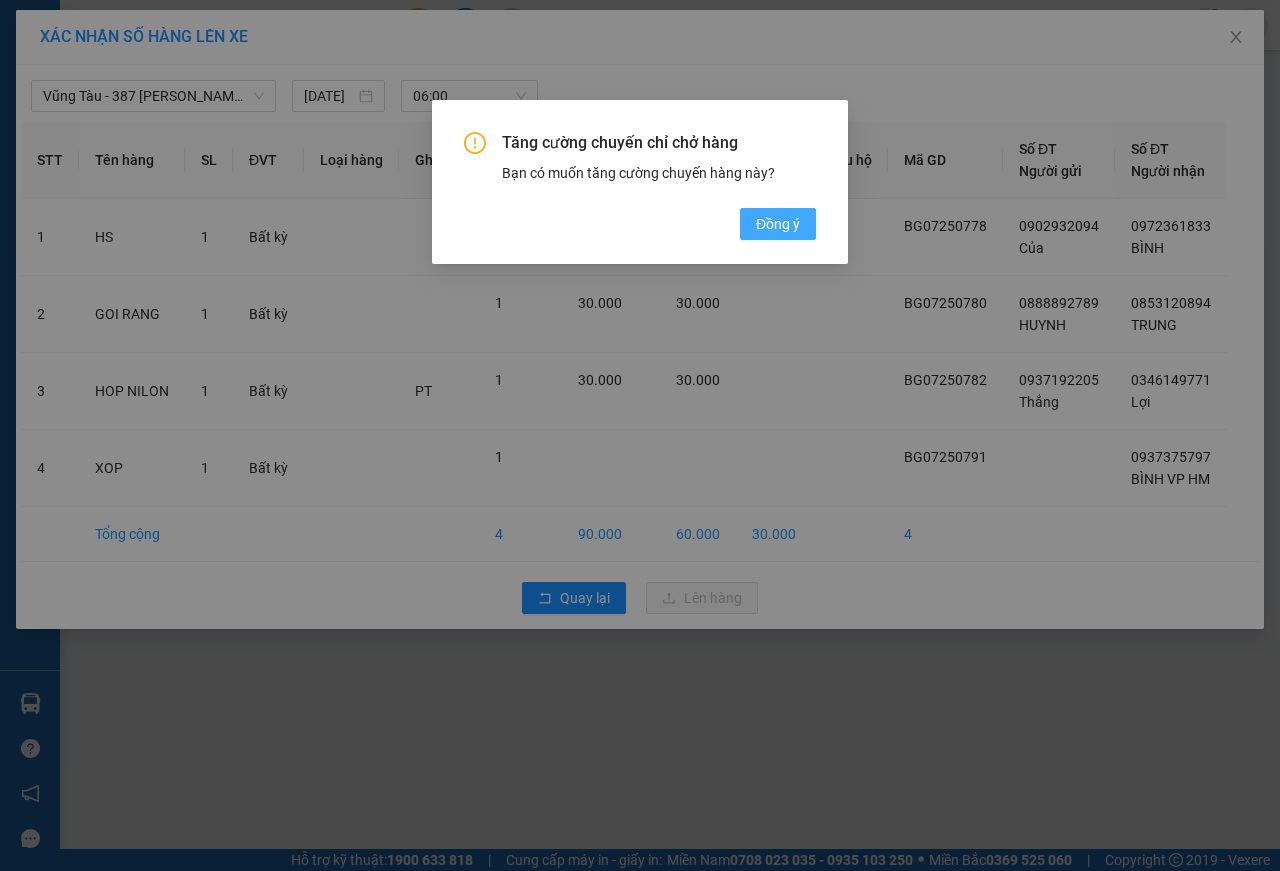 click on "Đồng ý" at bounding box center [778, 224] 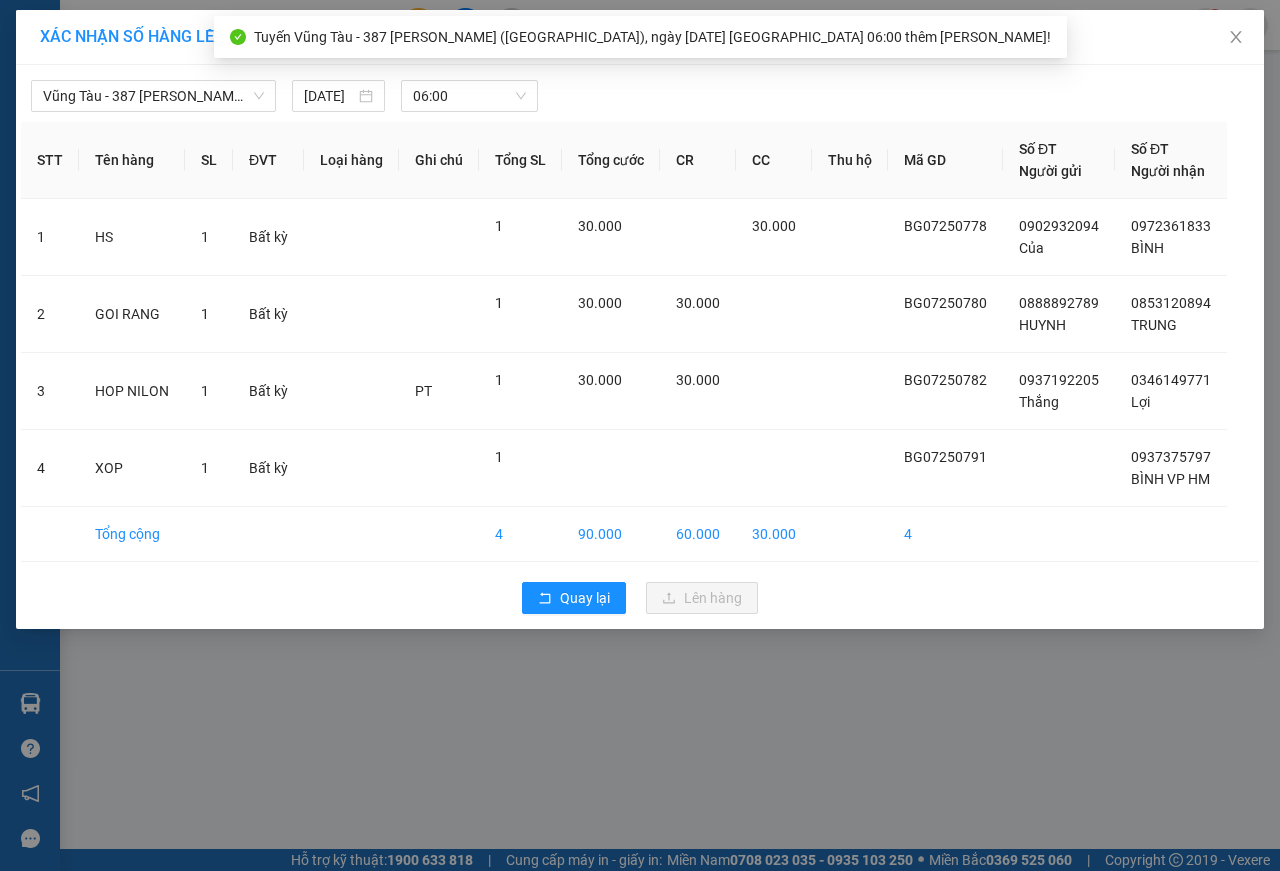 click at bounding box center [799, 96] 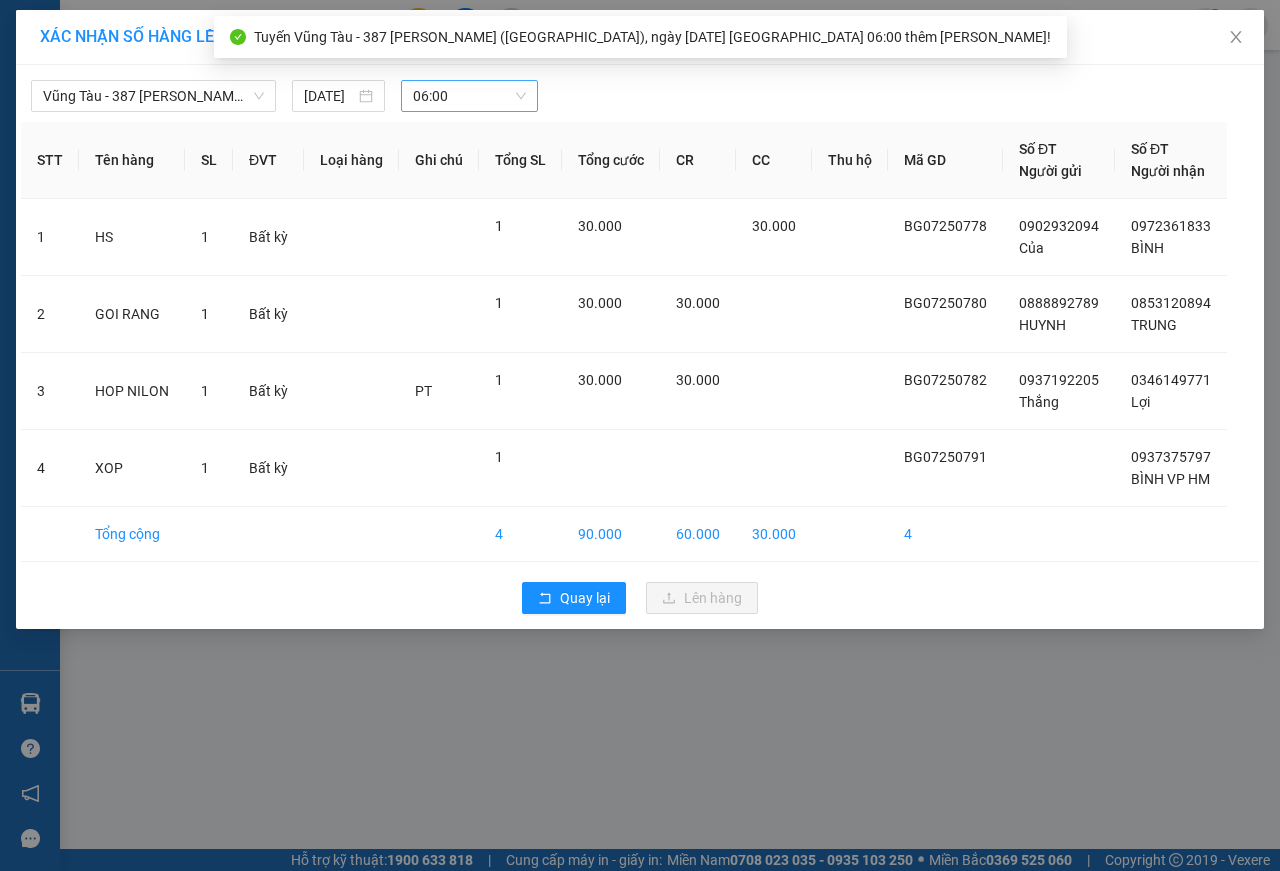click on "06:00" at bounding box center (469, 96) 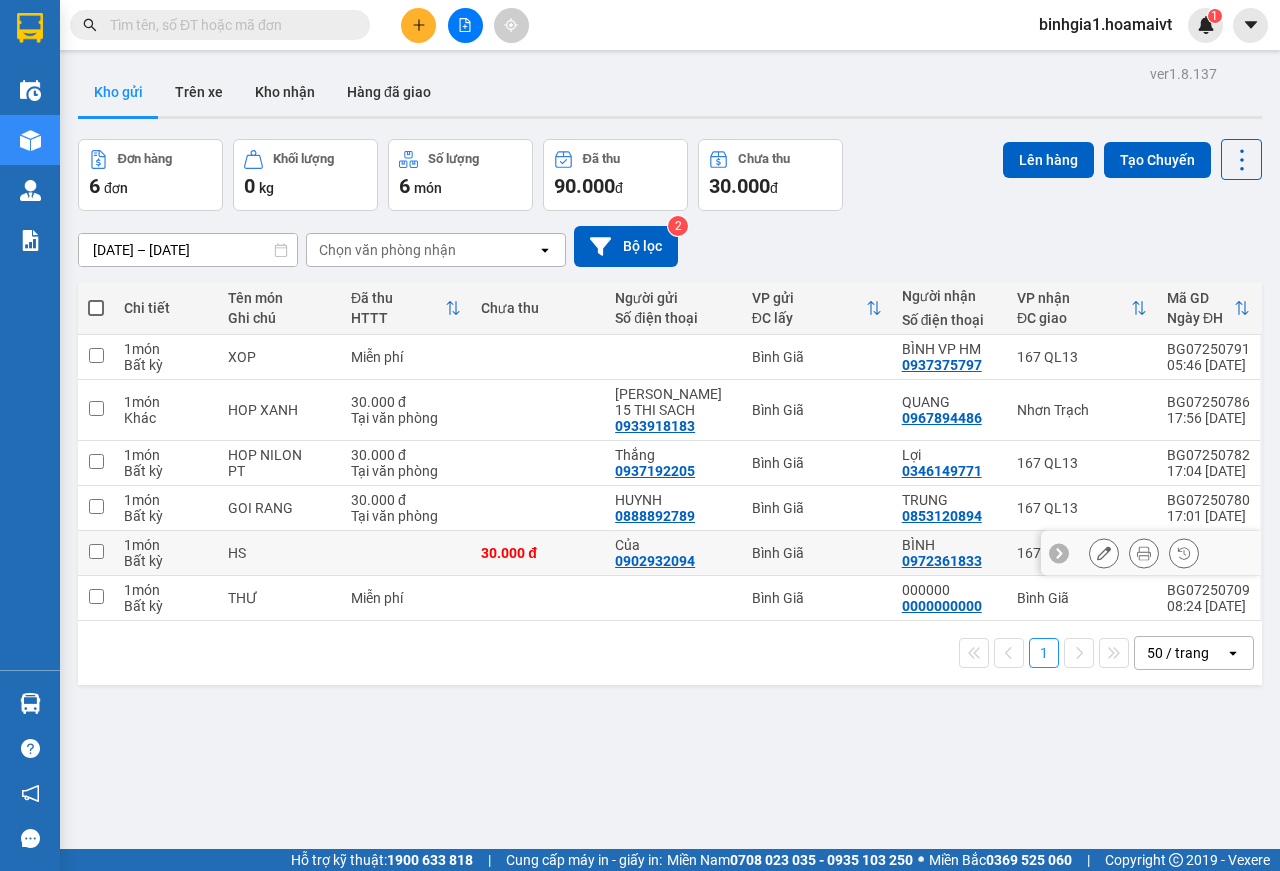 drag, startPoint x: 774, startPoint y: 563, endPoint x: 828, endPoint y: 544, distance: 57.245087 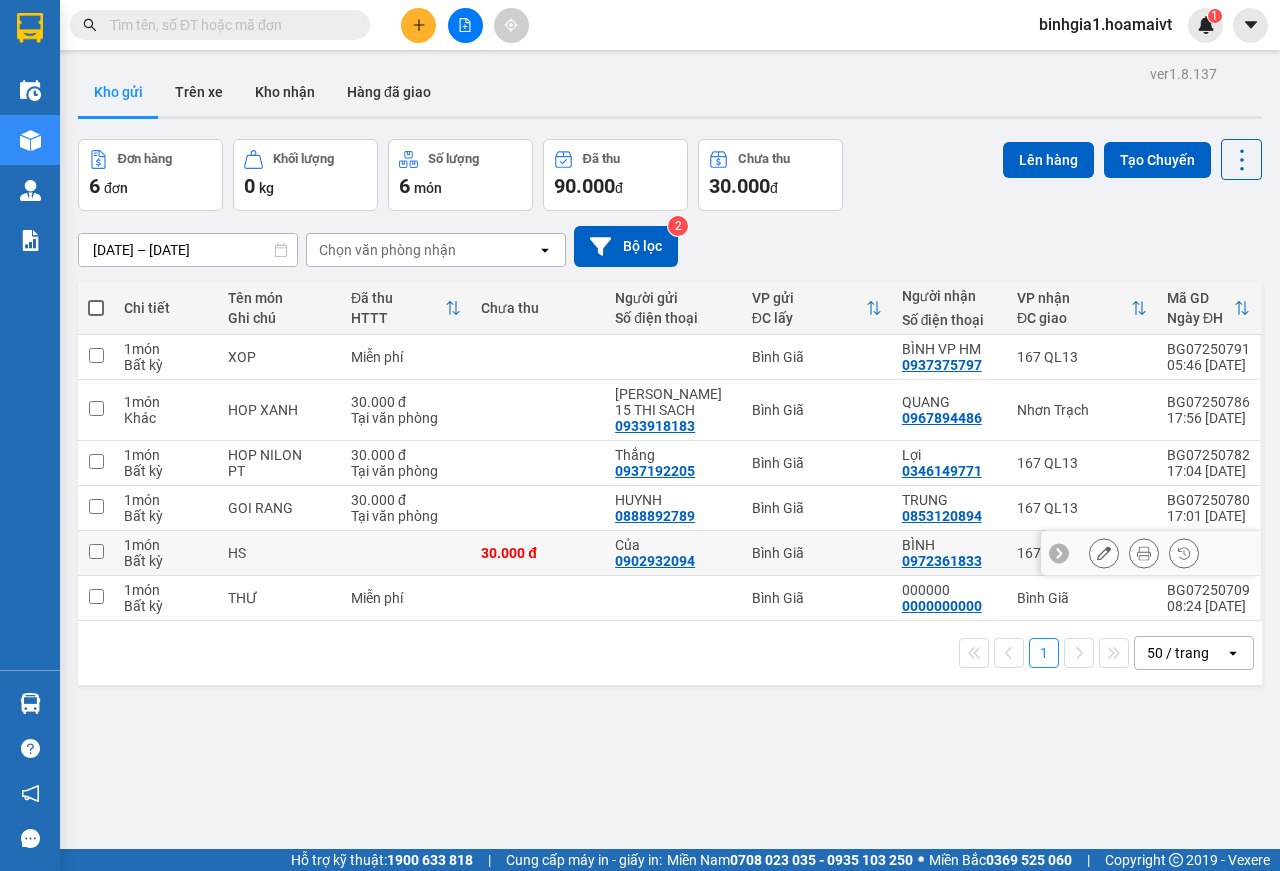 click on "Bình Giã" at bounding box center [817, 553] 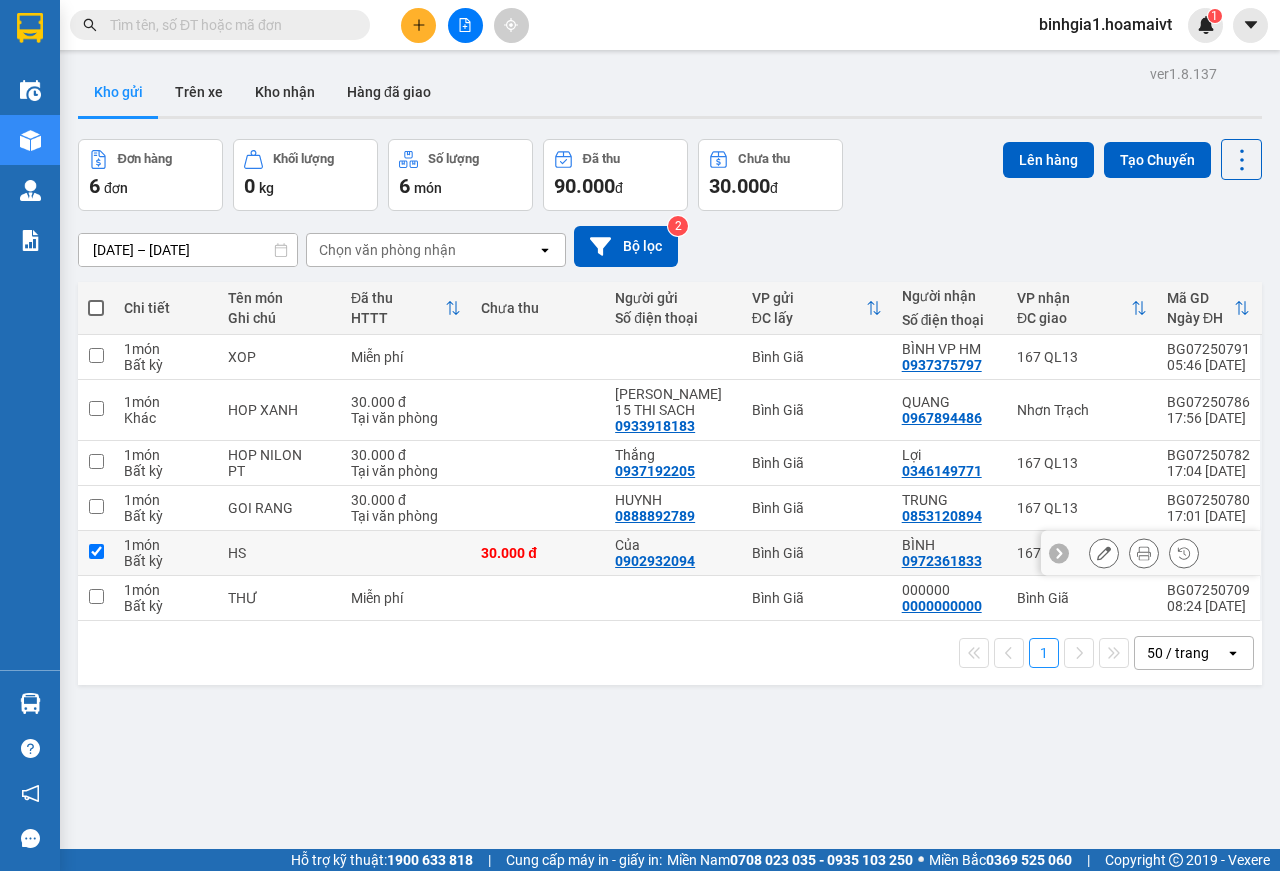 checkbox on "true" 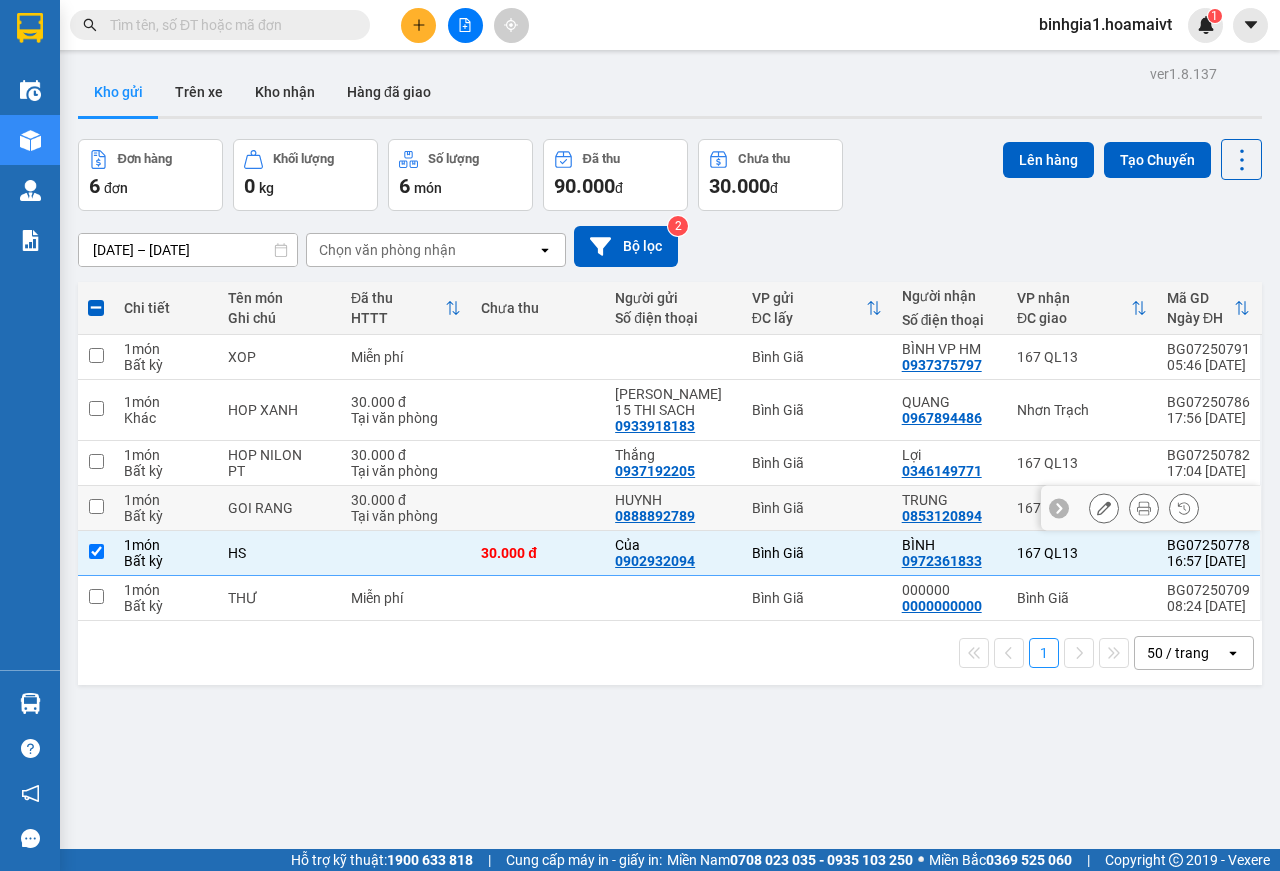 click on "Bình Giã" at bounding box center [817, 508] 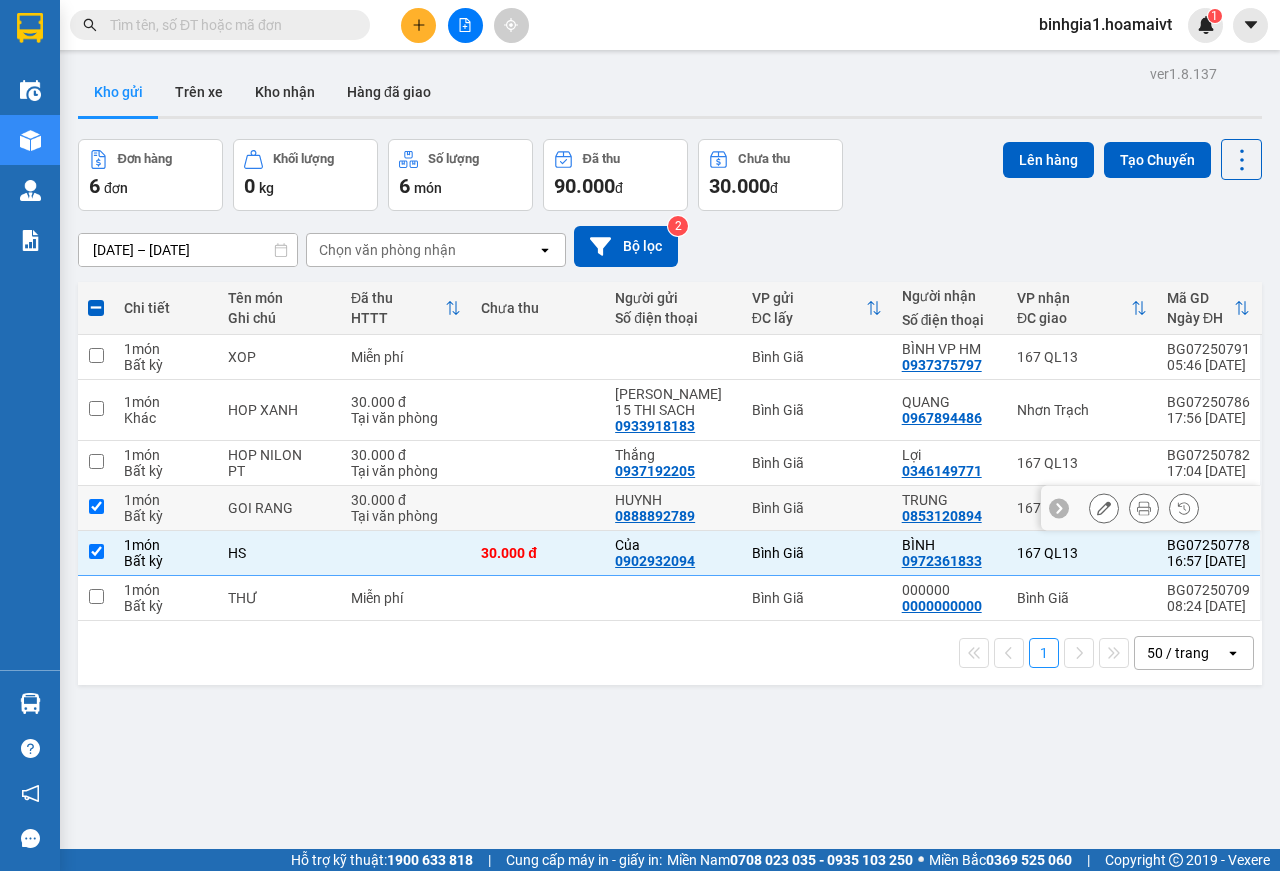 checkbox on "true" 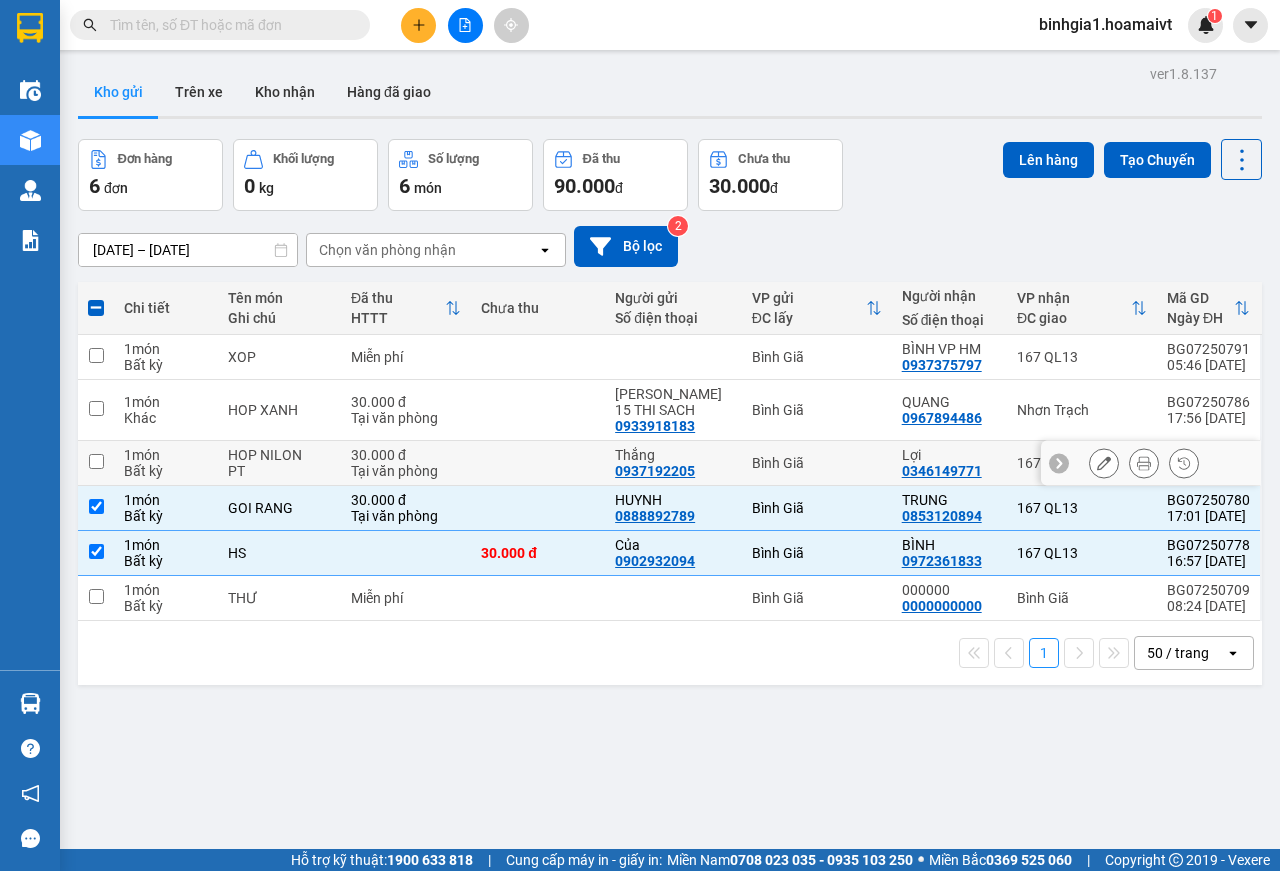 click on "Bình Giã" at bounding box center [817, 463] 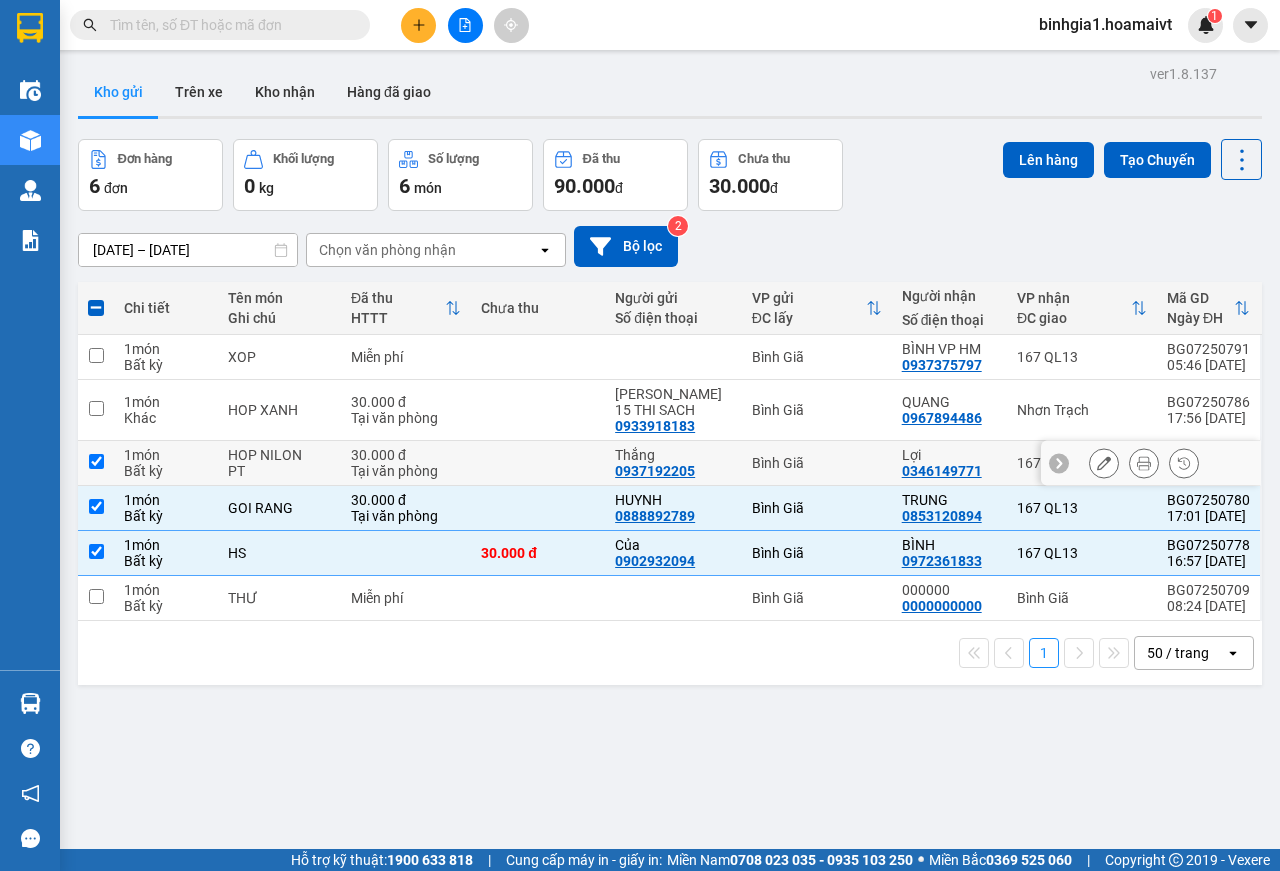 checkbox on "true" 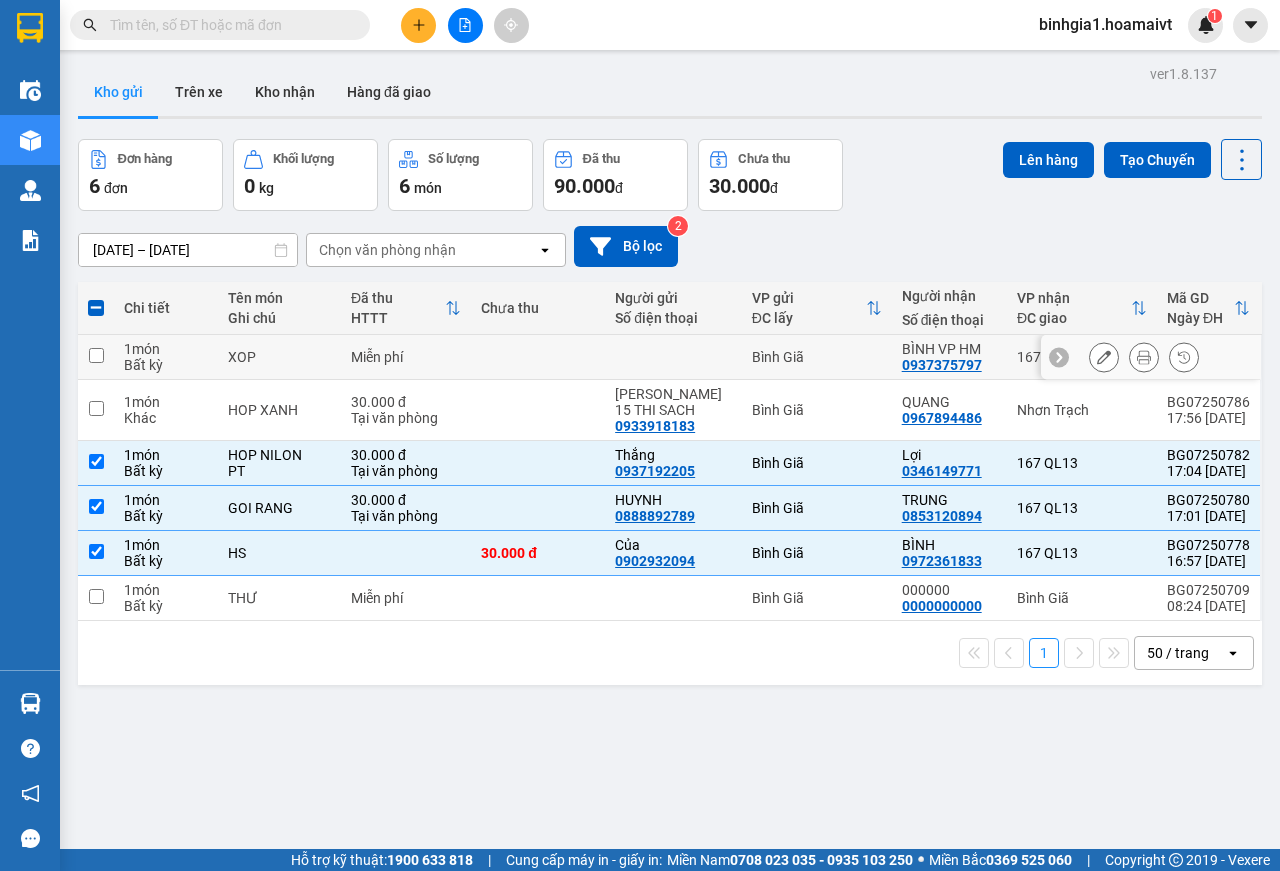 click on "Bình Giã" at bounding box center (817, 357) 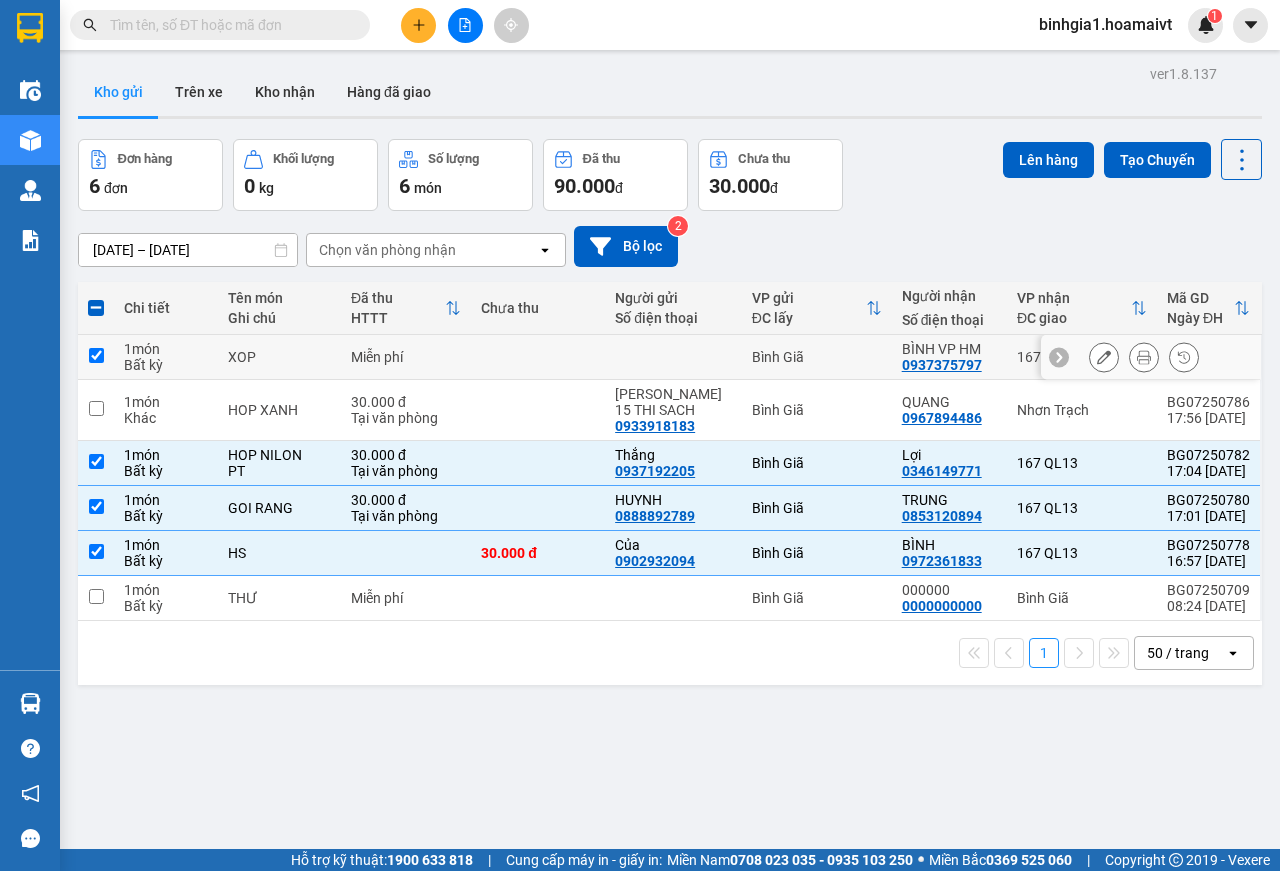 checkbox on "true" 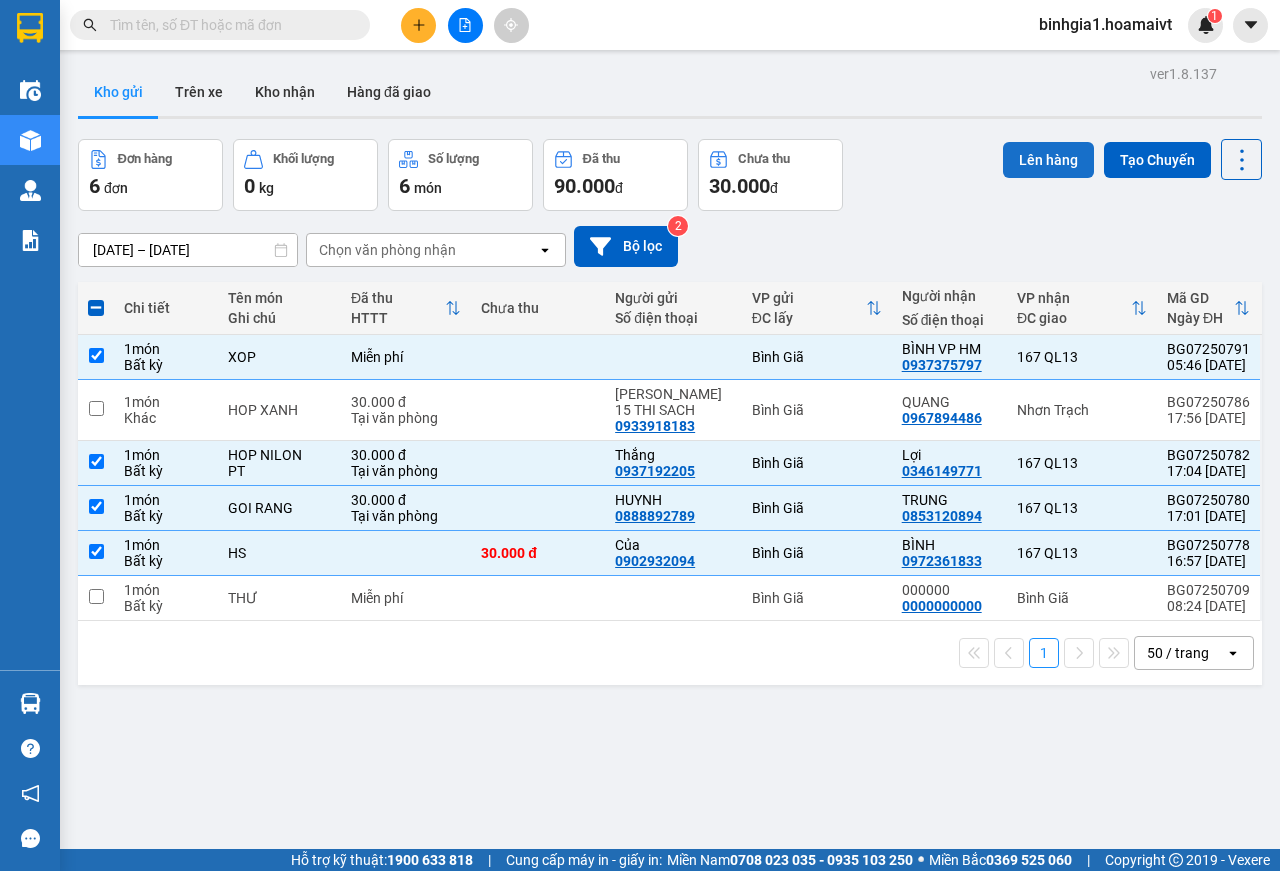 click on "Lên hàng" at bounding box center [1048, 160] 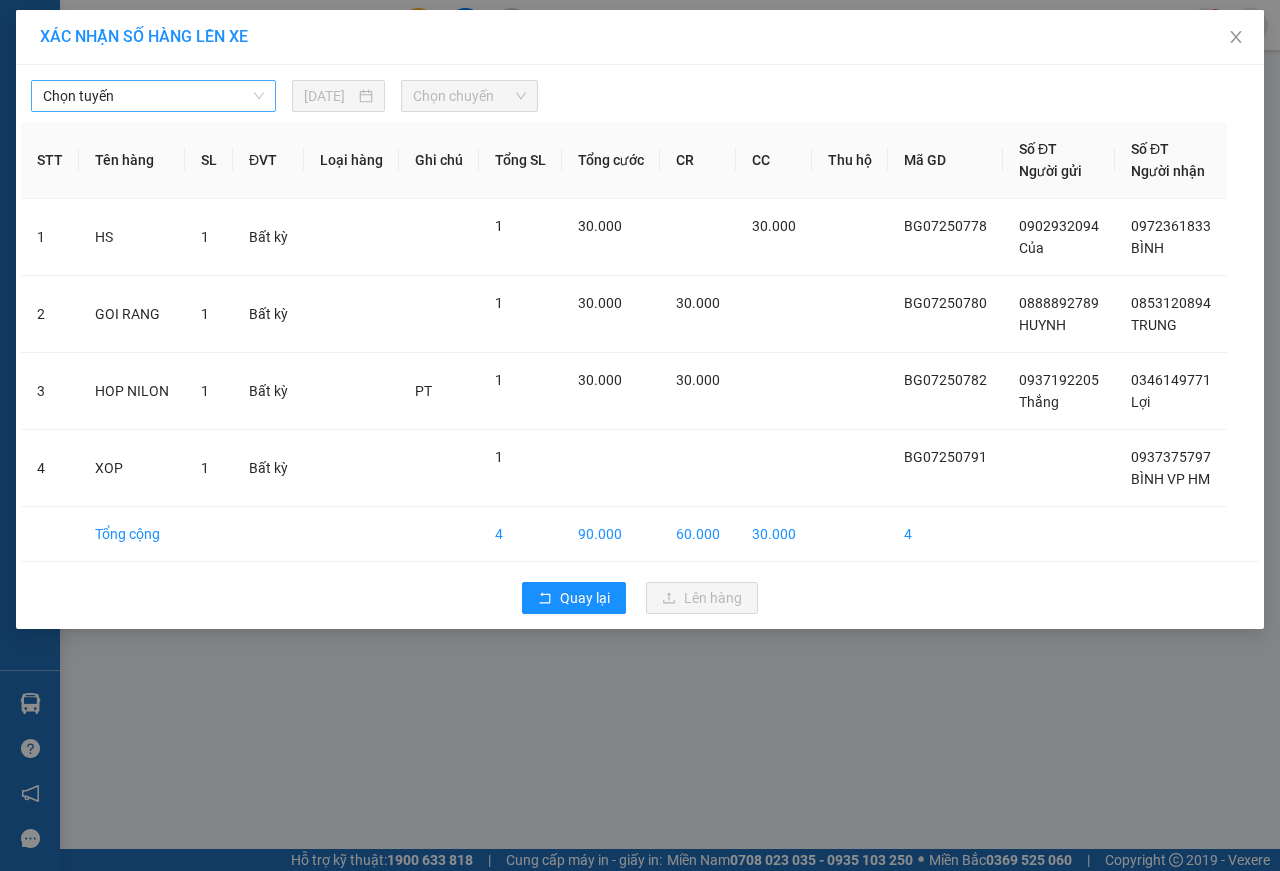 click on "Chọn tuyến" at bounding box center (153, 96) 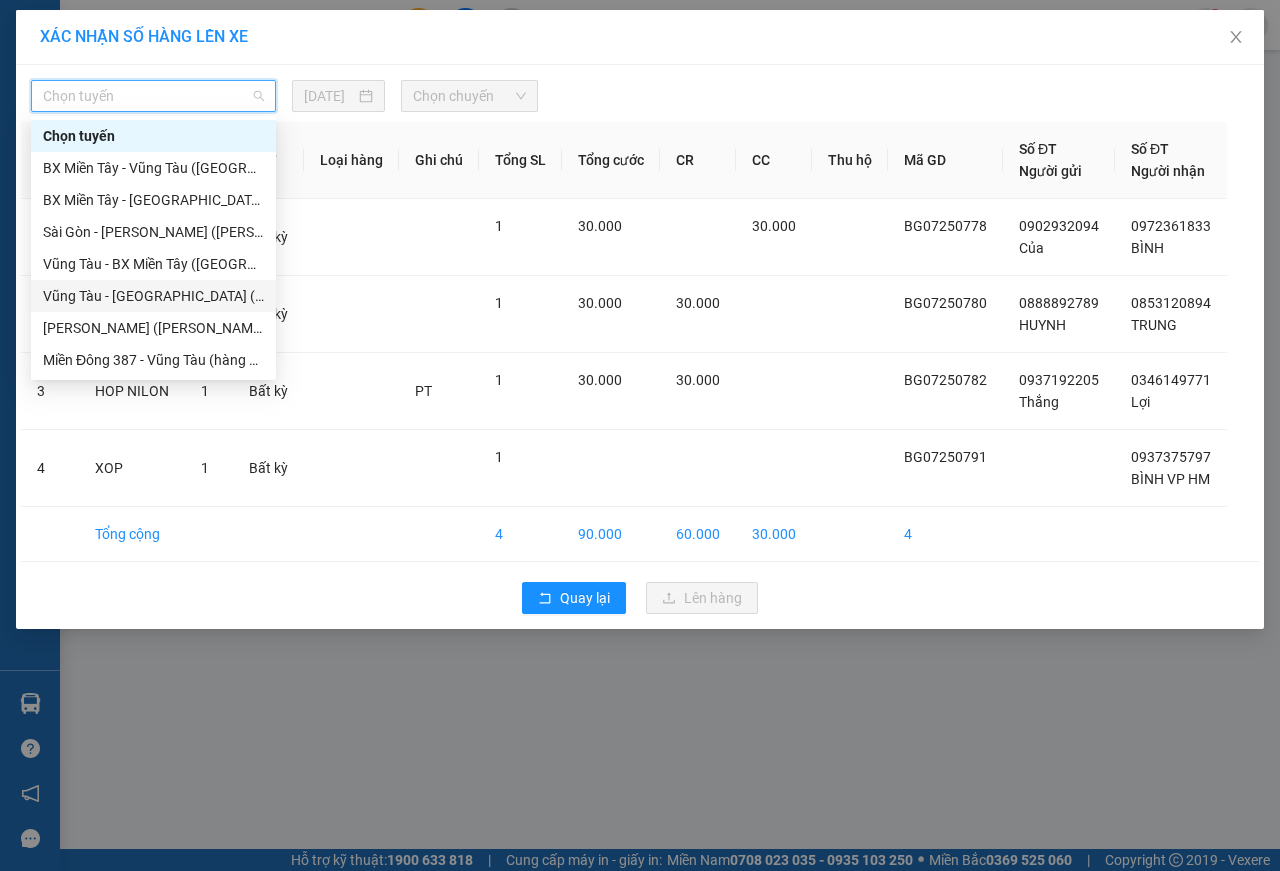 scroll, scrollTop: 192, scrollLeft: 0, axis: vertical 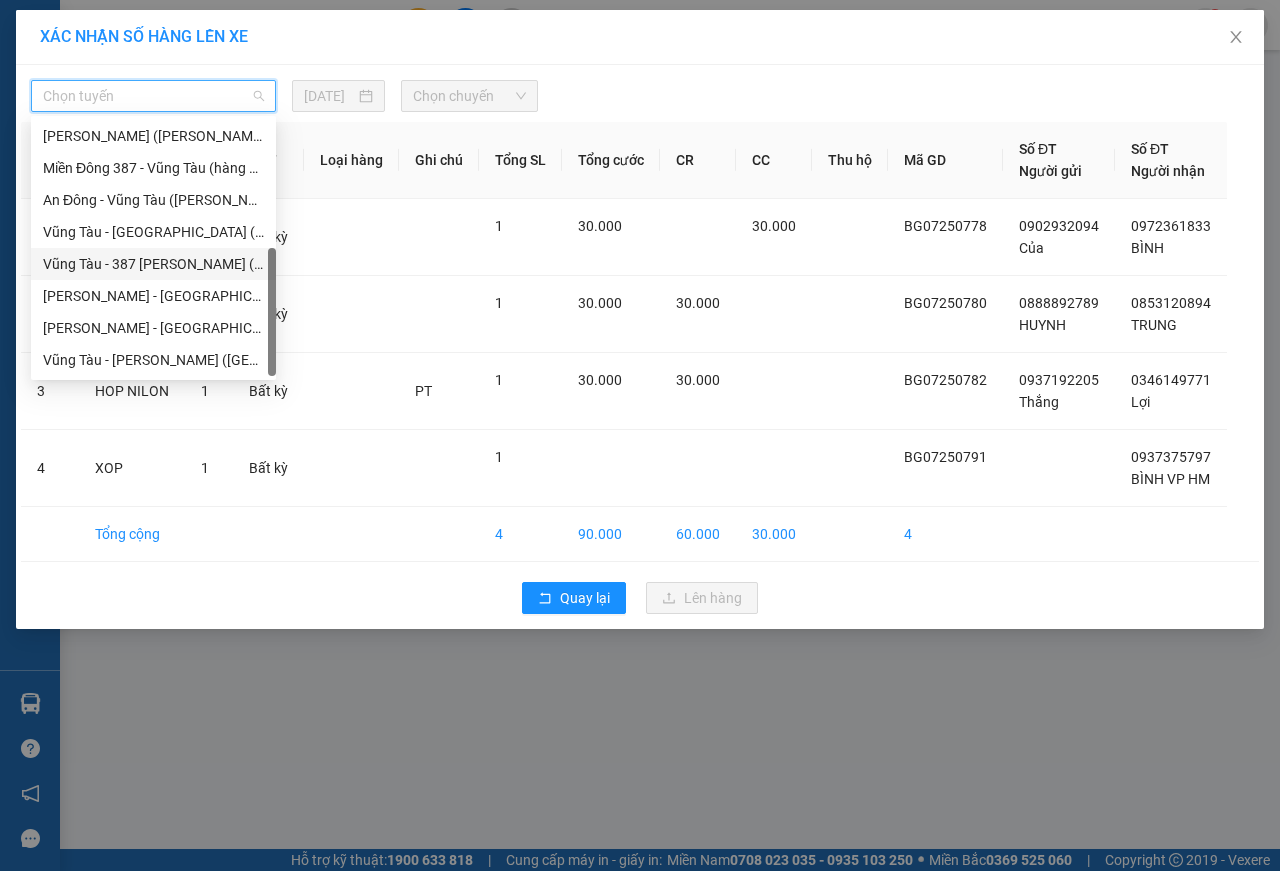 drag, startPoint x: 155, startPoint y: 266, endPoint x: 166, endPoint y: 247, distance: 21.954498 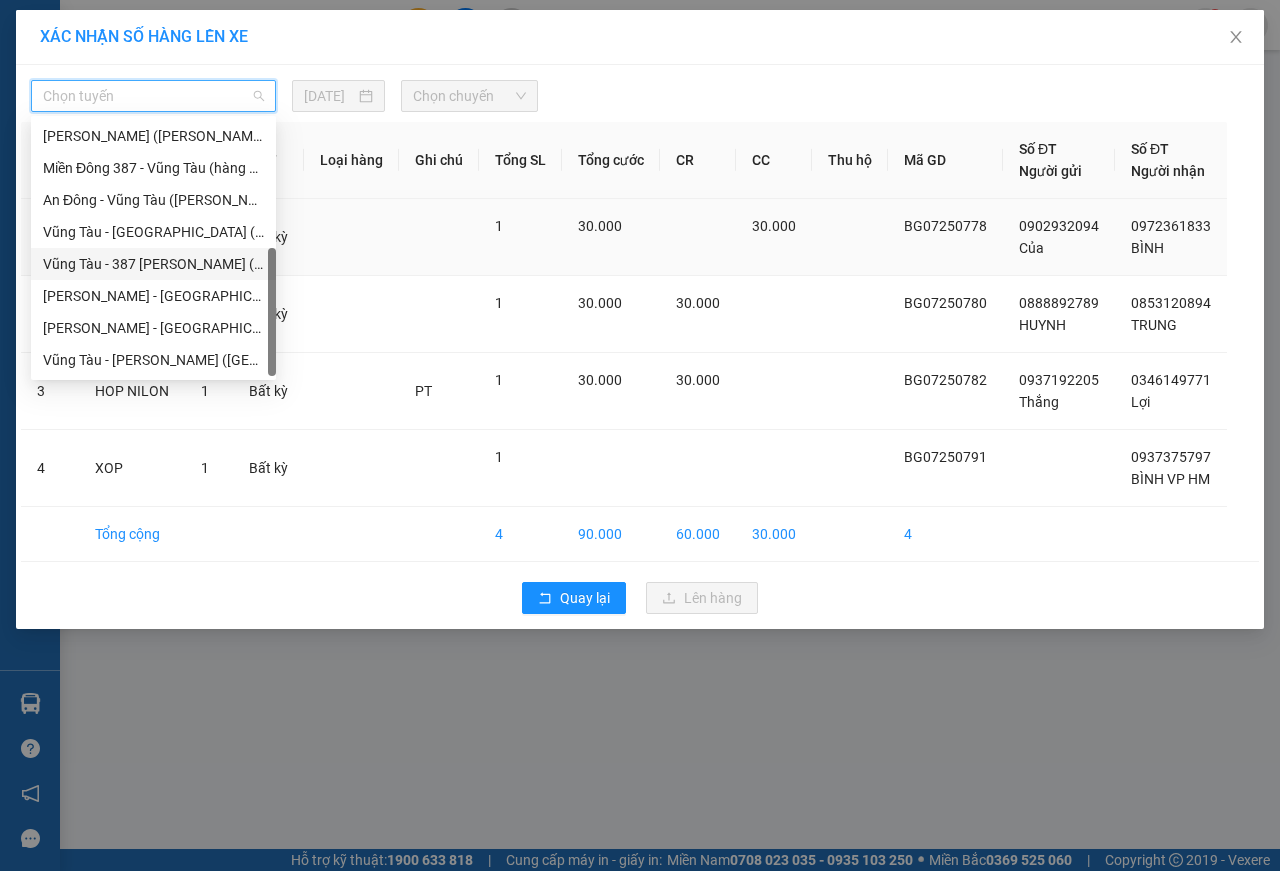 click on "Vũng Tàu - 387 [PERSON_NAME] ([PERSON_NAME])" at bounding box center [153, 264] 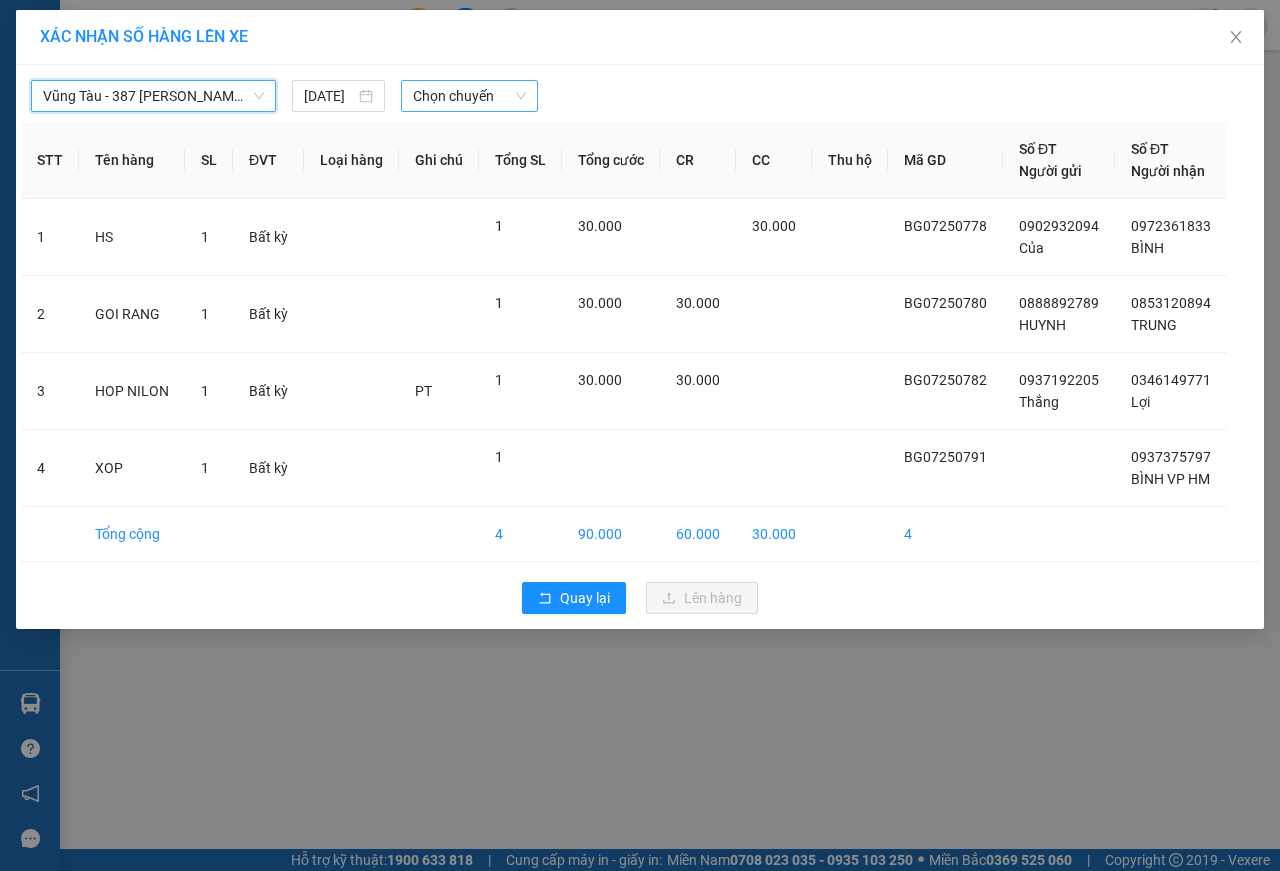 click on "Chọn chuyến" at bounding box center [469, 96] 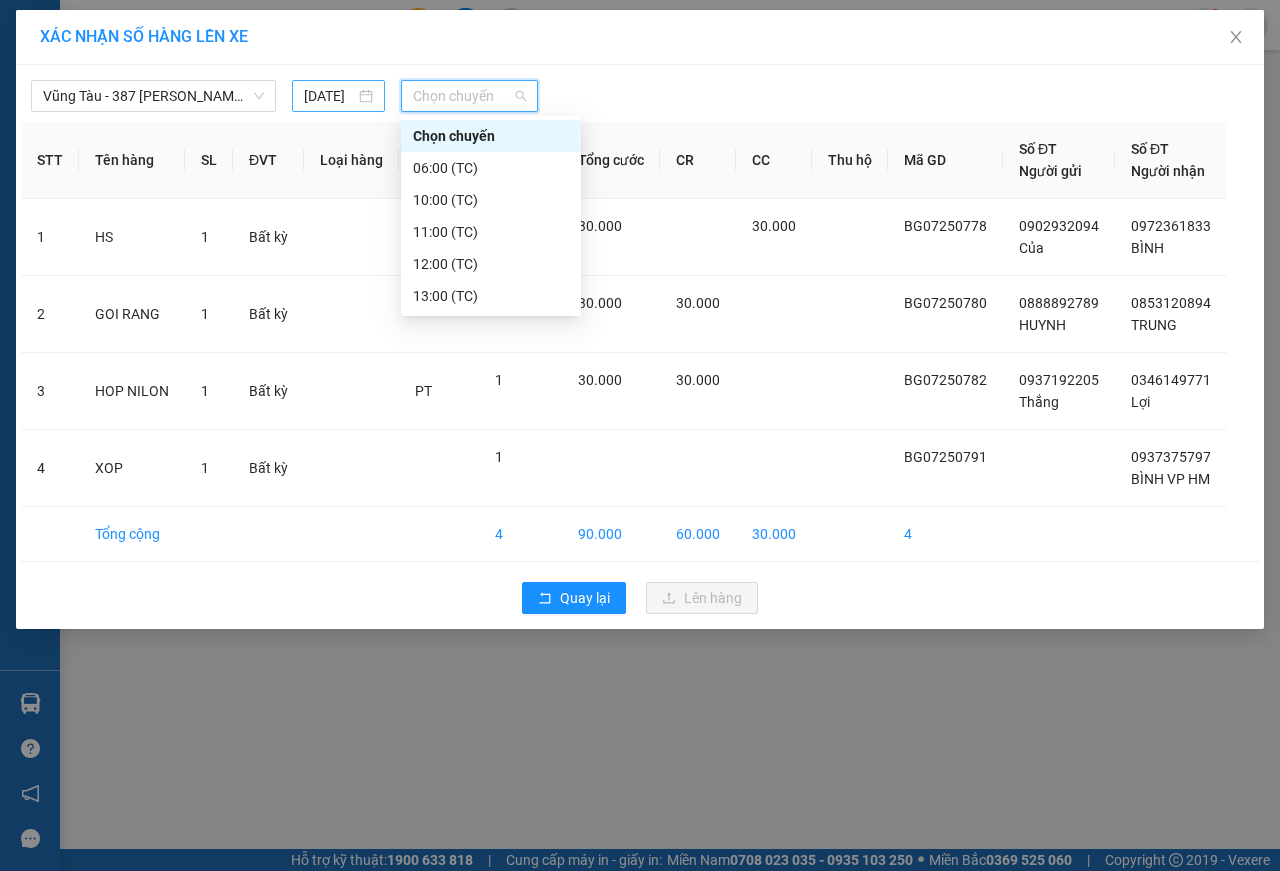 click on "[DATE]" at bounding box center [329, 96] 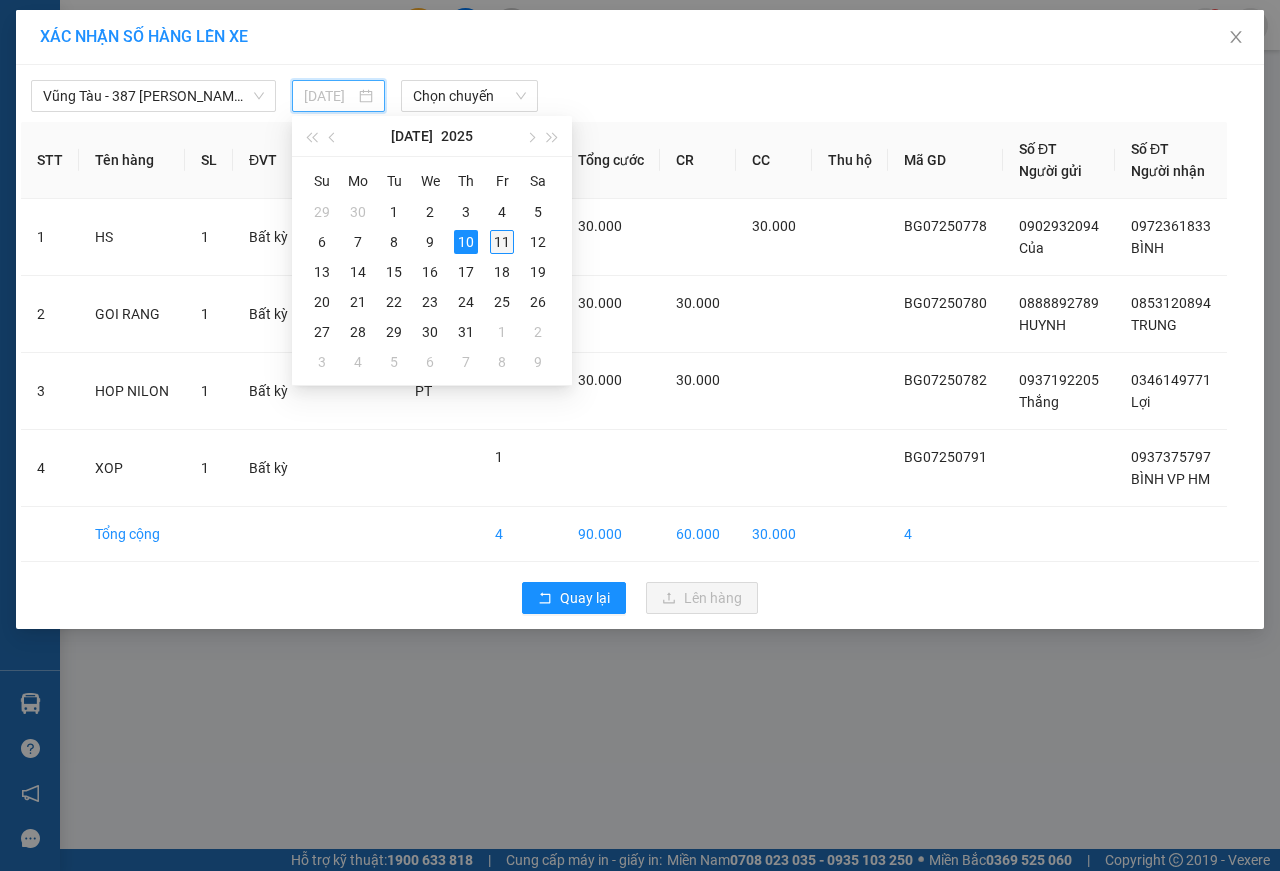 click on "11" at bounding box center (502, 242) 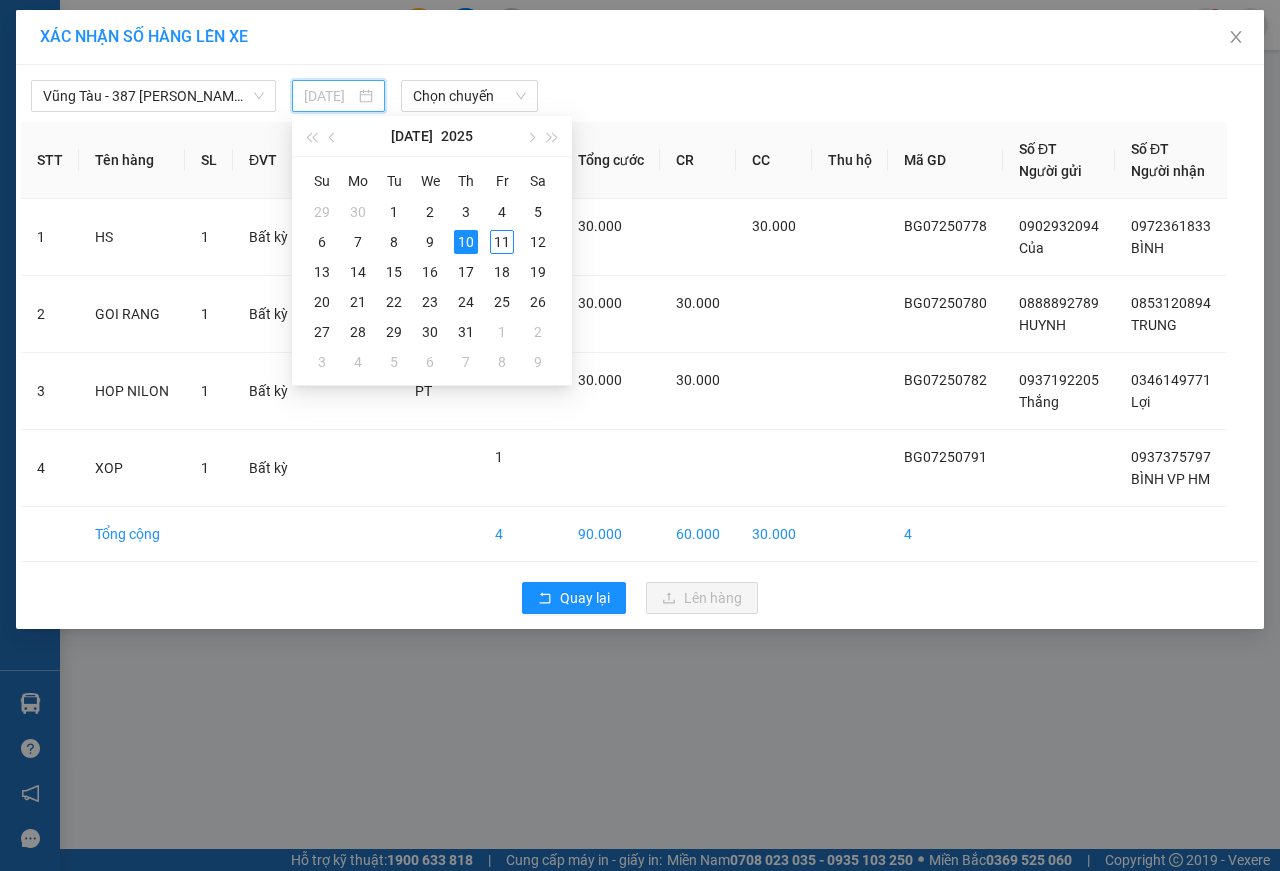 type on "[DATE]" 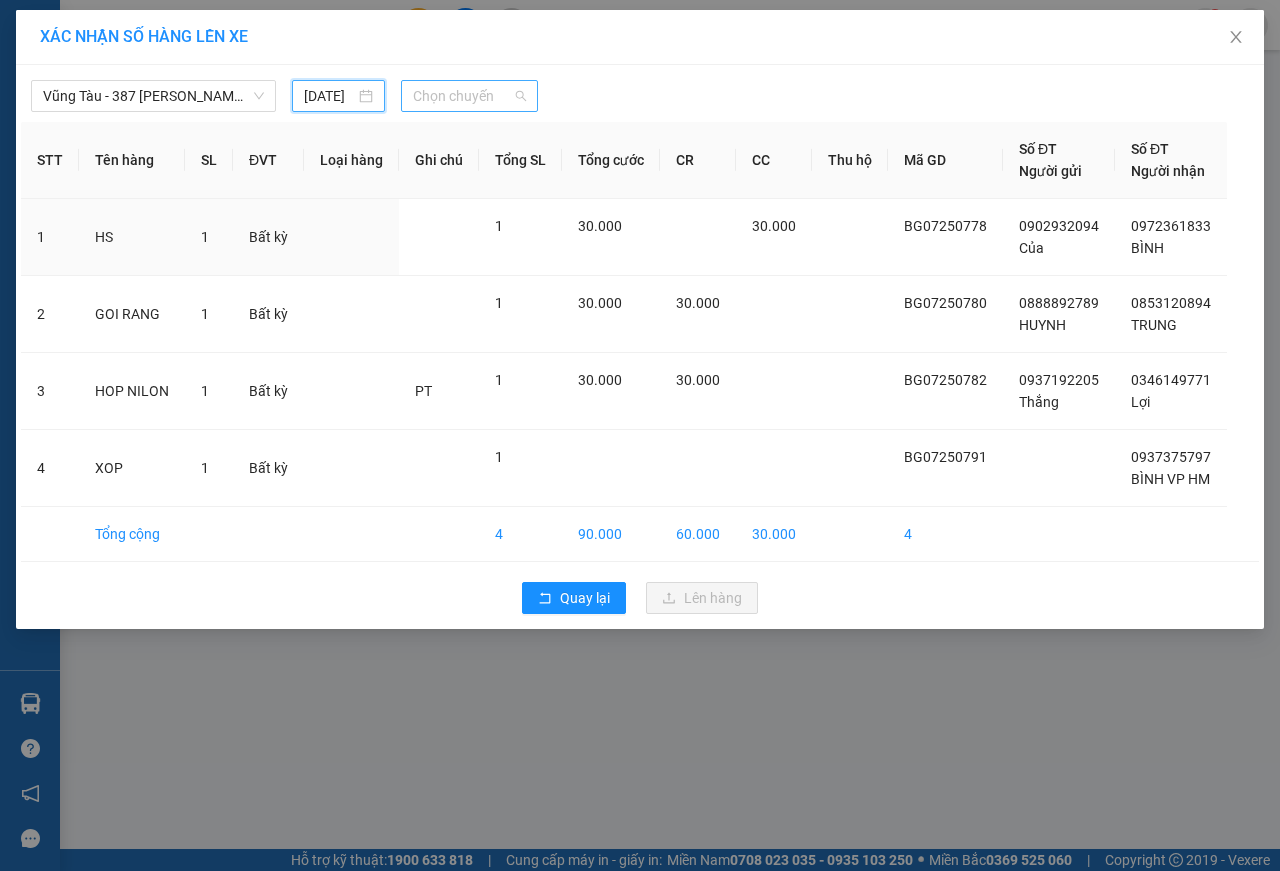 click on "Chọn chuyến" at bounding box center [469, 96] 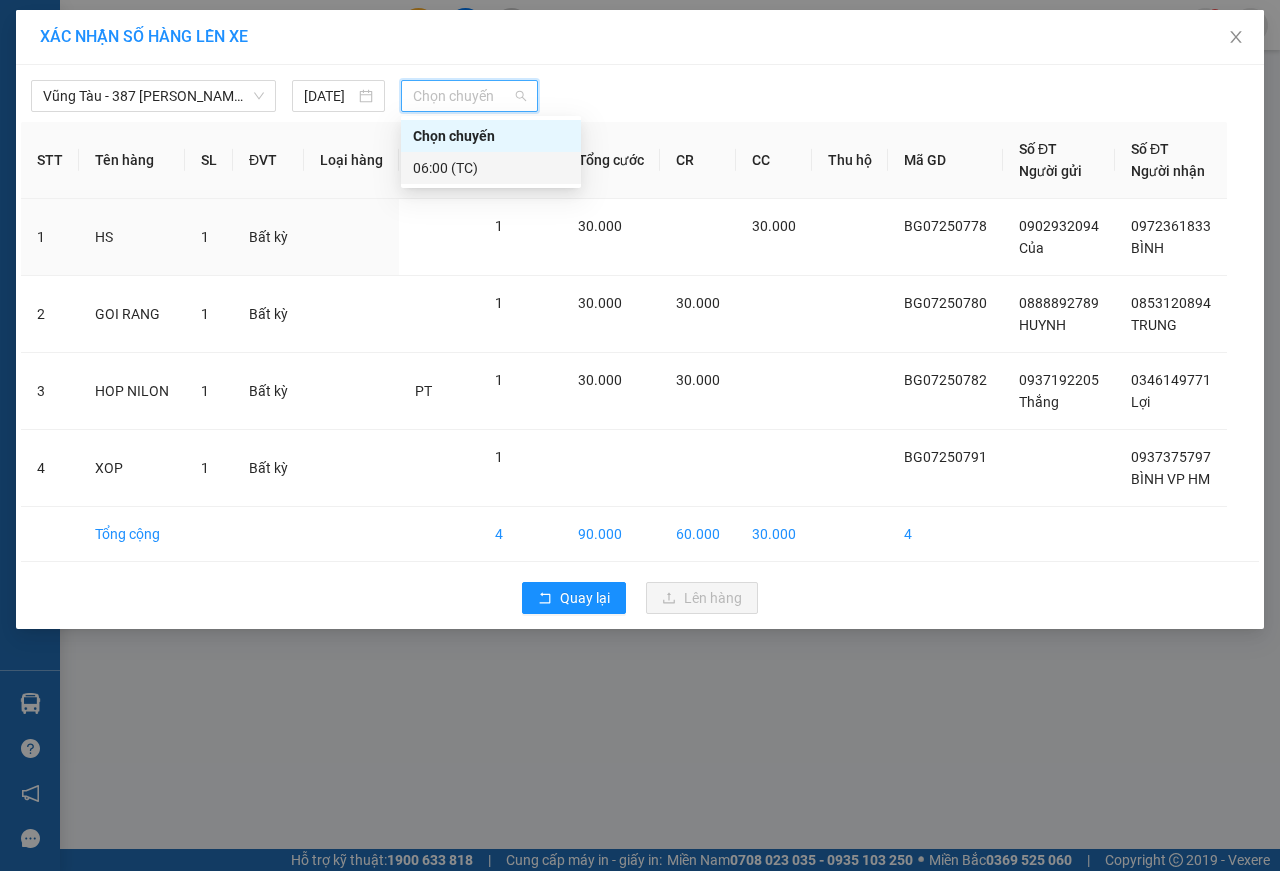 click on "06:00   (TC)" at bounding box center (491, 168) 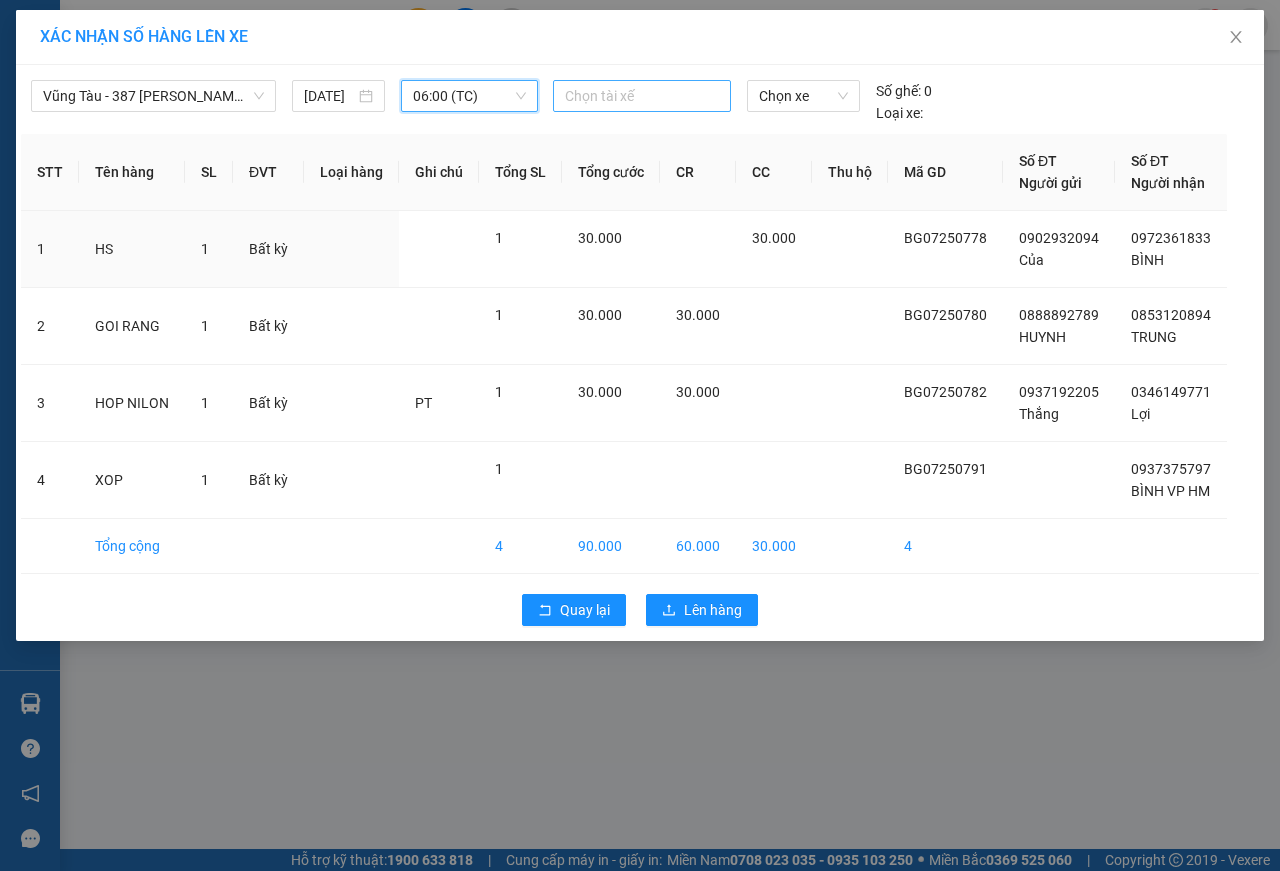 click at bounding box center [642, 96] 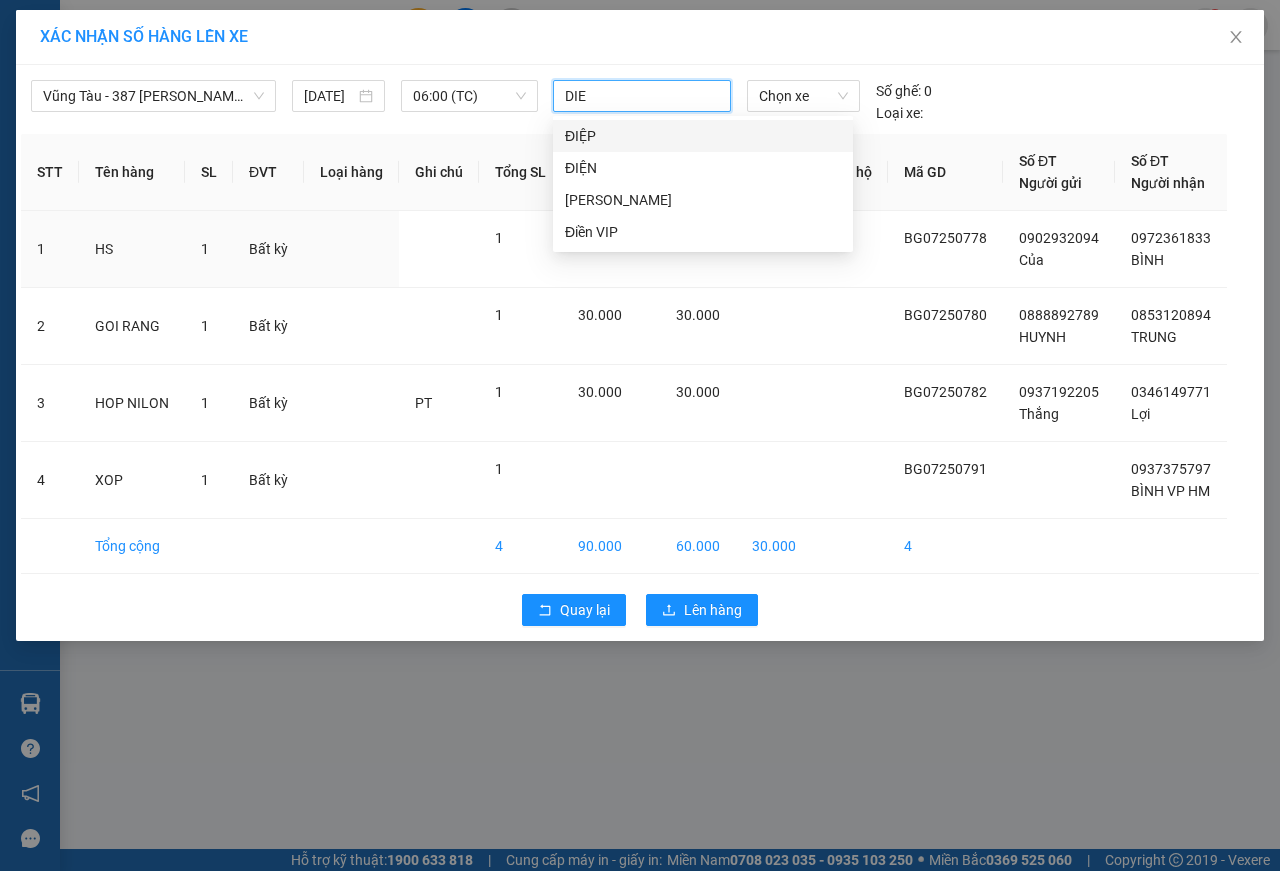 type on "DIEN" 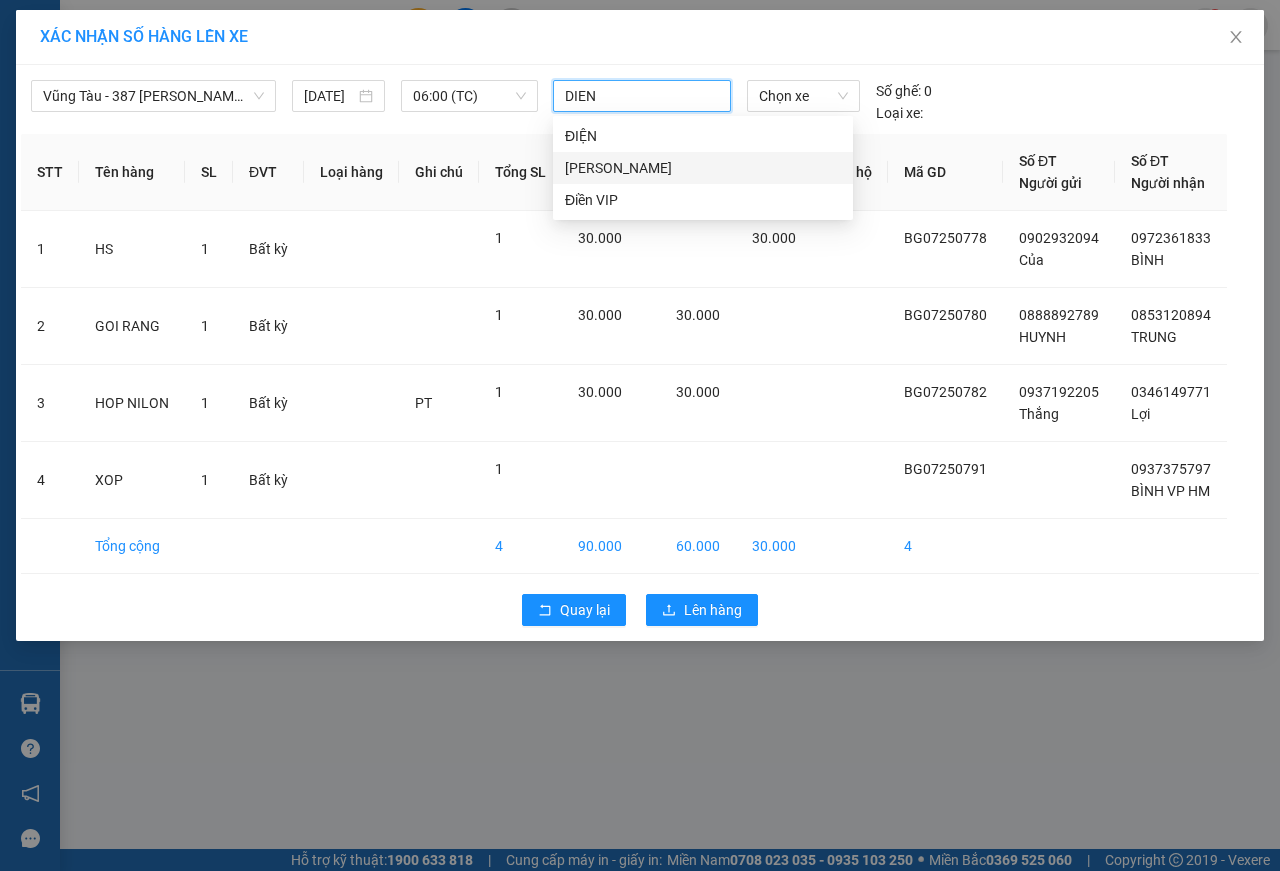 click on "[PERSON_NAME]" at bounding box center (703, 168) 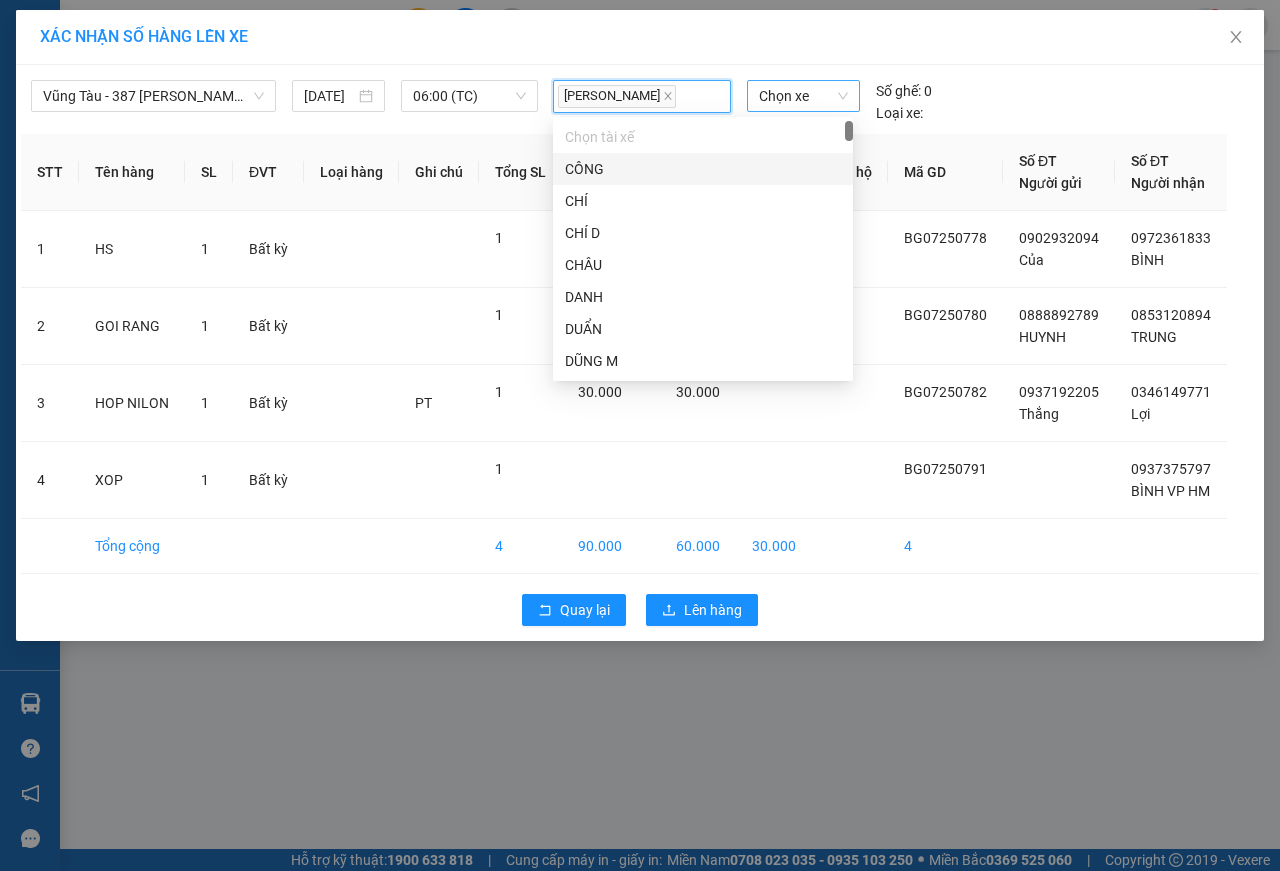 click on "Chọn xe" at bounding box center [803, 96] 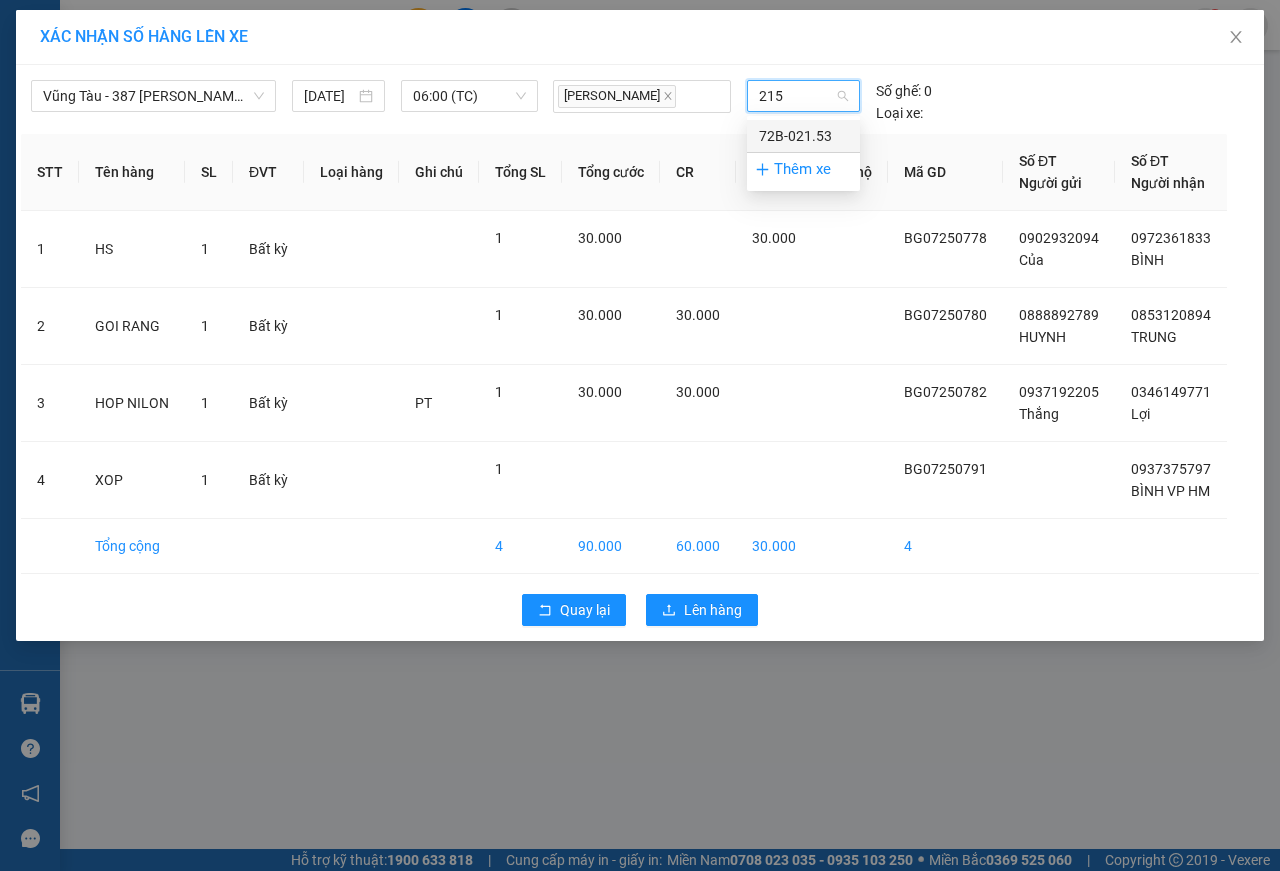 type on "2153" 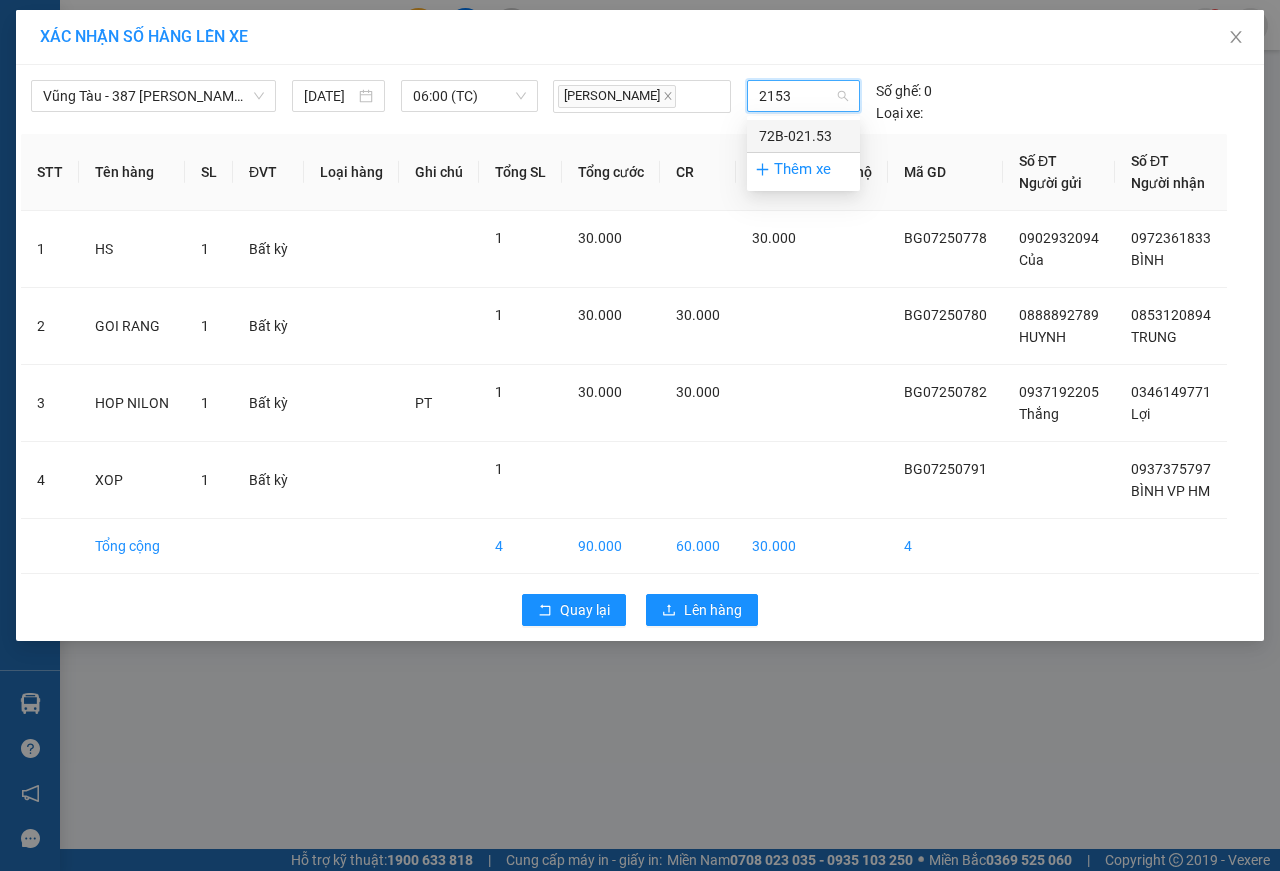 click on "72B-021.53" at bounding box center (803, 136) 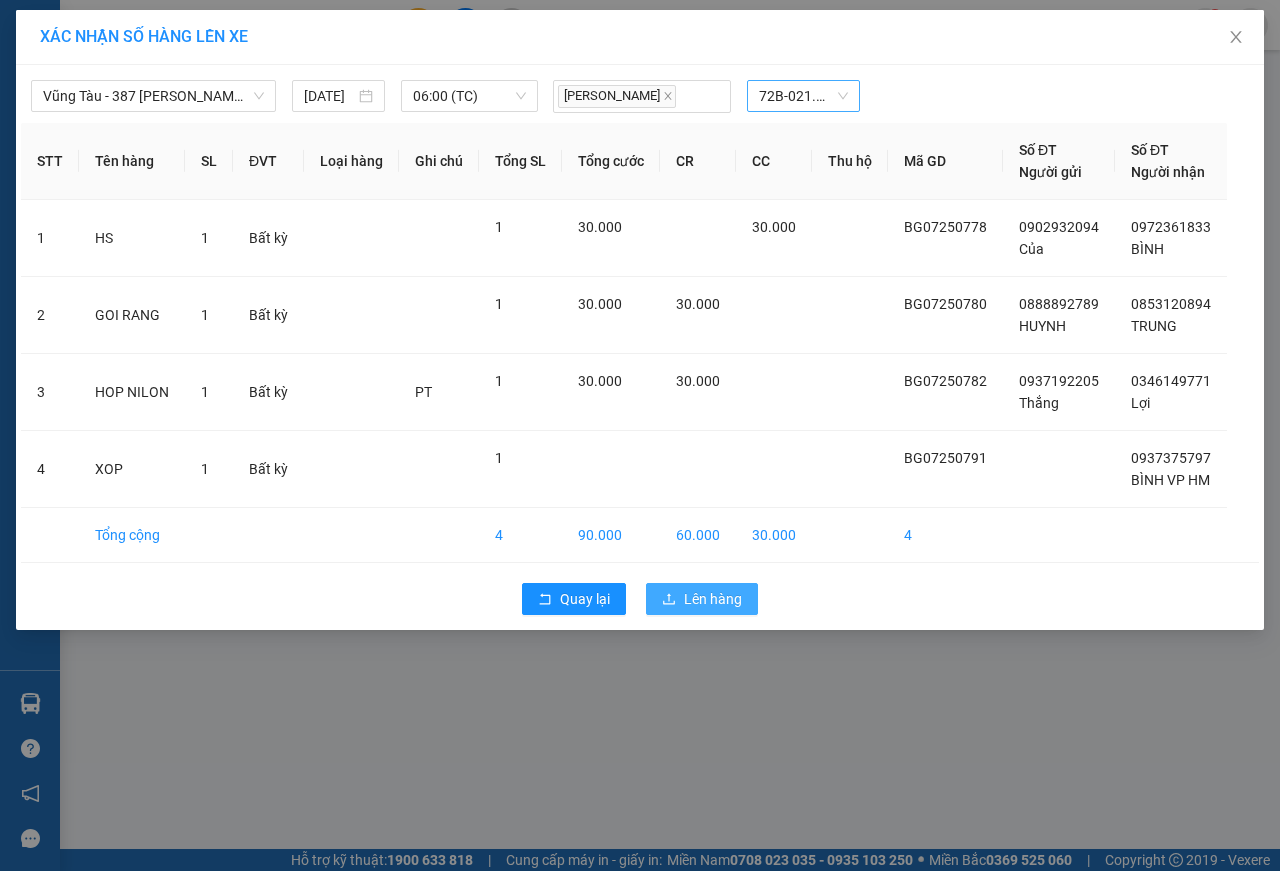 click on "Lên hàng" at bounding box center [713, 599] 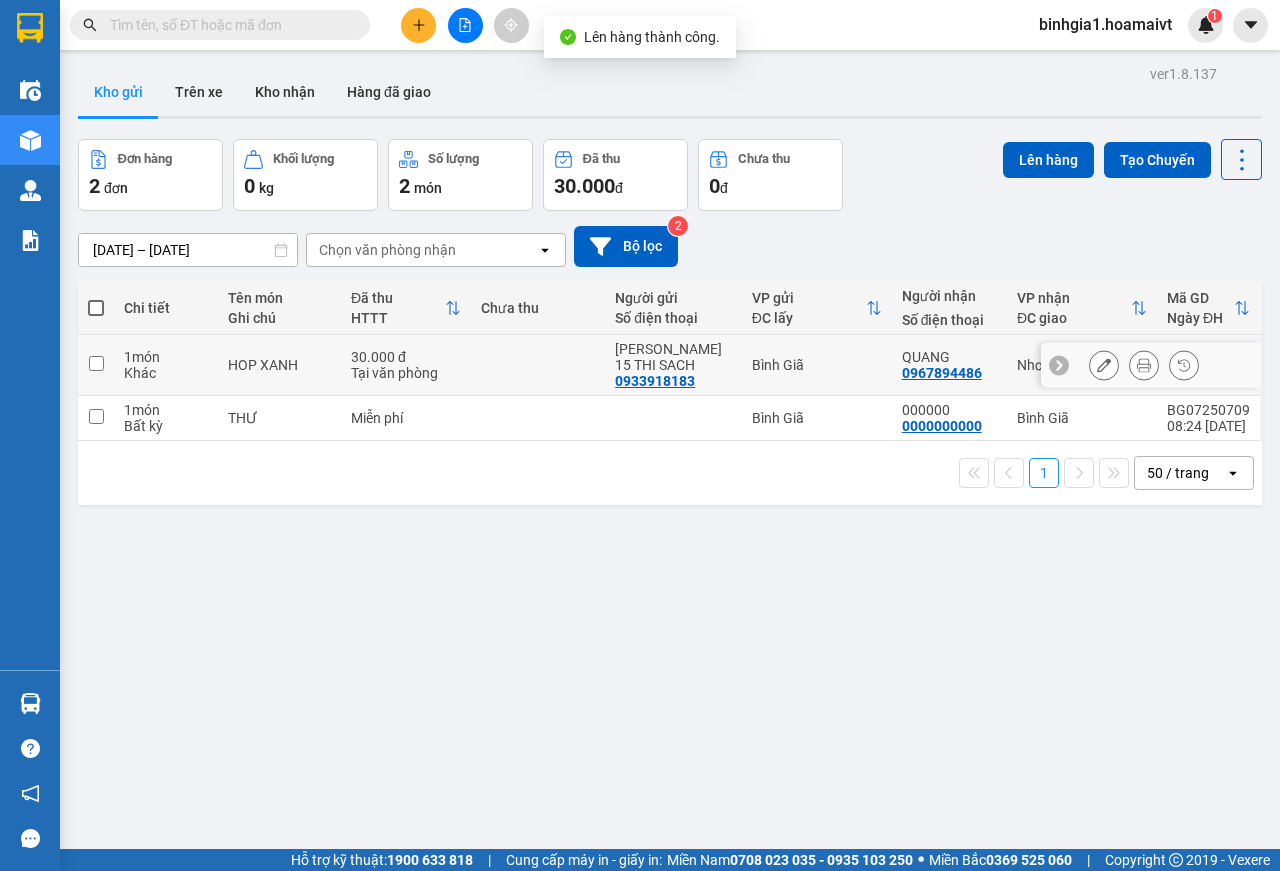click at bounding box center (538, 365) 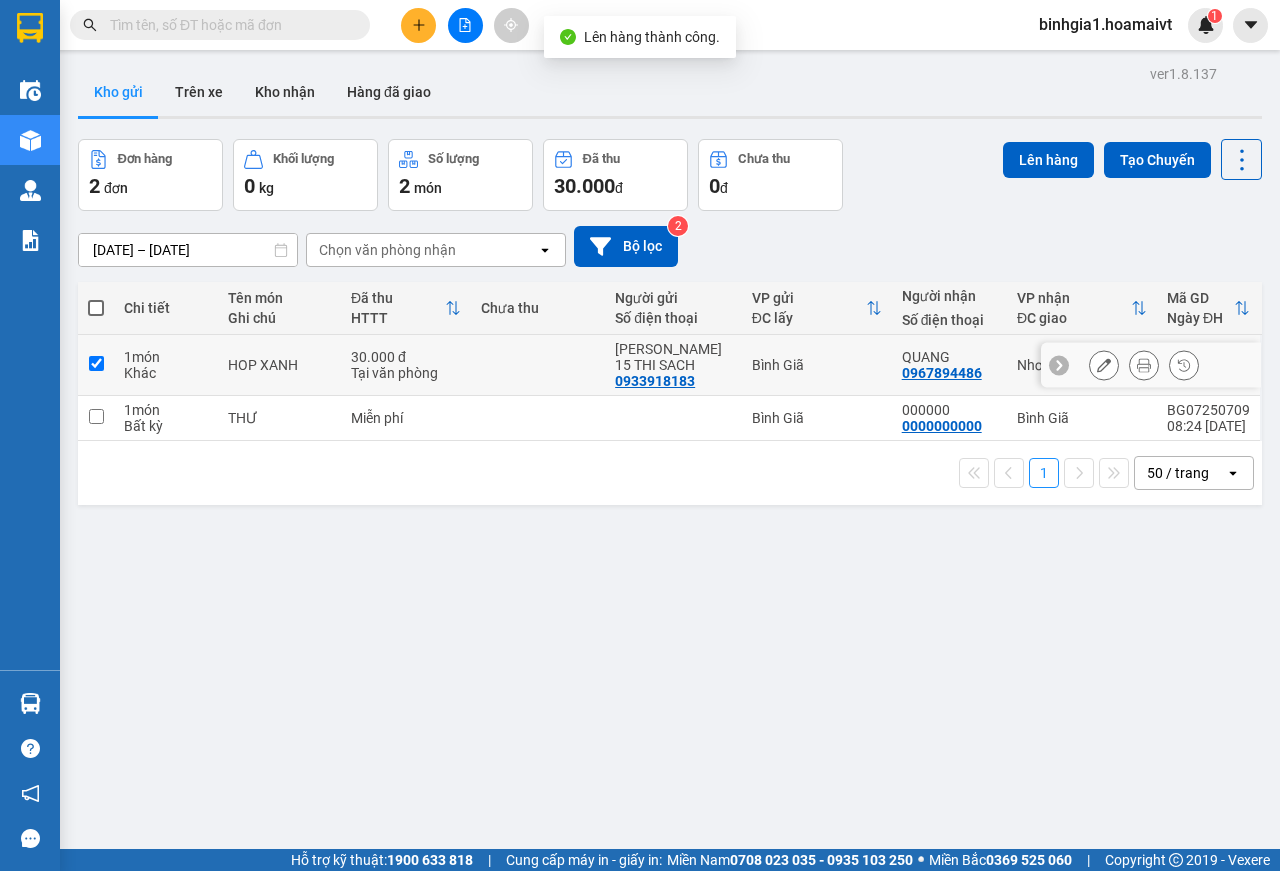 checkbox on "true" 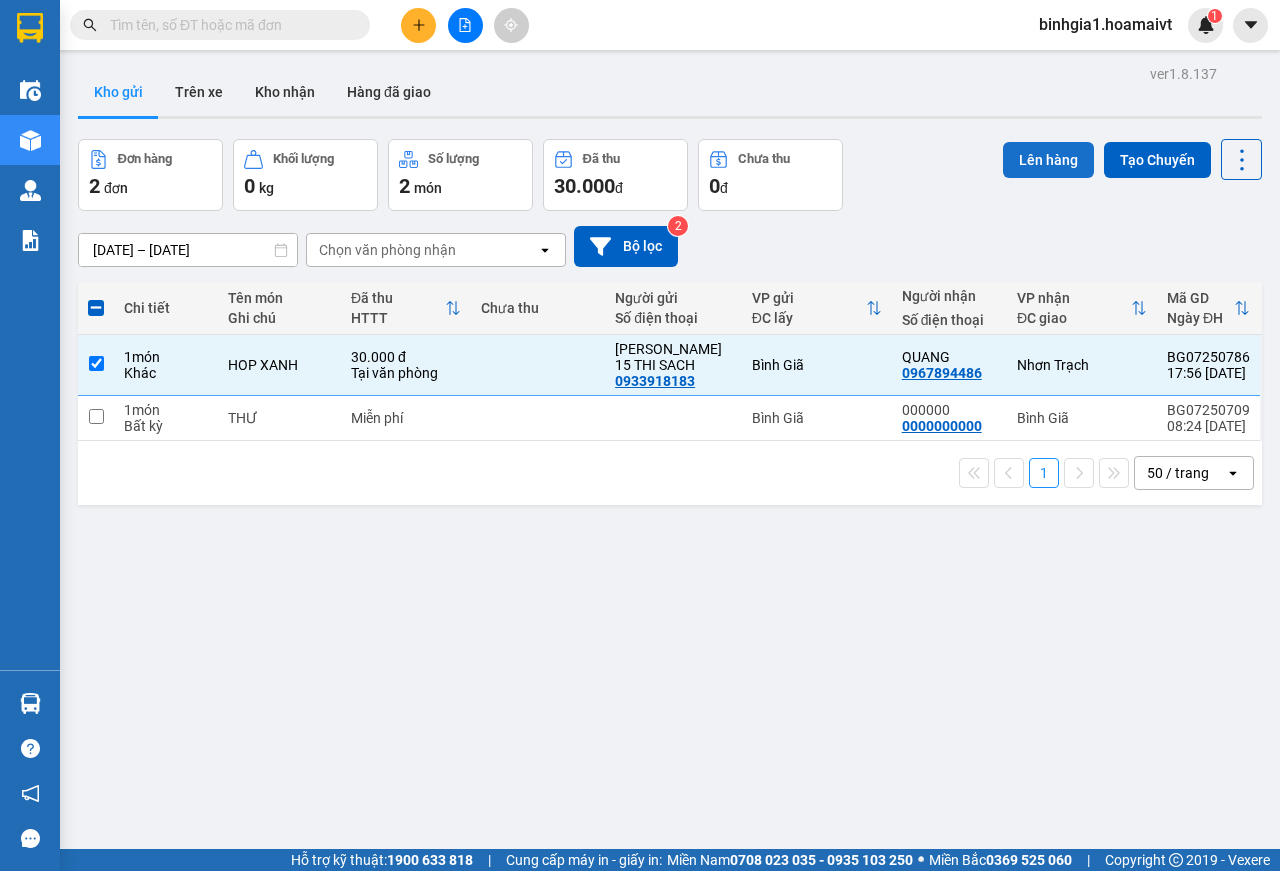 click on "Lên hàng" at bounding box center [1048, 160] 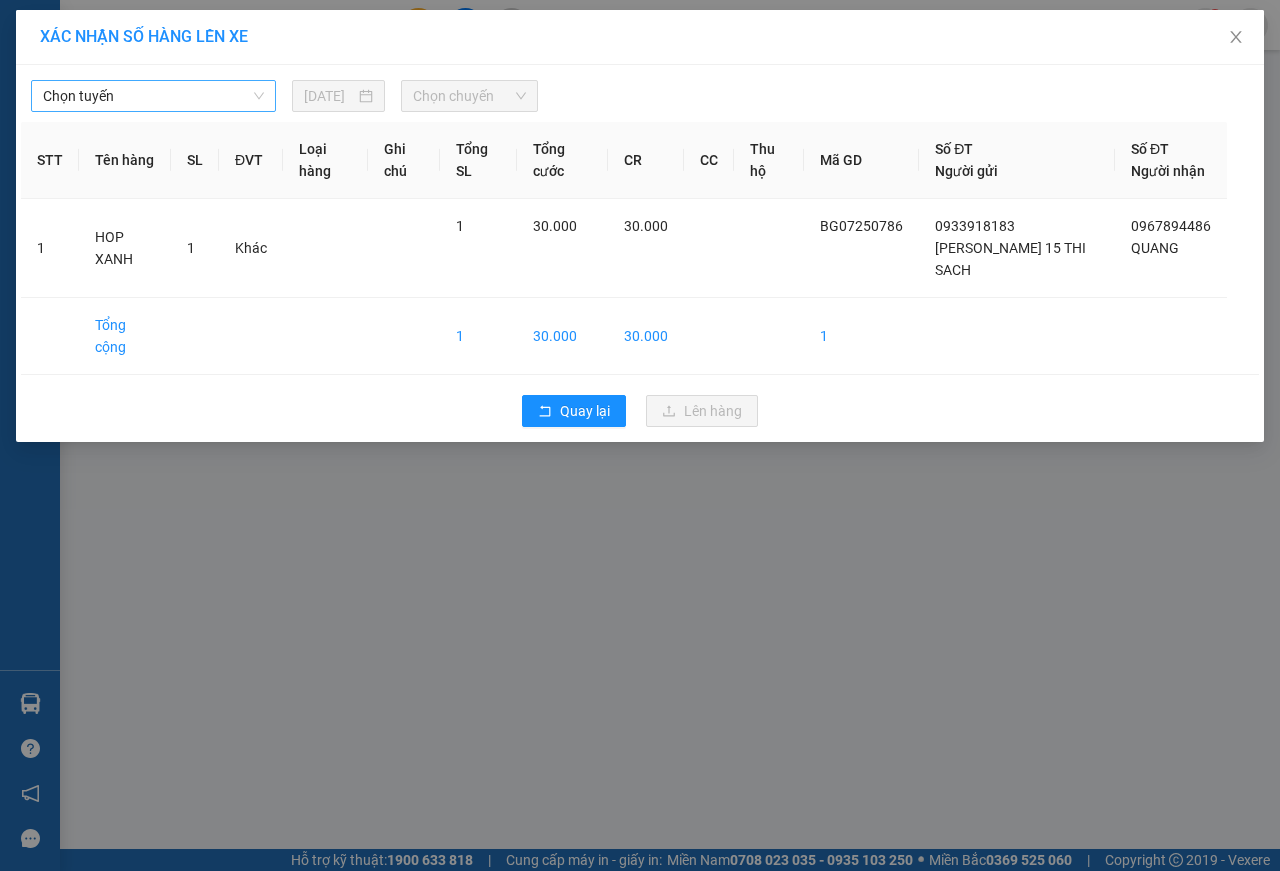 click on "Chọn tuyến" at bounding box center (153, 96) 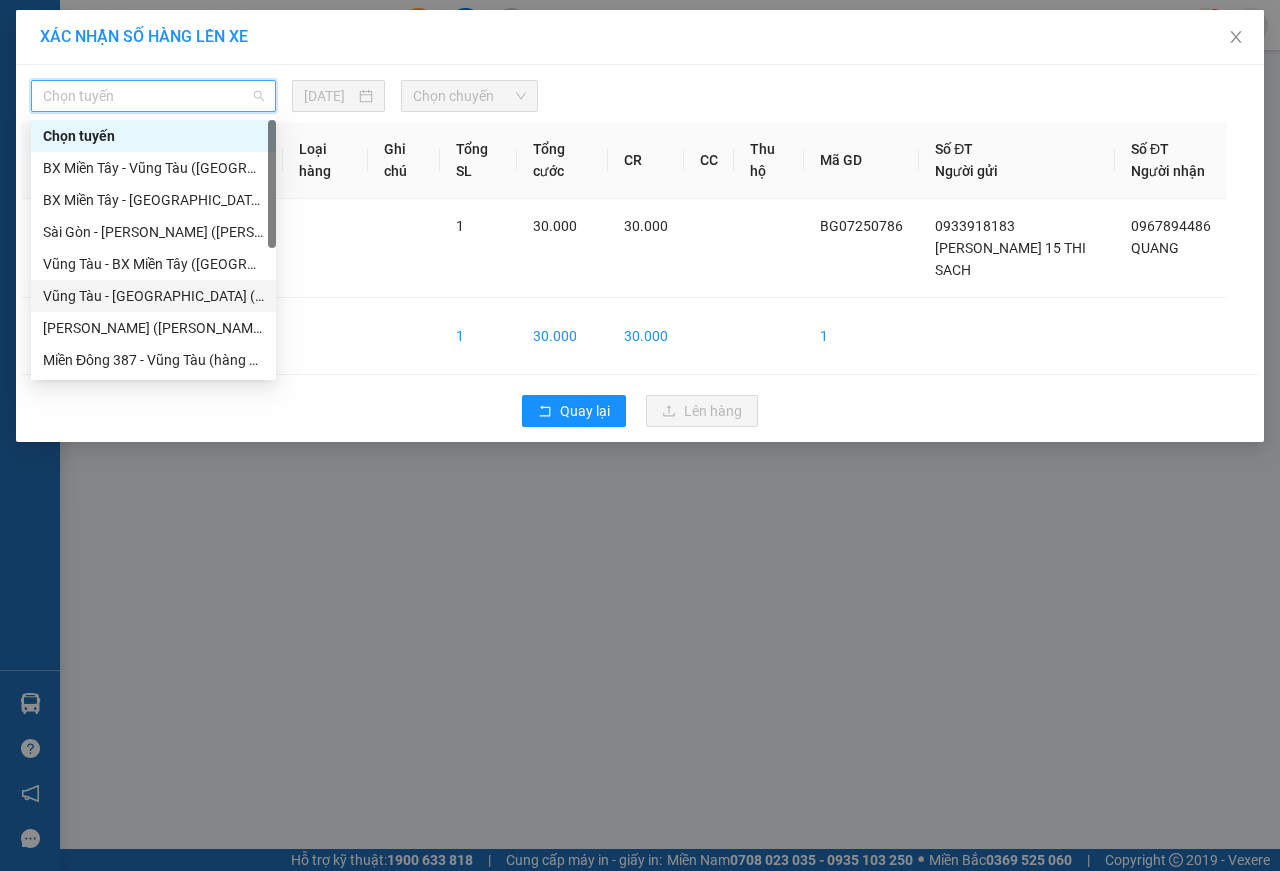 scroll, scrollTop: 192, scrollLeft: 0, axis: vertical 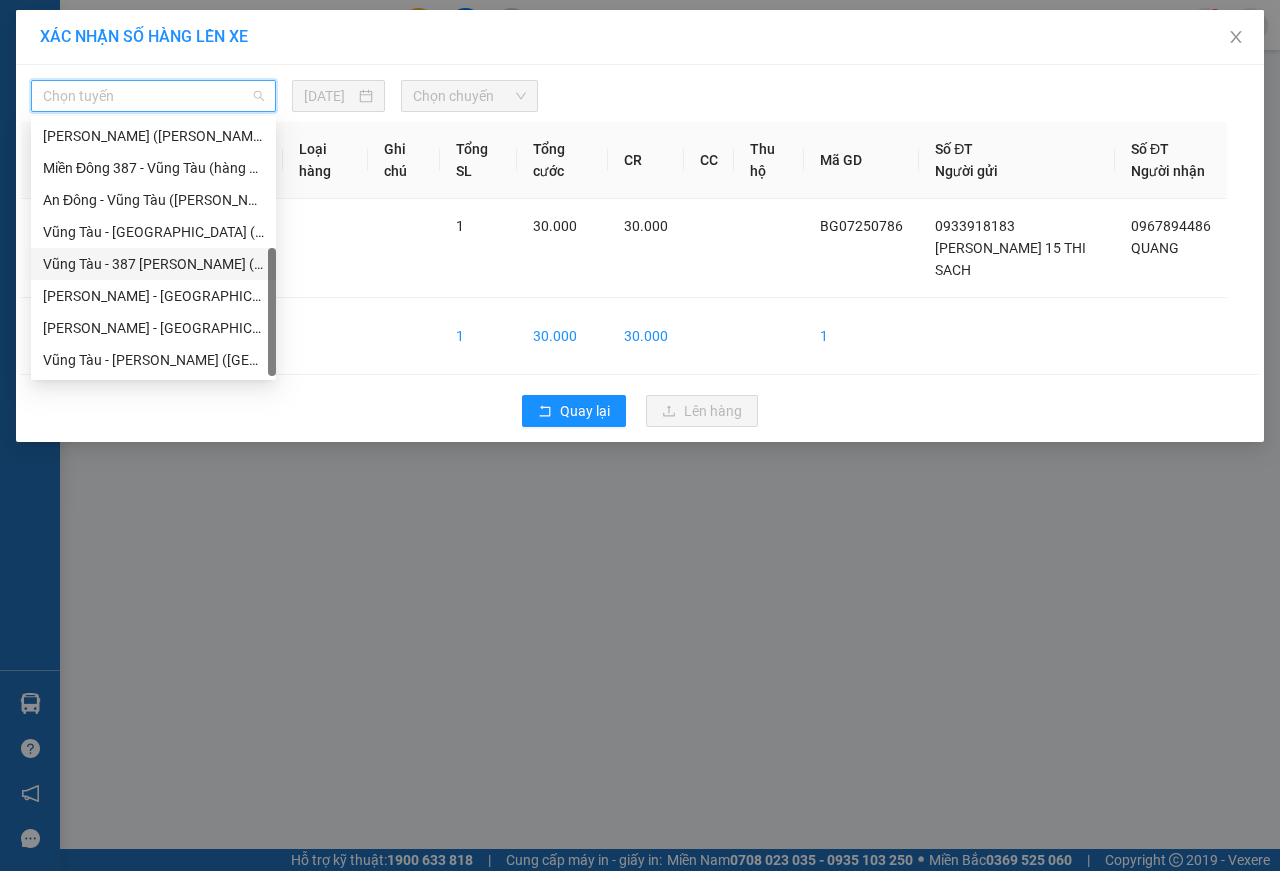 click on "Vũng Tàu - 387 [PERSON_NAME] ([PERSON_NAME])" at bounding box center [153, 264] 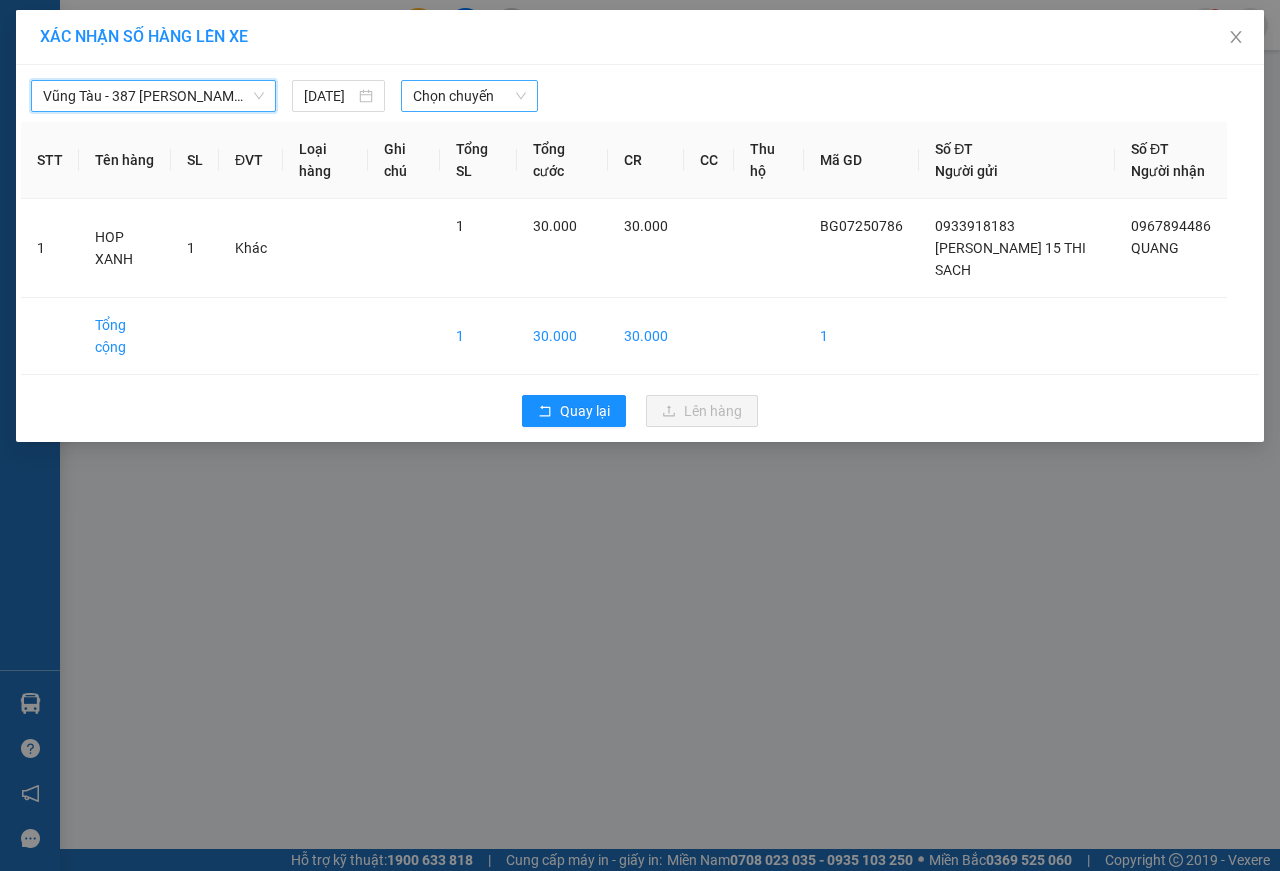 click on "Chọn chuyến" at bounding box center [469, 96] 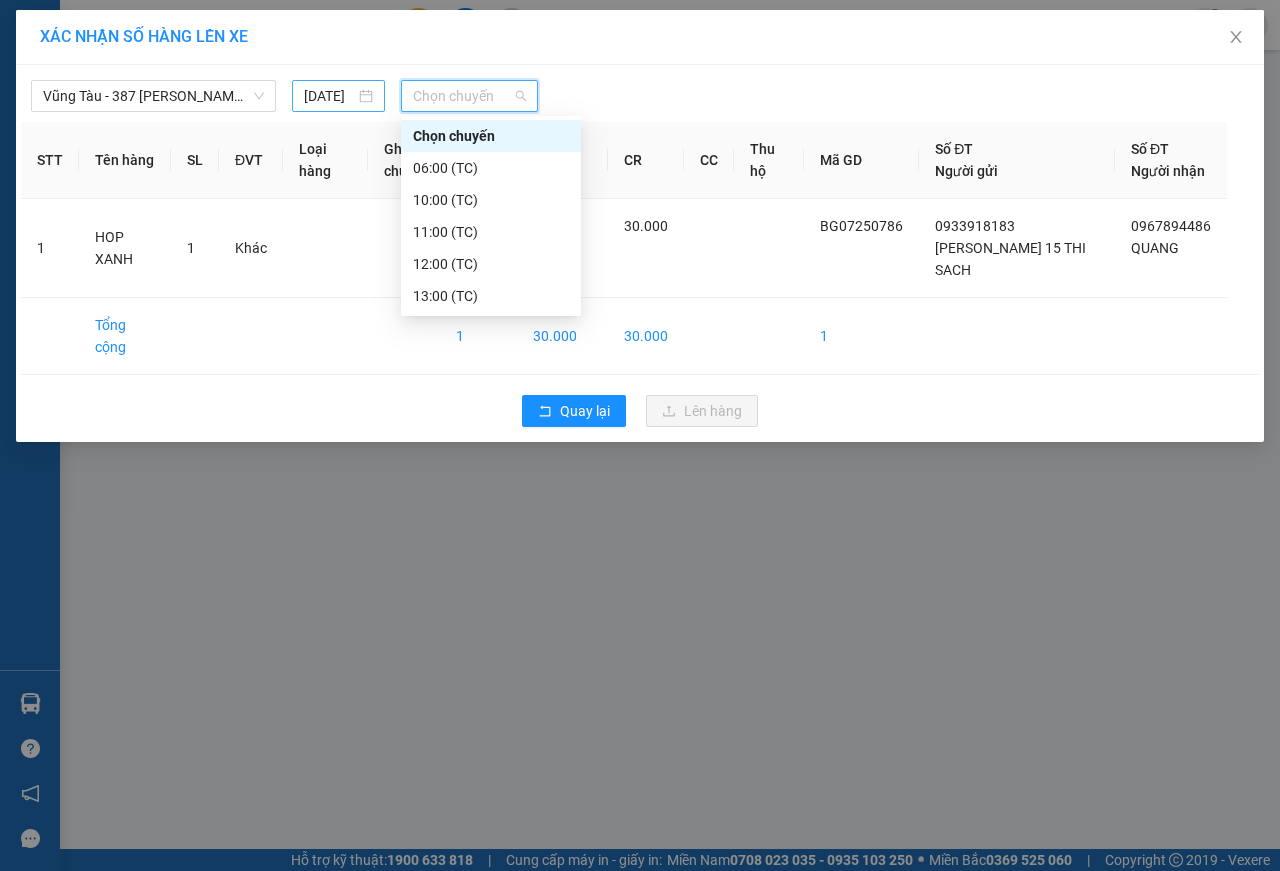 click on "[DATE]" at bounding box center (329, 96) 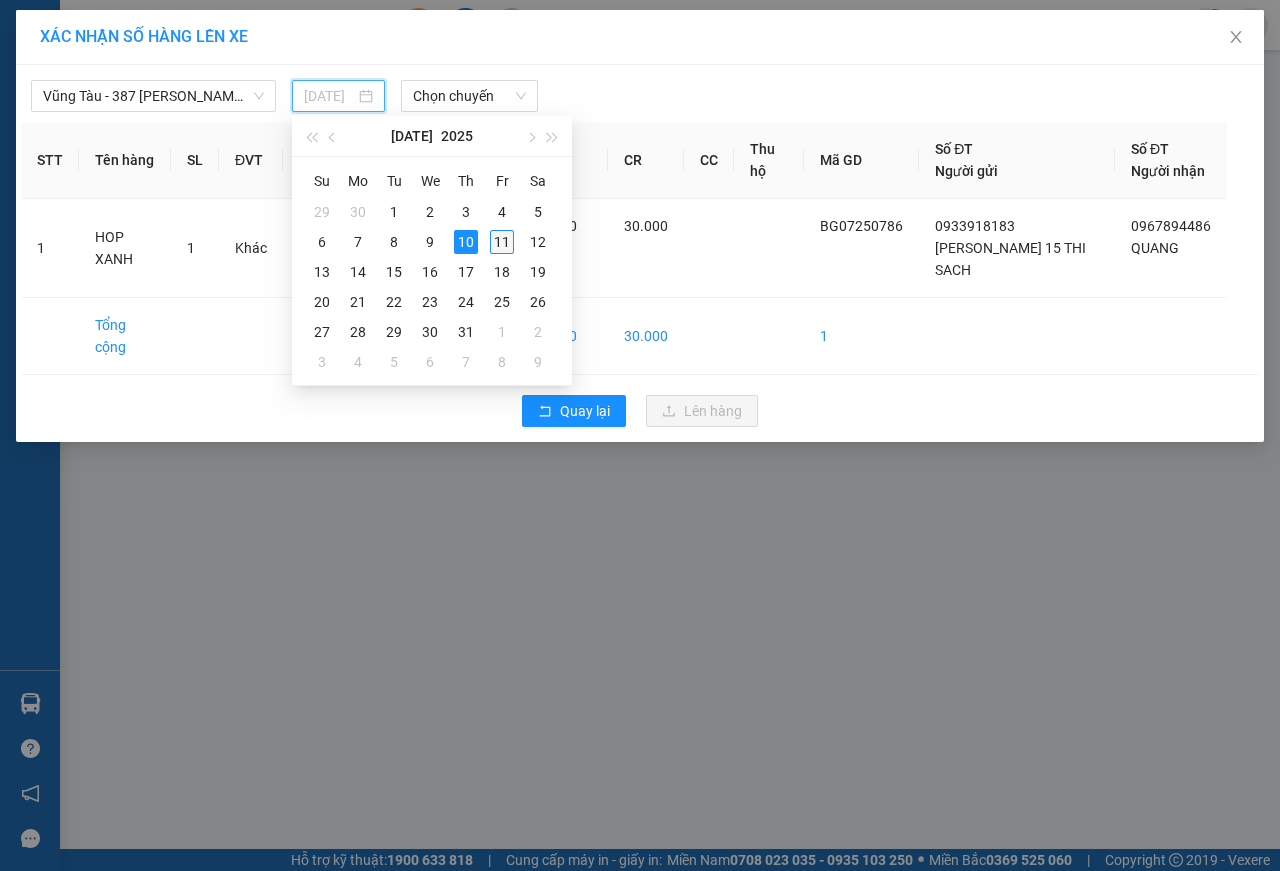 click on "11" at bounding box center [502, 242] 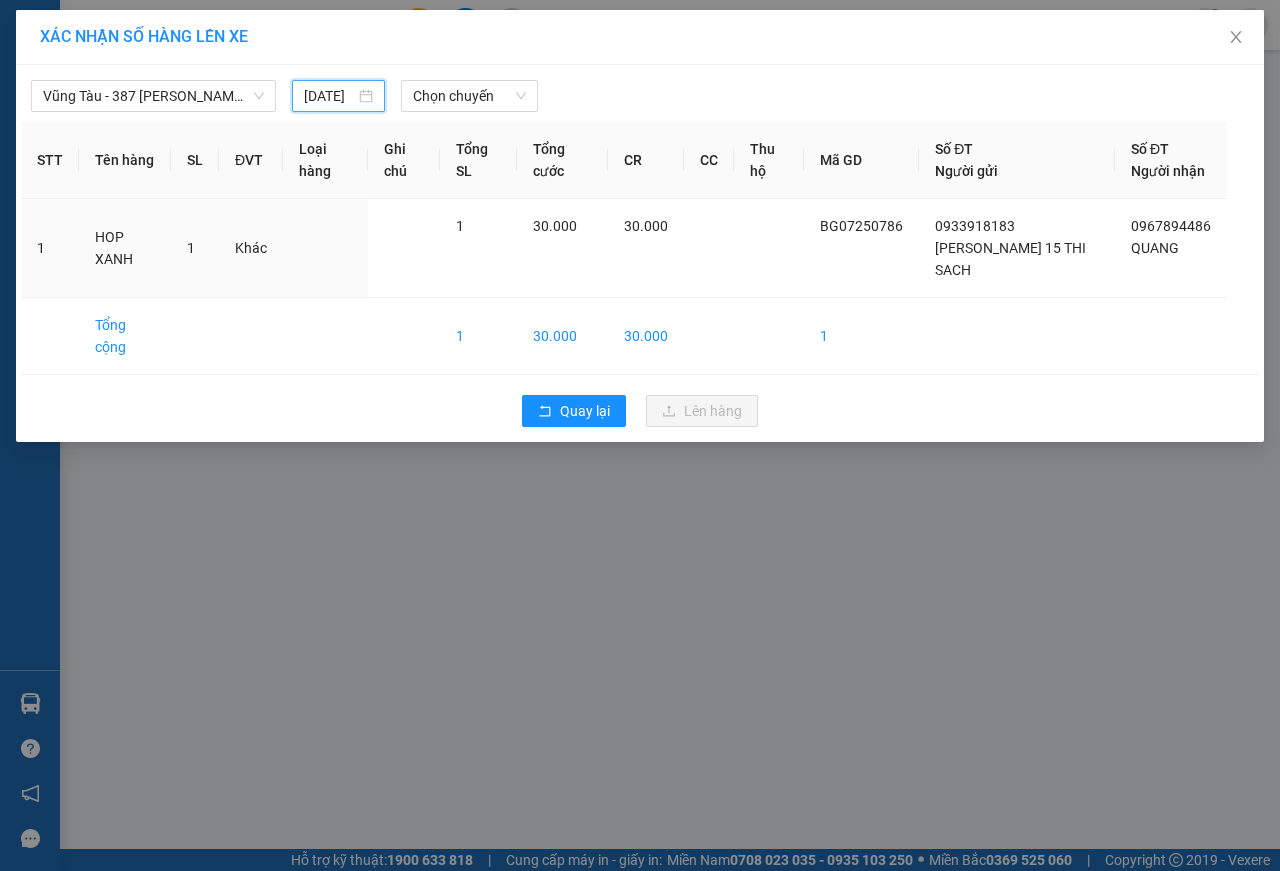 type on "[DATE]" 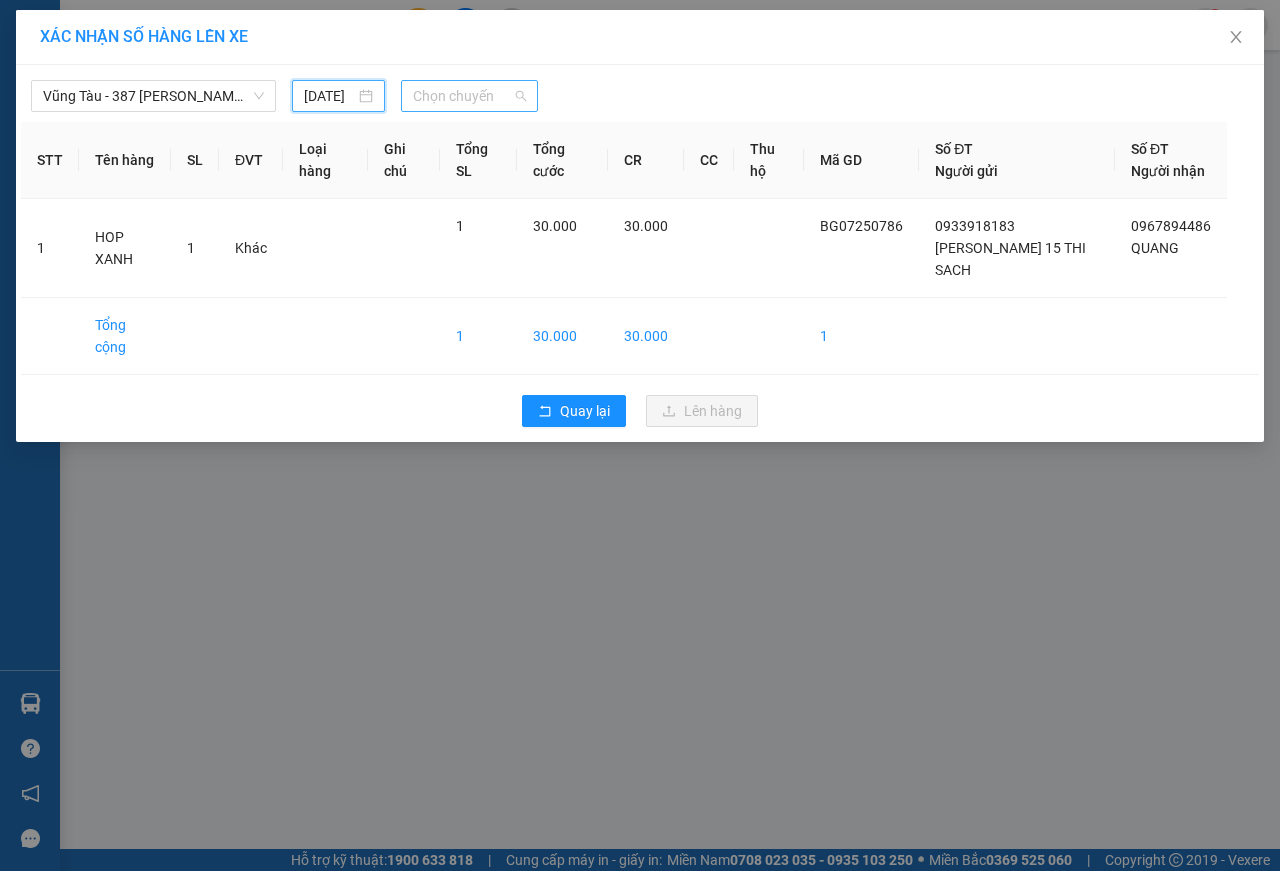 click on "Chọn chuyến" at bounding box center (469, 96) 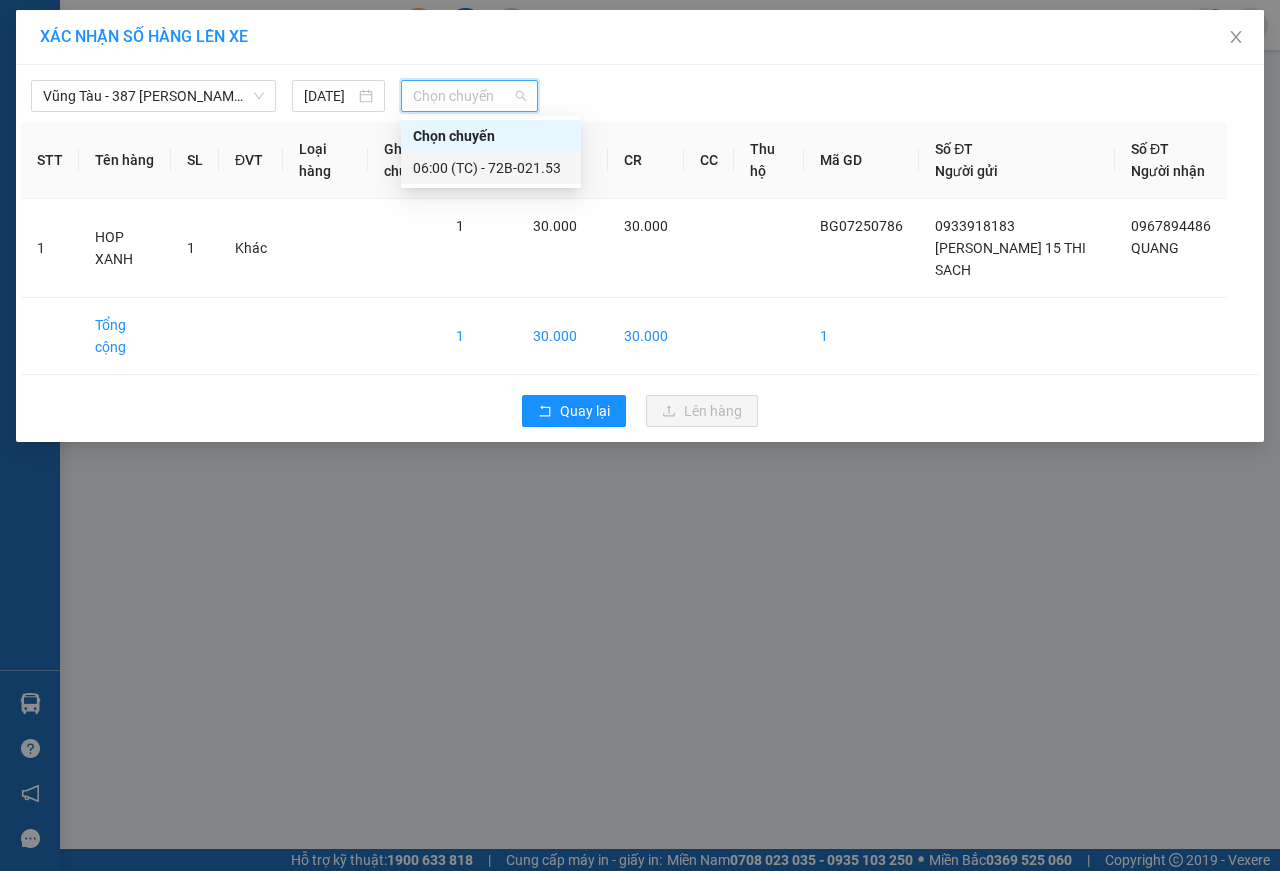 click on "06:00   (TC)   - 72B-021.53" at bounding box center (491, 168) 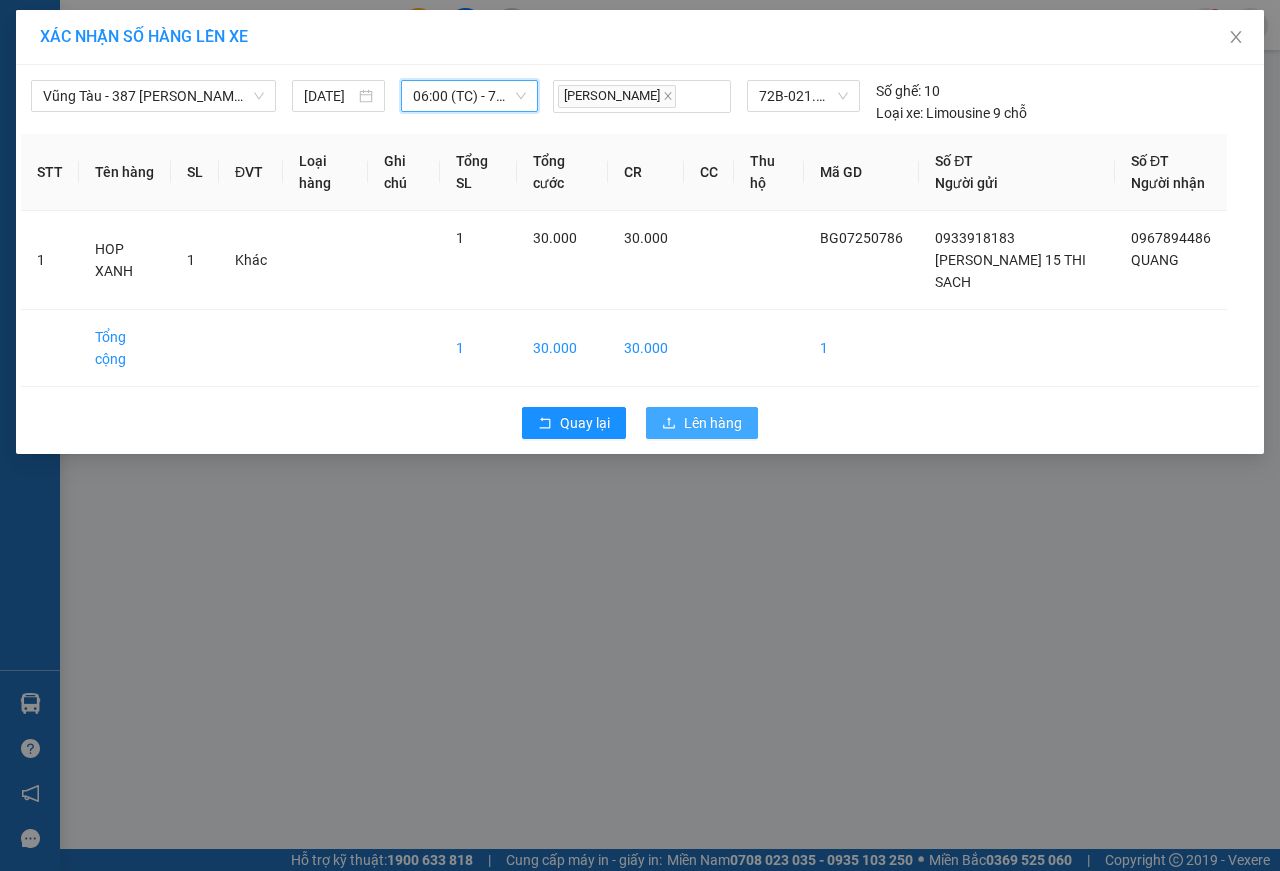 click on "Lên hàng" at bounding box center (713, 423) 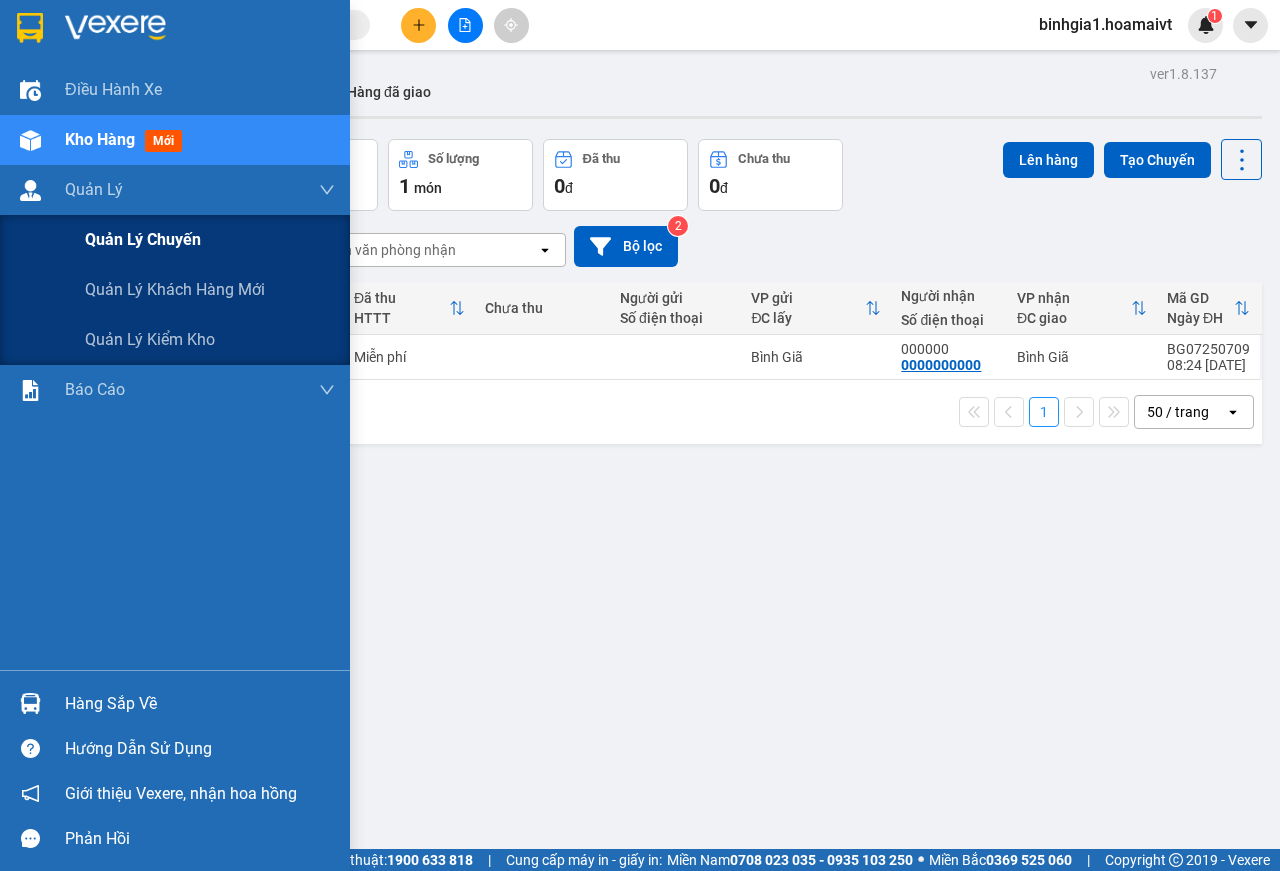 drag, startPoint x: 109, startPoint y: 237, endPoint x: 197, endPoint y: 255, distance: 89.822044 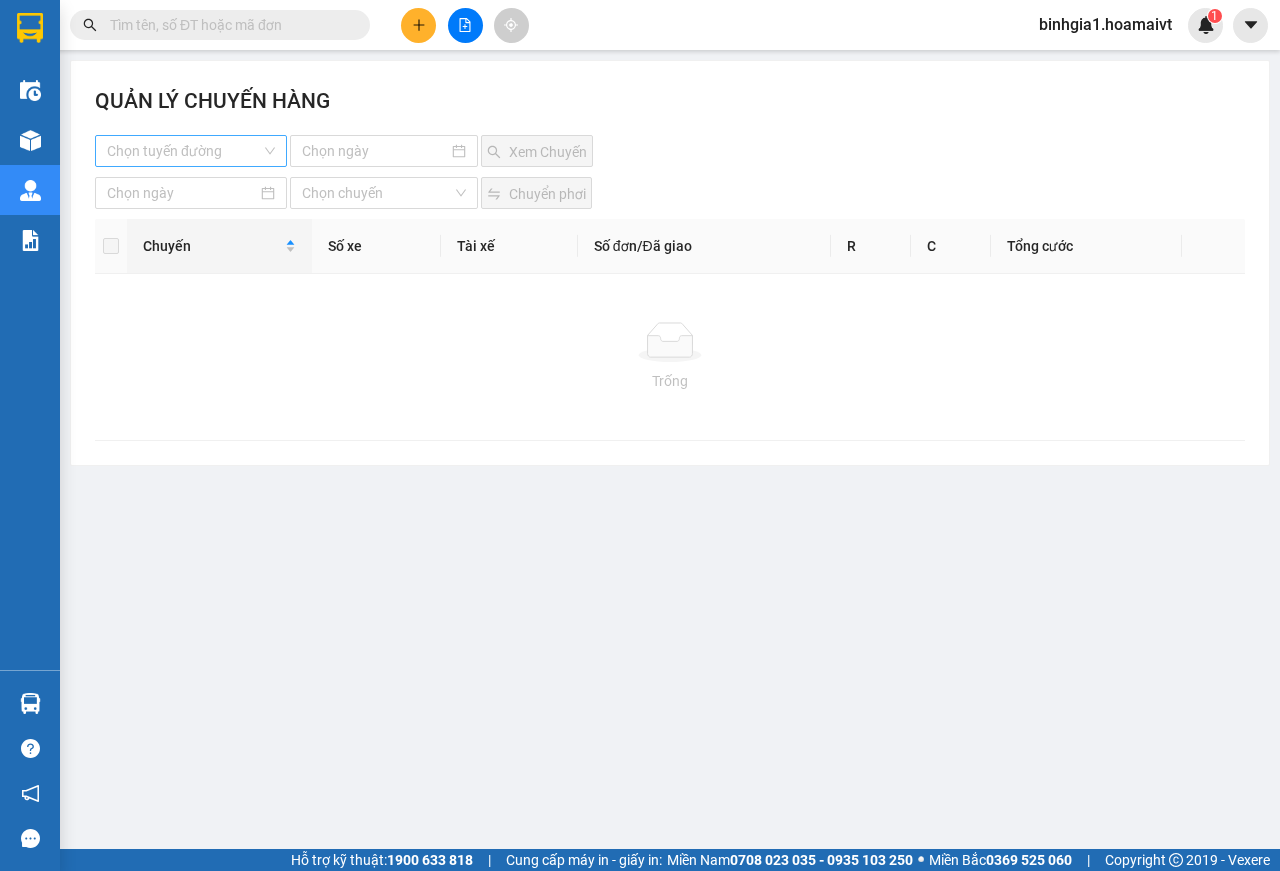 click at bounding box center [184, 151] 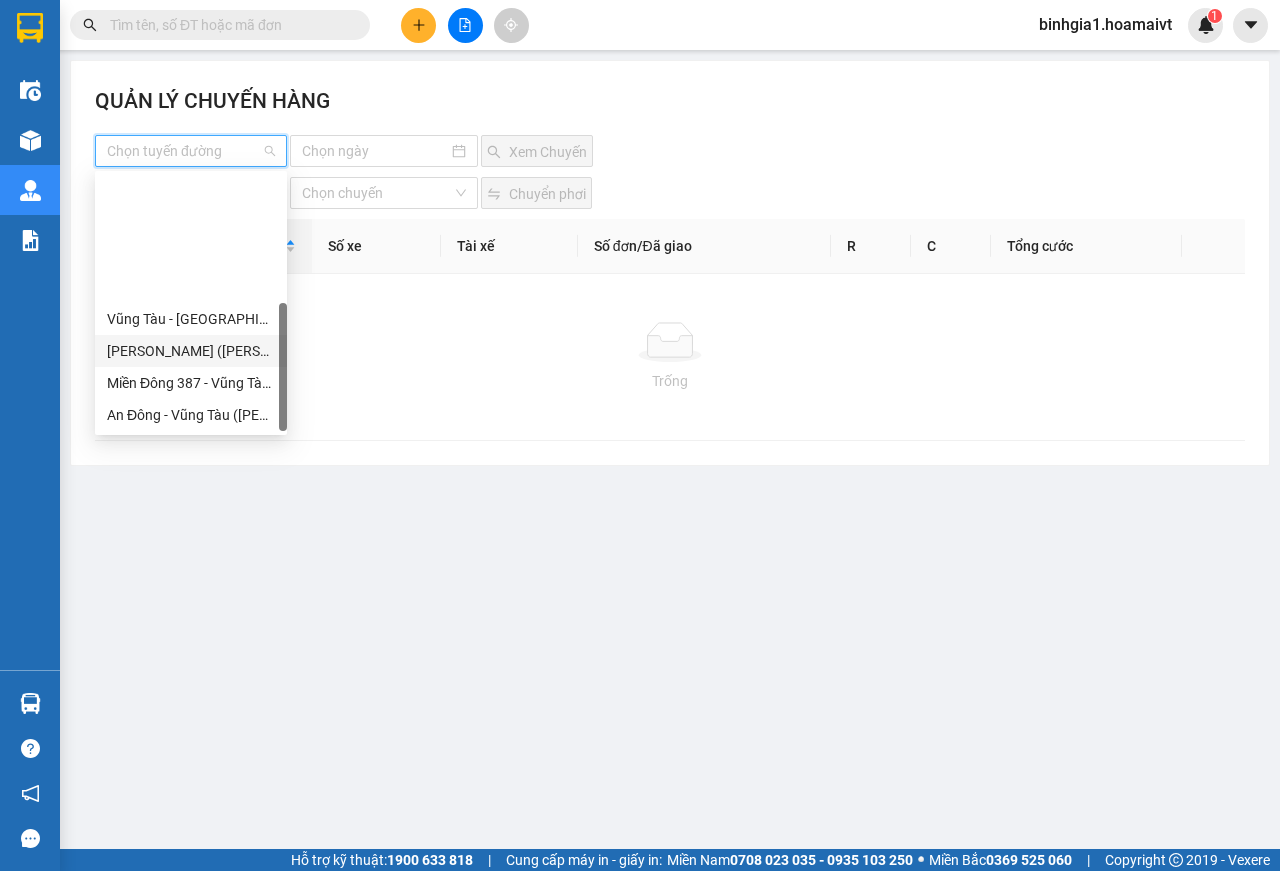 scroll, scrollTop: 160, scrollLeft: 0, axis: vertical 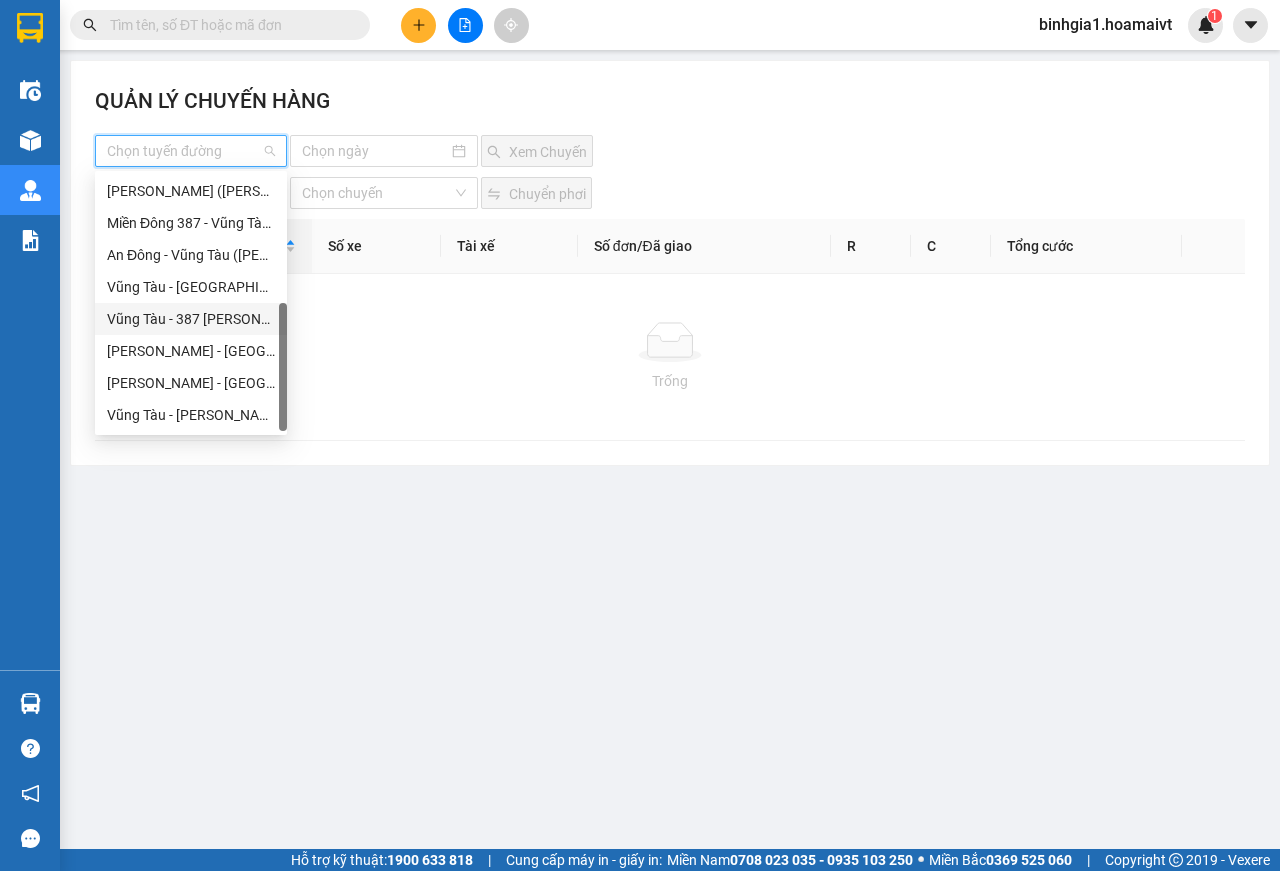 click on "Vũng Tàu - 387 [PERSON_NAME] ([PERSON_NAME])" at bounding box center [191, 319] 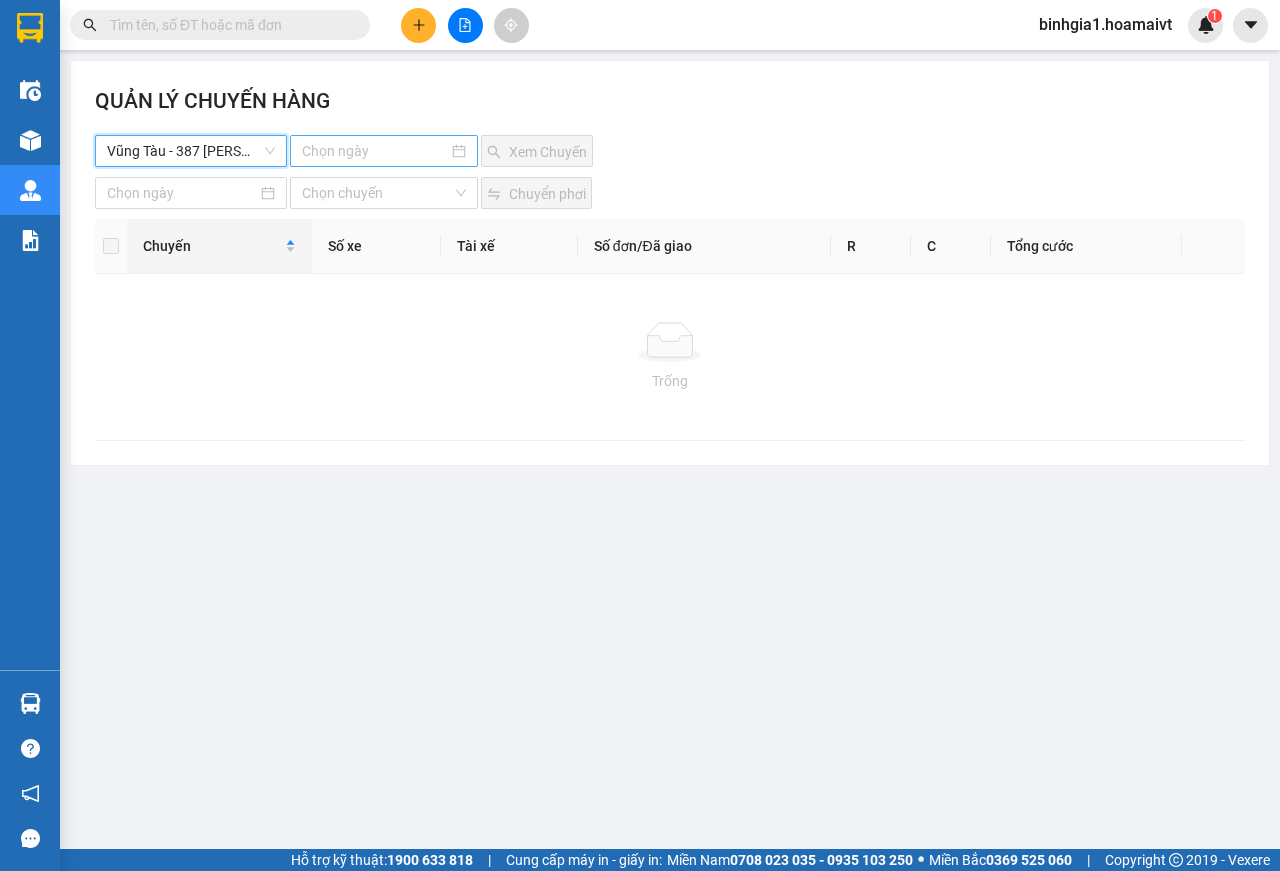 click at bounding box center (375, 151) 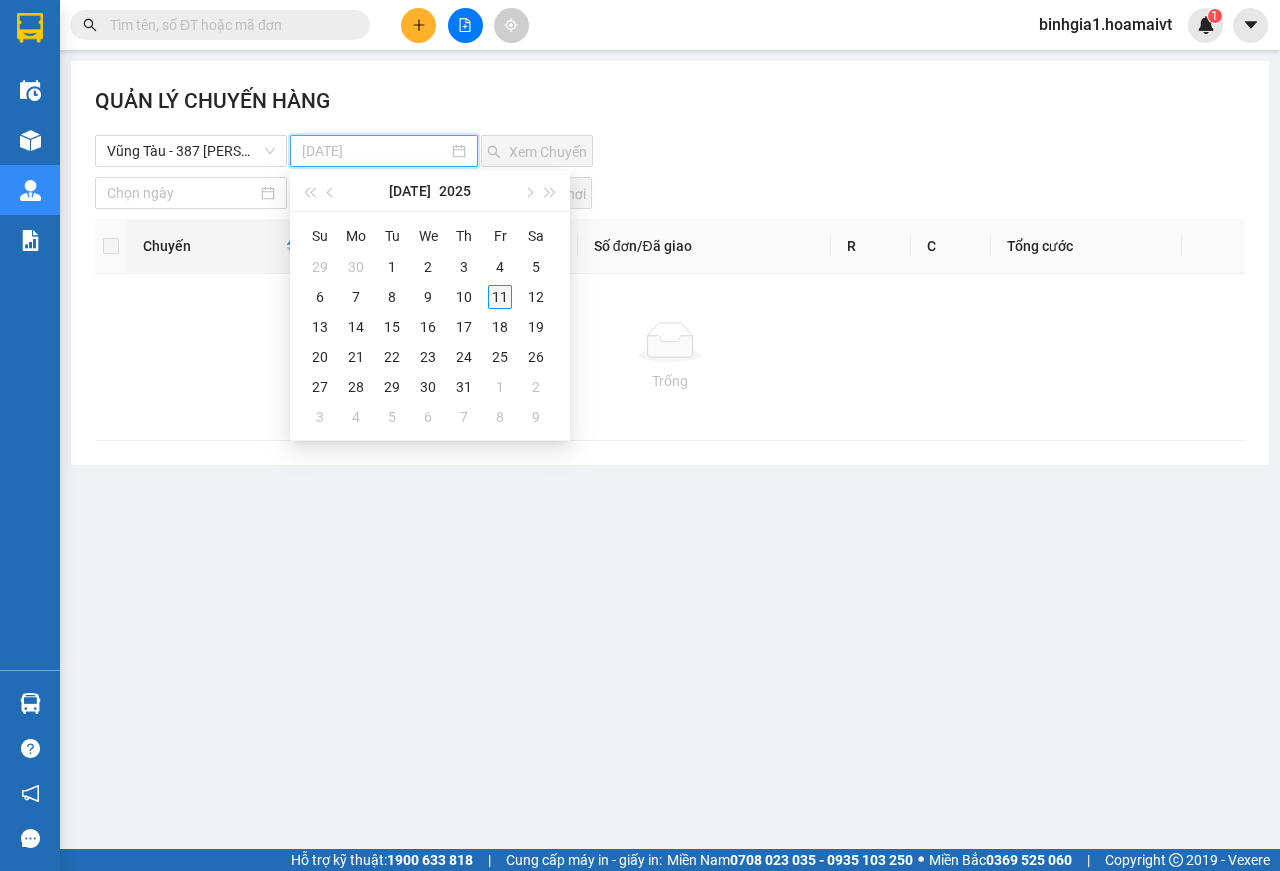 type on "[DATE]" 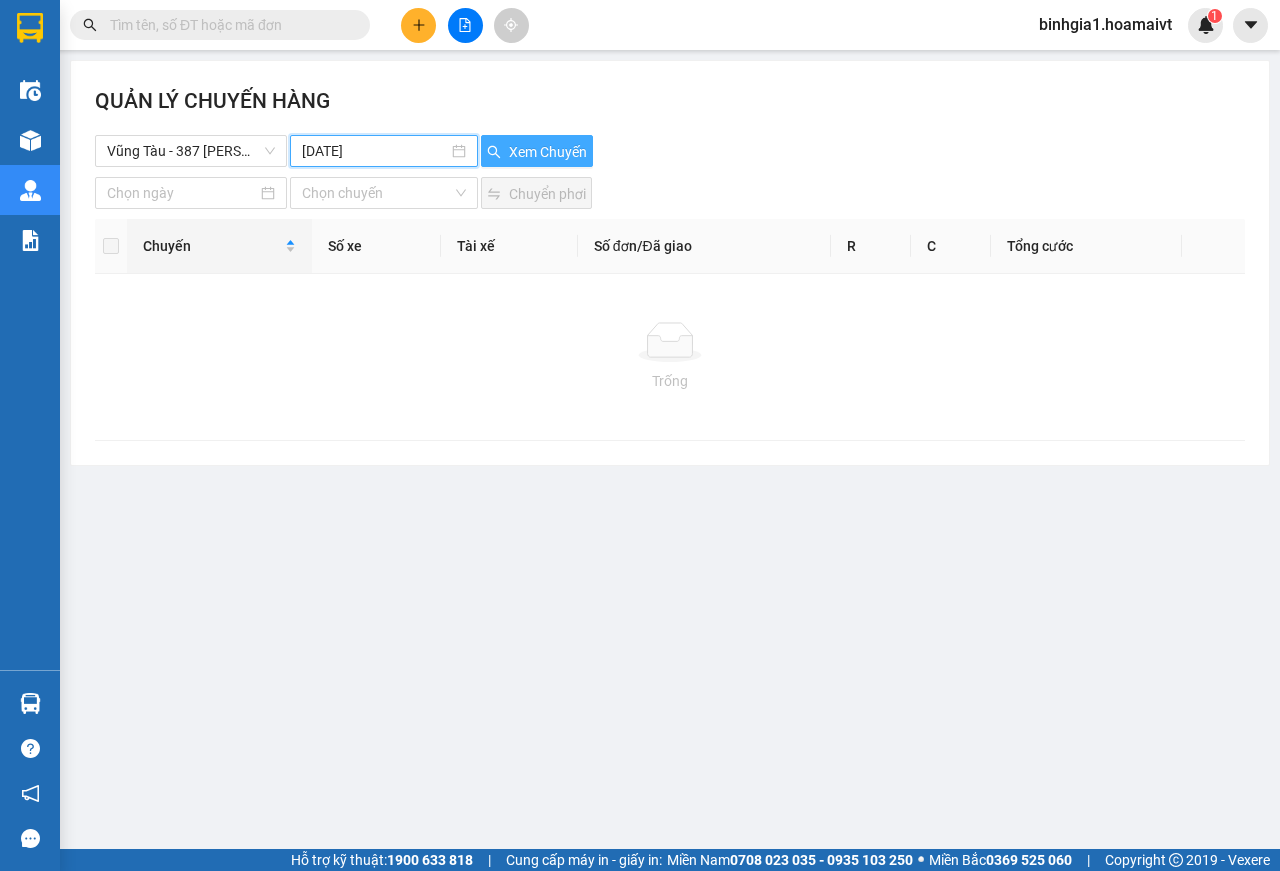 click on "Xem Chuyến" at bounding box center (548, 152) 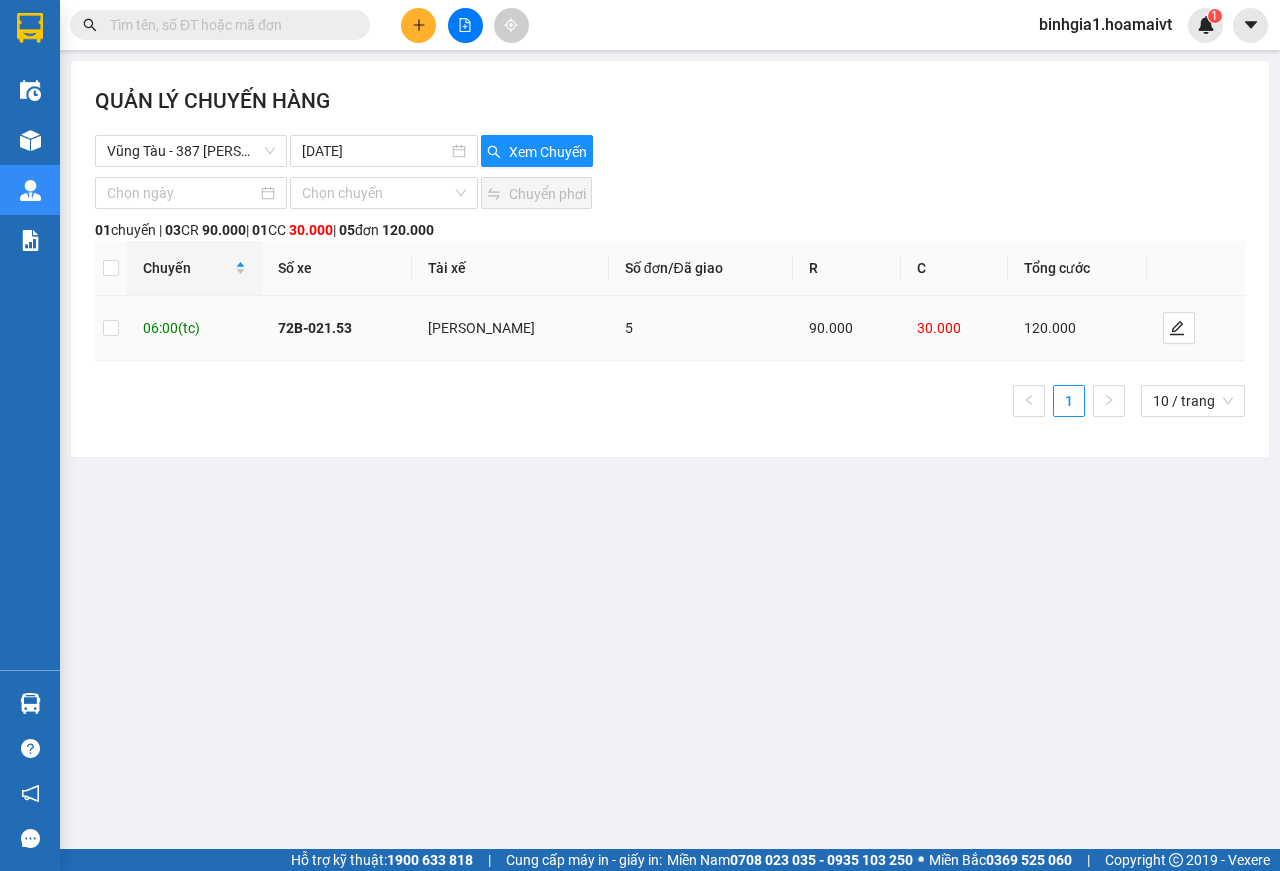 click on "06:00 (tc)" at bounding box center (194, 328) 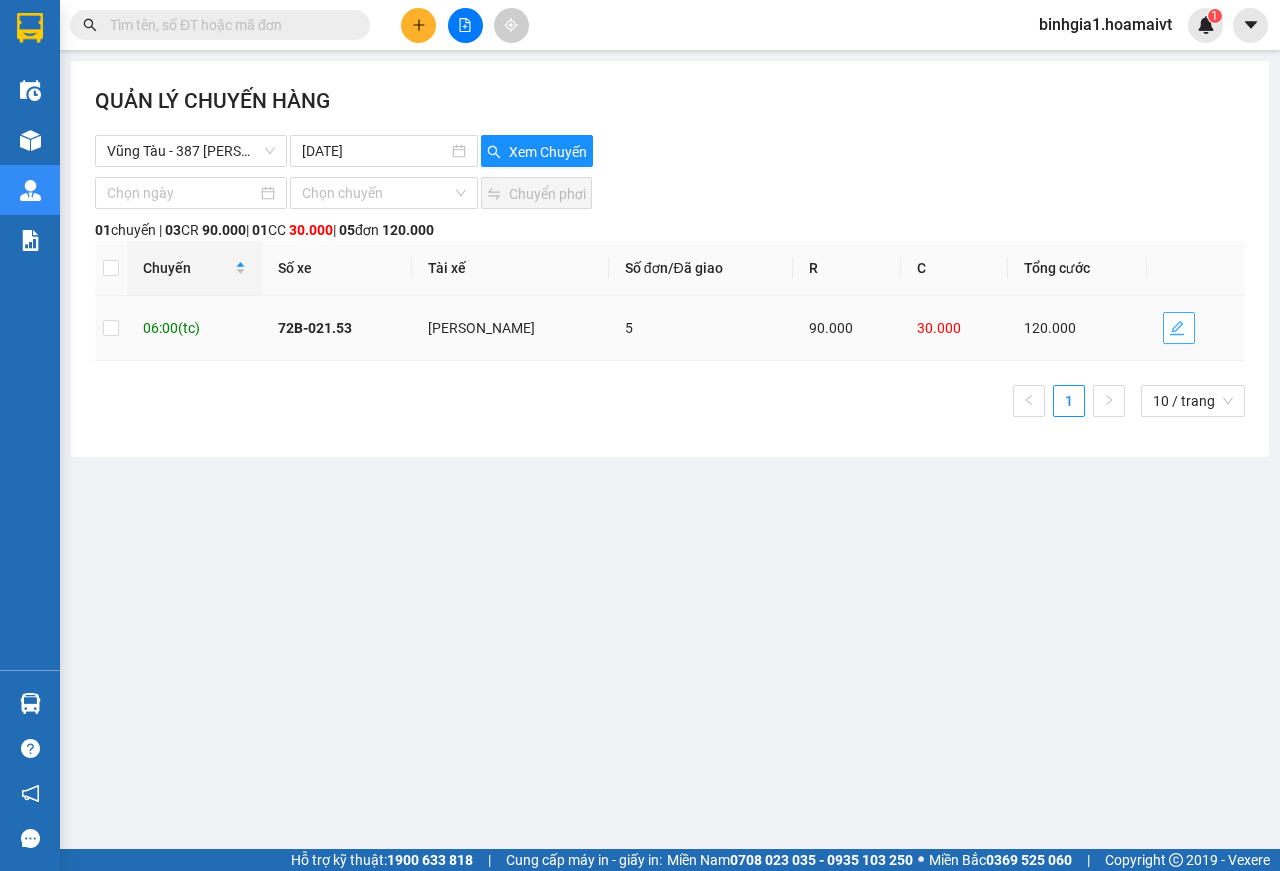 click 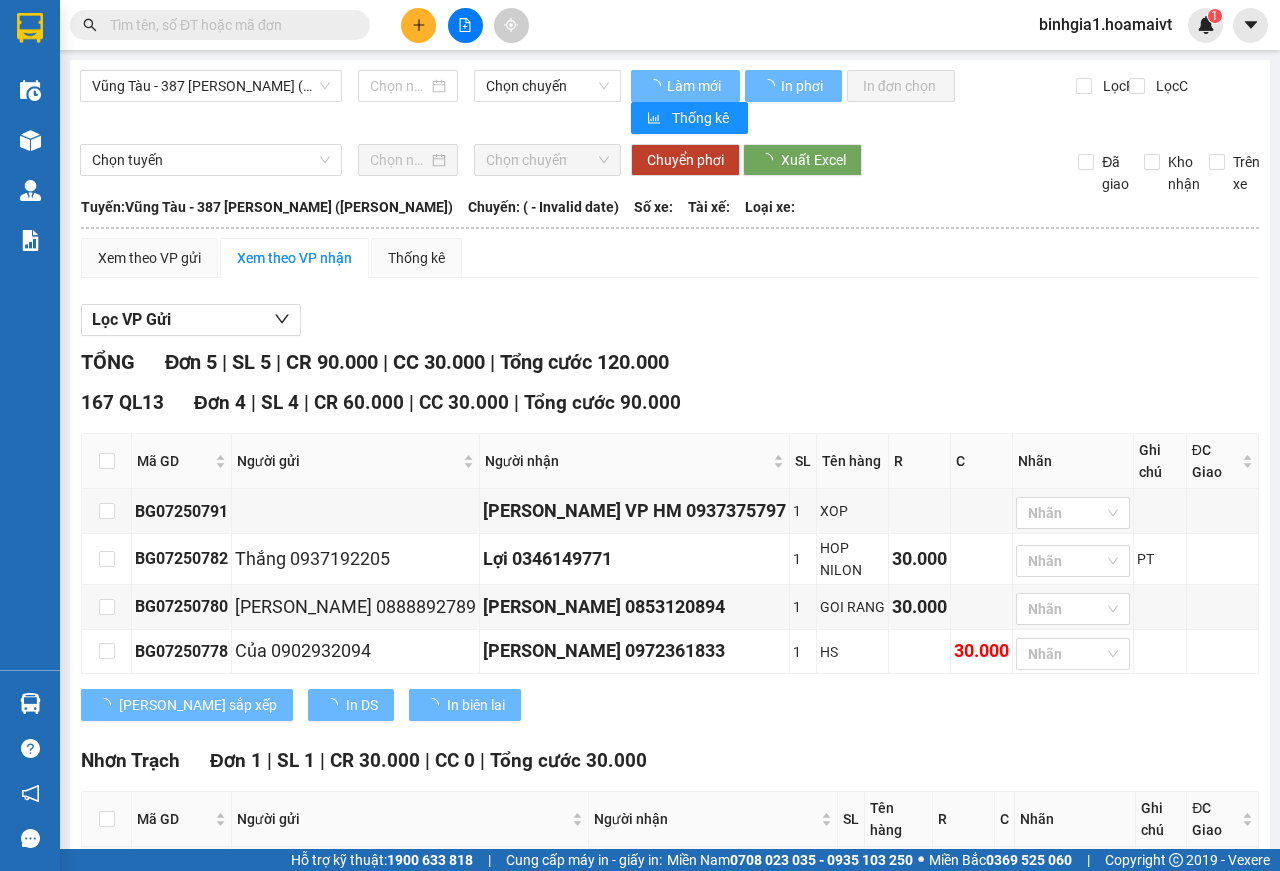 type on "[DATE]" 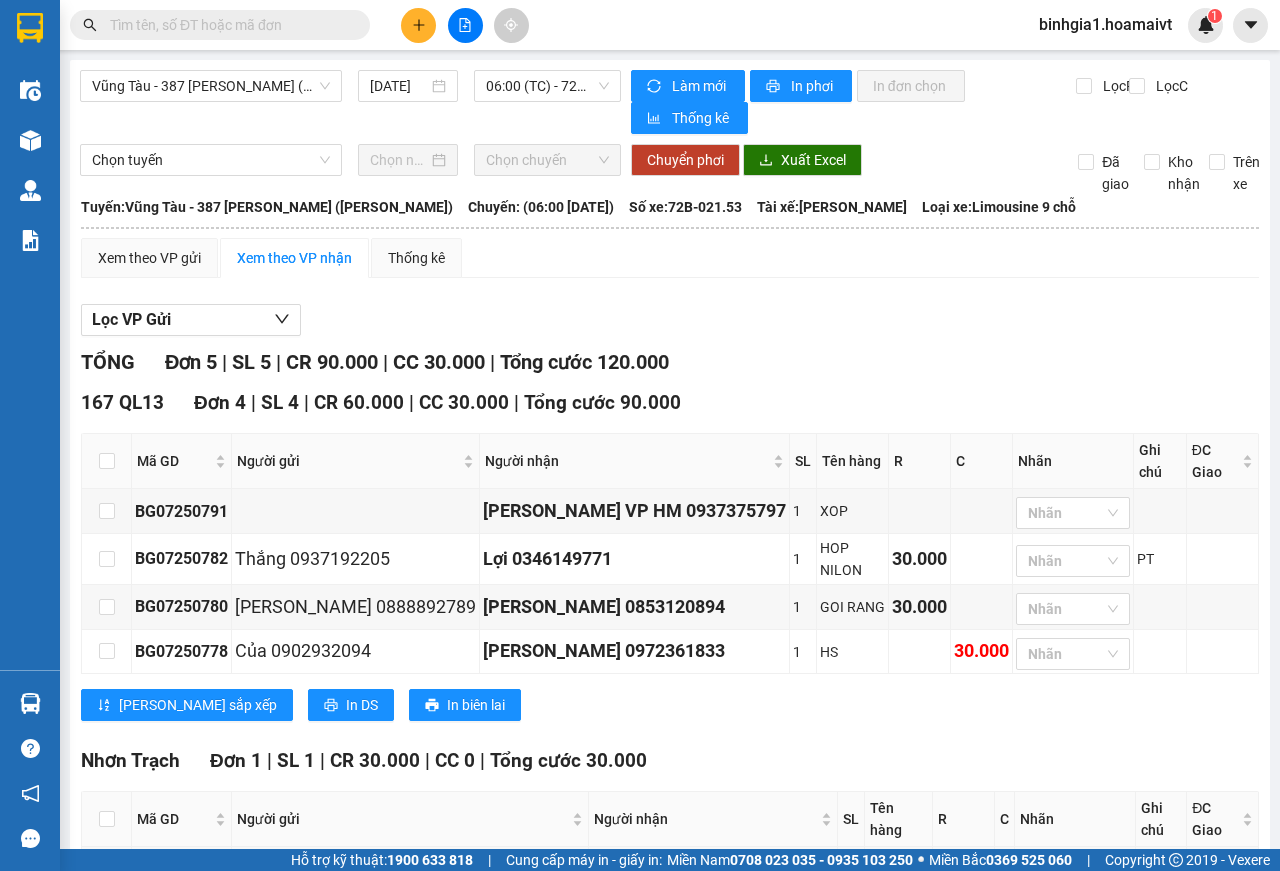 scroll, scrollTop: 102, scrollLeft: 0, axis: vertical 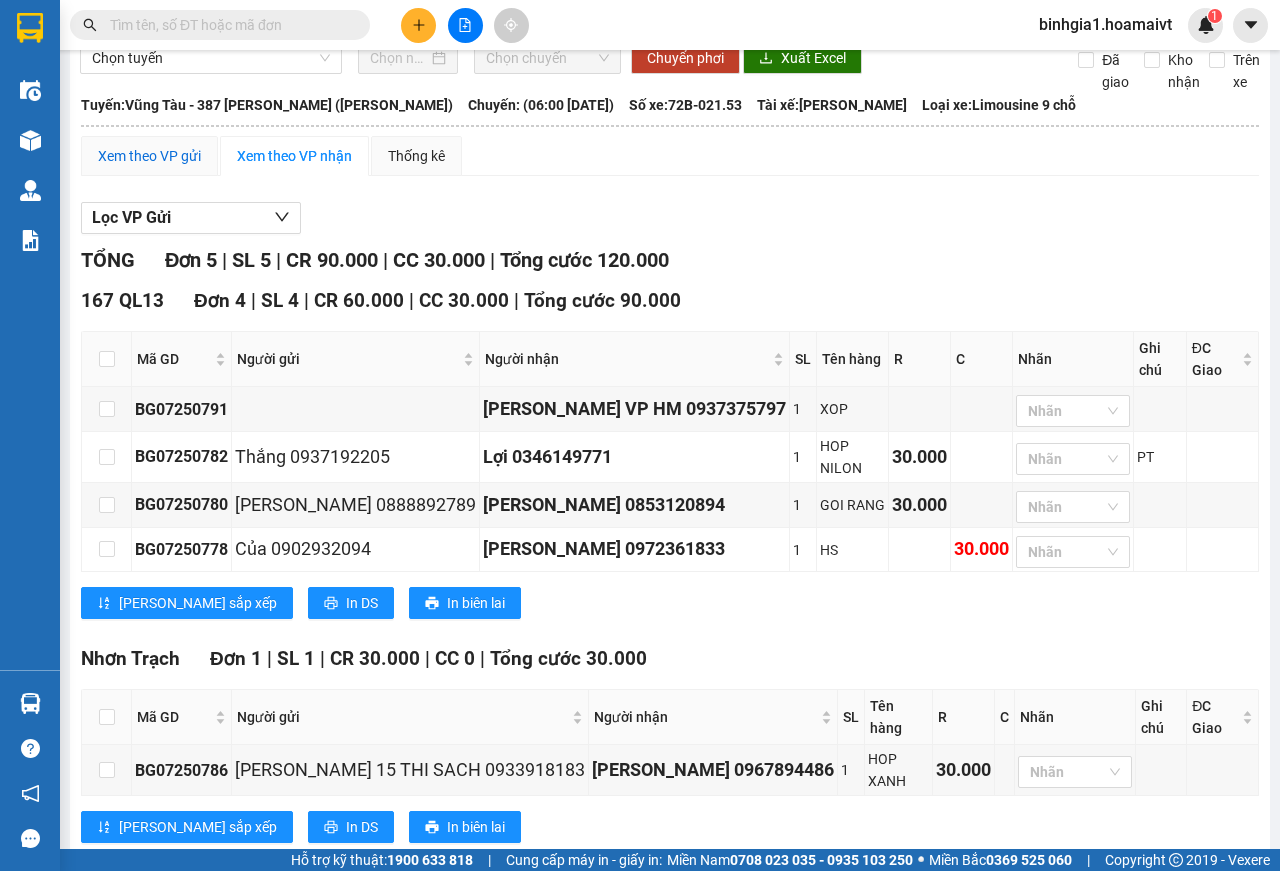 click on "Xem theo VP gửi" at bounding box center [149, 156] 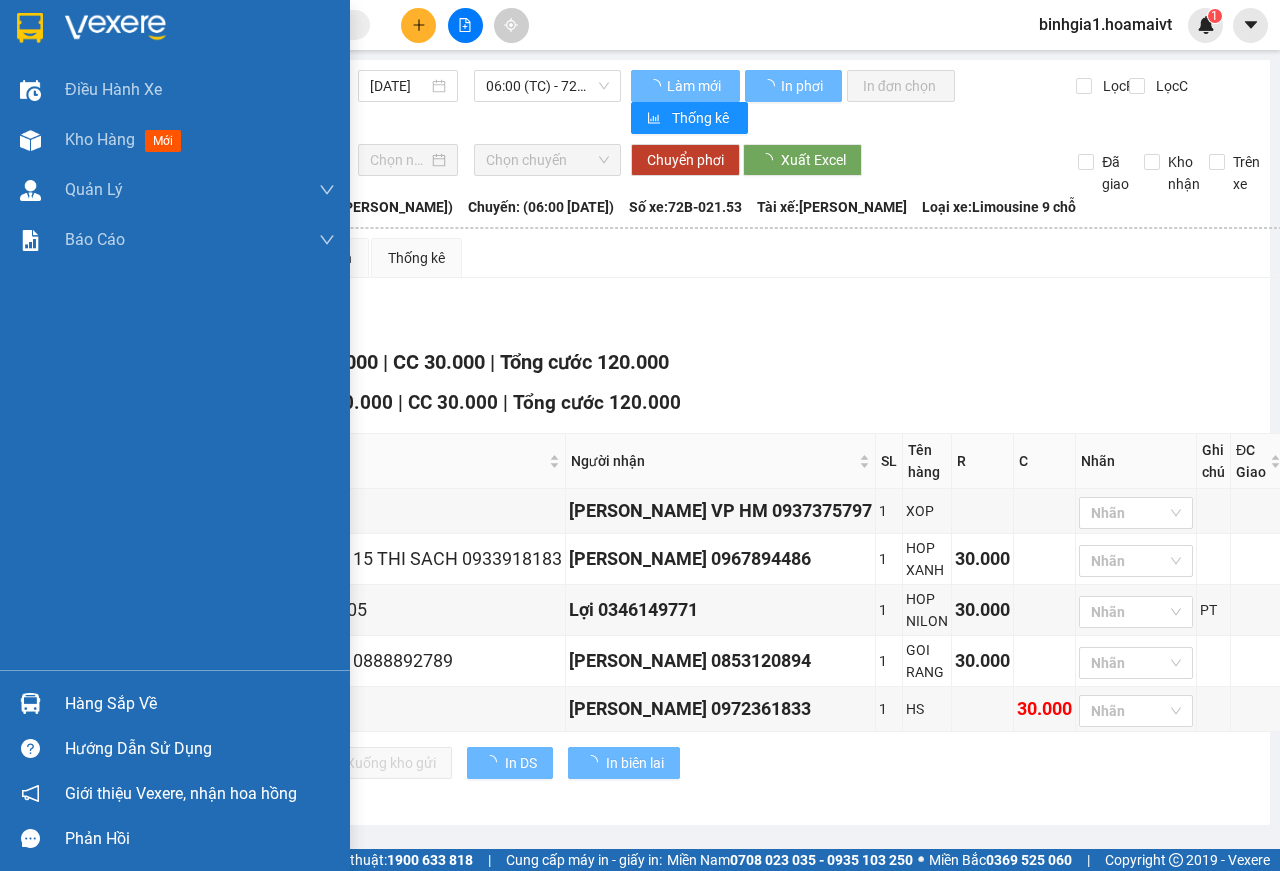 scroll, scrollTop: 0, scrollLeft: 0, axis: both 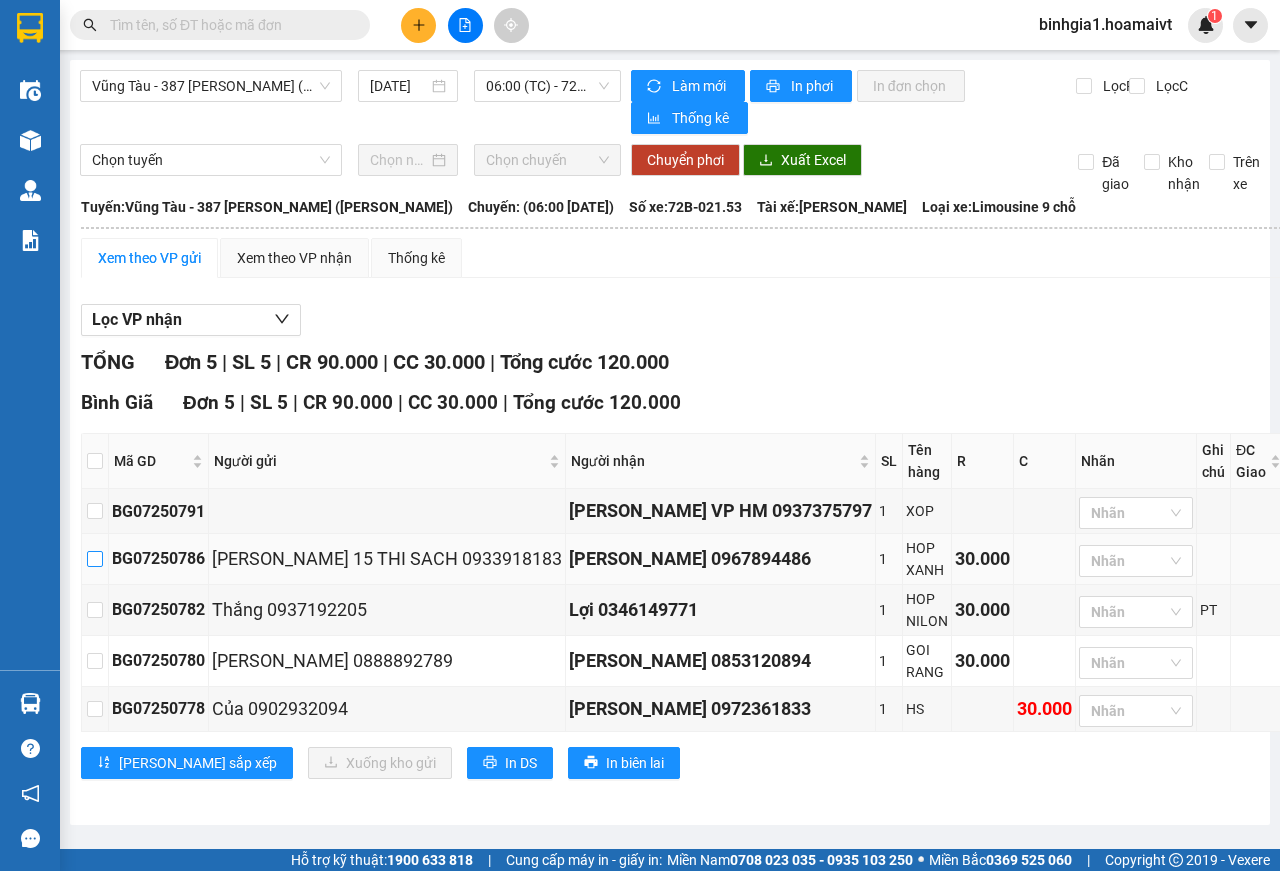 click at bounding box center (95, 559) 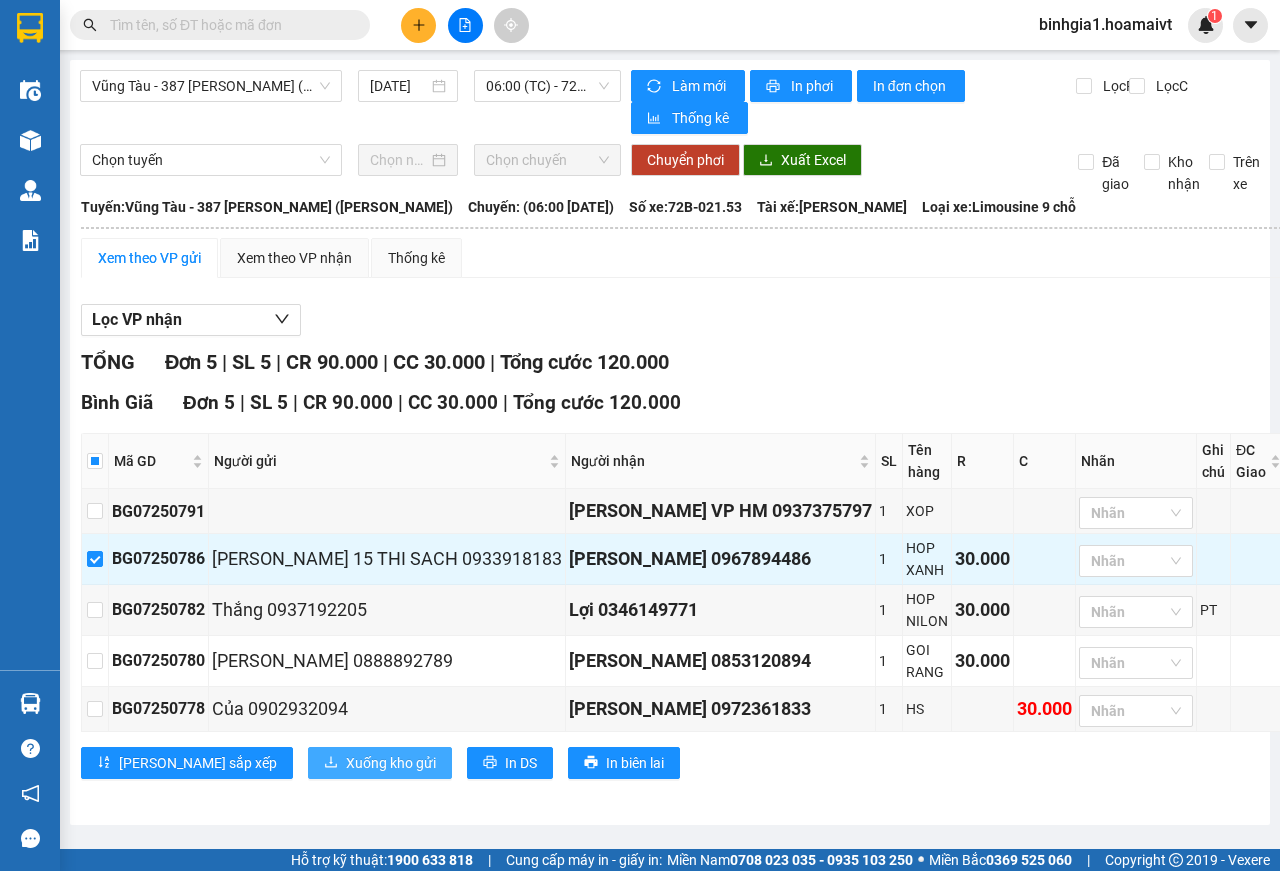 click on "Xuống kho gửi" at bounding box center (391, 763) 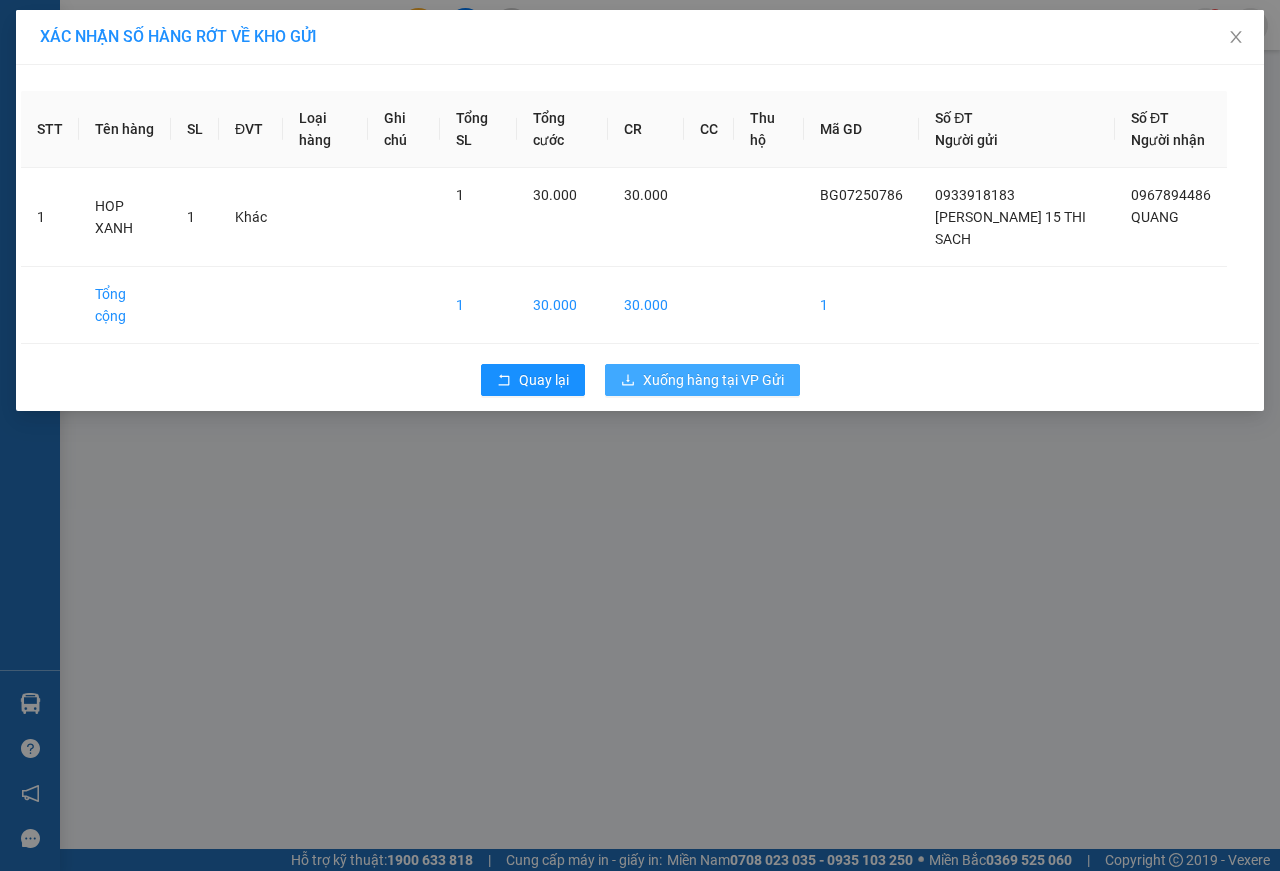 click on "Xuống hàng tại VP Gửi" at bounding box center (713, 380) 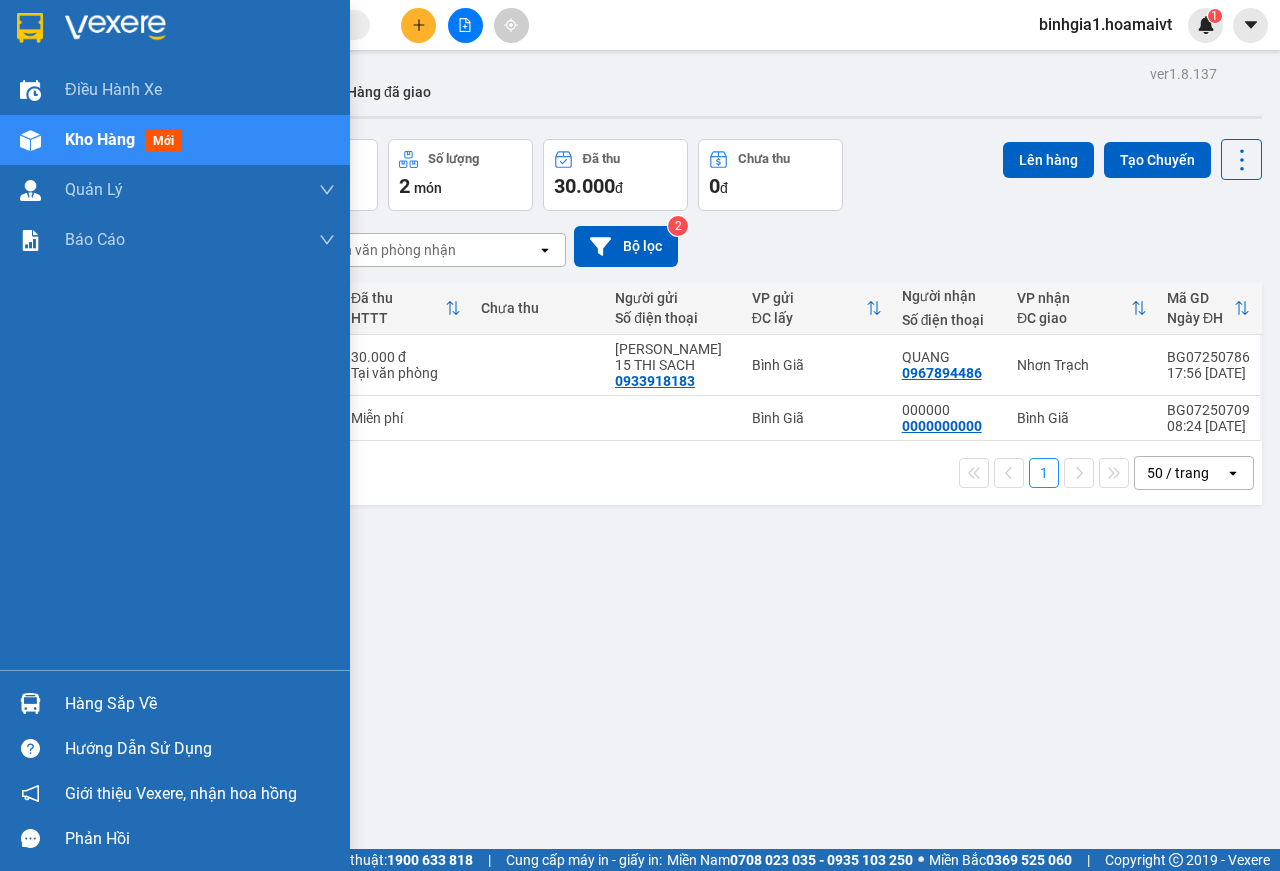click on "Hàng sắp về" at bounding box center (200, 704) 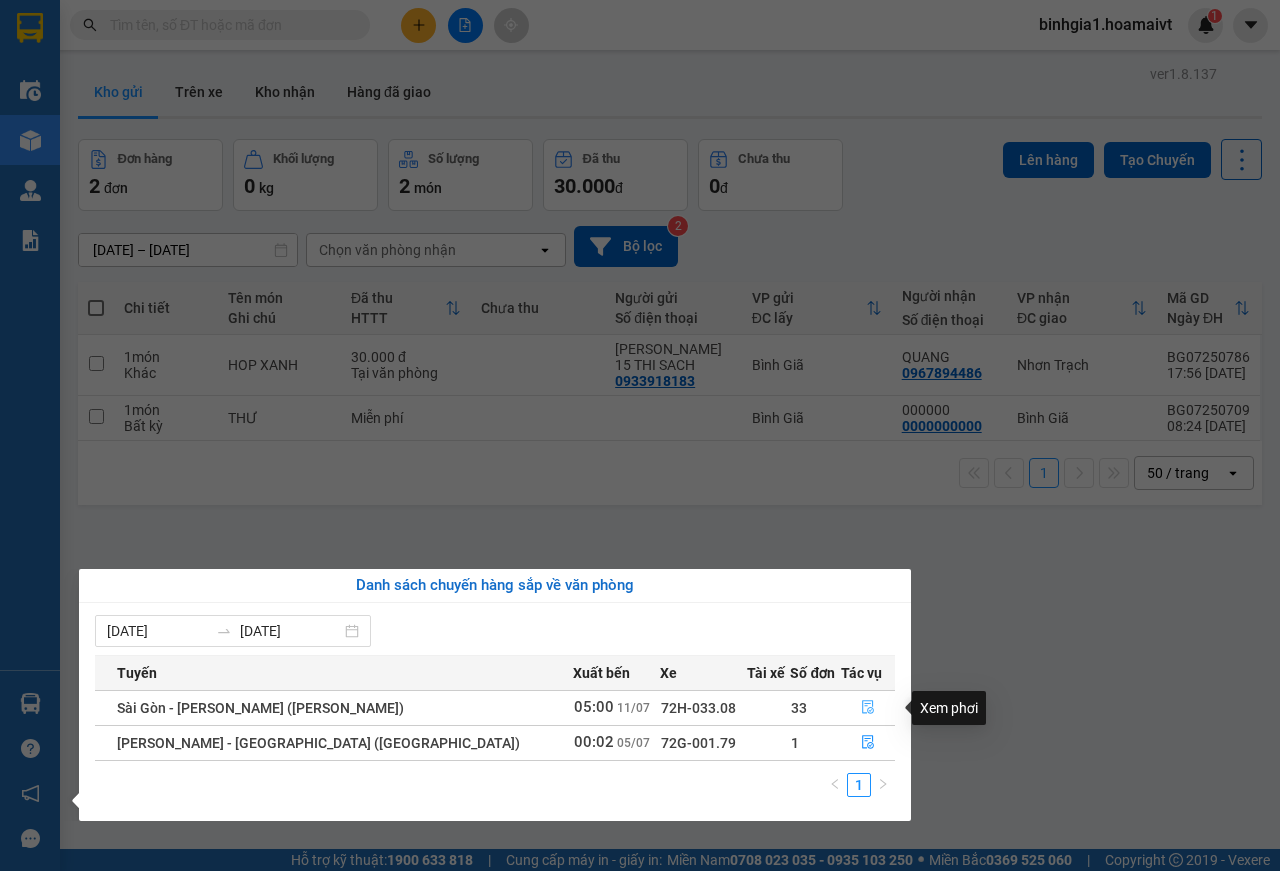 click 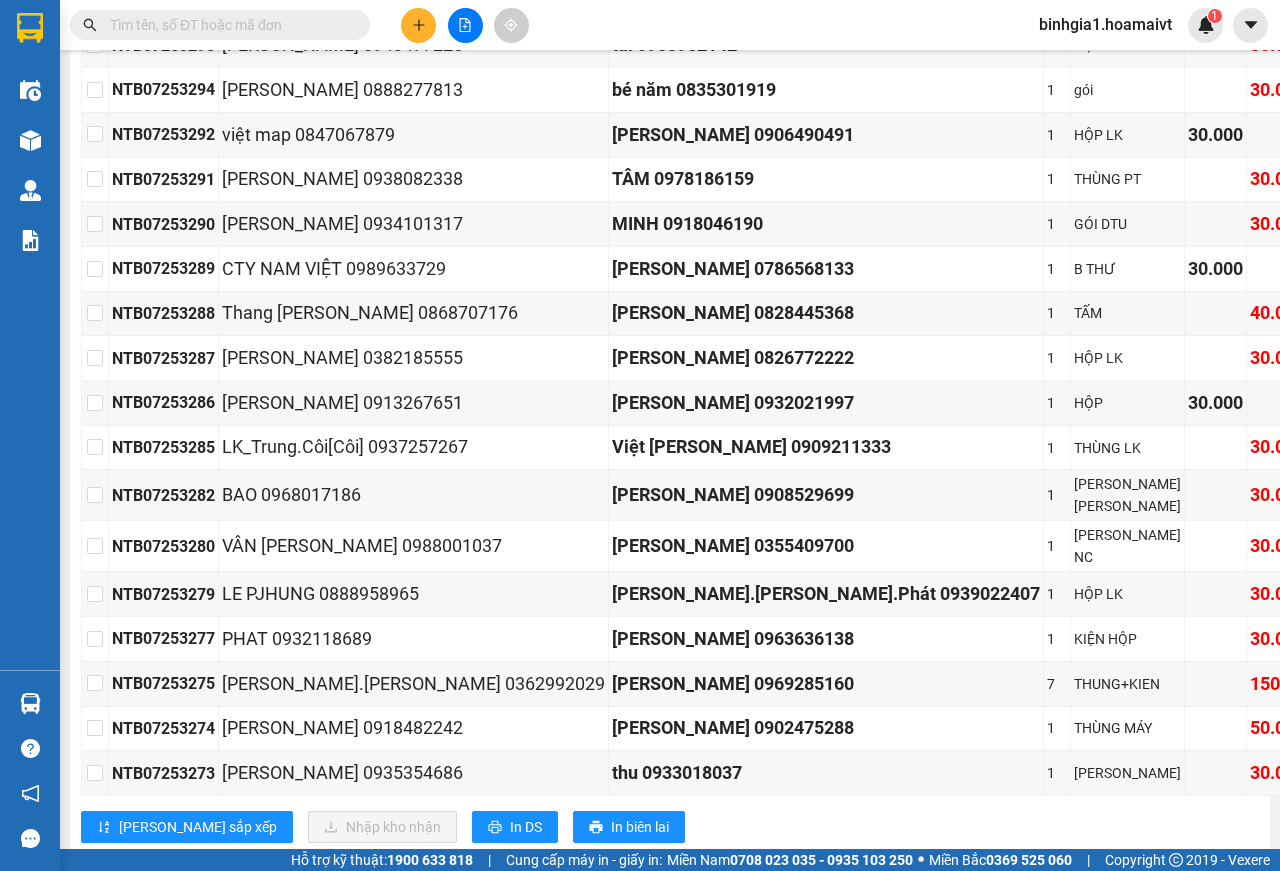 scroll, scrollTop: 1298, scrollLeft: 0, axis: vertical 